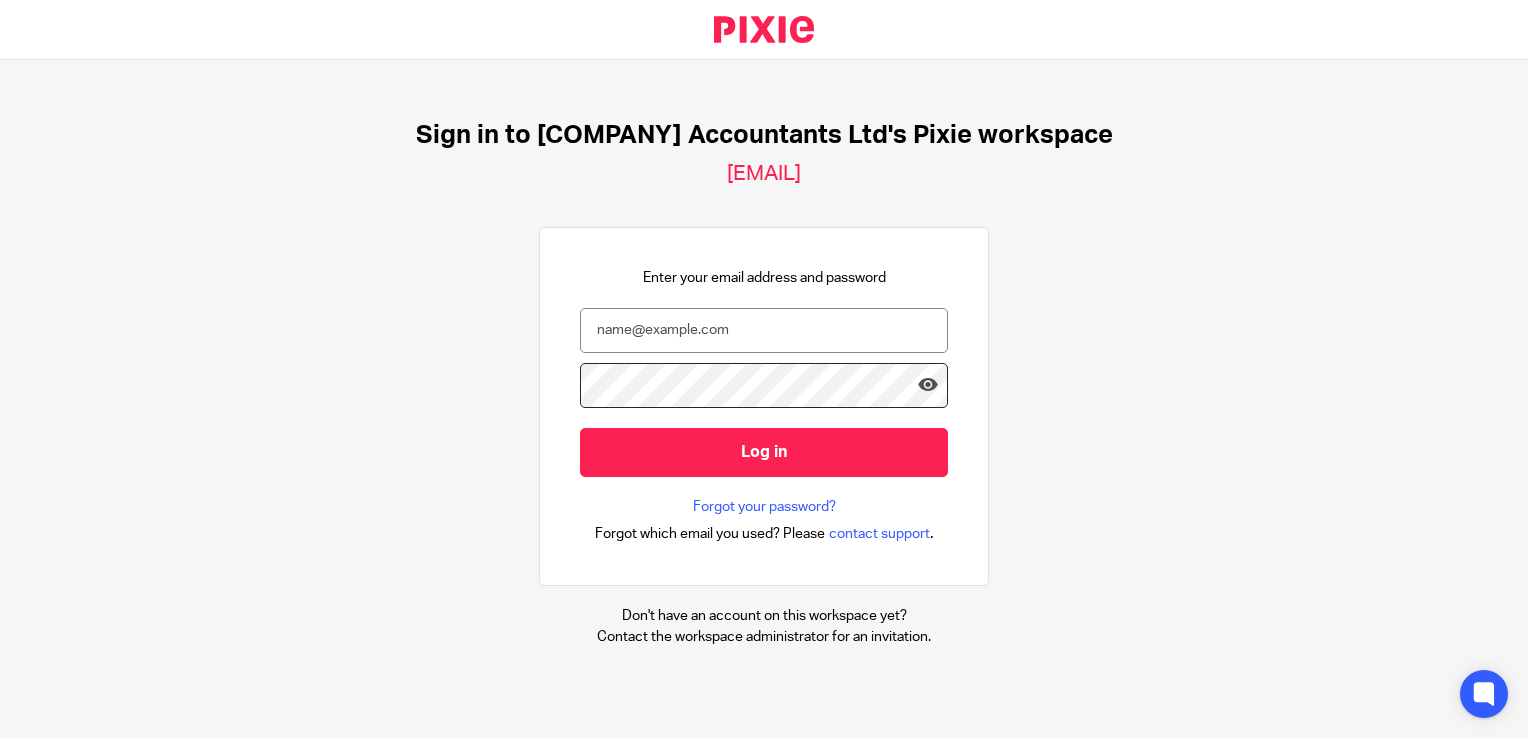 scroll, scrollTop: 0, scrollLeft: 0, axis: both 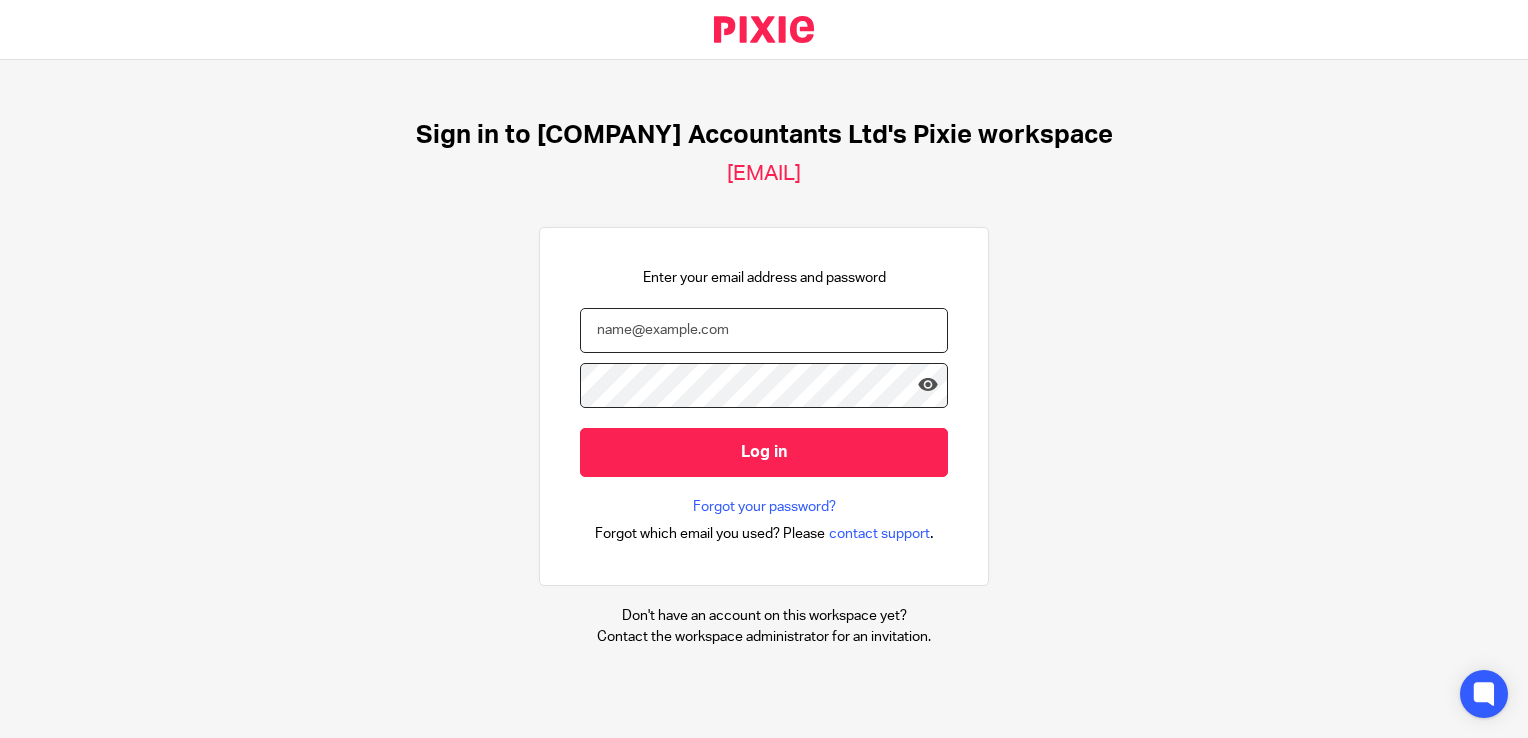 click at bounding box center (764, 330) 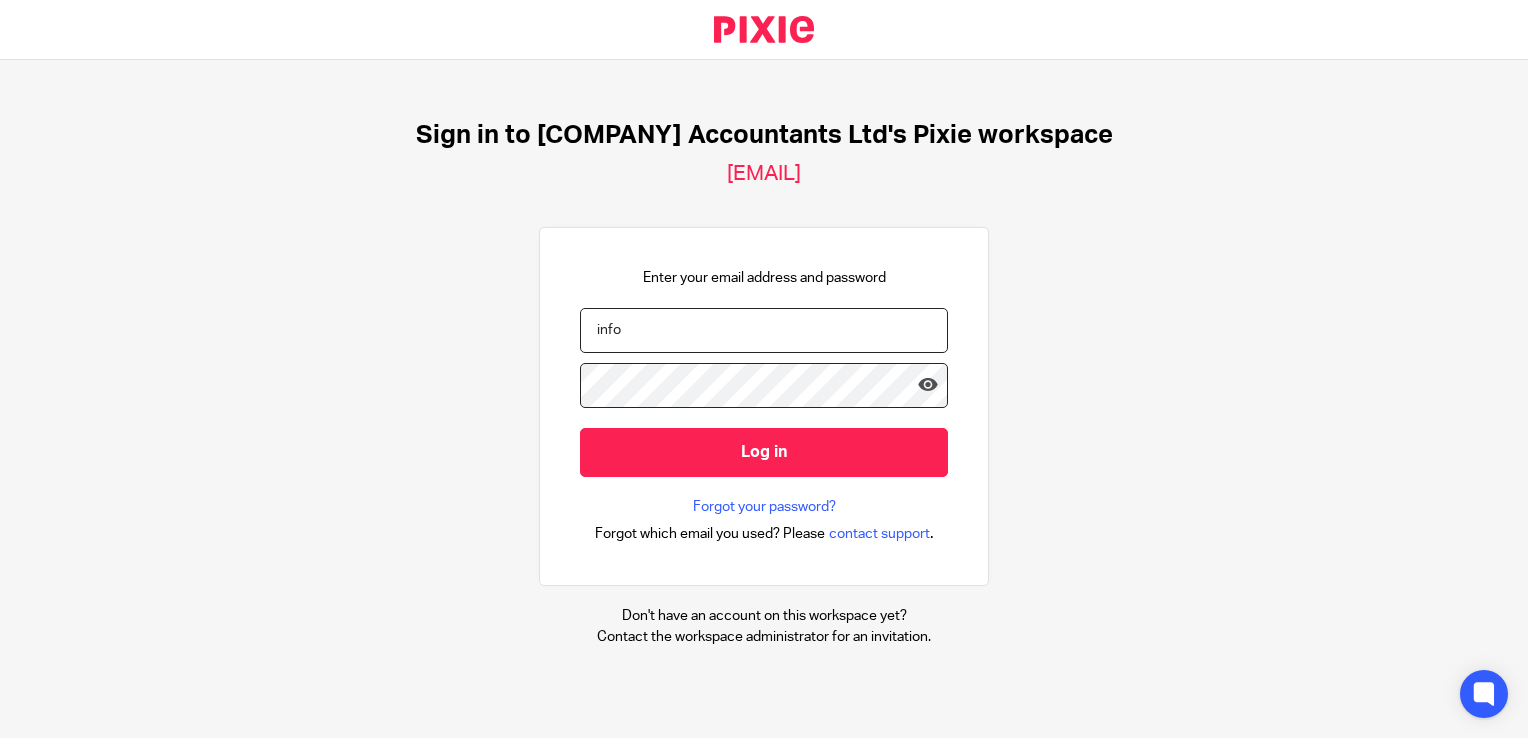 drag, startPoint x: 614, startPoint y: 323, endPoint x: 524, endPoint y: 319, distance: 90.088844 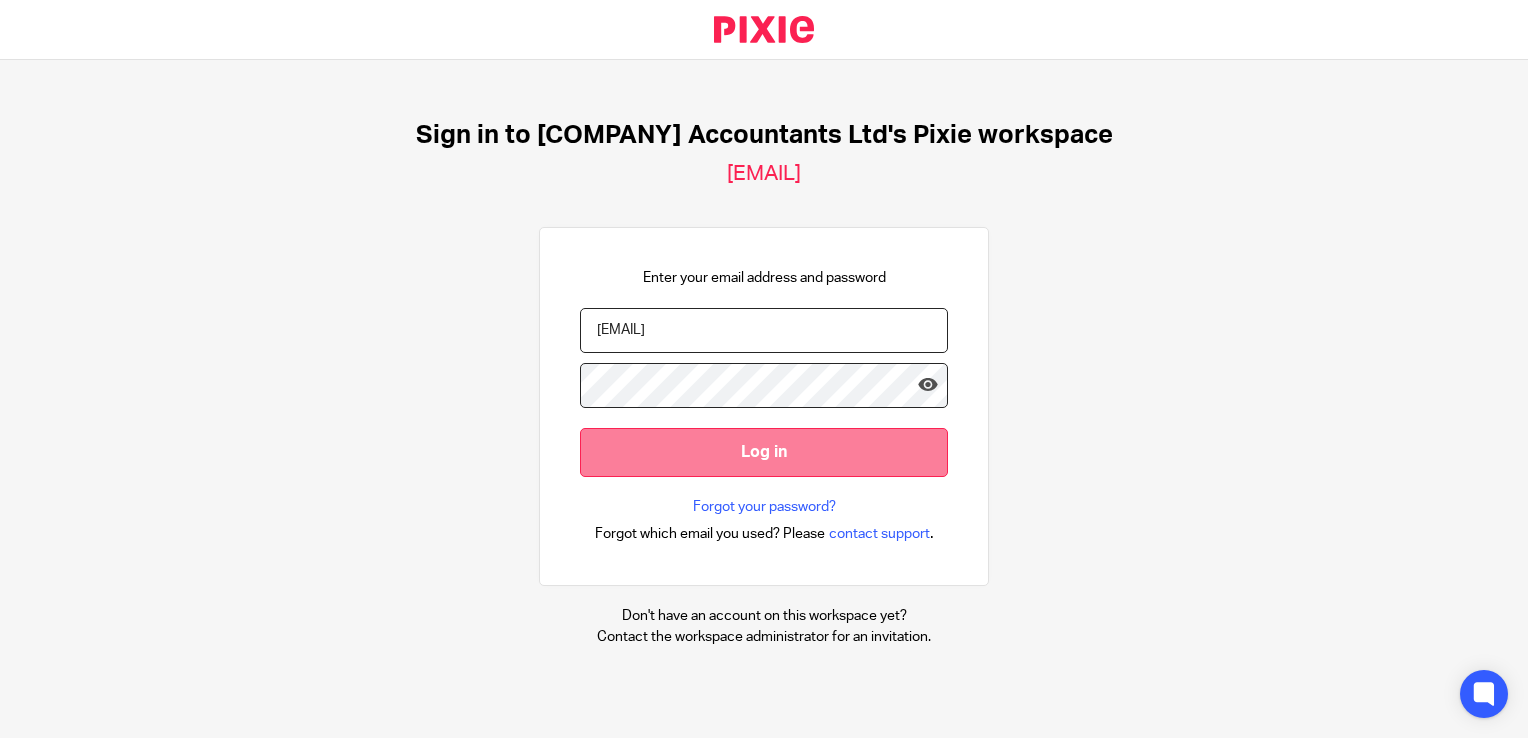 type on "info@catherine-smith.co.uk" 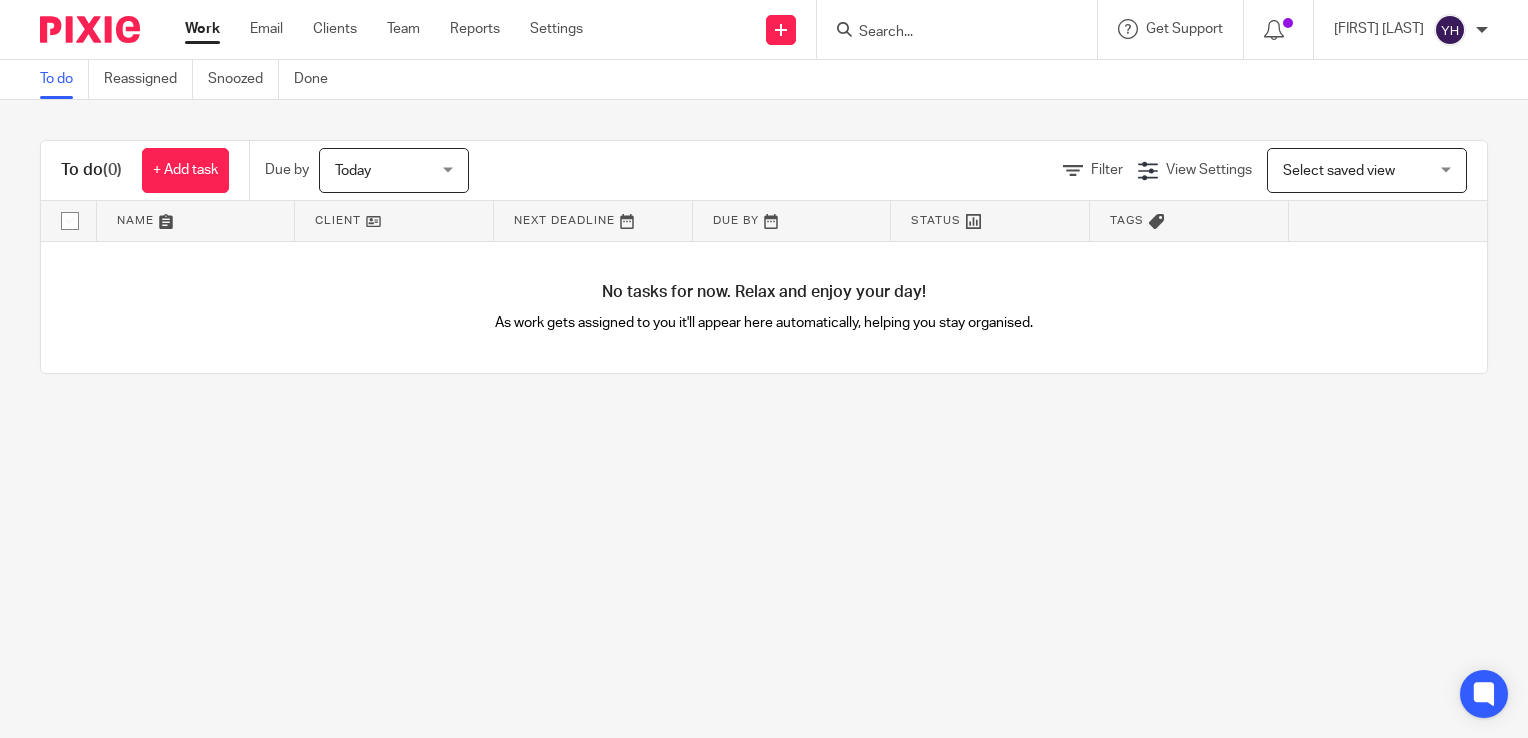 scroll, scrollTop: 0, scrollLeft: 0, axis: both 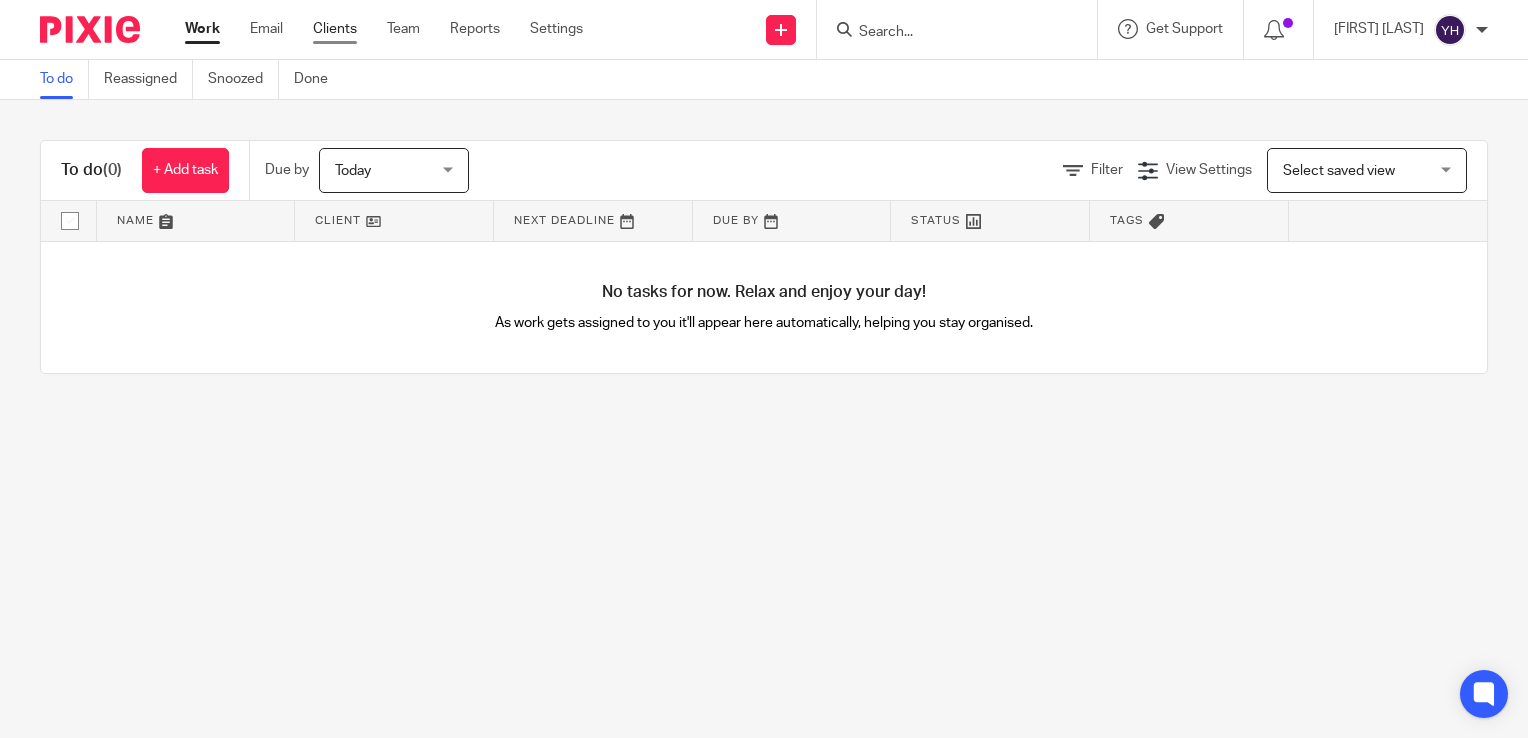 click on "Clients" at bounding box center (335, 29) 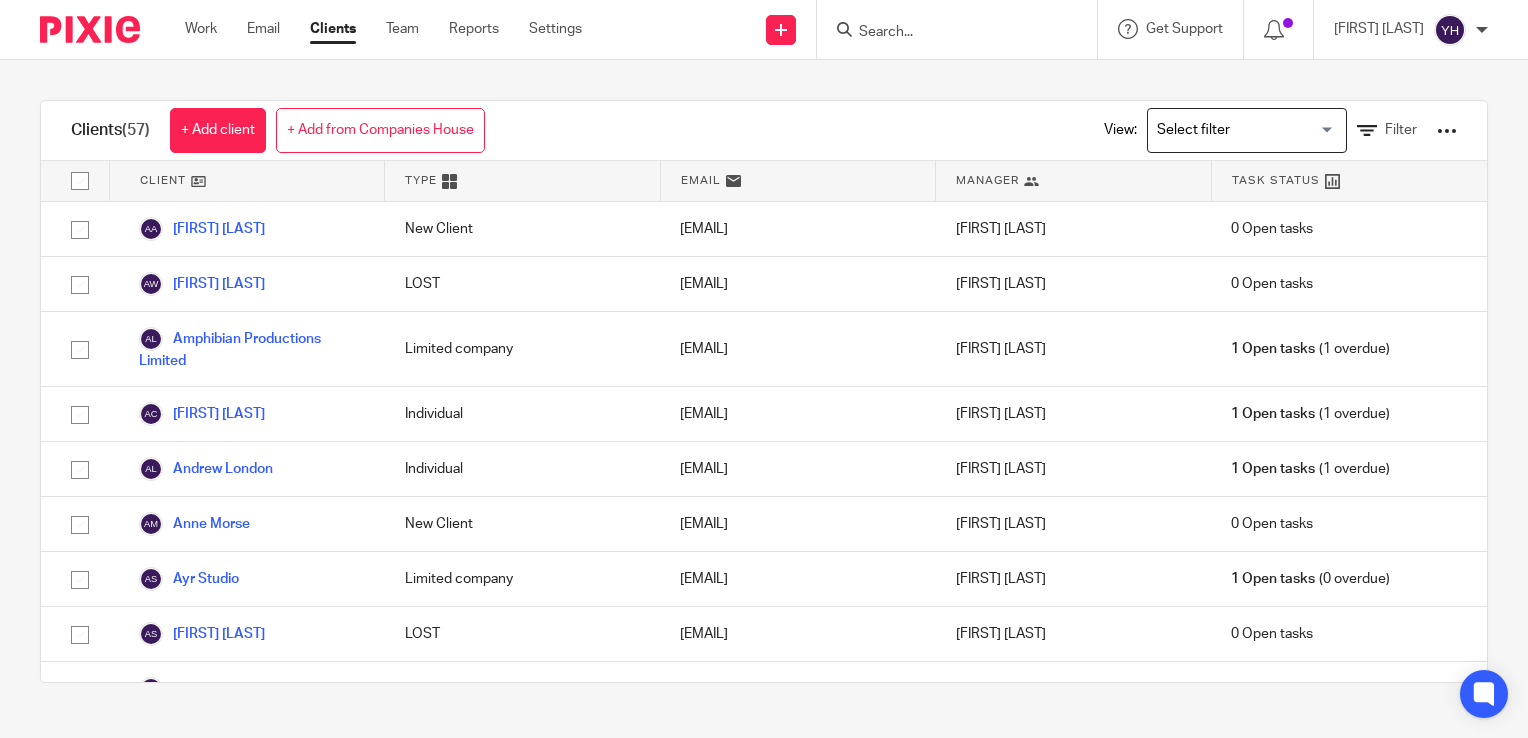 scroll, scrollTop: 0, scrollLeft: 0, axis: both 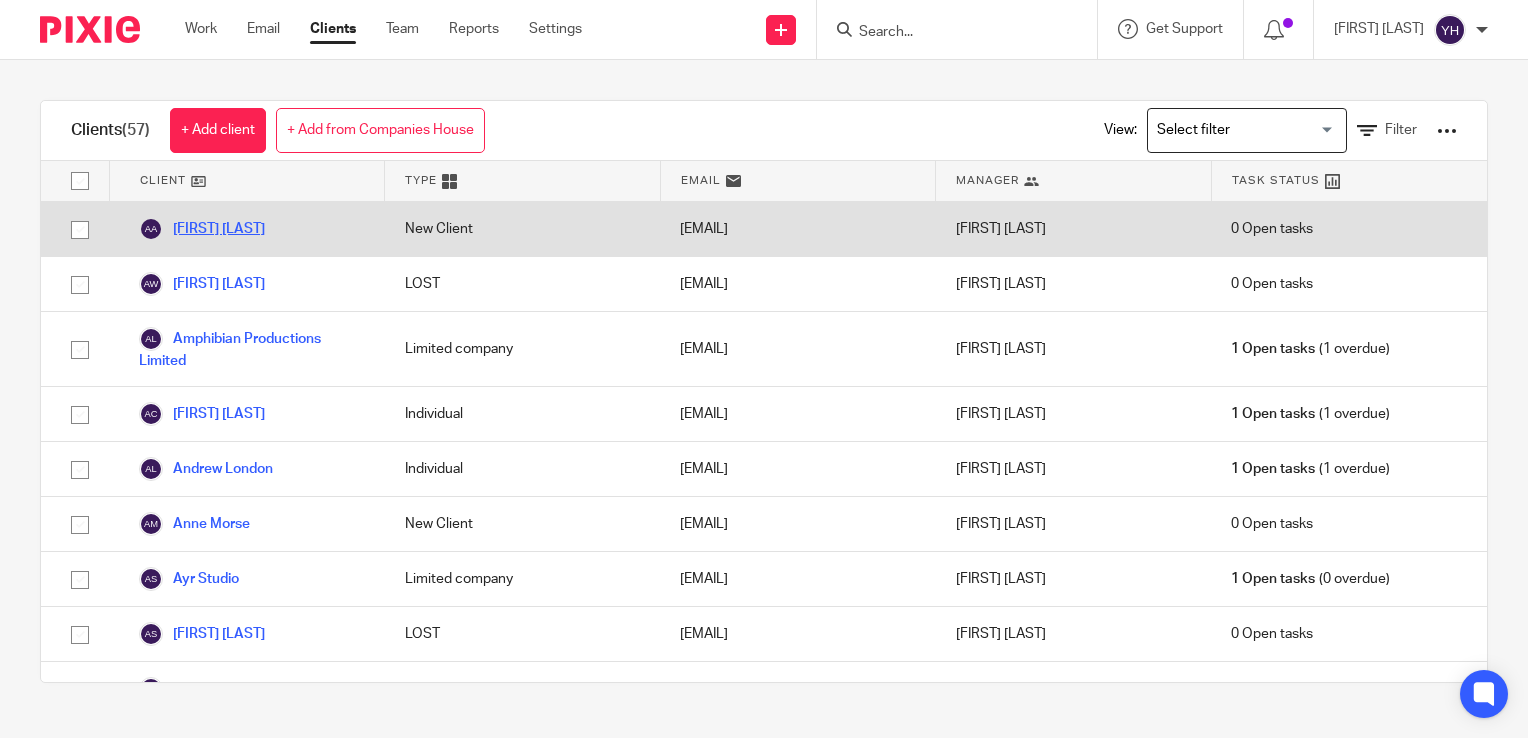 click on "[FIRST] [LAST]" at bounding box center [202, 229] 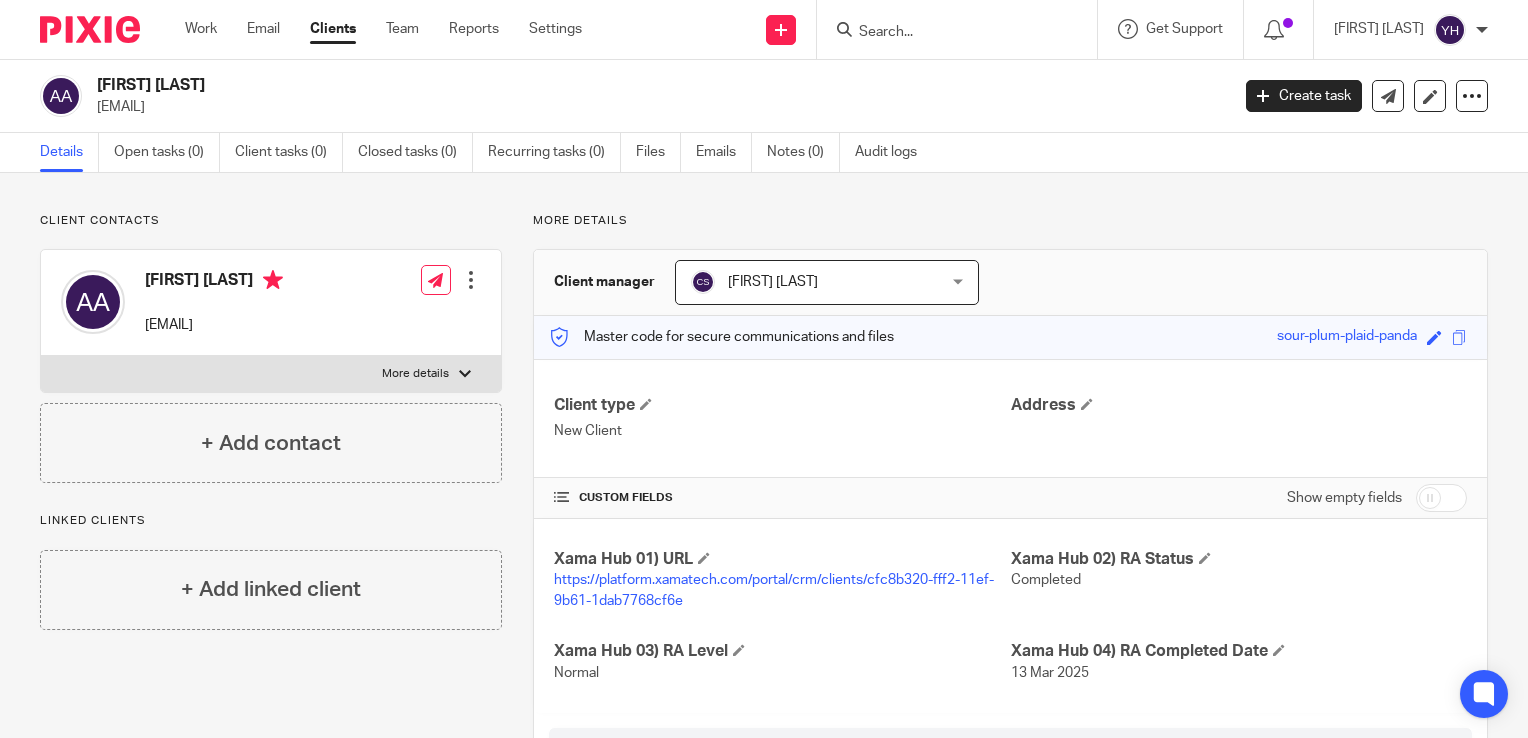 scroll, scrollTop: 0, scrollLeft: 0, axis: both 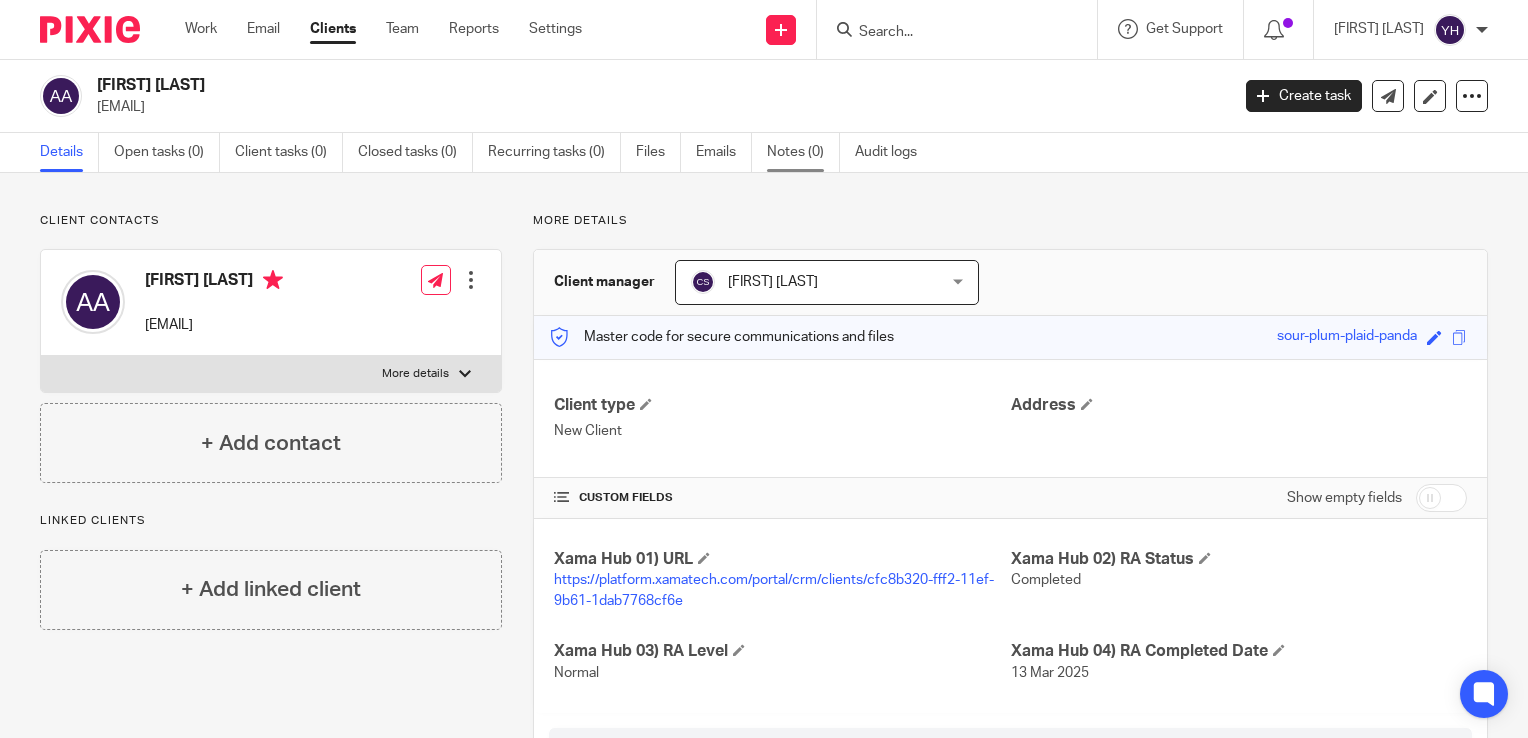 click on "Notes (0)" at bounding box center [803, 152] 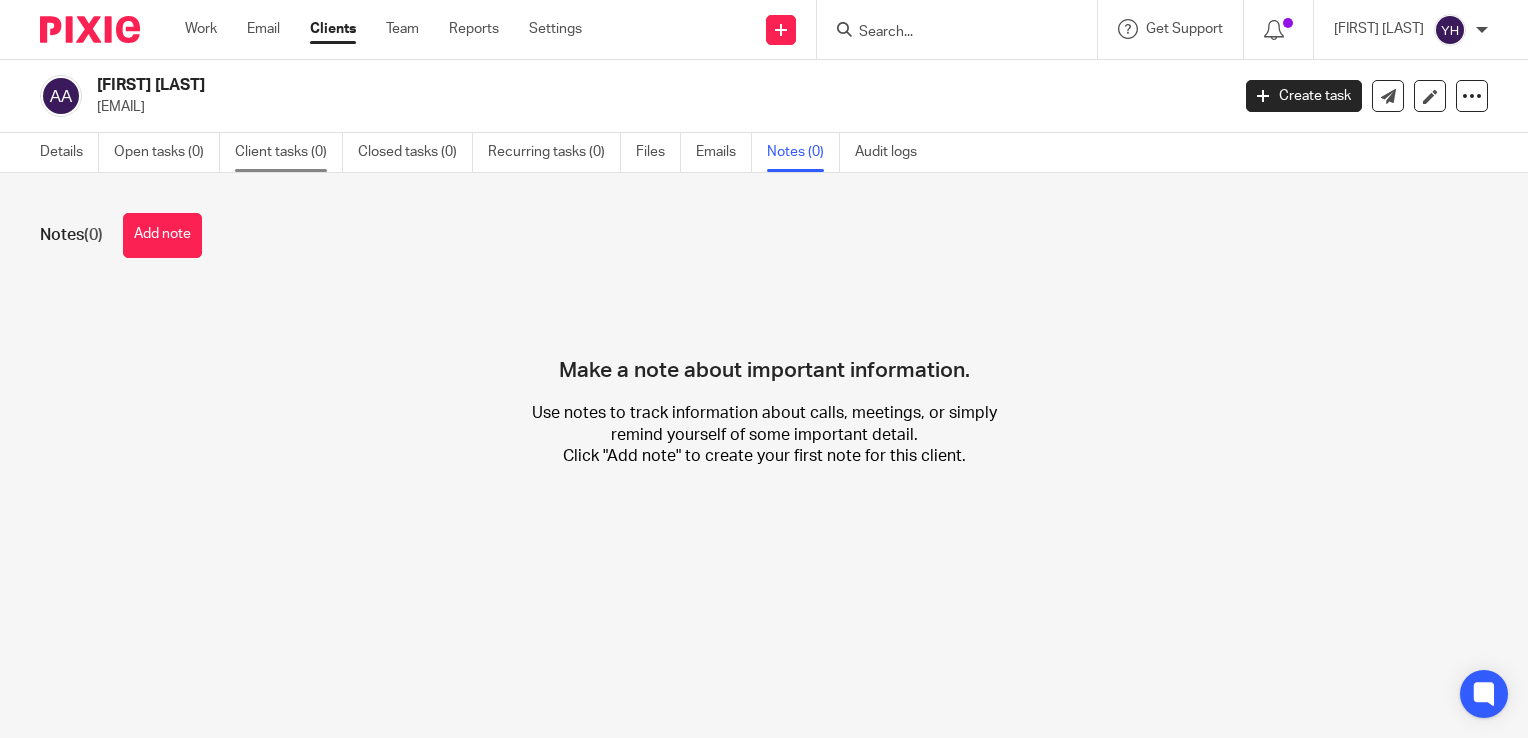 scroll, scrollTop: 0, scrollLeft: 0, axis: both 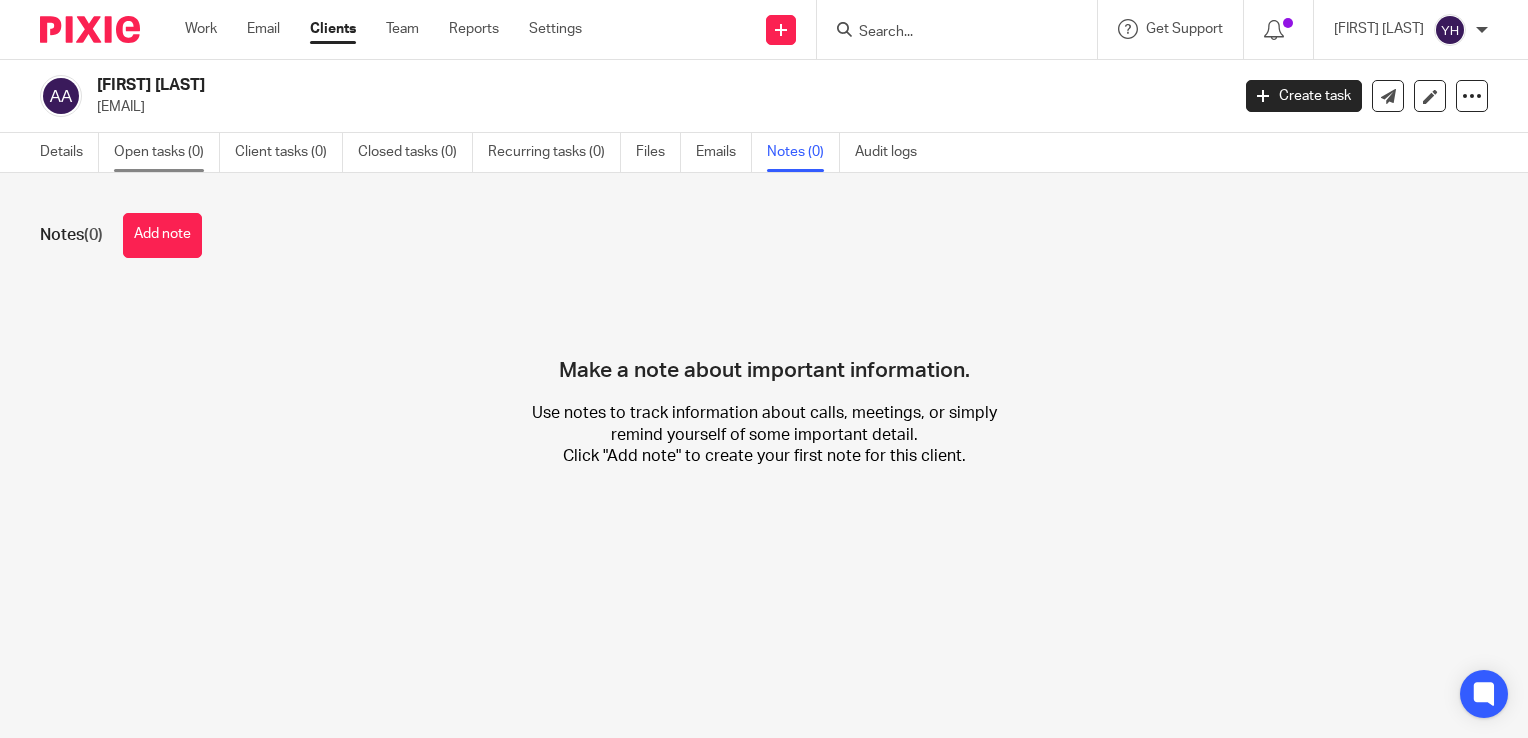 click on "Open tasks (0)" at bounding box center [167, 152] 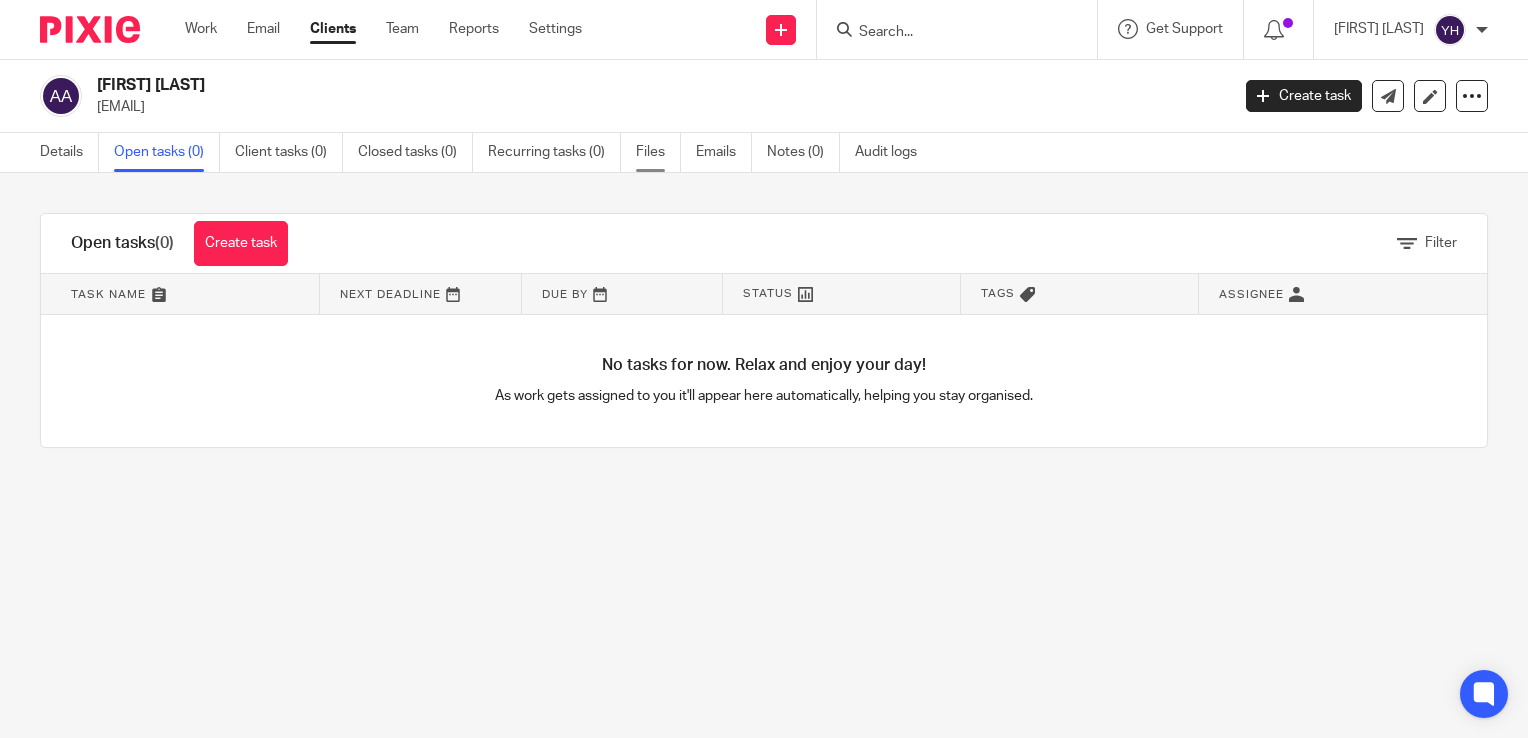 scroll, scrollTop: 0, scrollLeft: 0, axis: both 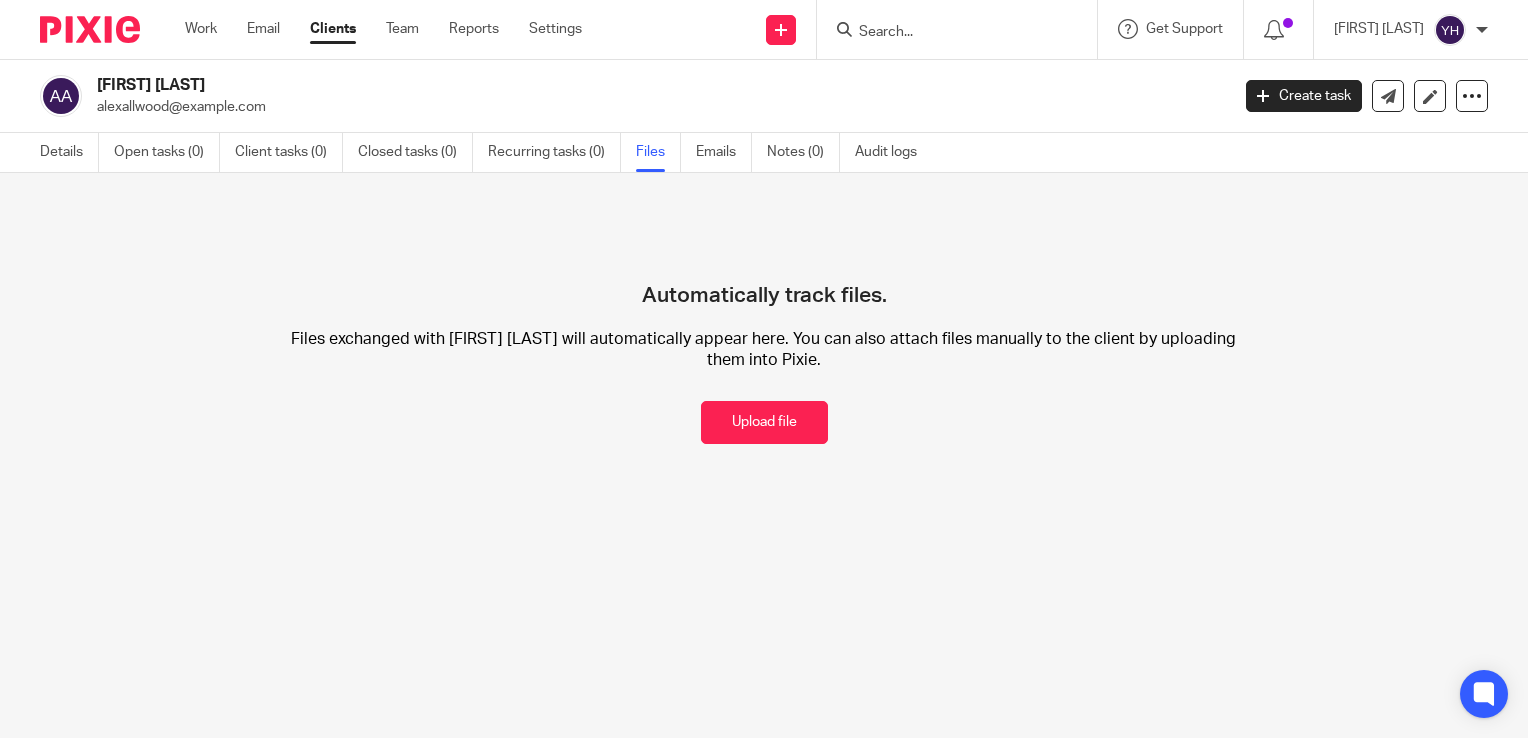 click on "Clients" at bounding box center [333, 29] 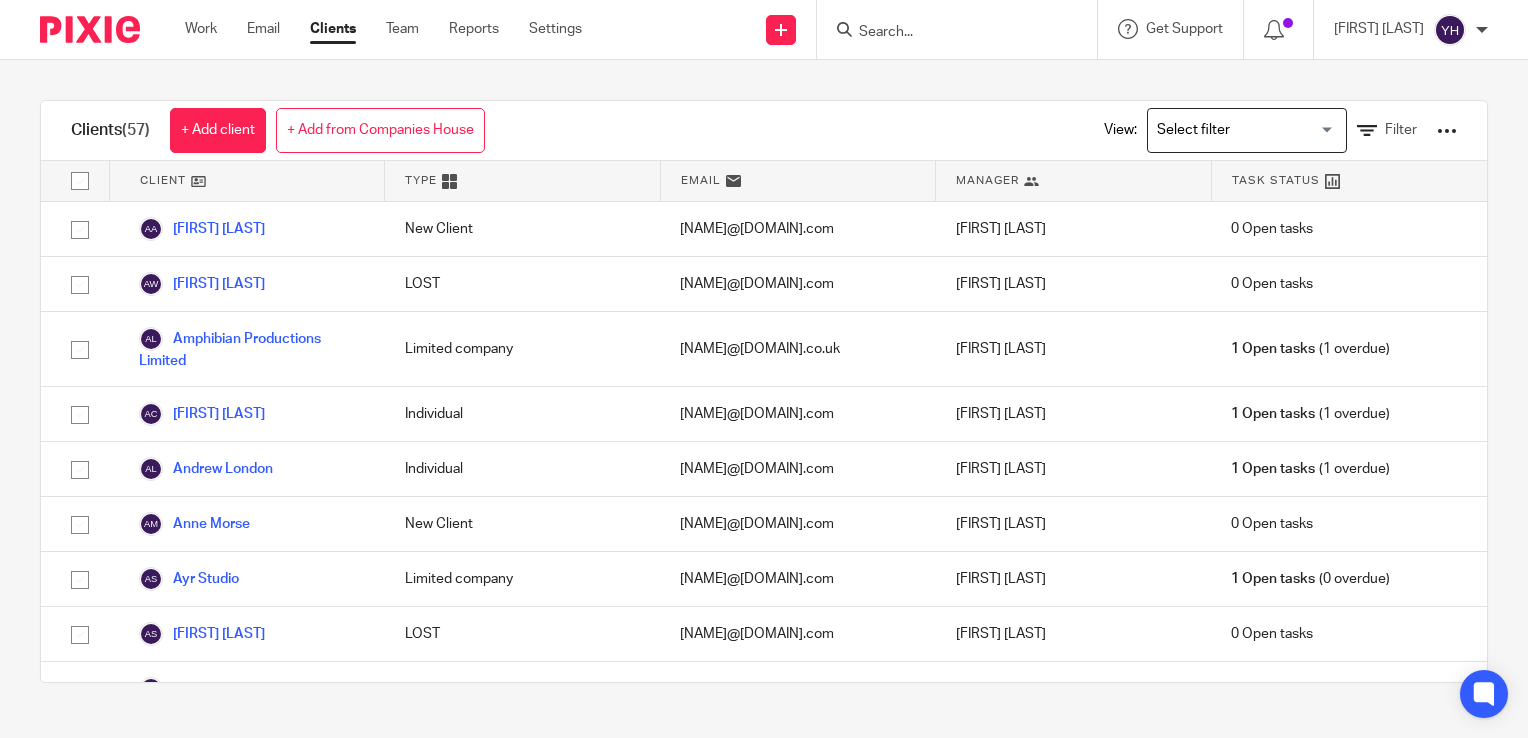 scroll, scrollTop: 0, scrollLeft: 0, axis: both 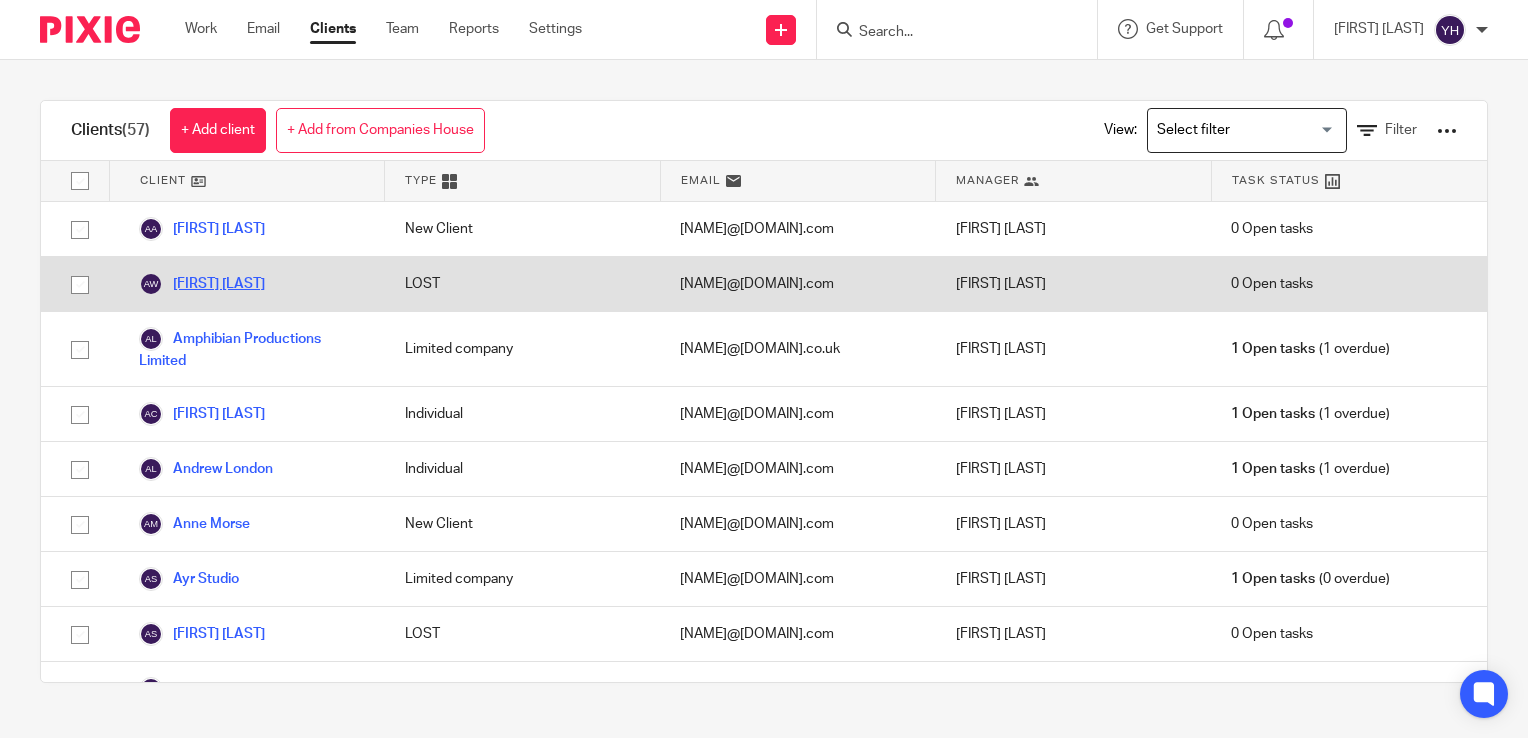 click on "[FIRST] [LAST]" at bounding box center (202, 284) 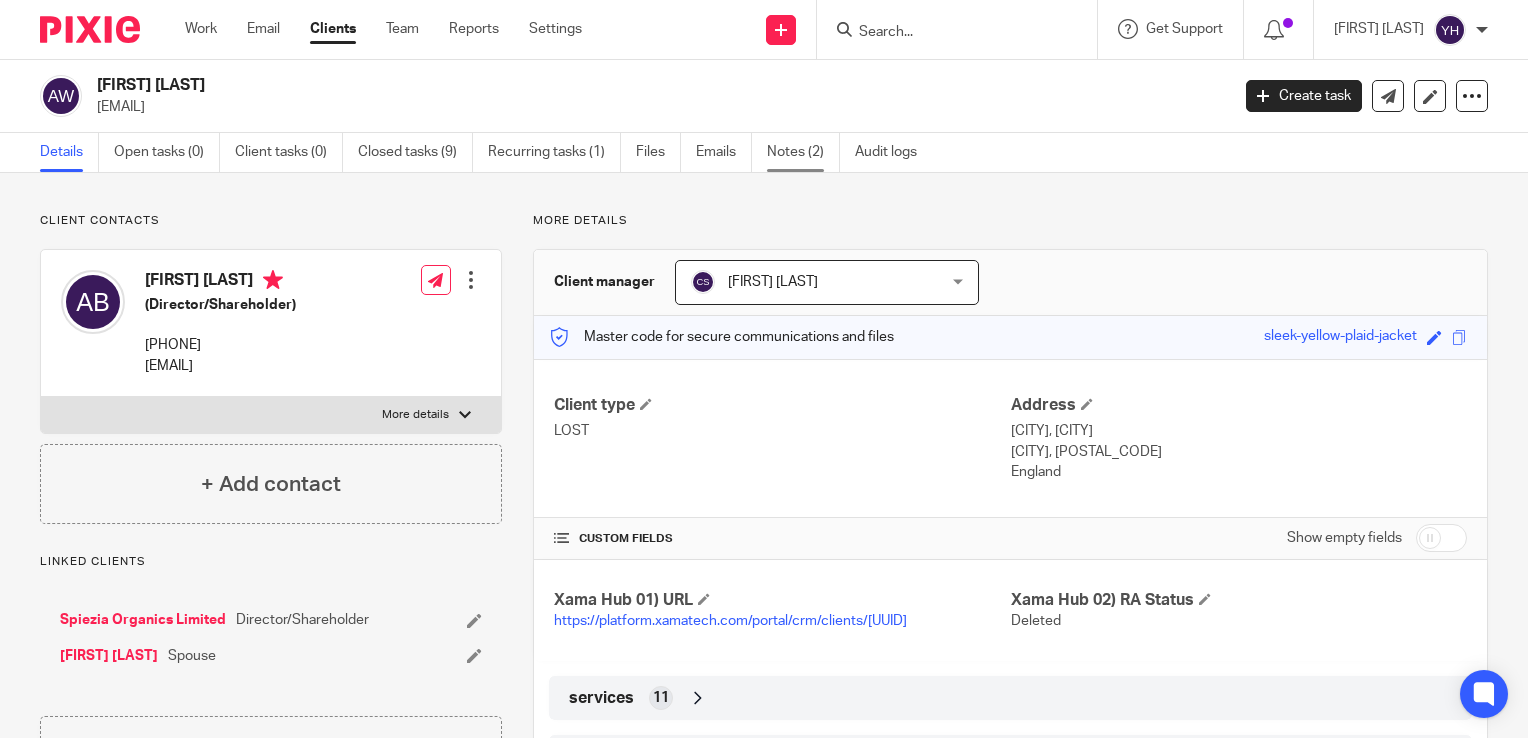 scroll, scrollTop: 0, scrollLeft: 0, axis: both 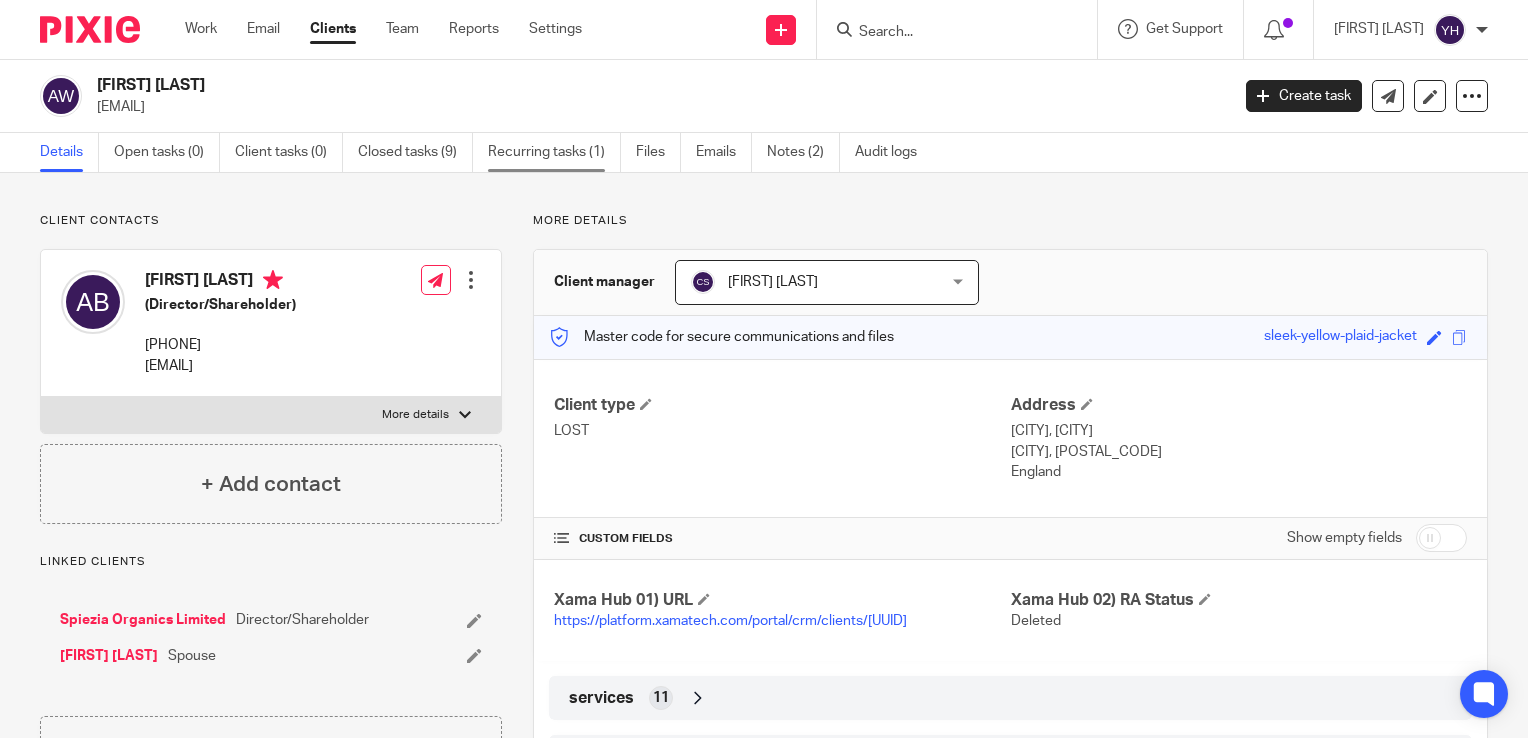 click on "Recurring tasks (1)" at bounding box center (554, 152) 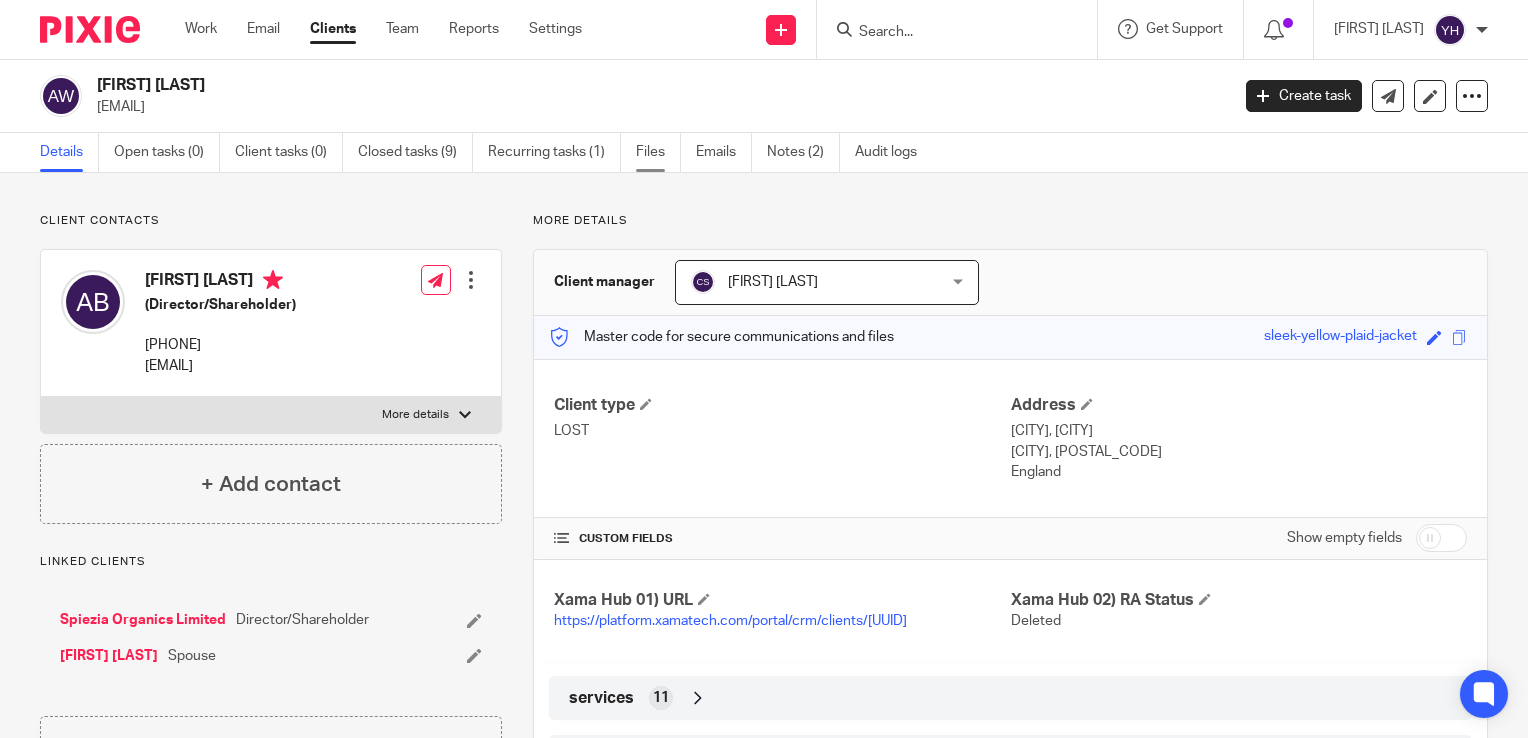 click on "Files" at bounding box center [658, 152] 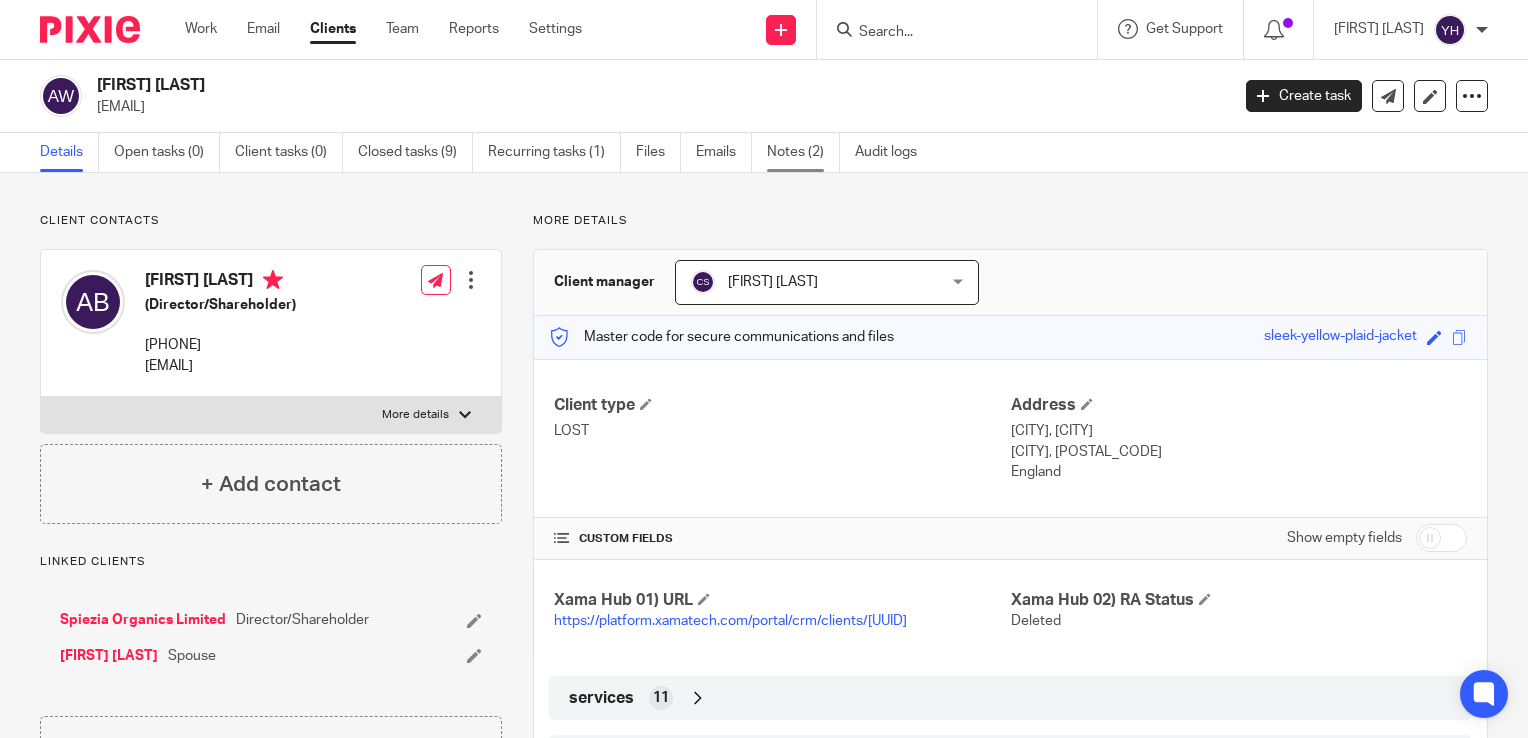 click on "Notes (2)" at bounding box center [803, 152] 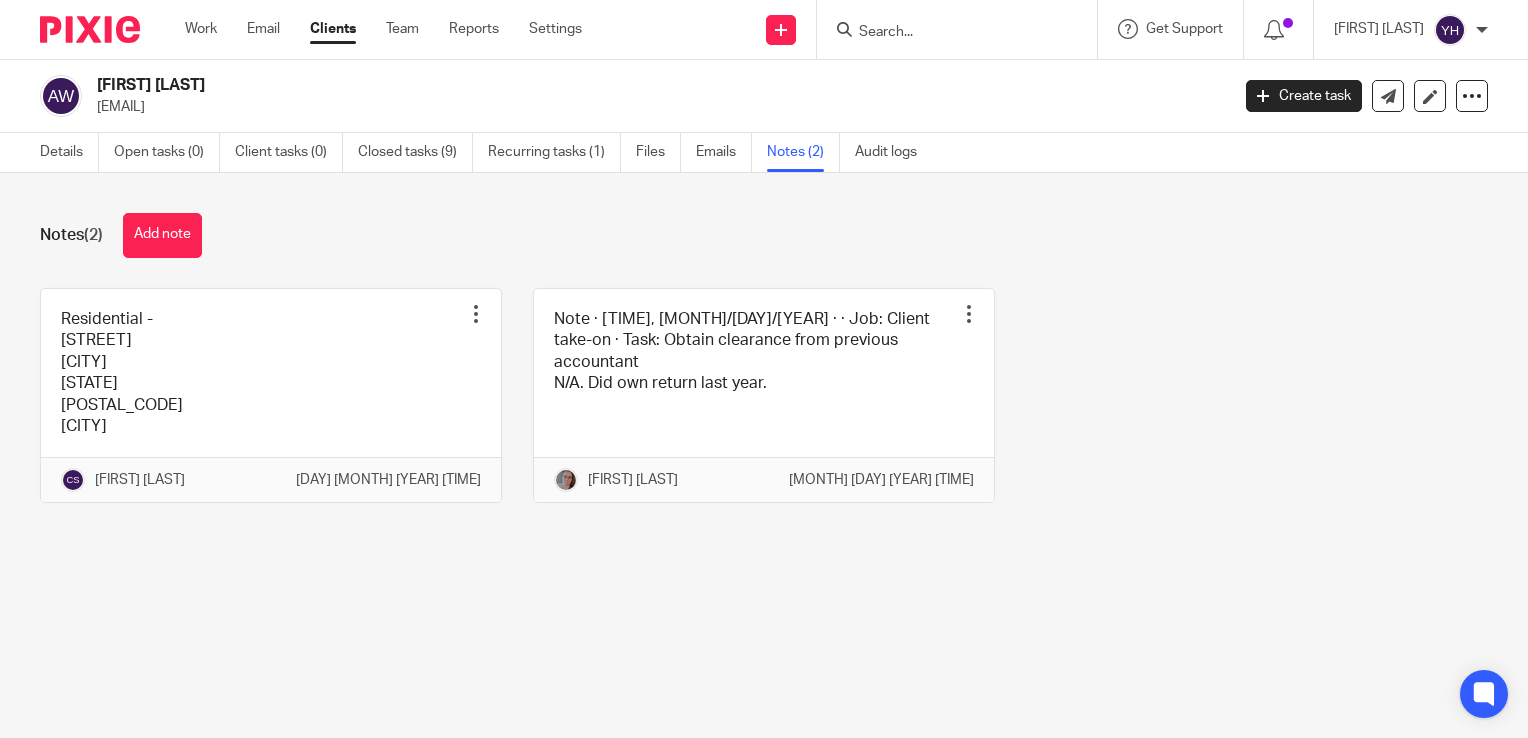 scroll, scrollTop: 0, scrollLeft: 0, axis: both 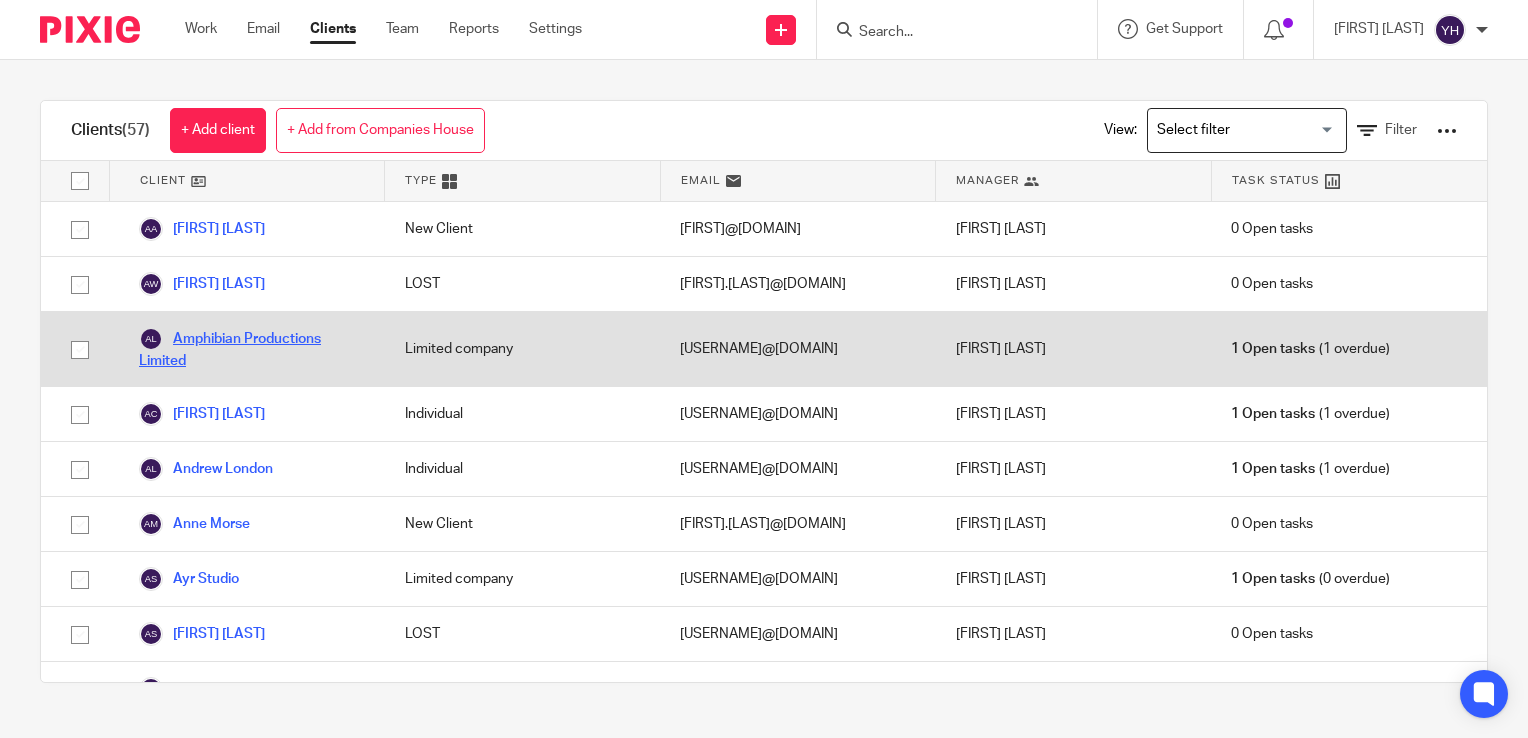 click on "Amphibian Productions Limited" at bounding box center (252, 349) 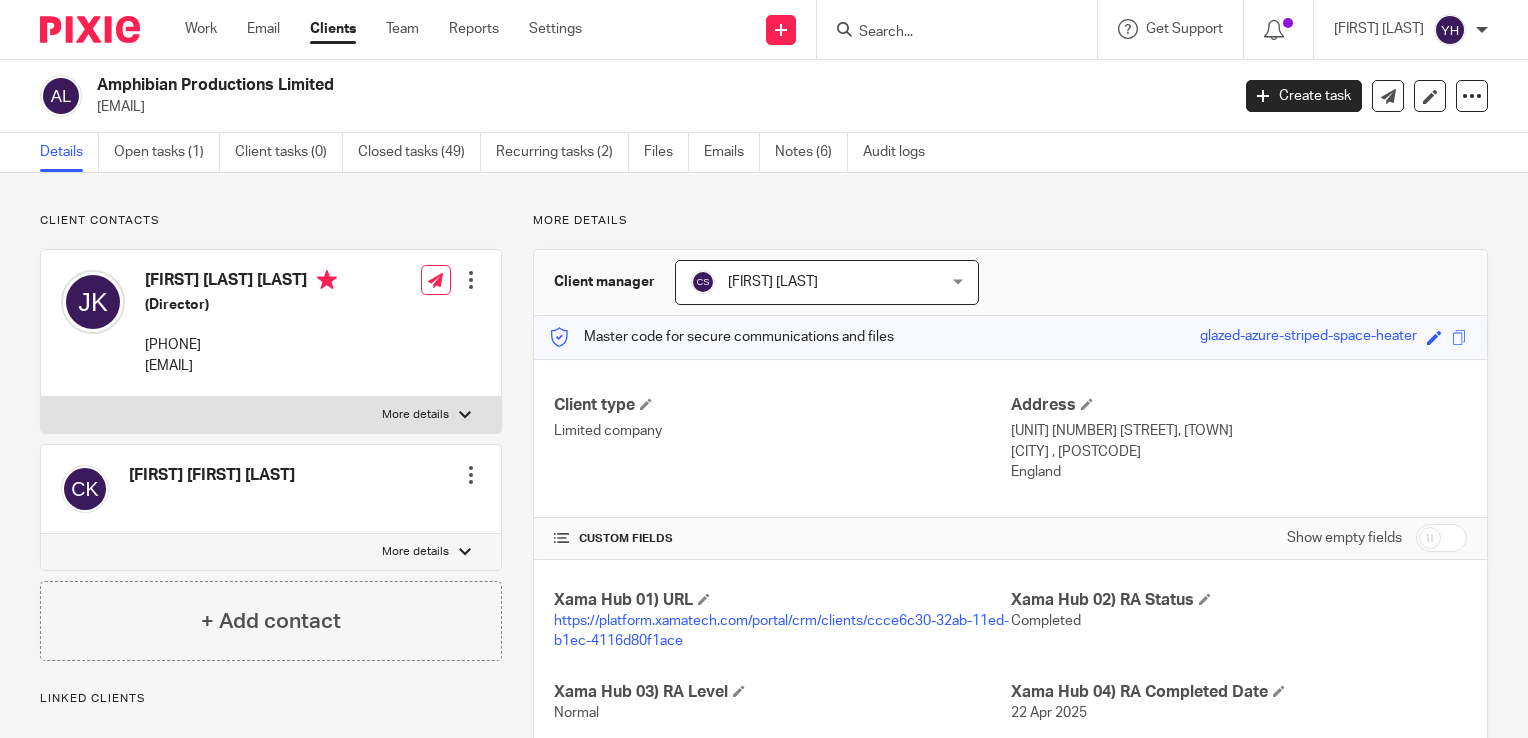 scroll, scrollTop: 0, scrollLeft: 0, axis: both 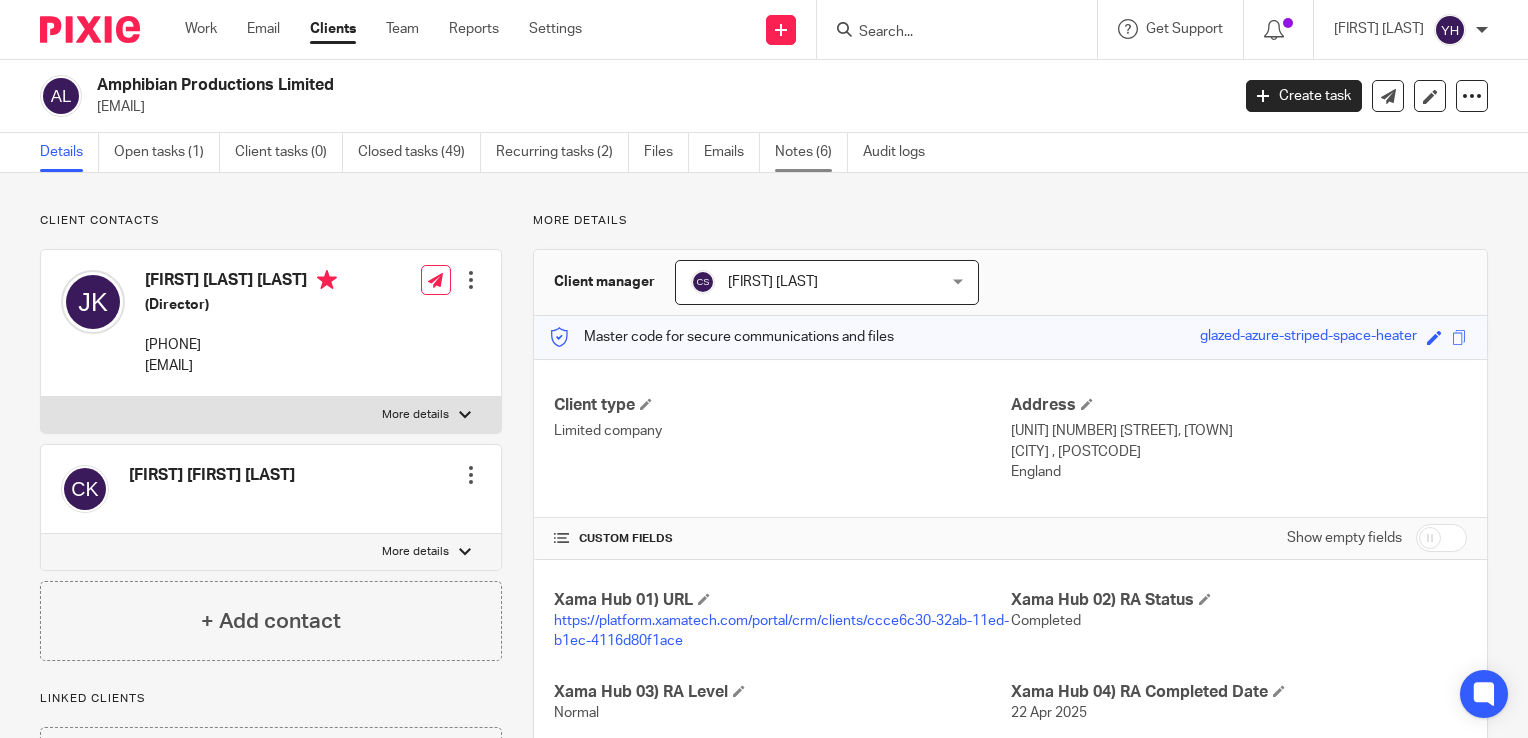 click on "Notes (6)" at bounding box center [811, 152] 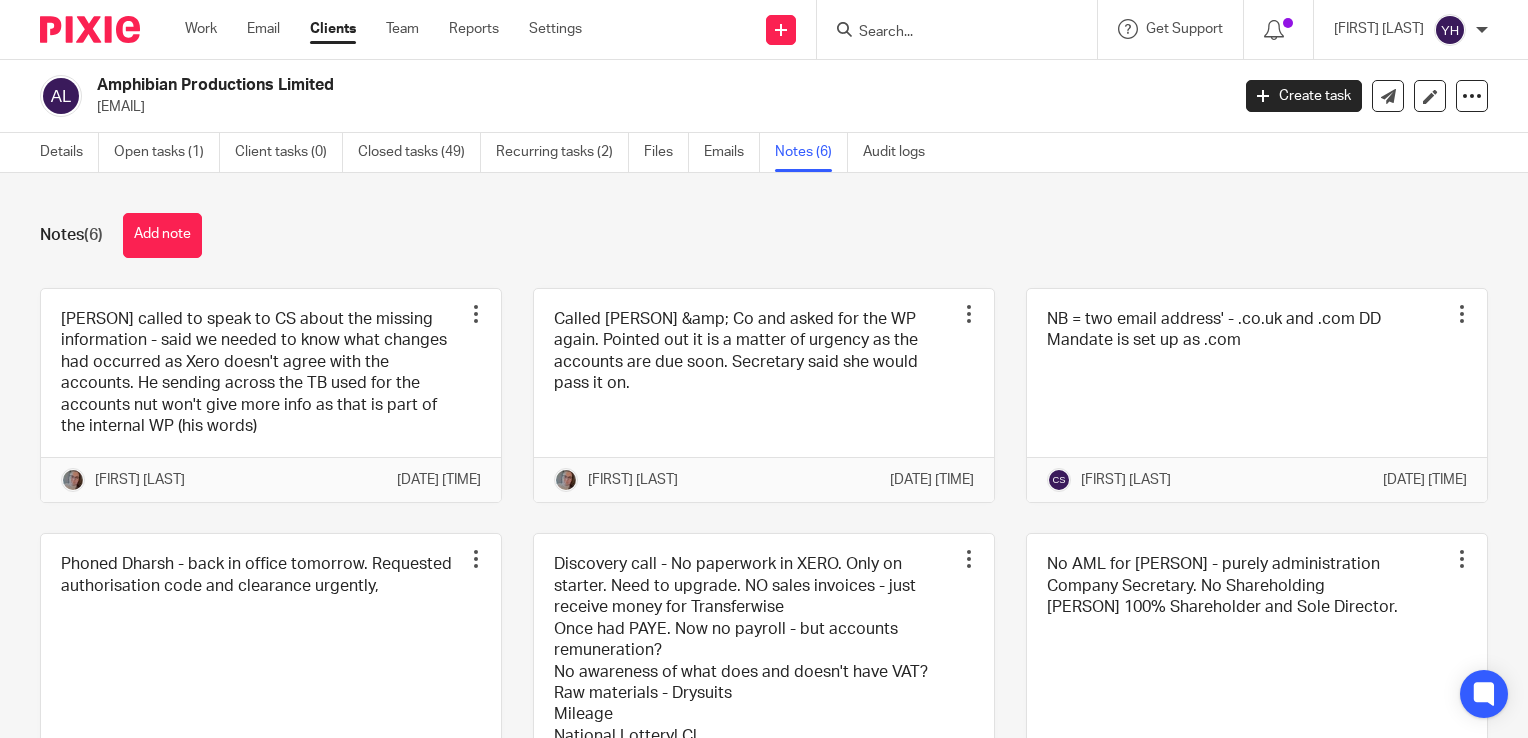 scroll, scrollTop: 0, scrollLeft: 0, axis: both 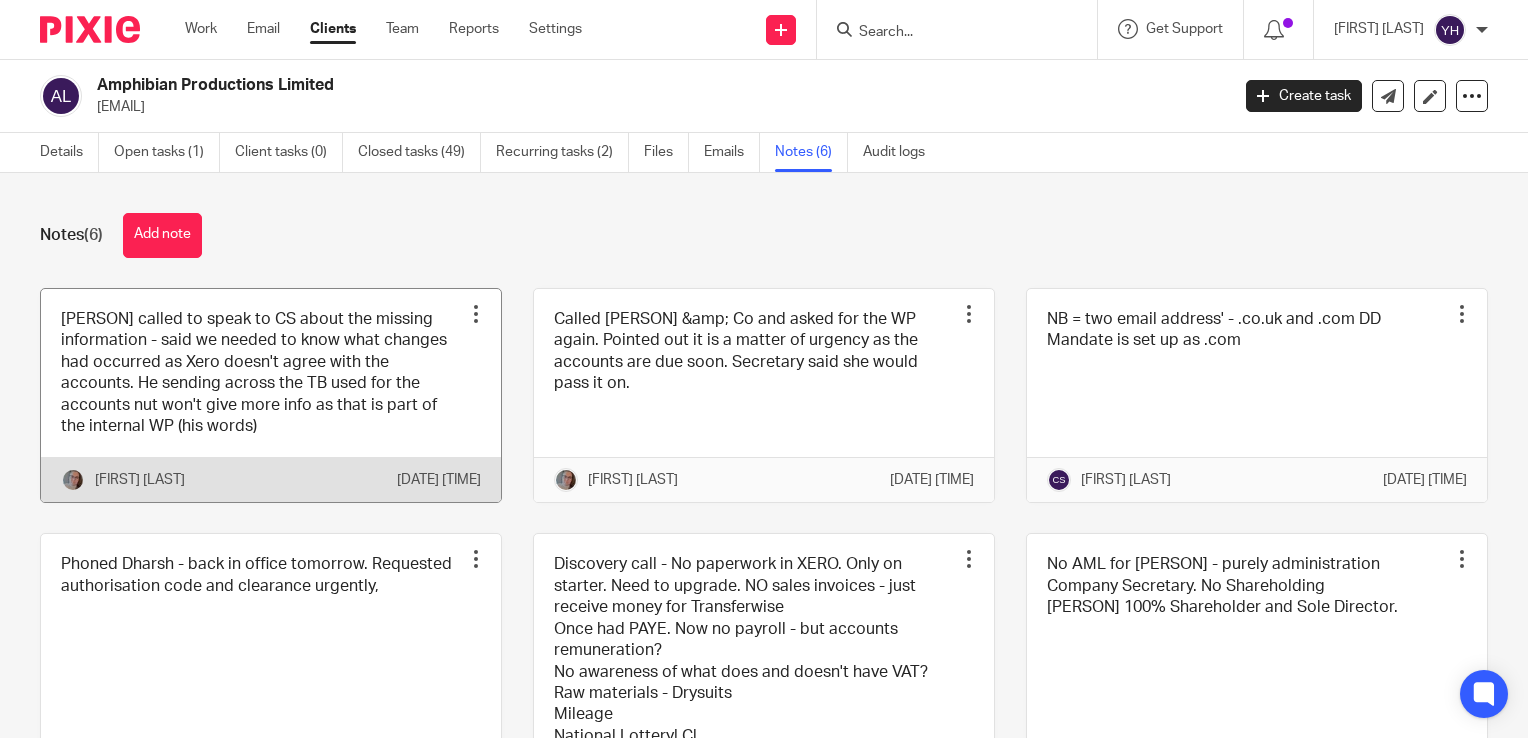 click at bounding box center [476, 314] 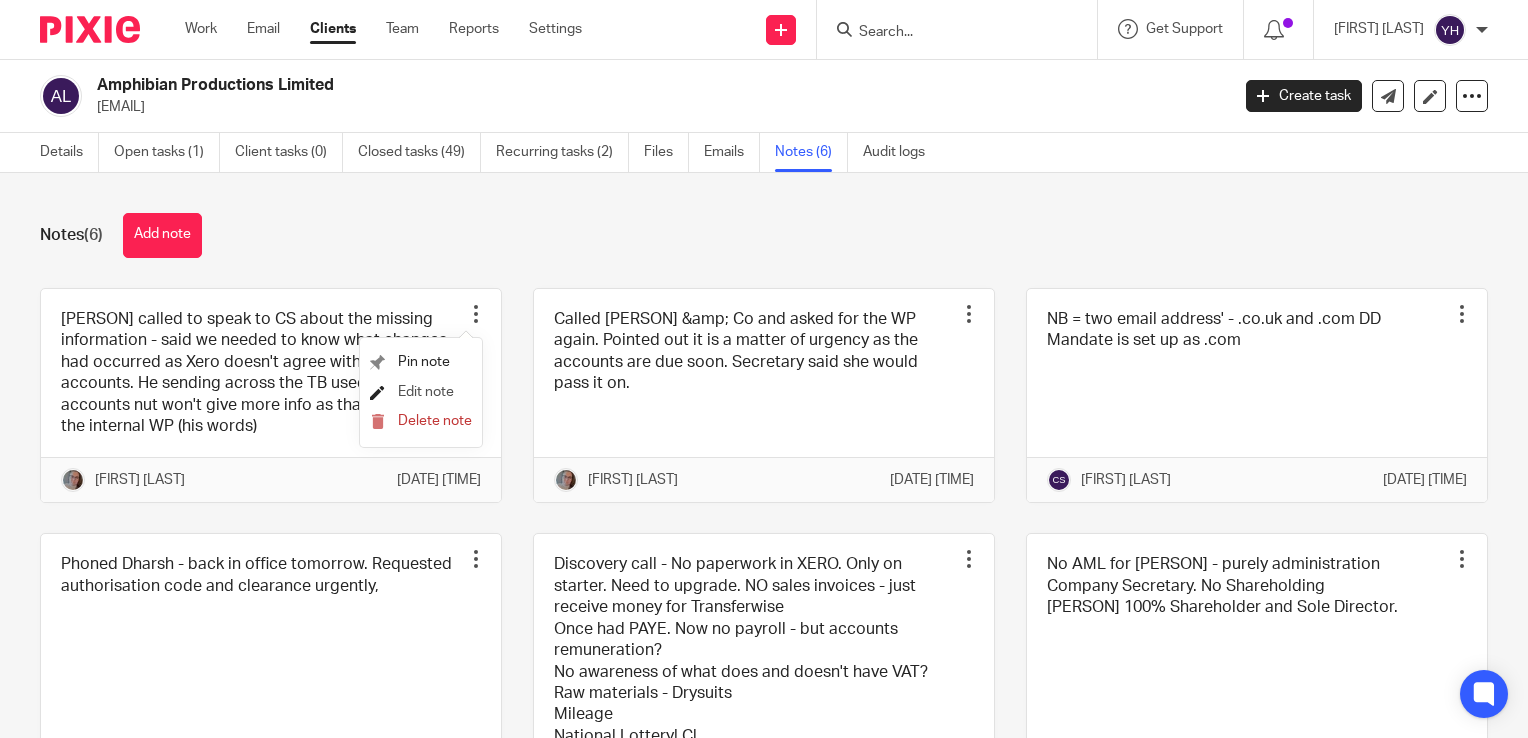 click on "Edit note" at bounding box center (426, 392) 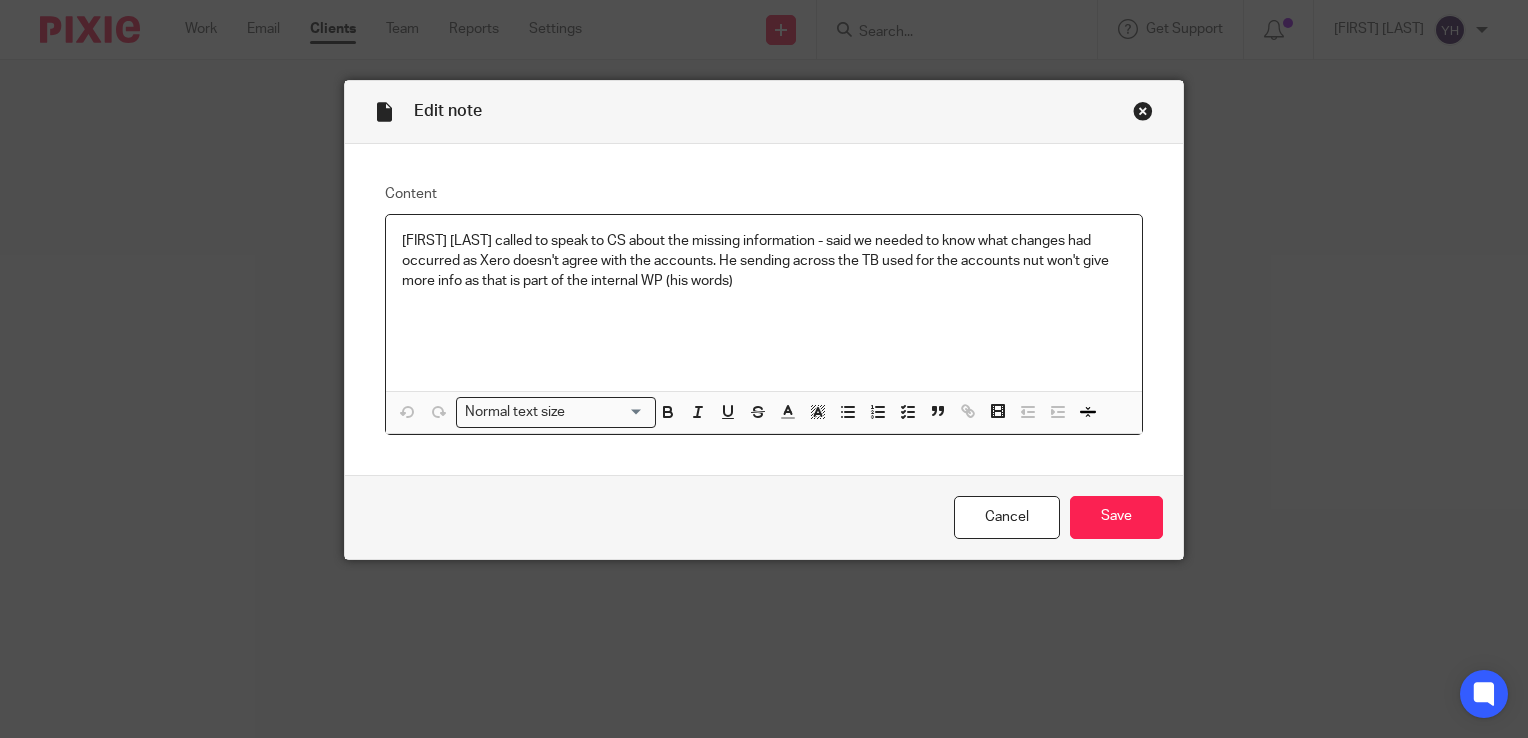 scroll, scrollTop: 0, scrollLeft: 0, axis: both 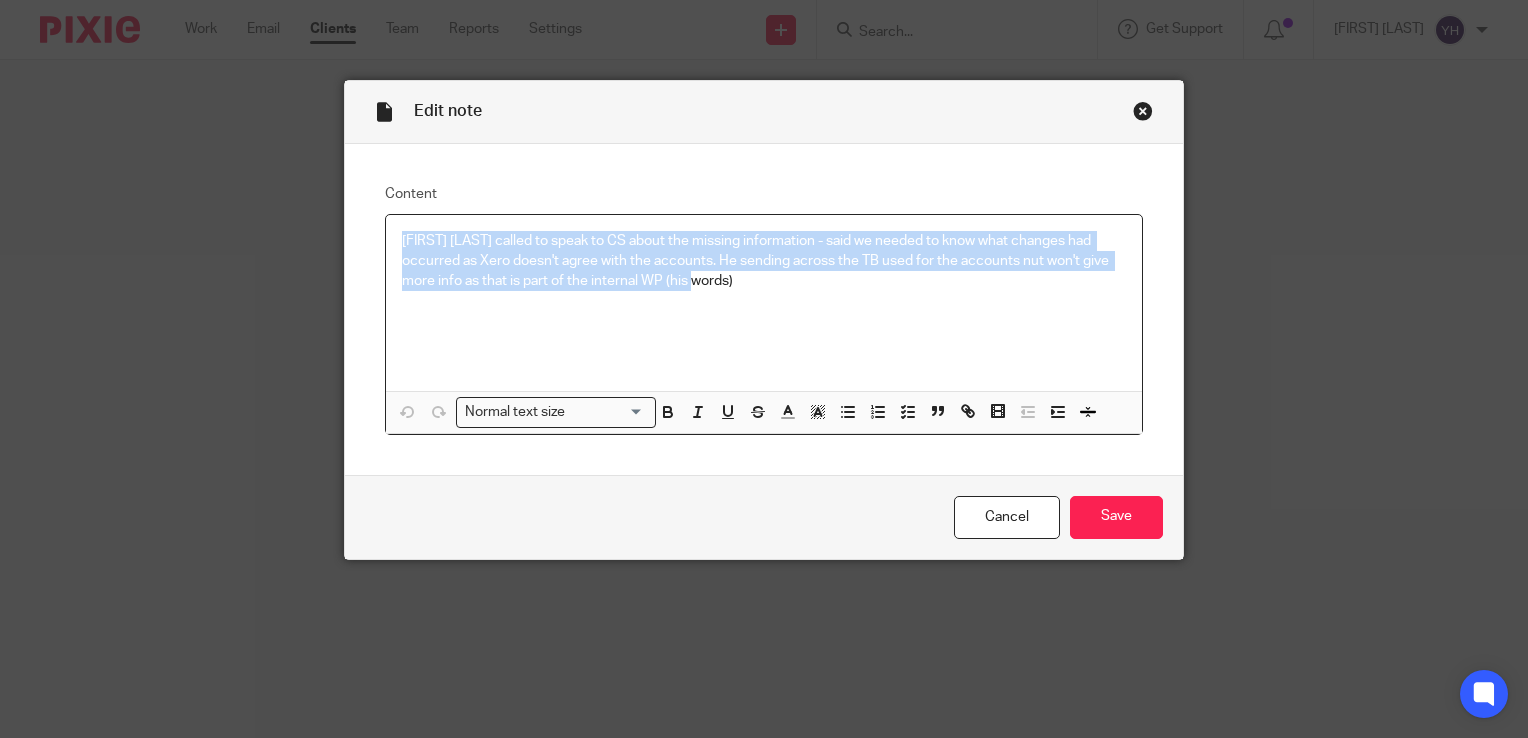 drag, startPoint x: 705, startPoint y: 282, endPoint x: 352, endPoint y: 221, distance: 358.23178 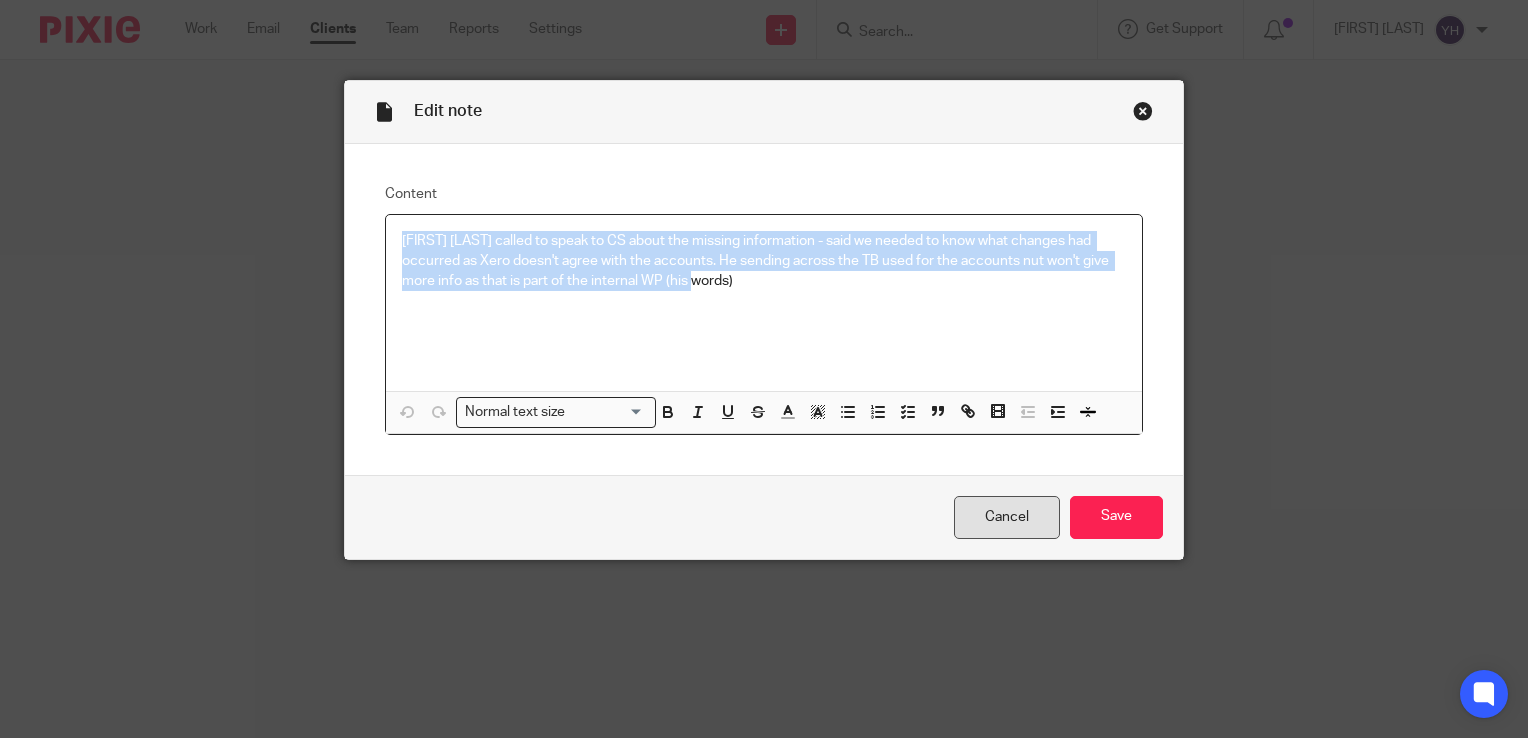click on "Cancel" at bounding box center [1007, 517] 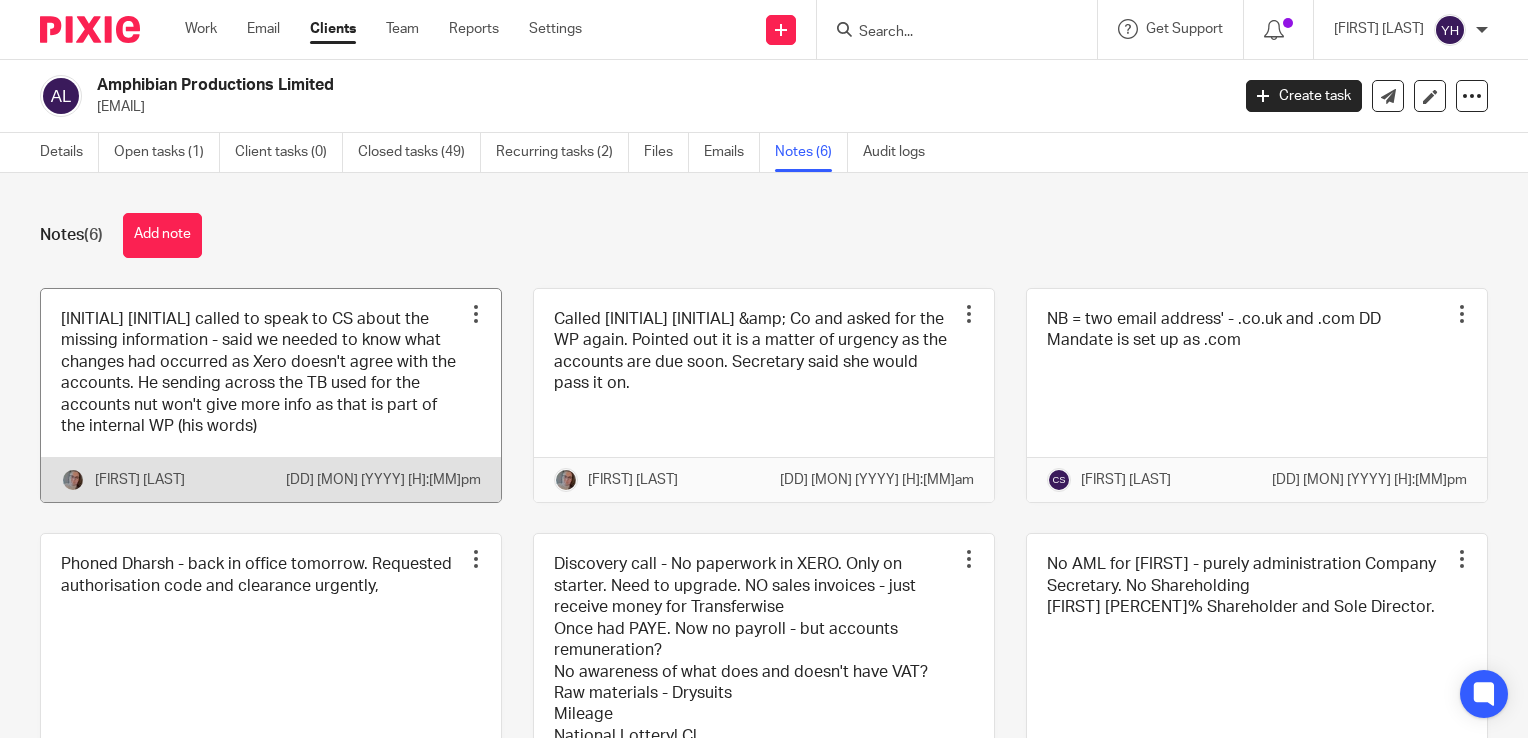 scroll, scrollTop: 0, scrollLeft: 0, axis: both 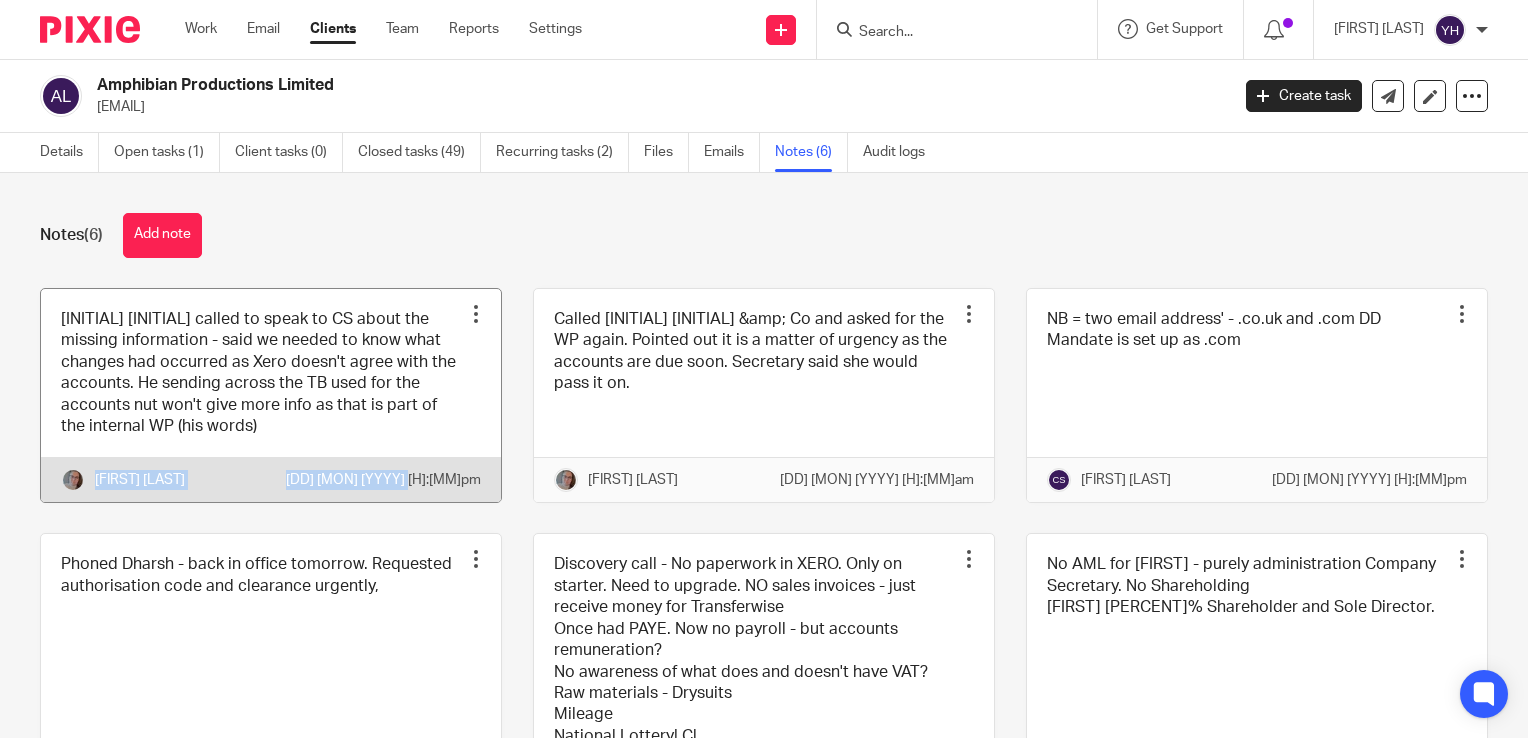 drag, startPoint x: 93, startPoint y: 503, endPoint x: 478, endPoint y: 504, distance: 385.0013 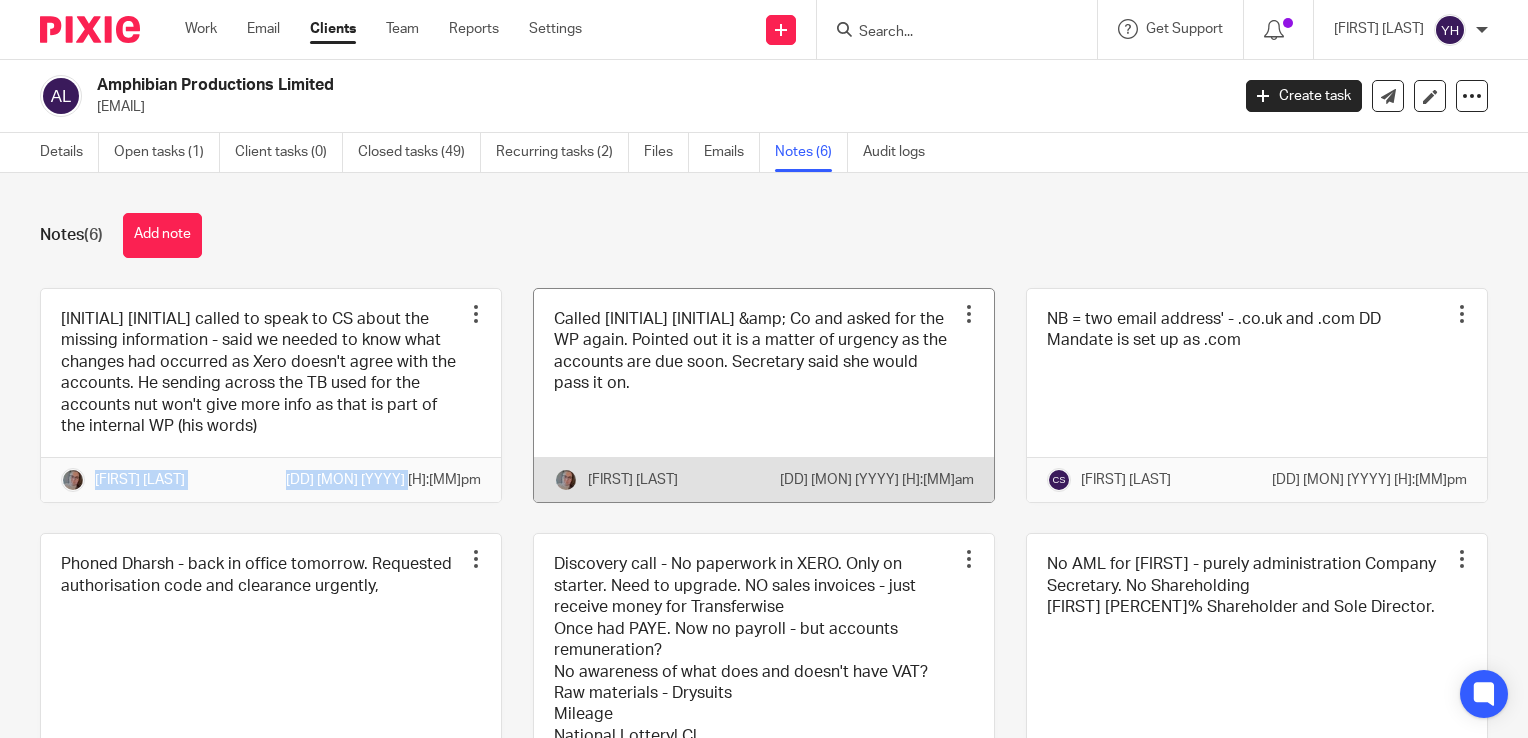 click at bounding box center (969, 314) 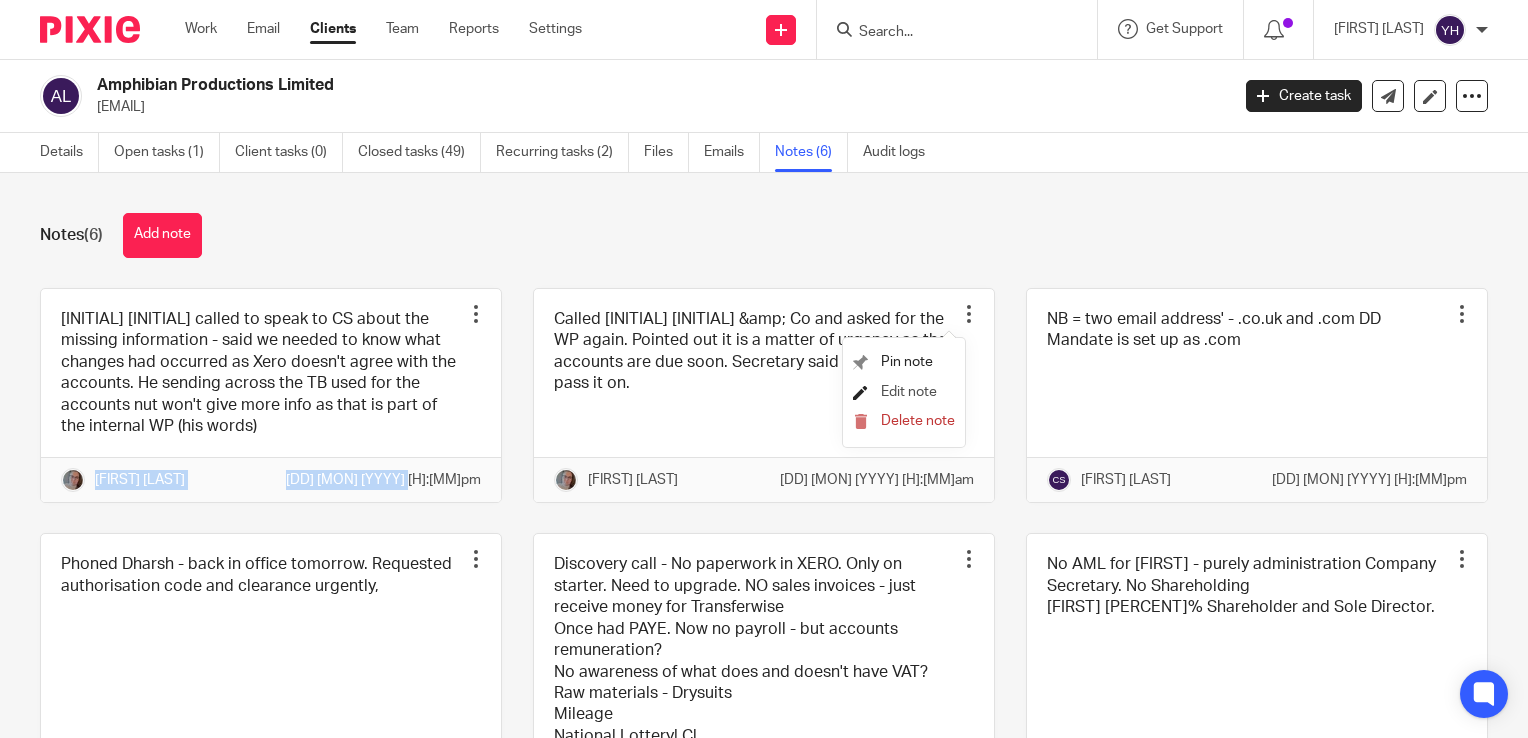 click on "Edit note" at bounding box center [909, 392] 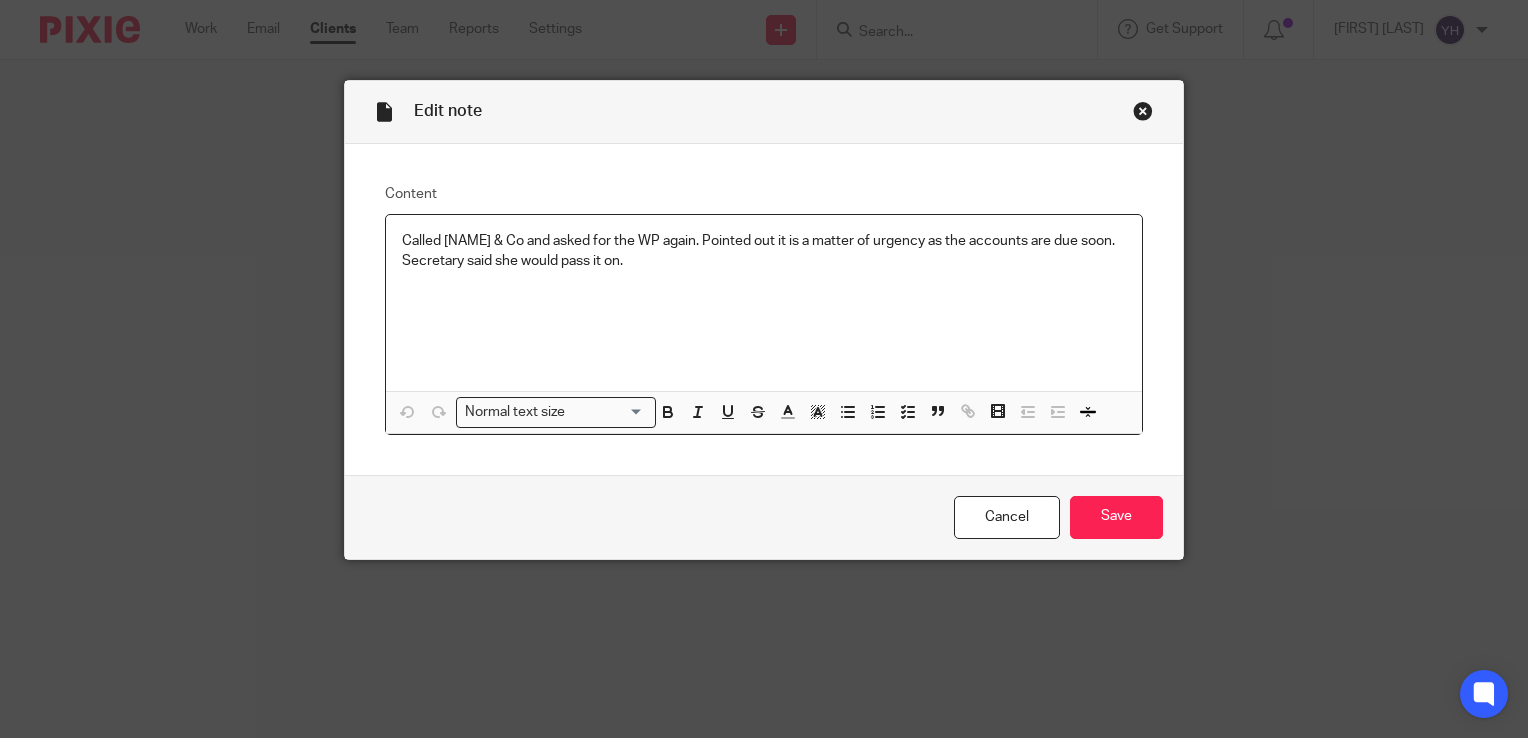 scroll, scrollTop: 0, scrollLeft: 0, axis: both 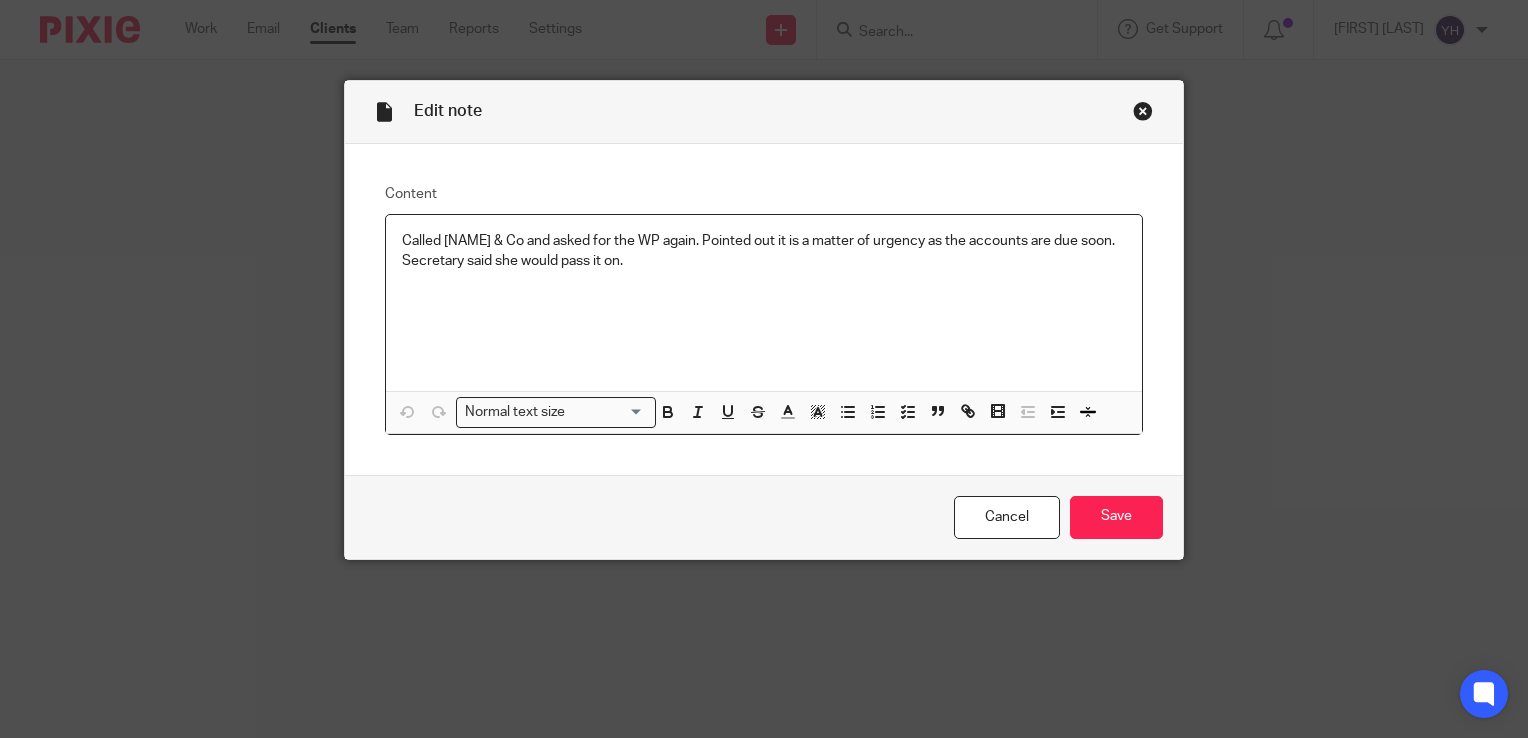 drag, startPoint x: 628, startPoint y: 265, endPoint x: 348, endPoint y: 226, distance: 282.70303 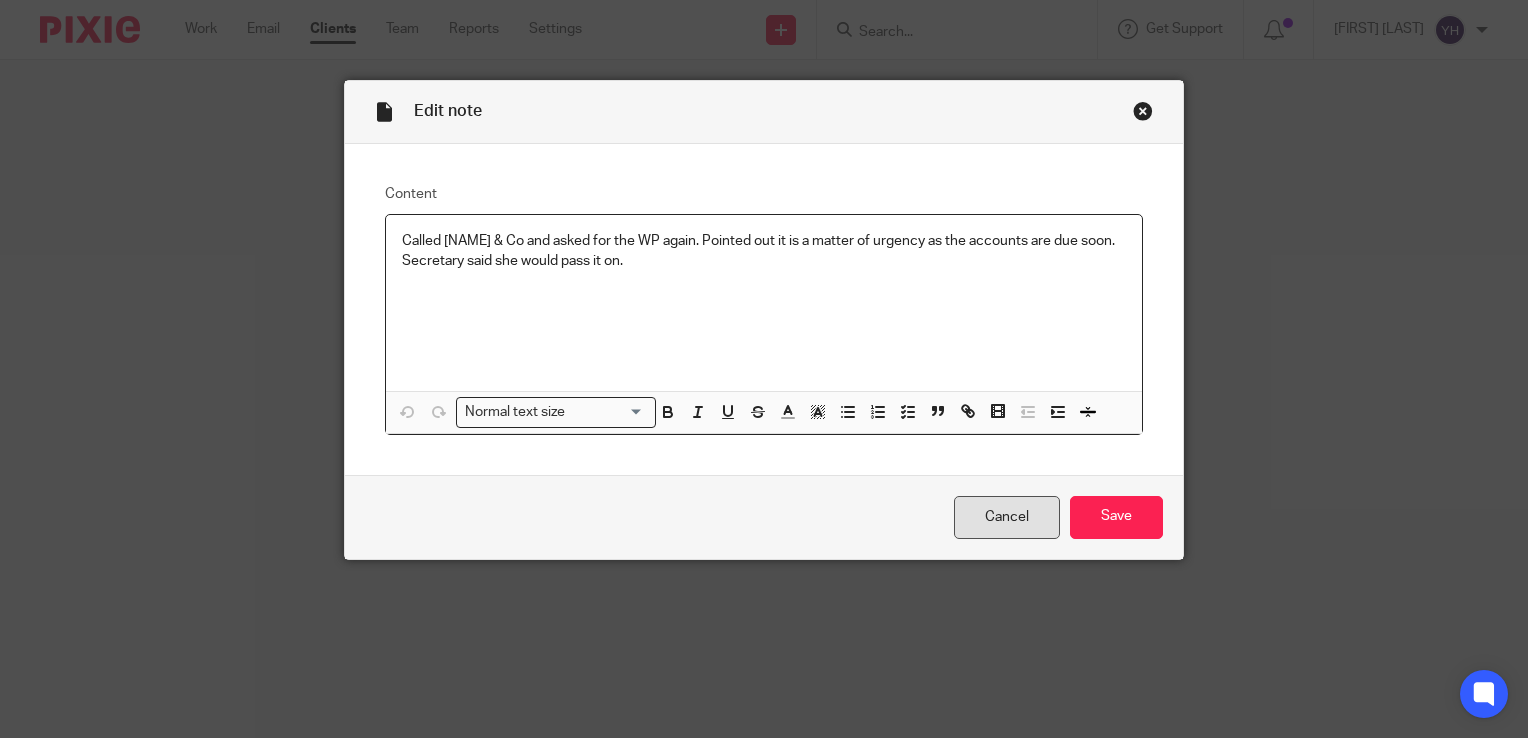 click on "Cancel" at bounding box center (1007, 517) 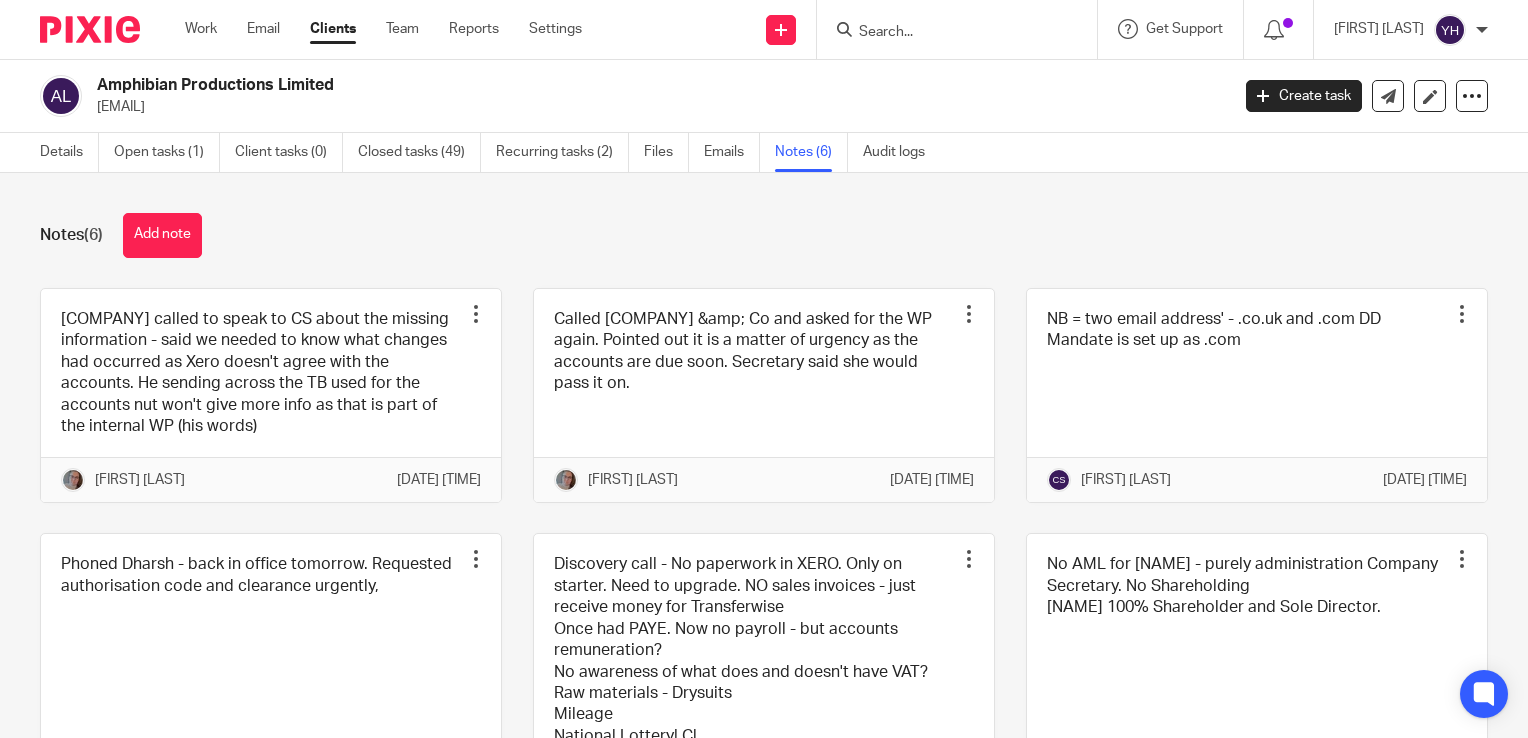 scroll, scrollTop: 0, scrollLeft: 0, axis: both 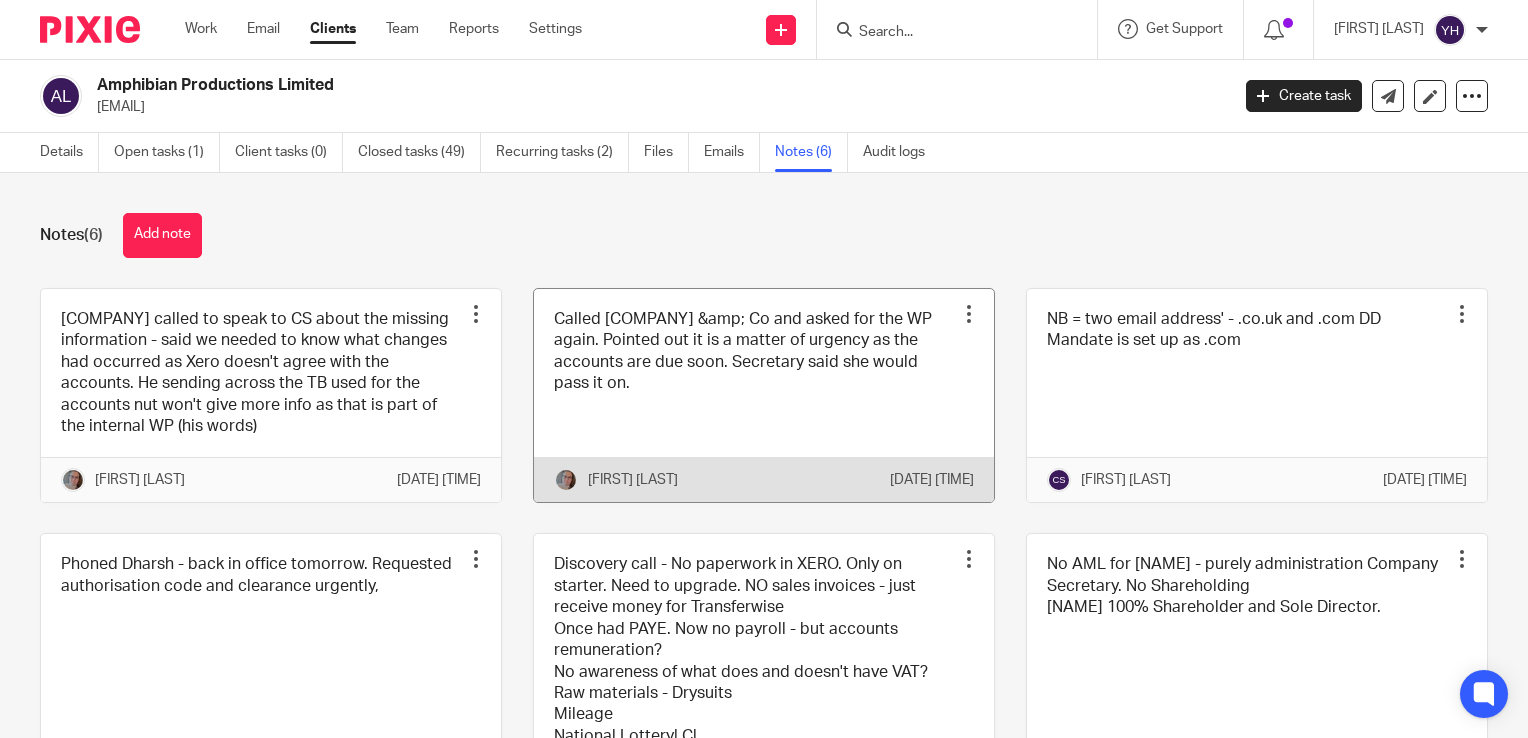 drag, startPoint x: 0, startPoint y: 0, endPoint x: 955, endPoint y: 518, distance: 1086.4387 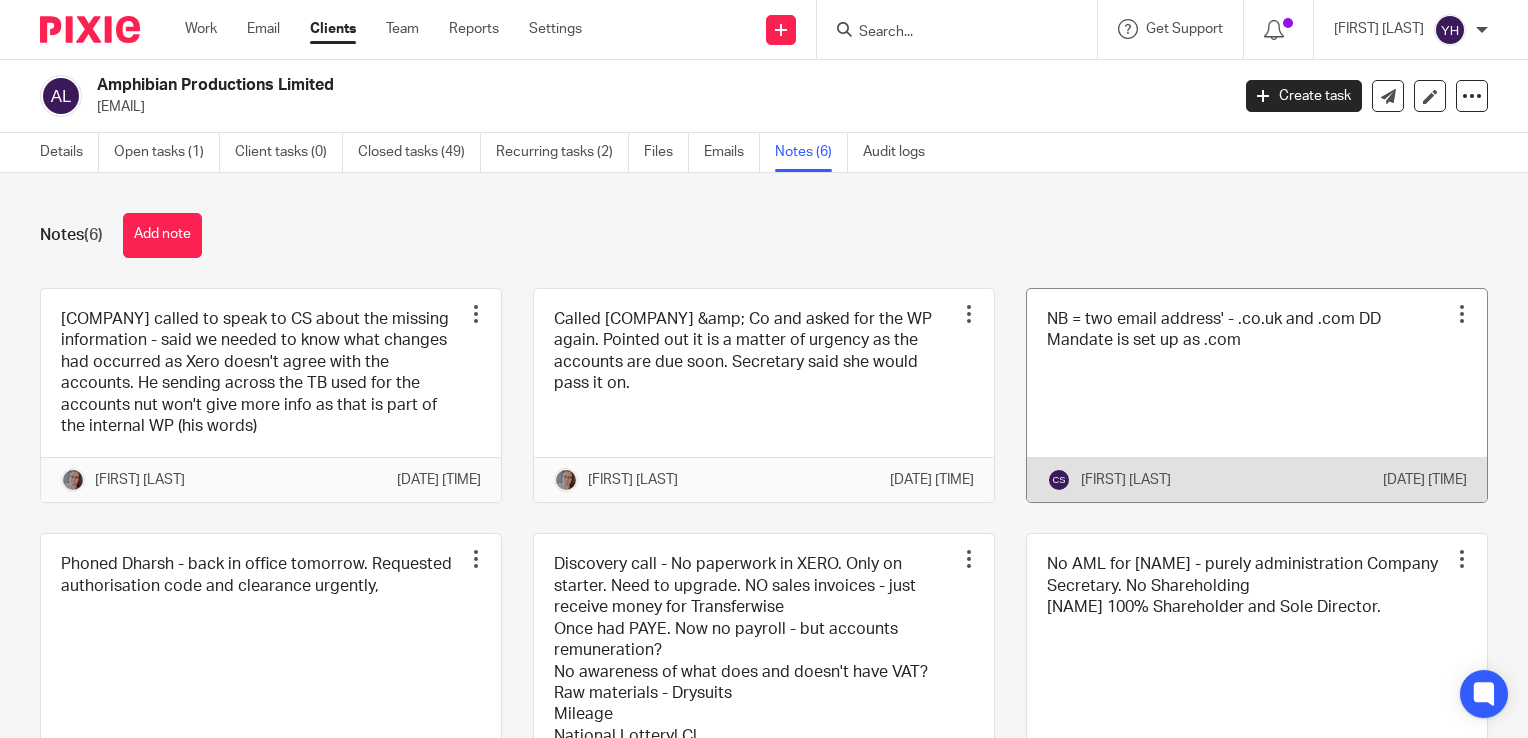 click at bounding box center [1462, 314] 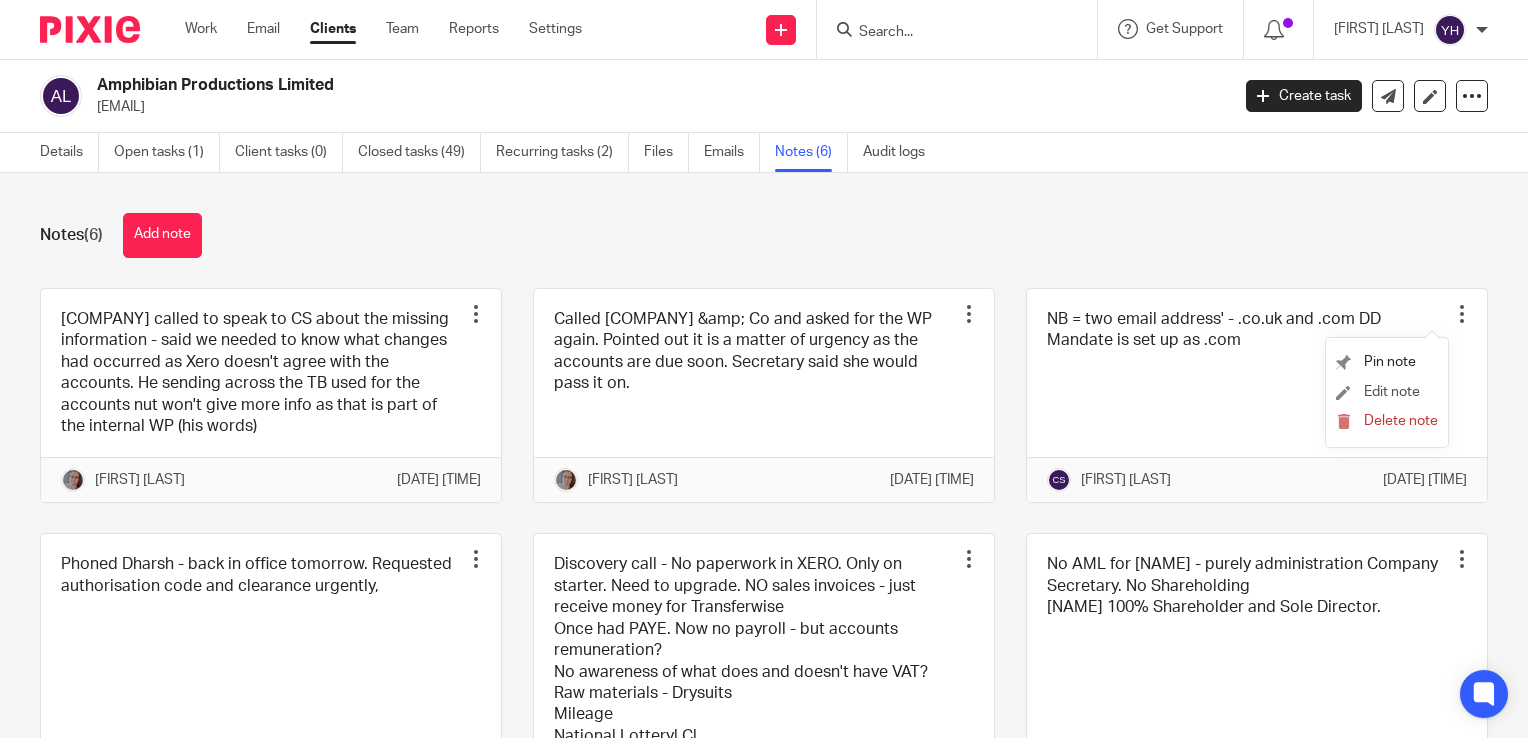 click on "Edit note" at bounding box center (1387, 393) 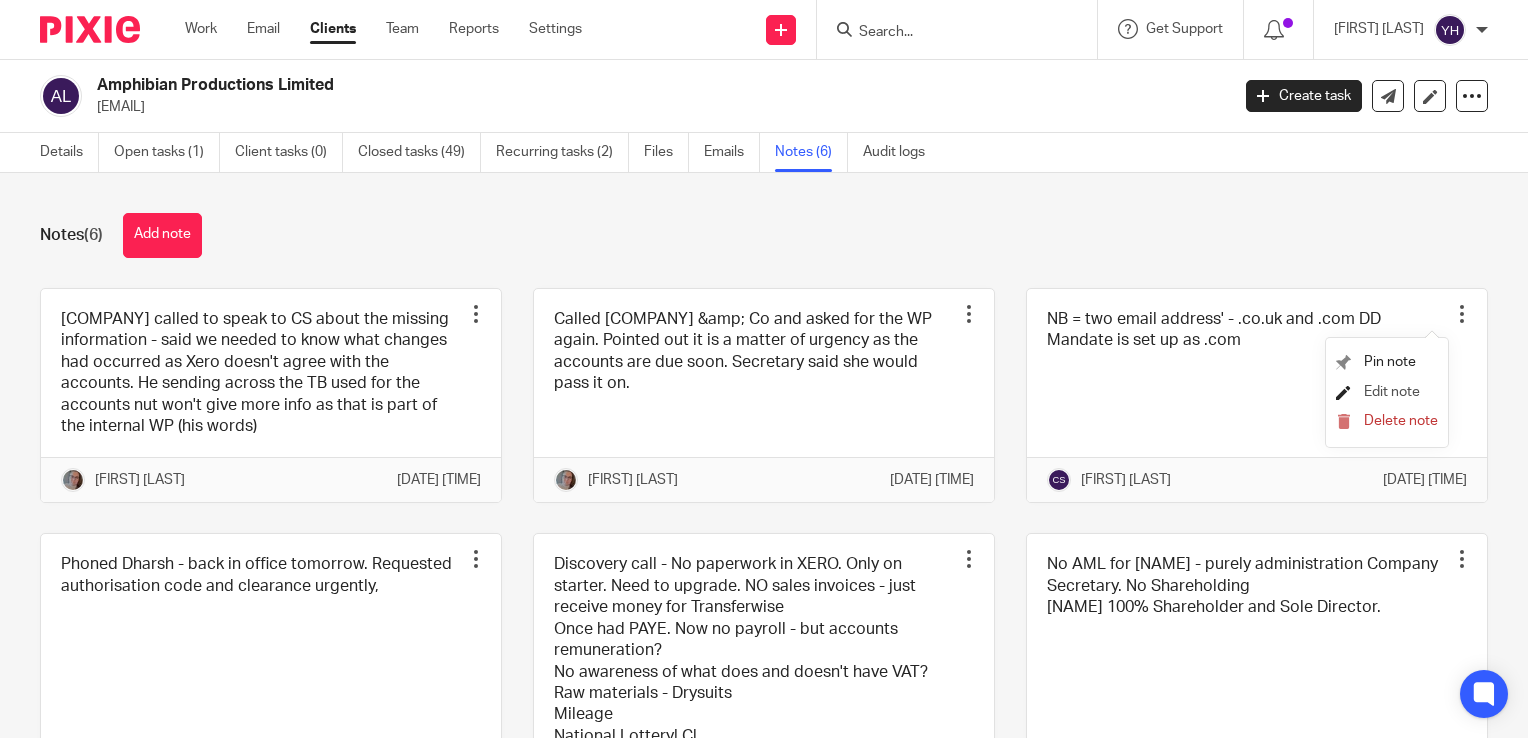 click on "Edit note" at bounding box center (1392, 392) 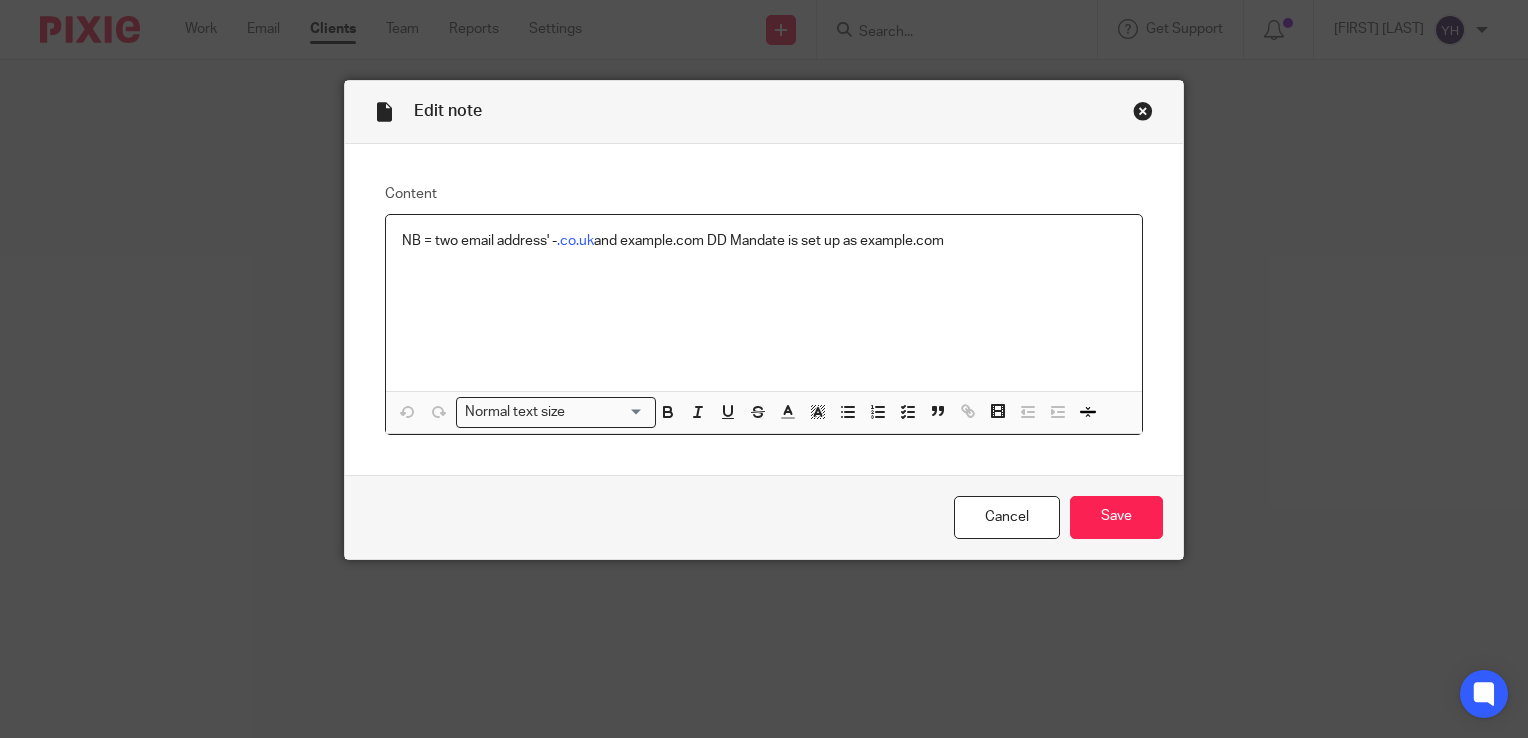 scroll, scrollTop: 0, scrollLeft: 0, axis: both 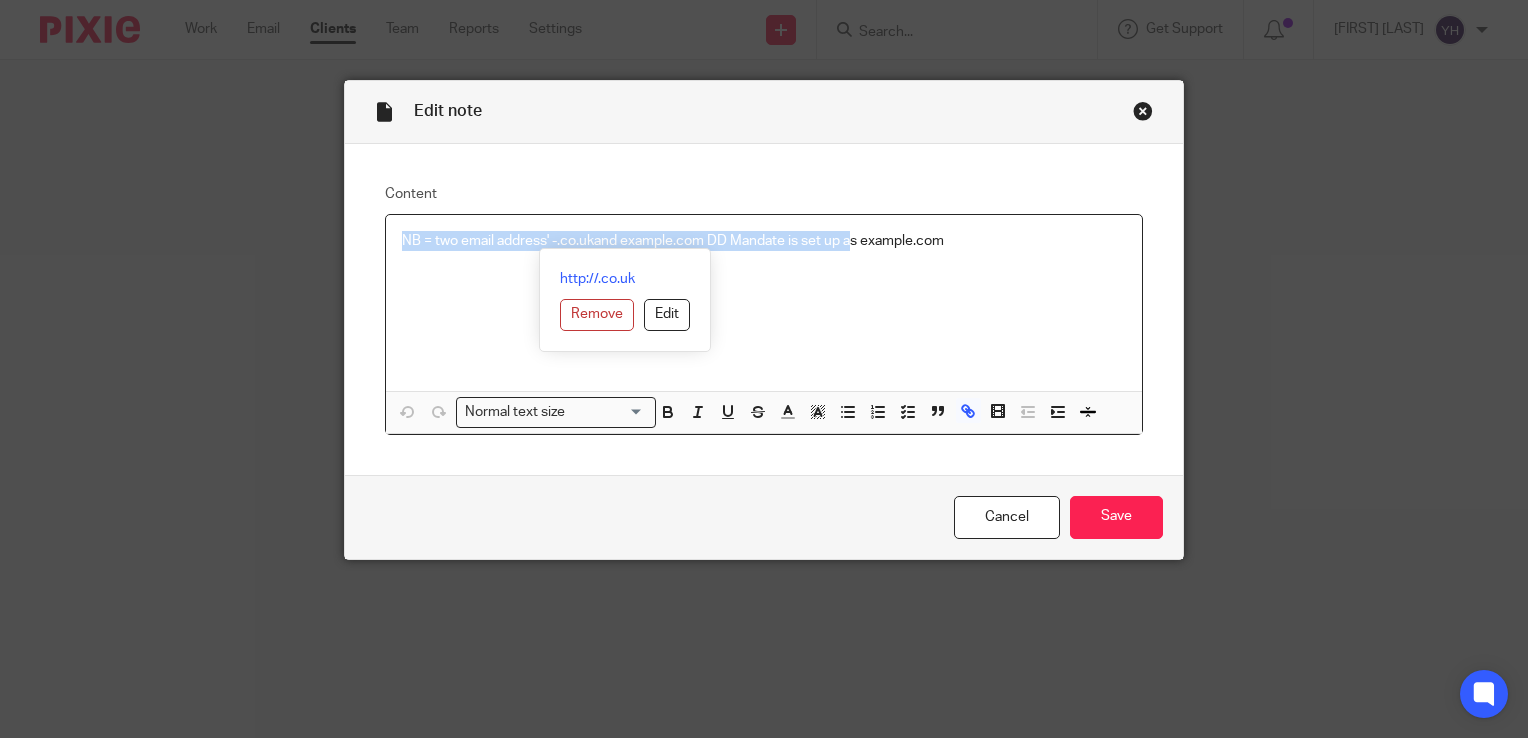 drag, startPoint x: 888, startPoint y: 240, endPoint x: 355, endPoint y: 250, distance: 533.0938 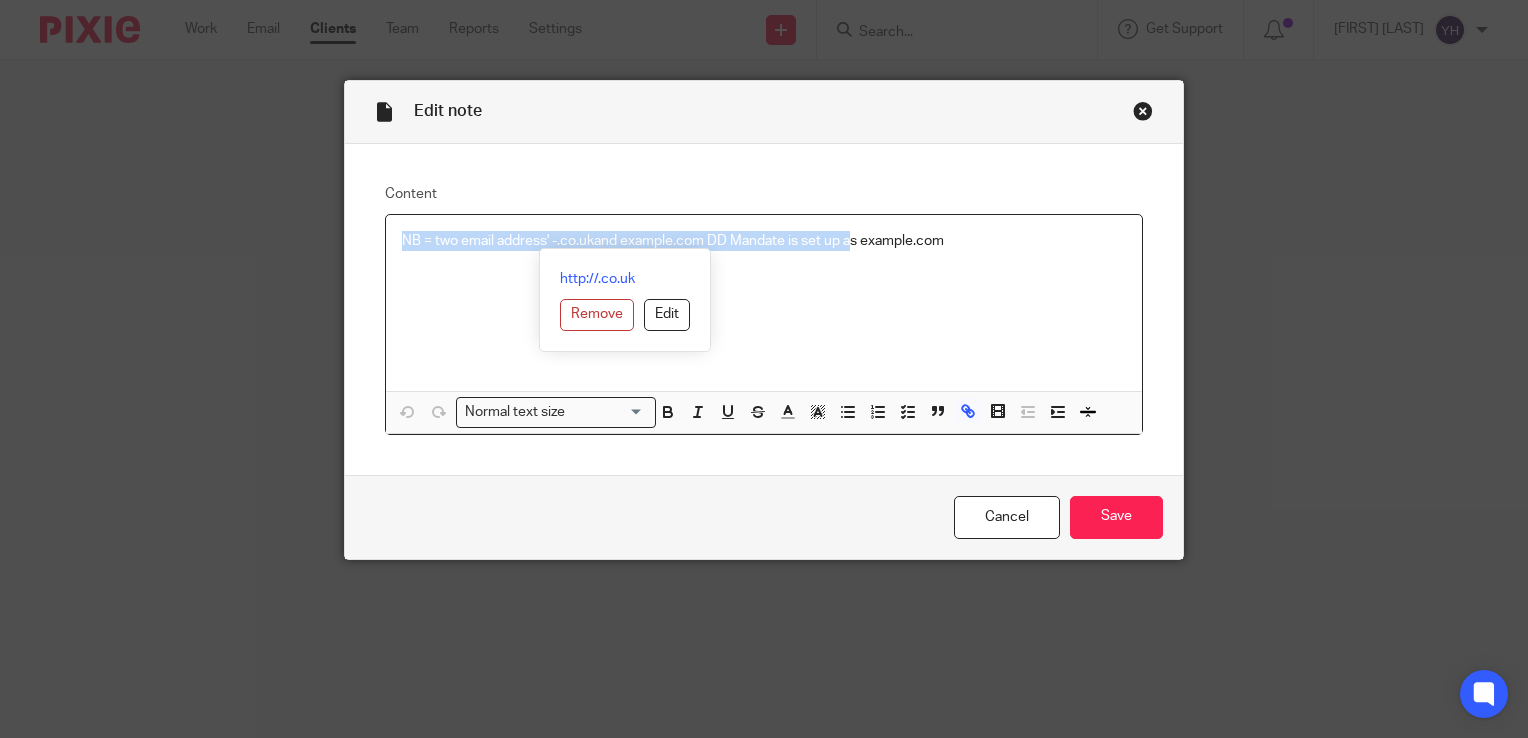 click on "Content NB = two email address' - example.com and example.com DD Mandate is set up as example.com Normal text size Loading... http://example.com Remove Edit Insert new video Copy and paste the video URL. Youtube, Vimeo and Loom URLs are supported. Close Submit <p>NB = two email address' - <a href="http://example.com" title="example.com" rel="nofollow noopener" target="_blank">example.com</a> and example.com DD Mandate is set up as example.com</p>" at bounding box center (764, 309) 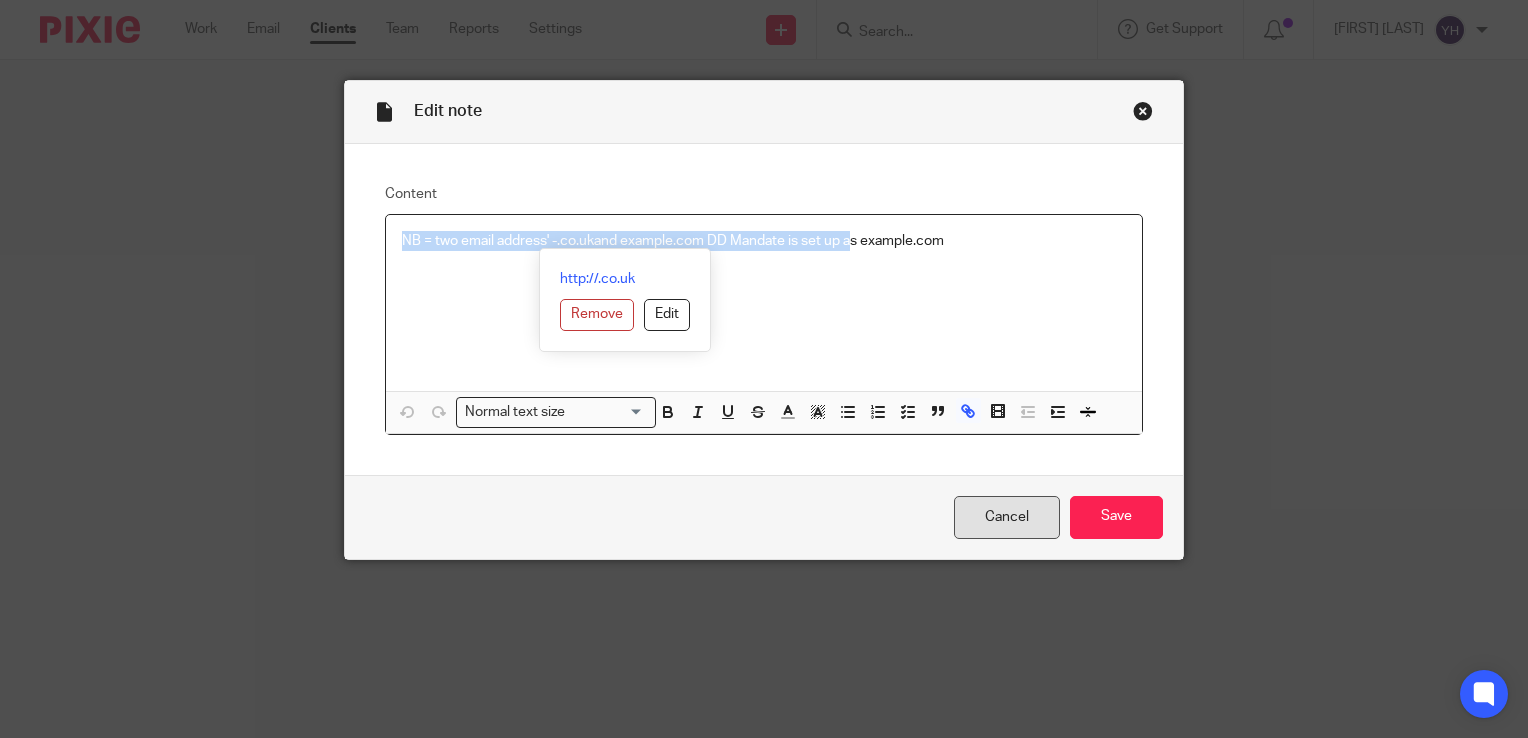 click on "Cancel" at bounding box center (1007, 517) 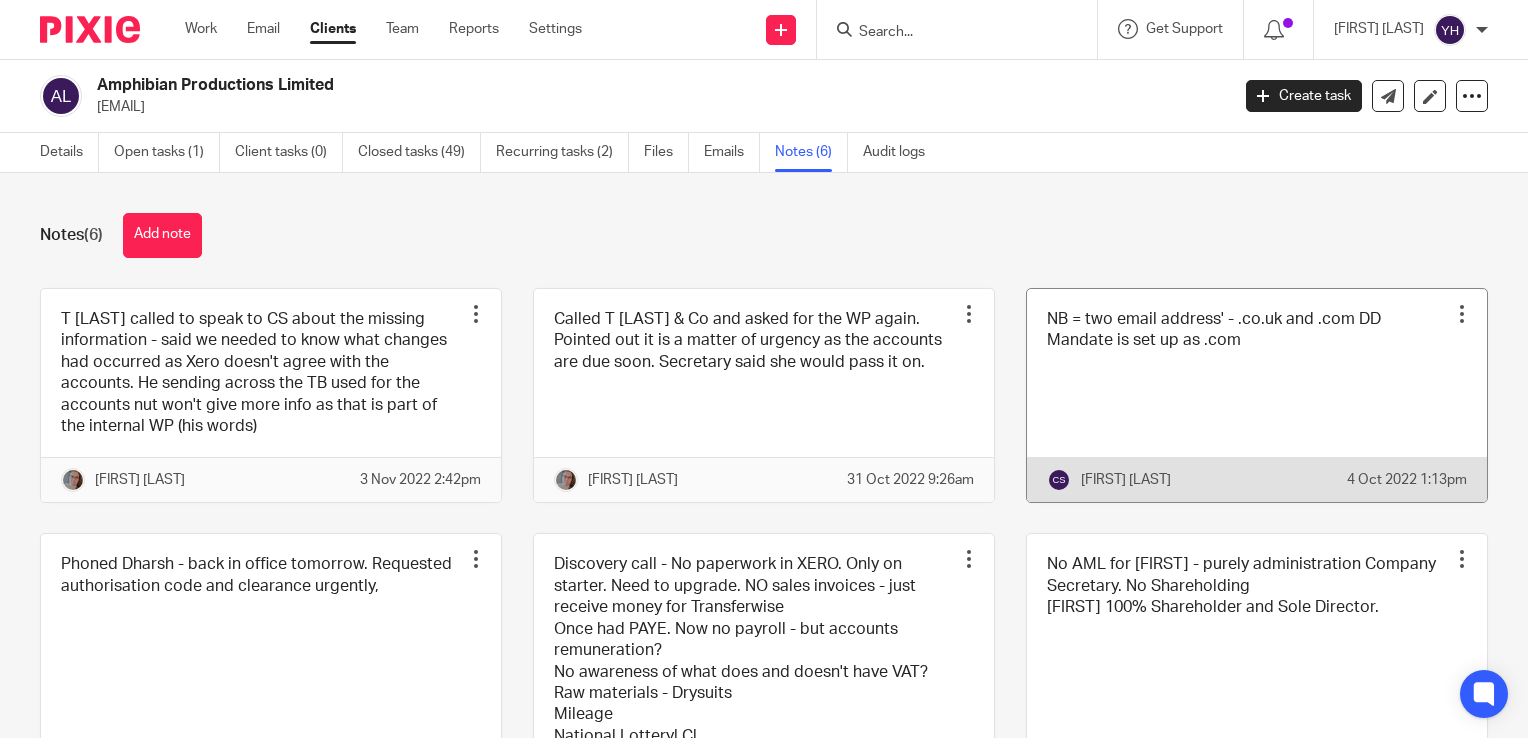 scroll, scrollTop: 0, scrollLeft: 0, axis: both 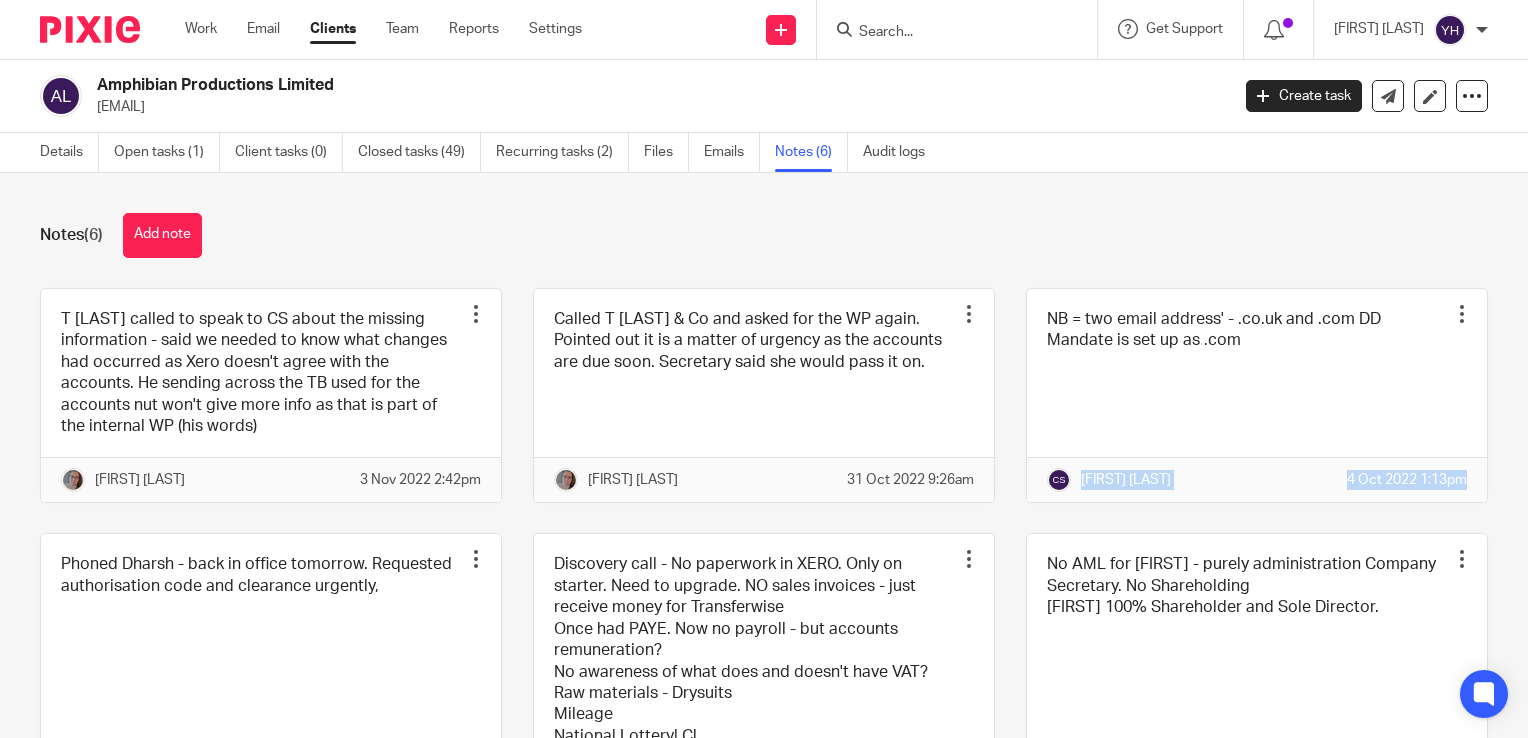 drag, startPoint x: 1064, startPoint y: 502, endPoint x: 1460, endPoint y: 498, distance: 396.0202 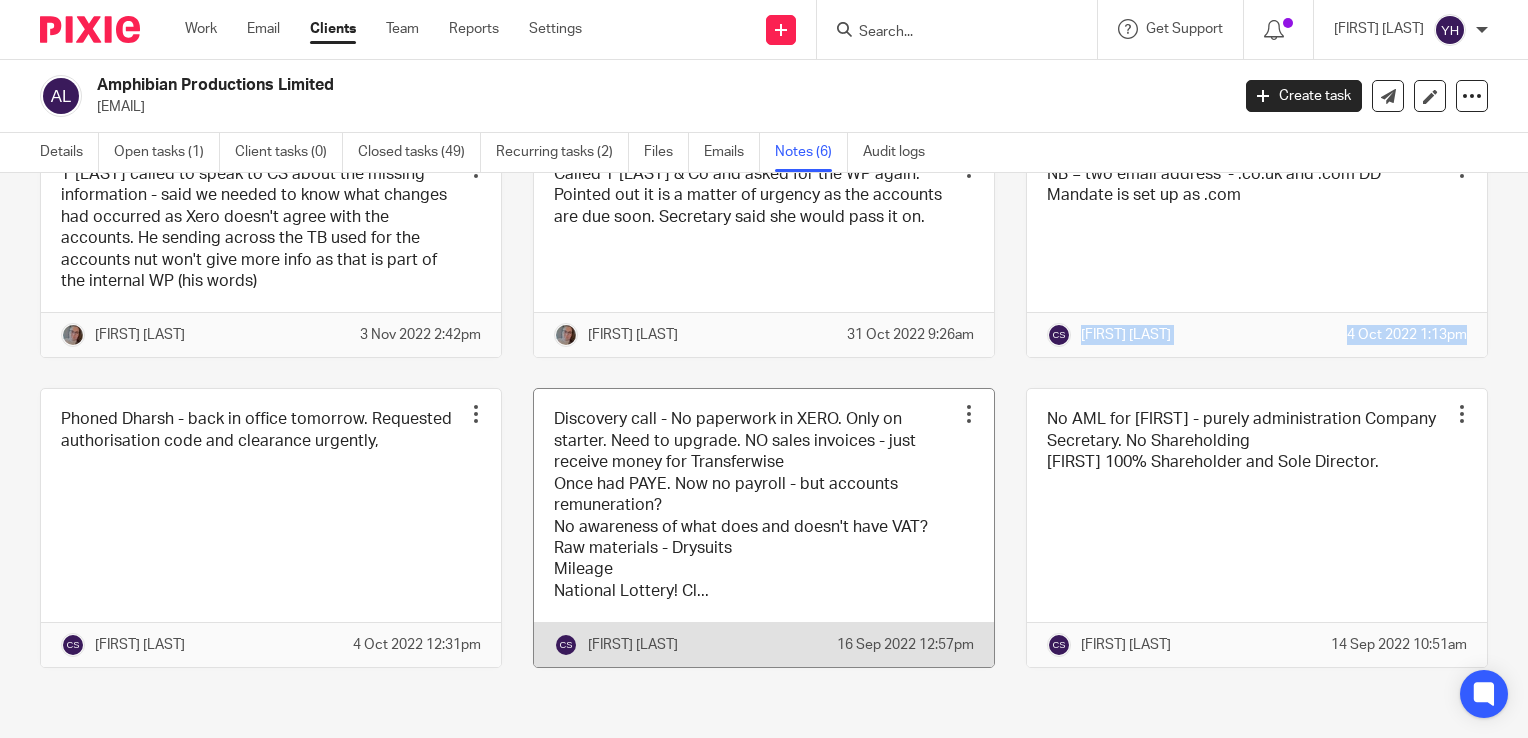scroll, scrollTop: 186, scrollLeft: 0, axis: vertical 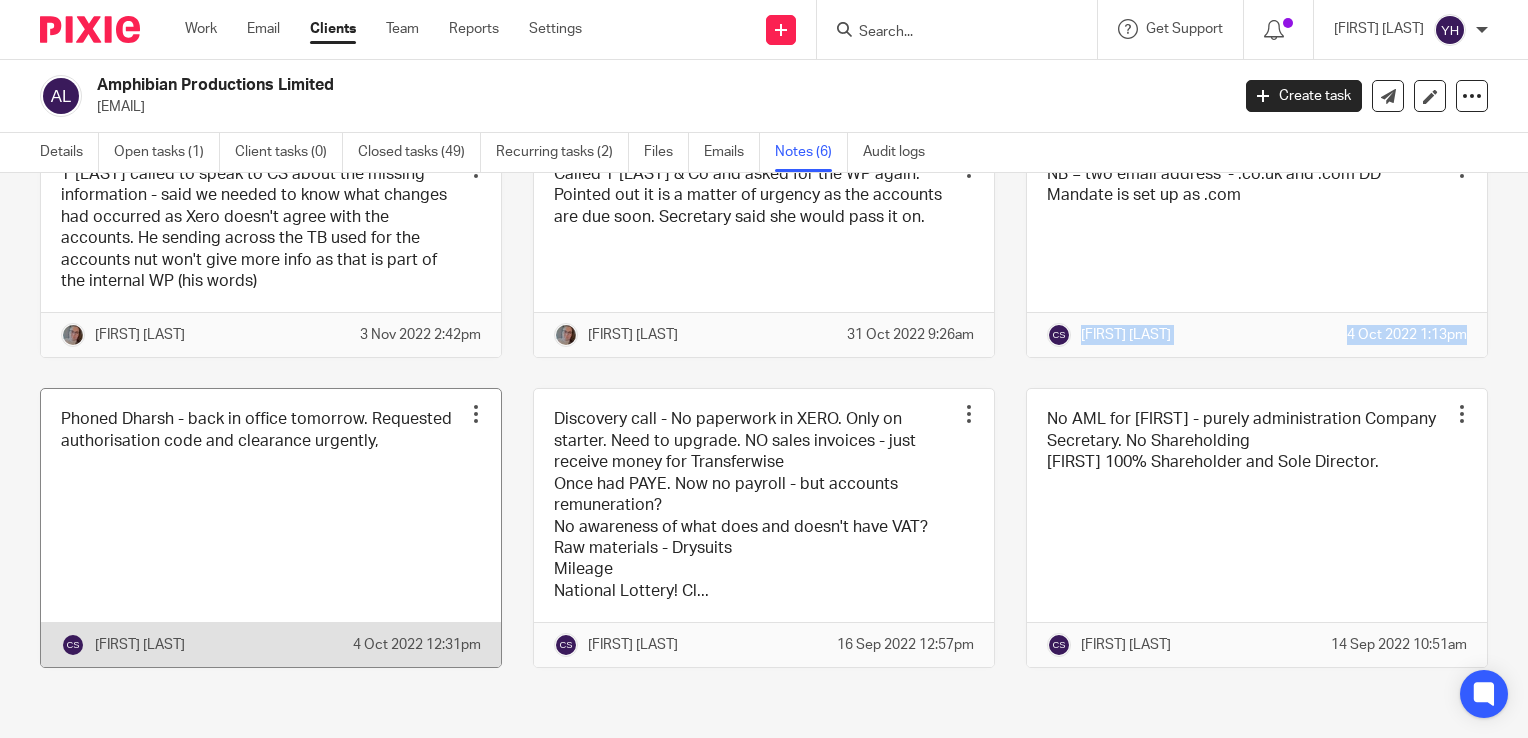 click at bounding box center (476, 414) 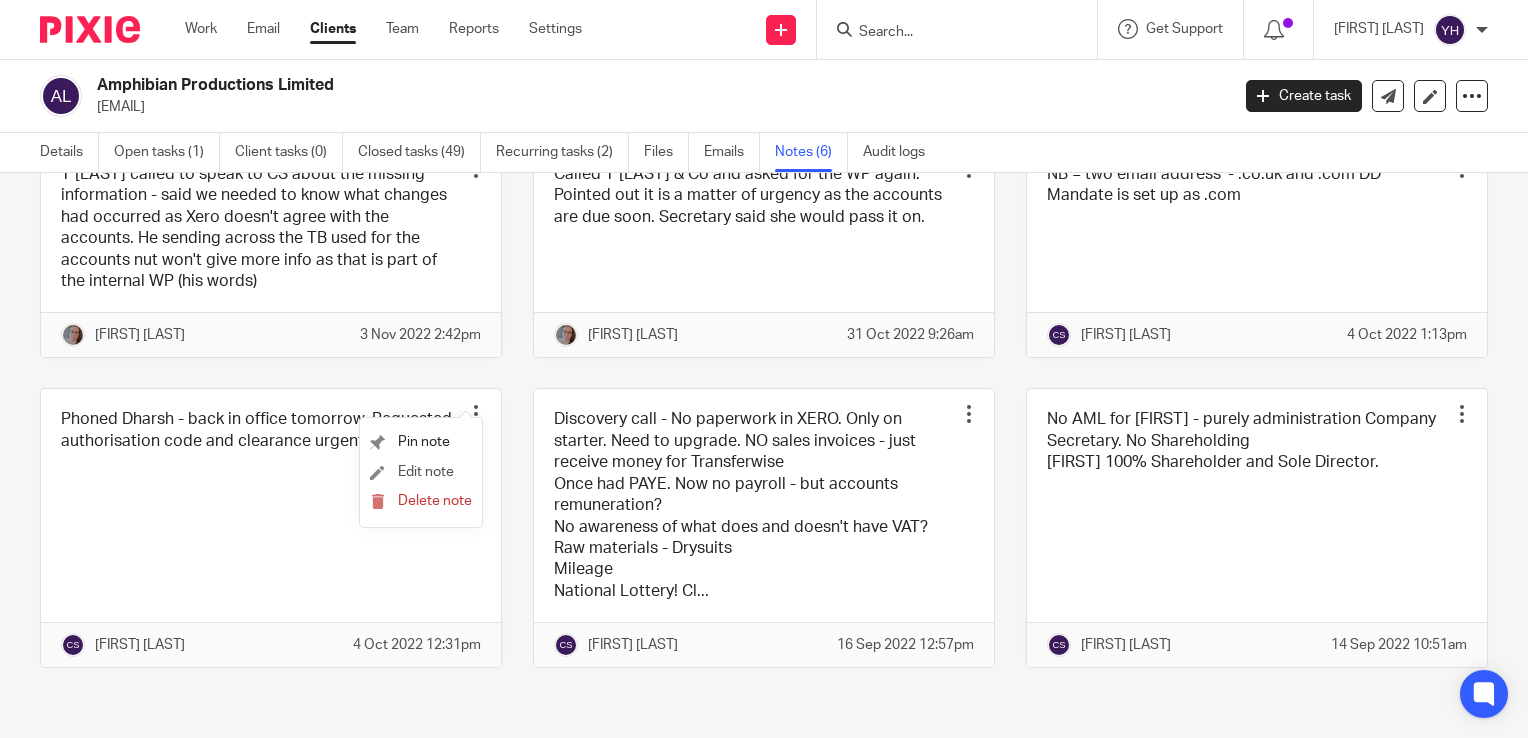 click on "Edit note" at bounding box center (421, 473) 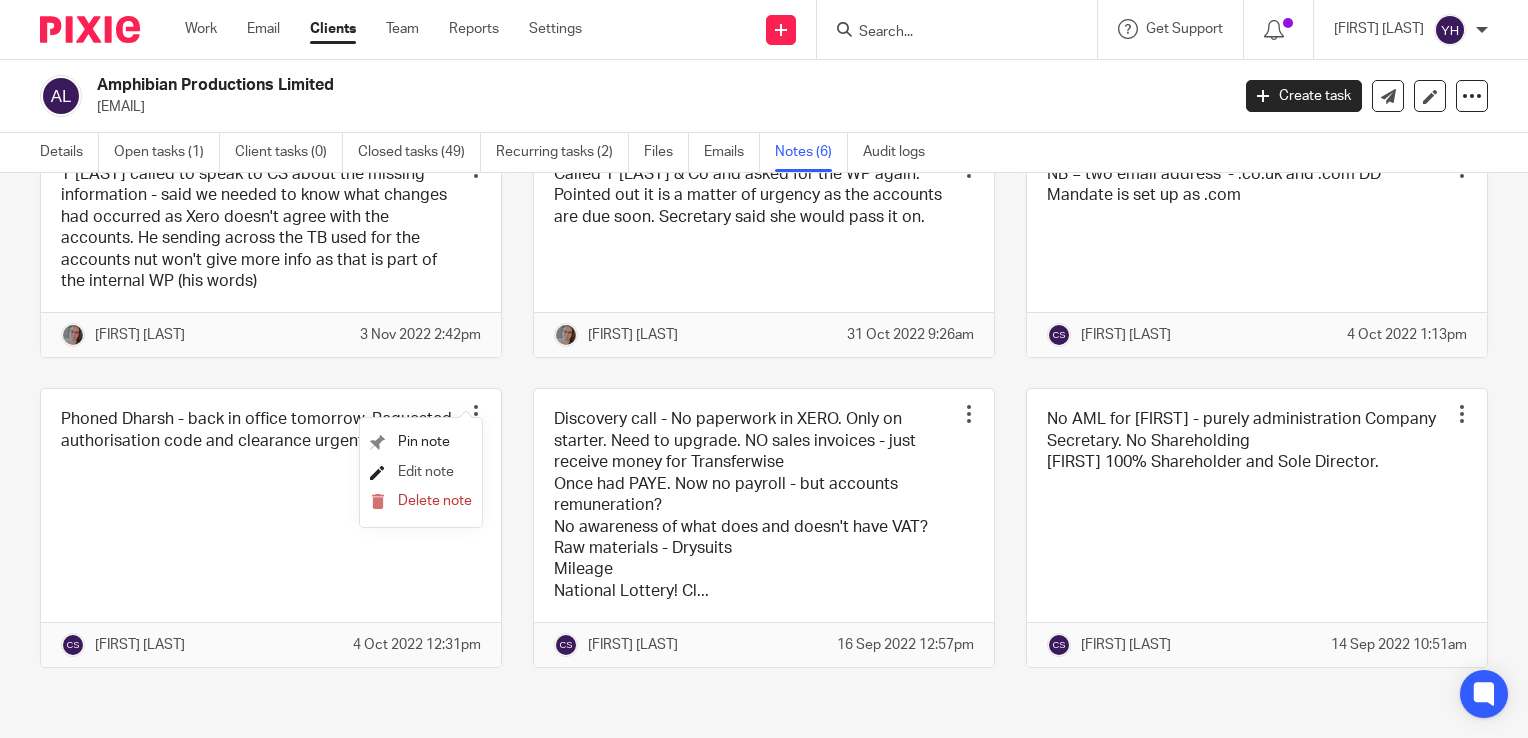 click on "Edit note" at bounding box center [426, 472] 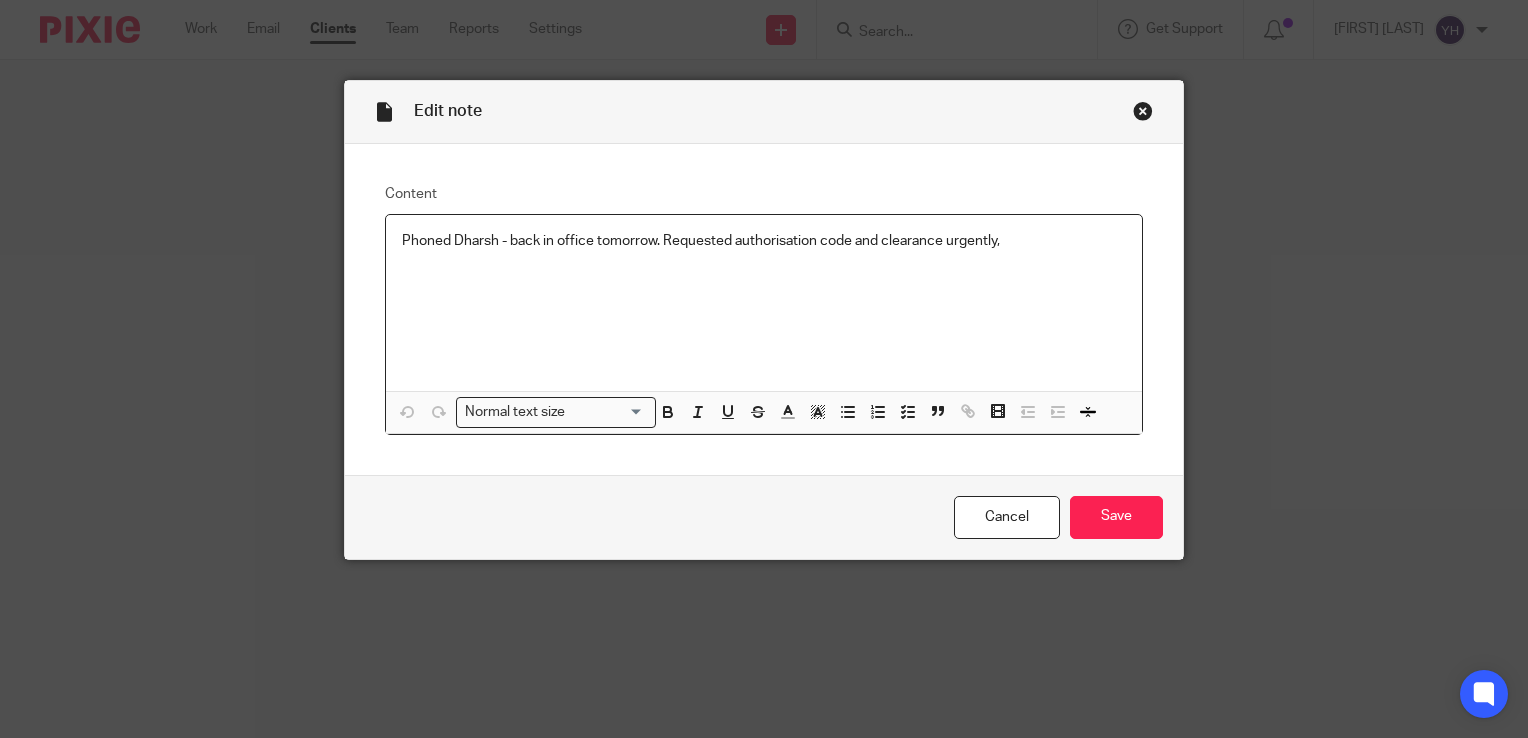 scroll, scrollTop: 0, scrollLeft: 0, axis: both 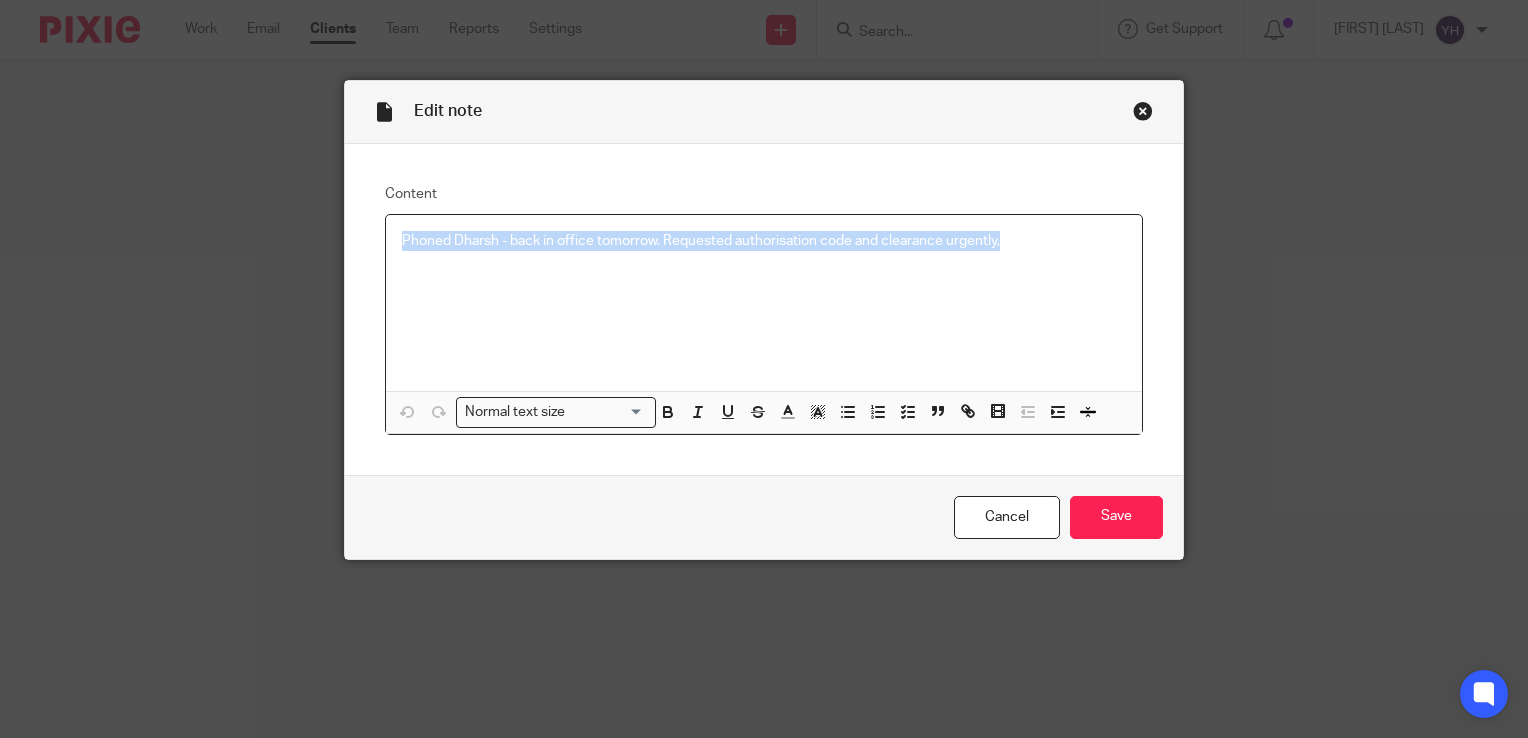 drag, startPoint x: 1079, startPoint y: 251, endPoint x: 313, endPoint y: 258, distance: 766.032 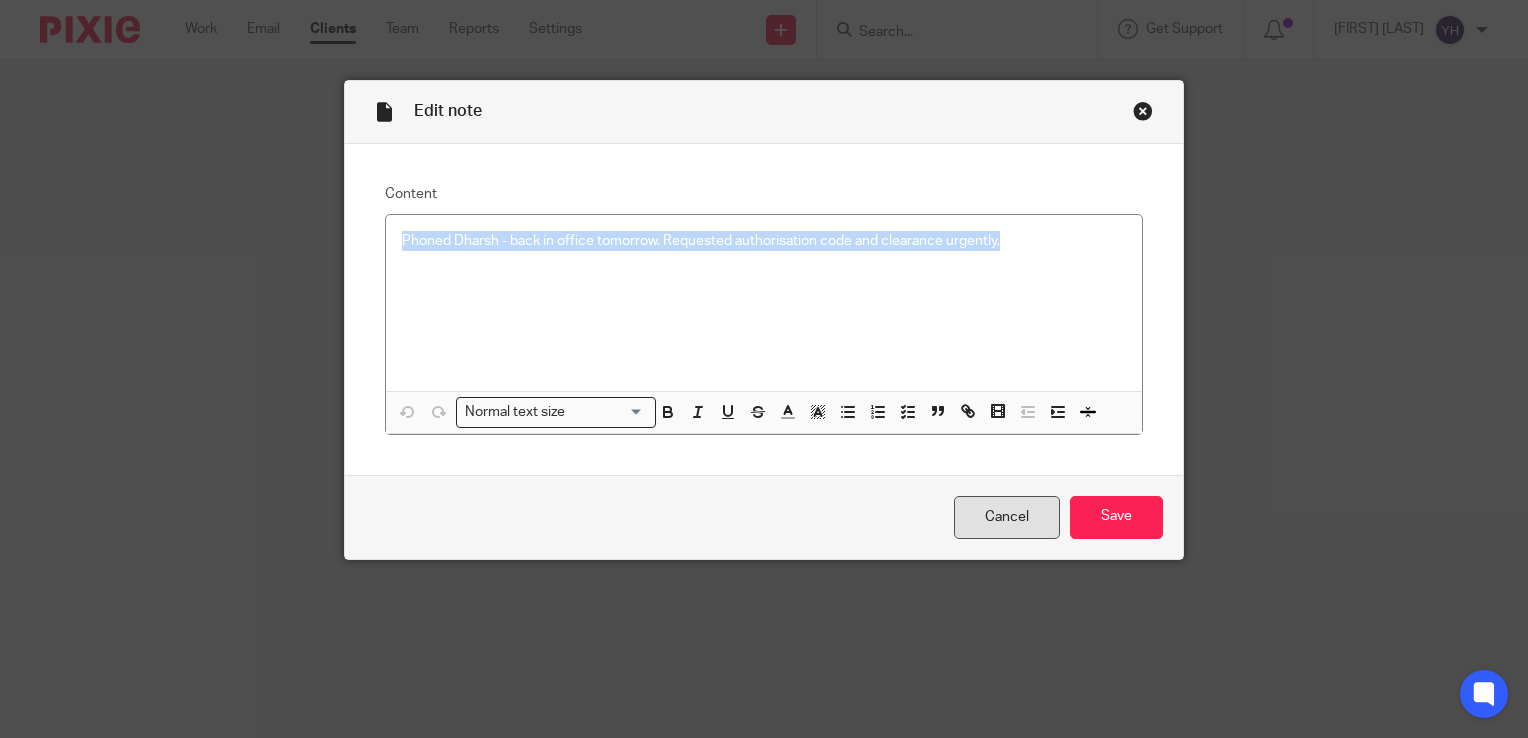 click on "Cancel" at bounding box center (1007, 517) 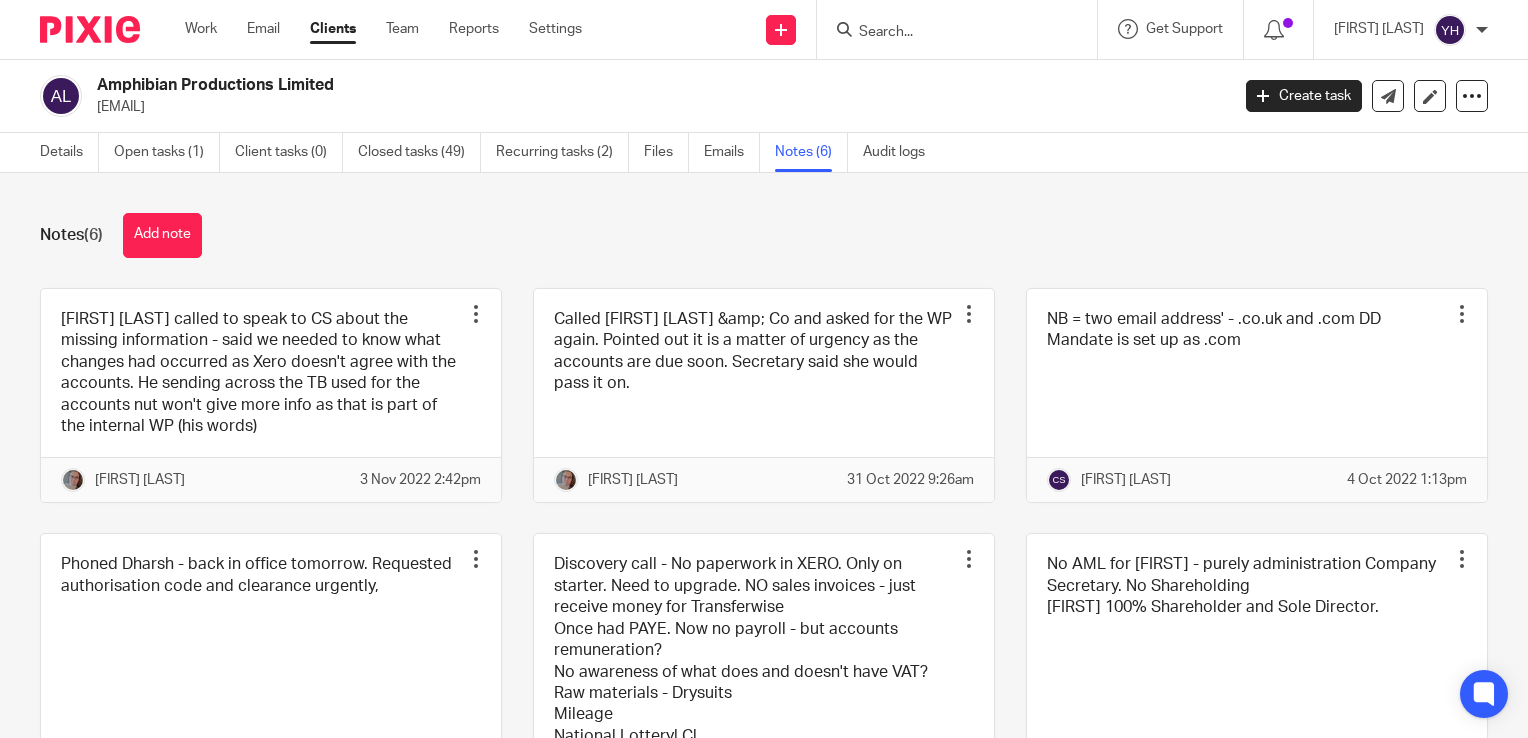 scroll, scrollTop: 0, scrollLeft: 0, axis: both 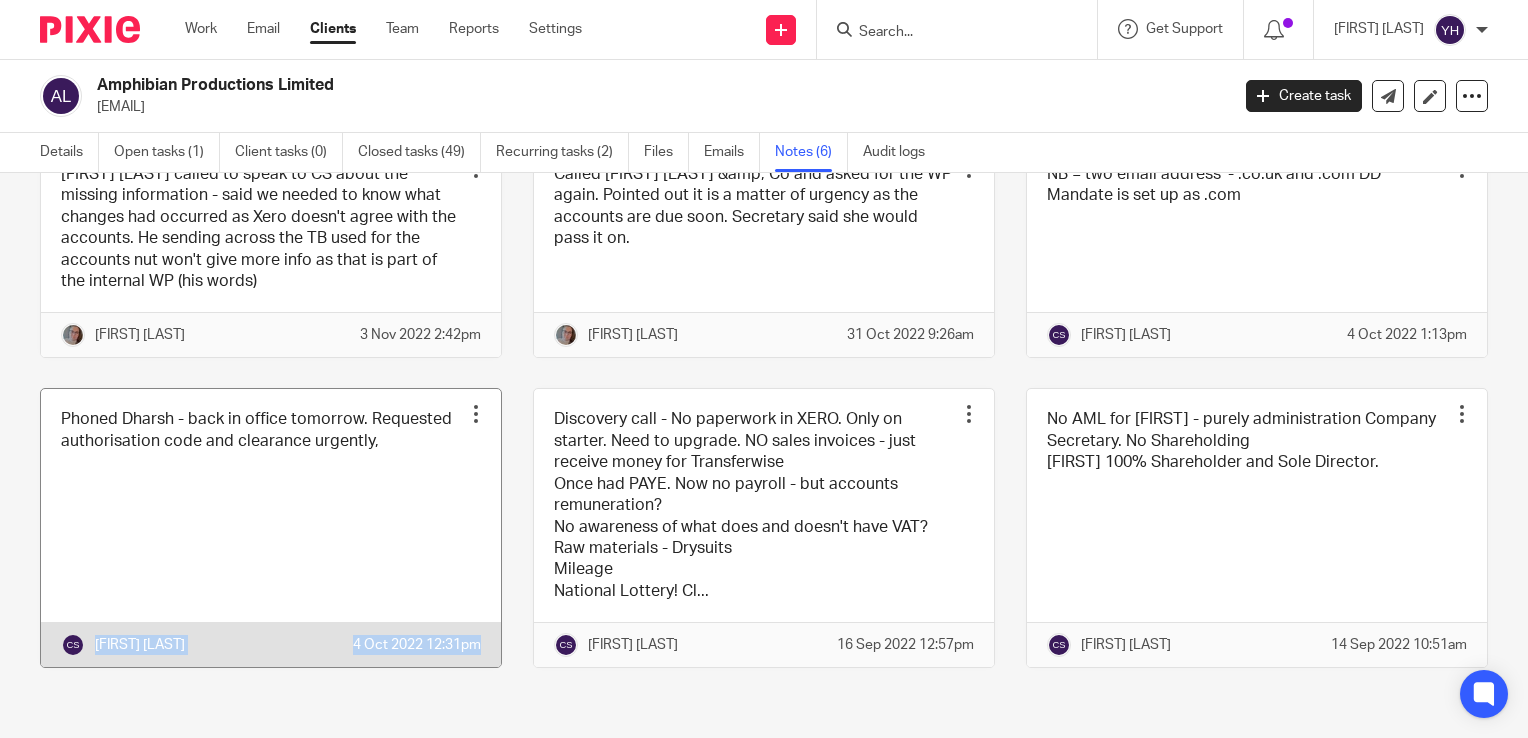 drag, startPoint x: 90, startPoint y: 649, endPoint x: 484, endPoint y: 649, distance: 394 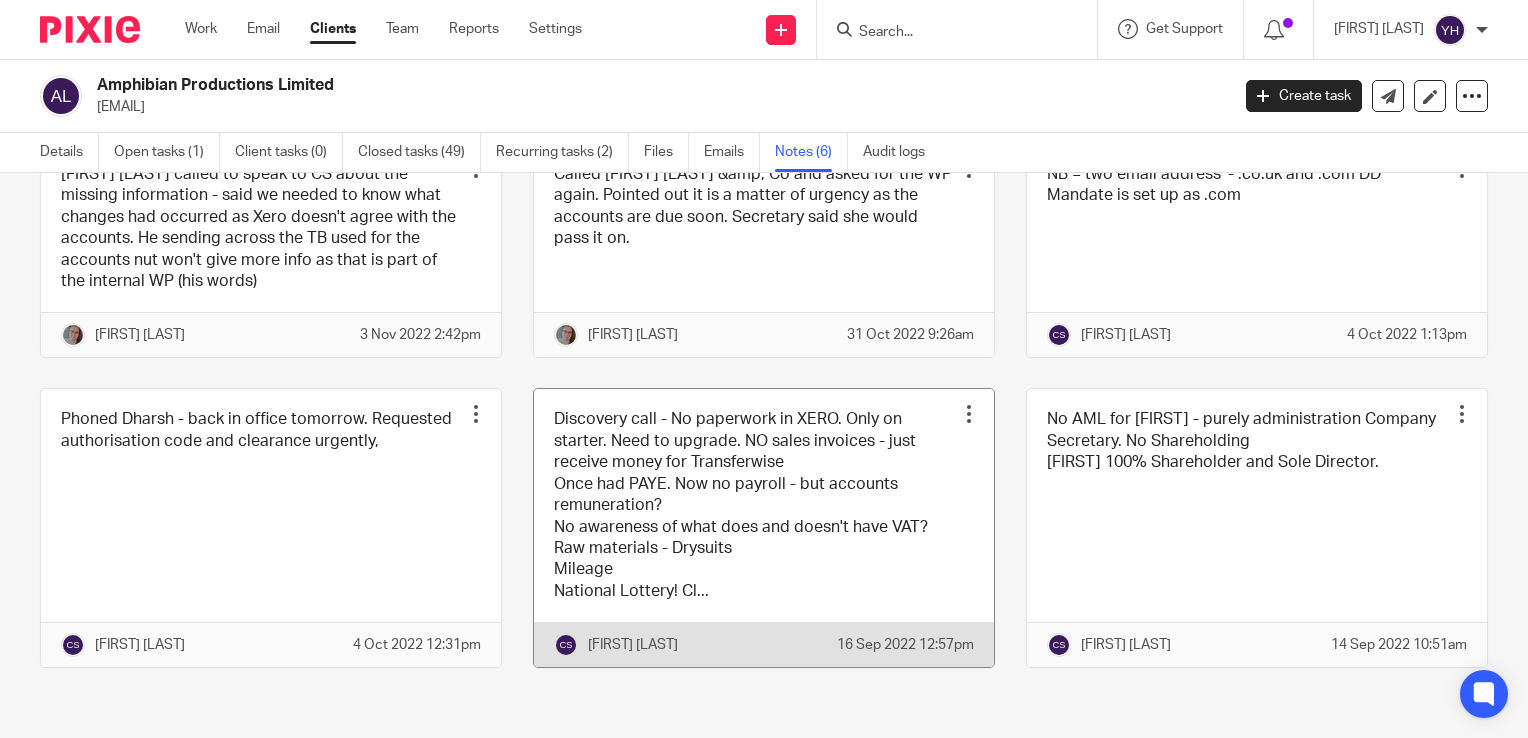 click on "Pin note
Edit note
Delete note" at bounding box center [969, 414] 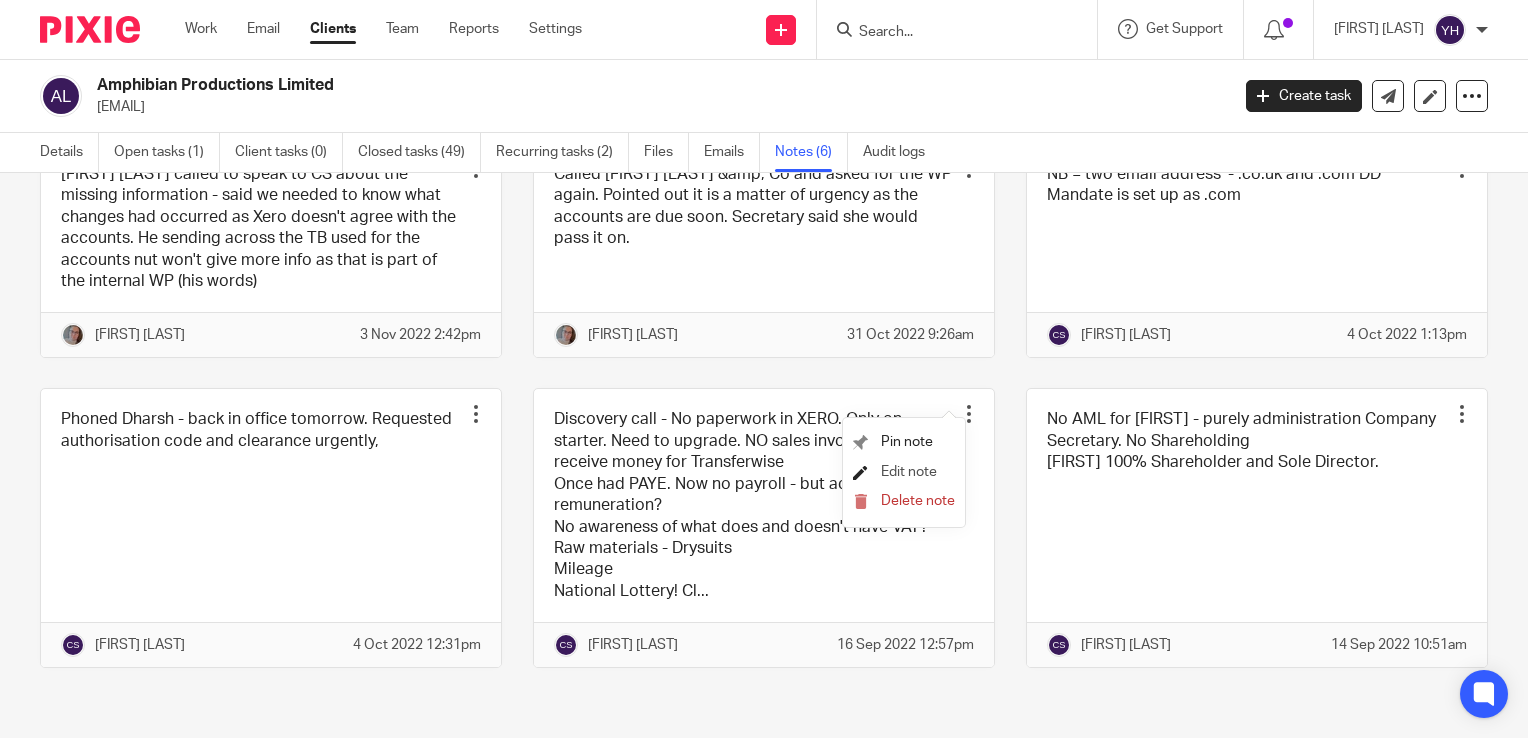 click on "Edit note" at bounding box center [909, 472] 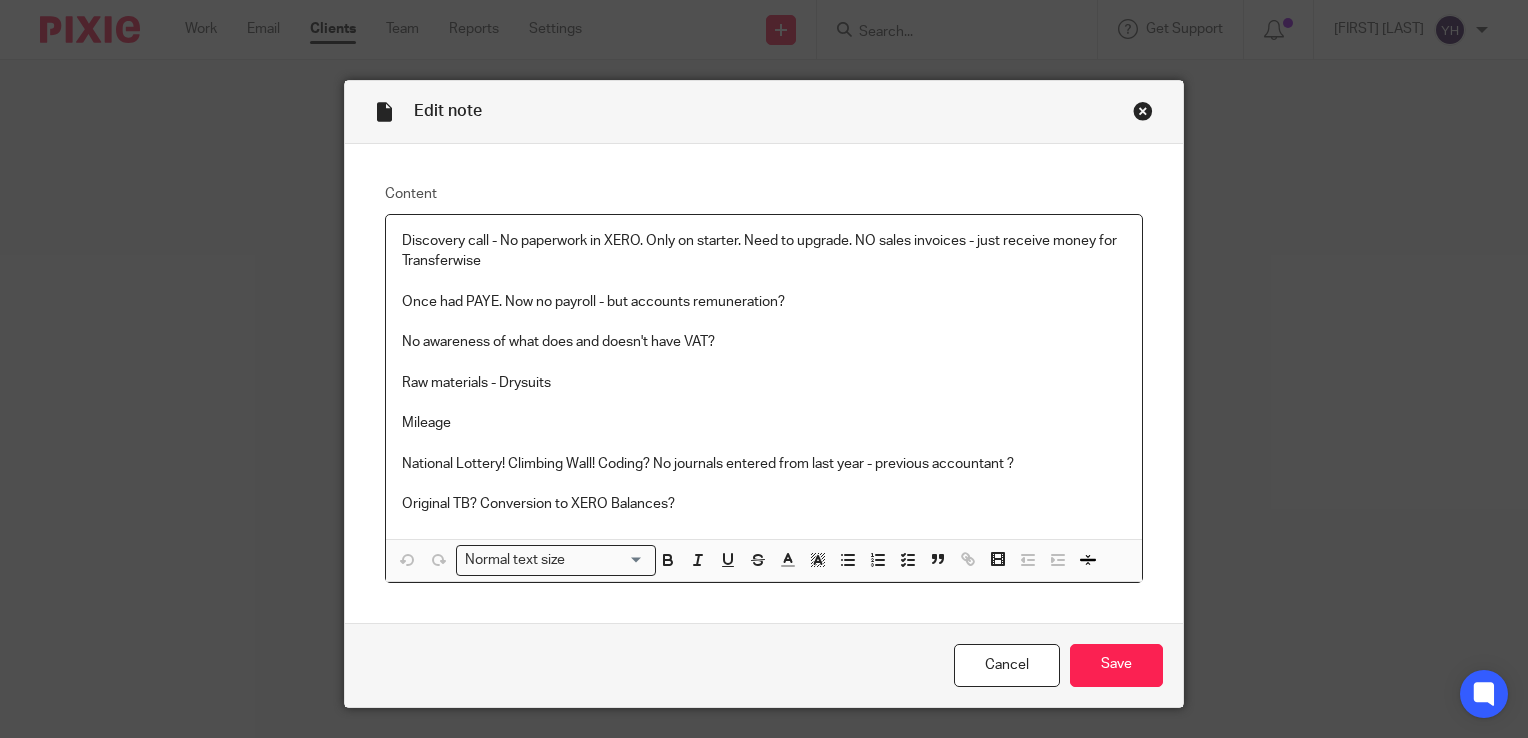 scroll, scrollTop: 0, scrollLeft: 0, axis: both 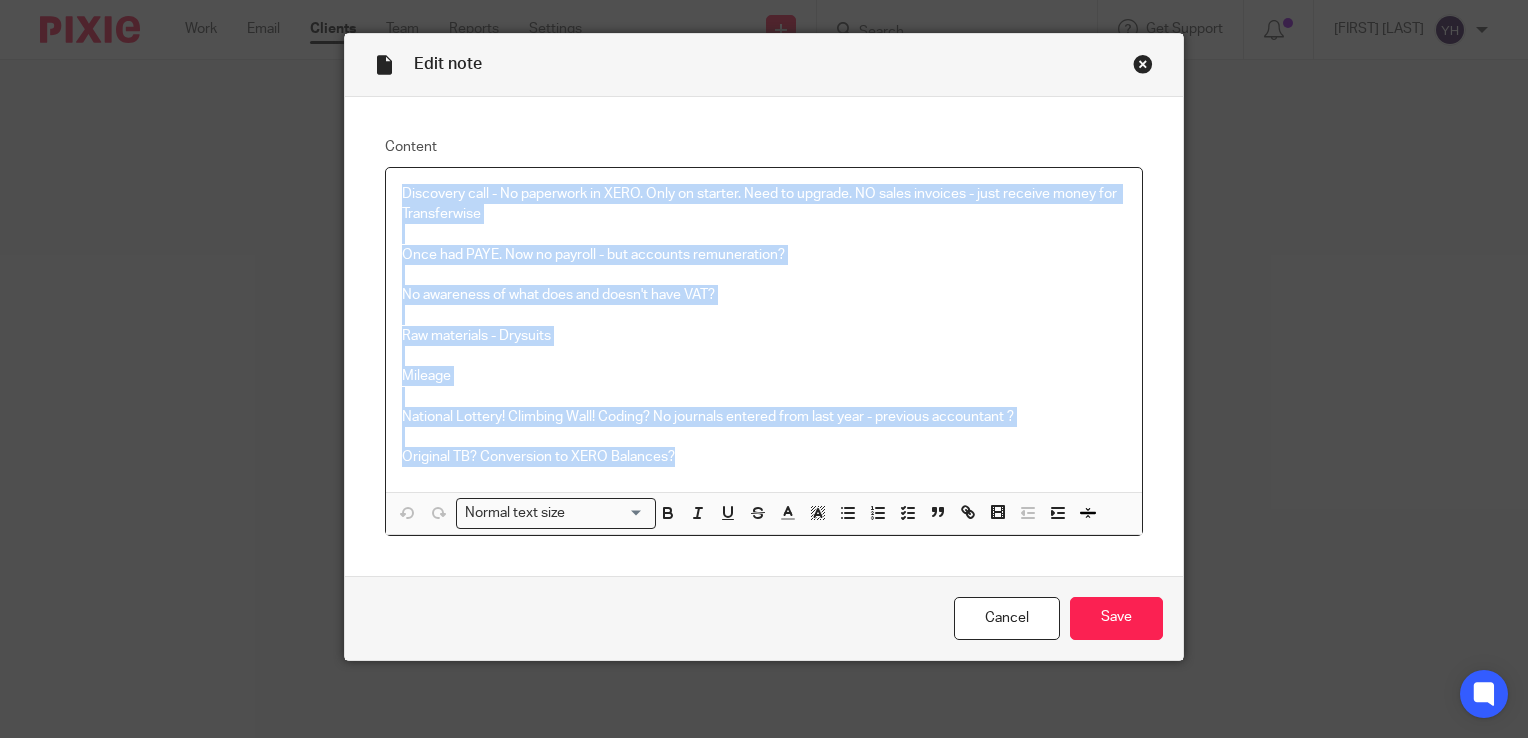 drag, startPoint x: 387, startPoint y: 234, endPoint x: 758, endPoint y: 459, distance: 433.8963 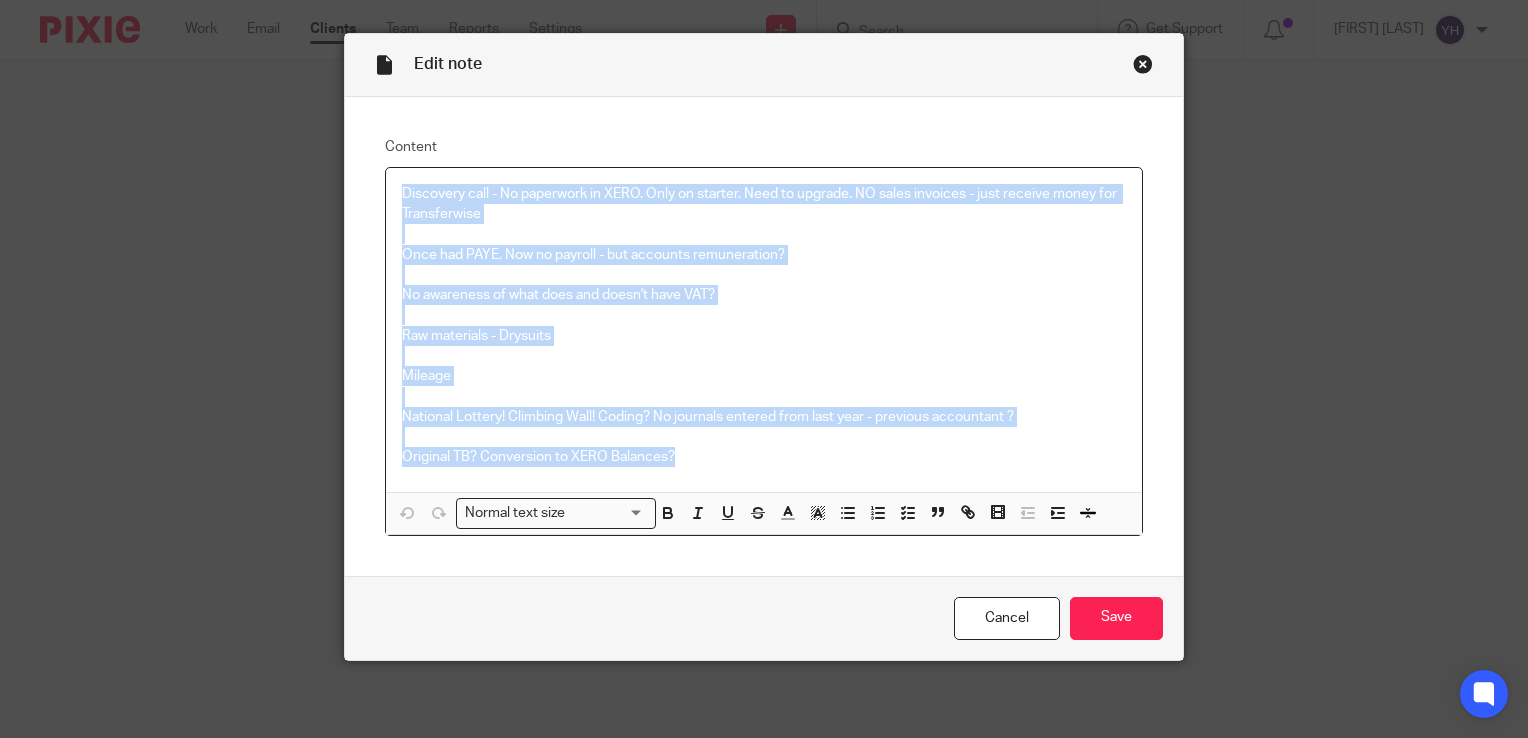 click on "Discovery call - No paperwork in XERO. Only on starter. Need to upgrade. NO sales invoices - just receive money for Transferwise Once had PAYE. Now no payroll - but accounts remuneration? No awareness of what does and doesn't have VAT? Raw materials - Drysuits Mileage National Lottery! Climbing Wall! Coding? No journals entered from last year - previous accountant ? Original TB? Conversion to XERO Balances?" at bounding box center (764, 330) 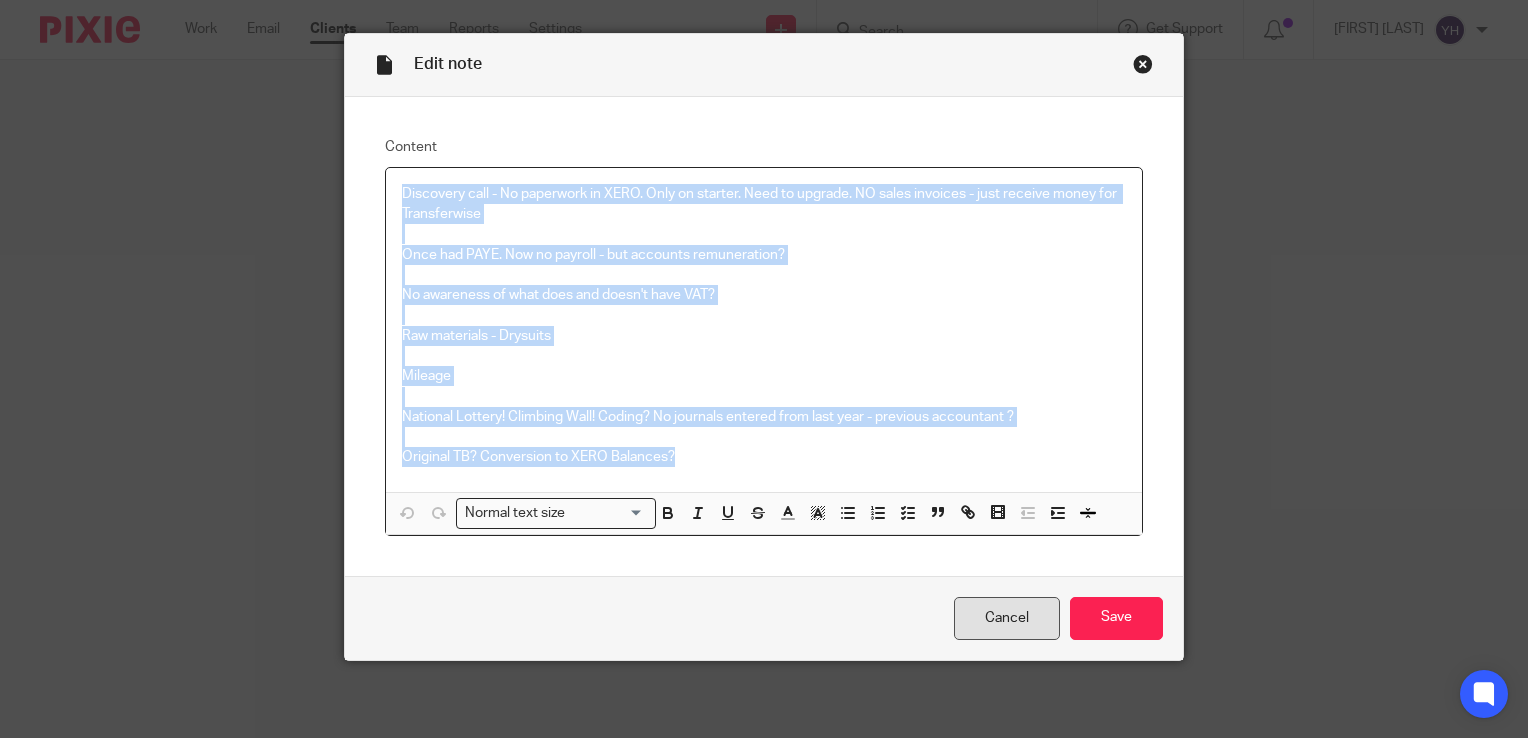 click on "Cancel" at bounding box center (1007, 618) 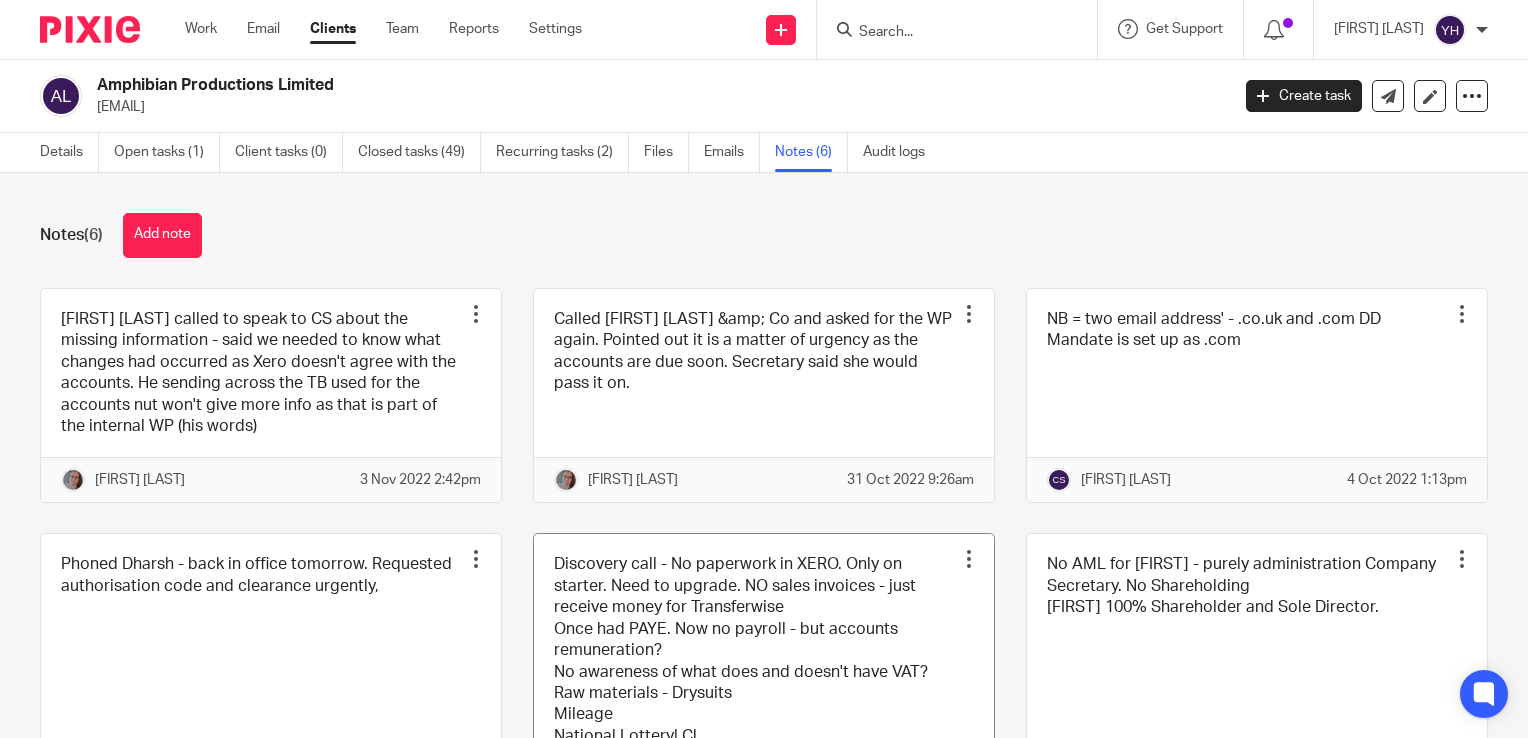 scroll, scrollTop: 0, scrollLeft: 0, axis: both 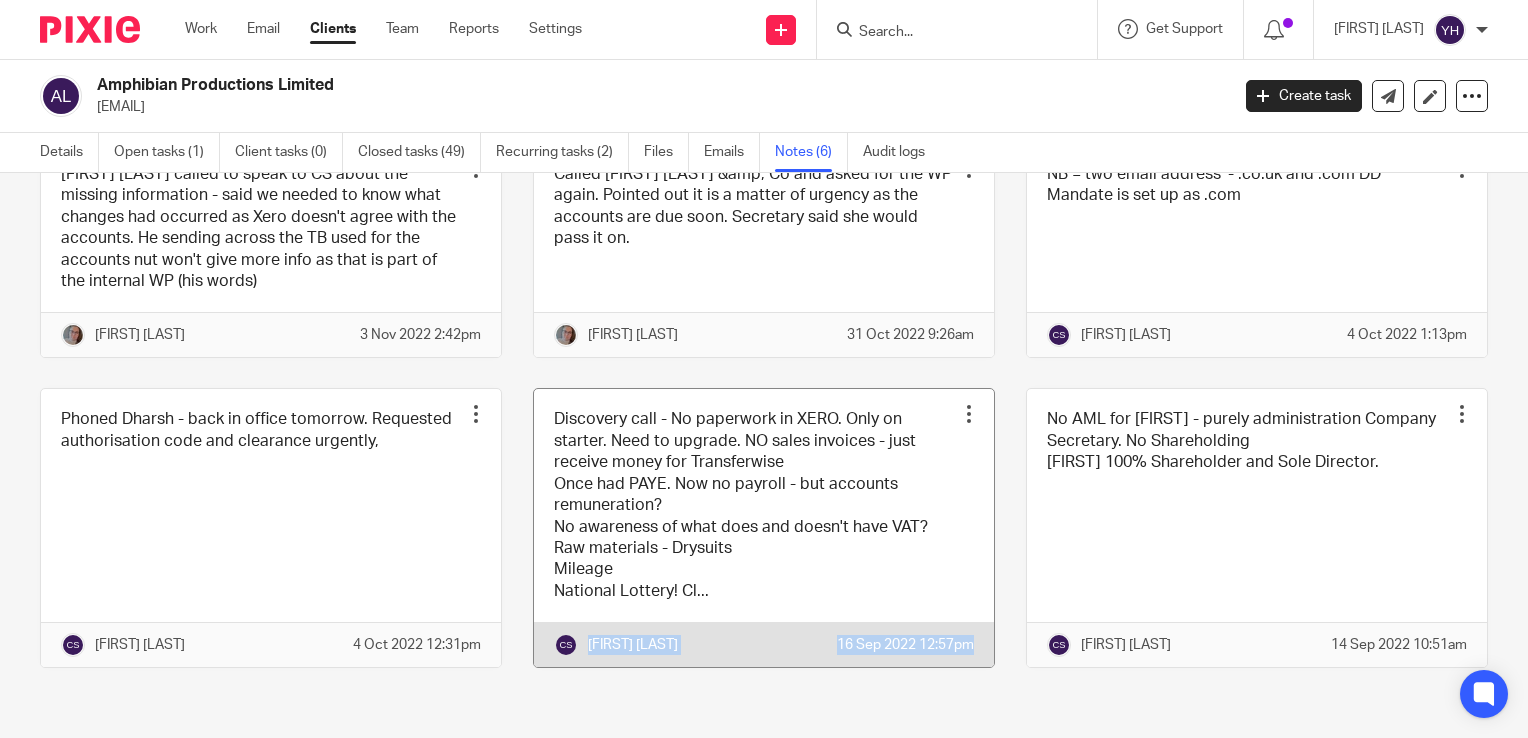 drag, startPoint x: 576, startPoint y: 642, endPoint x: 963, endPoint y: 626, distance: 387.3306 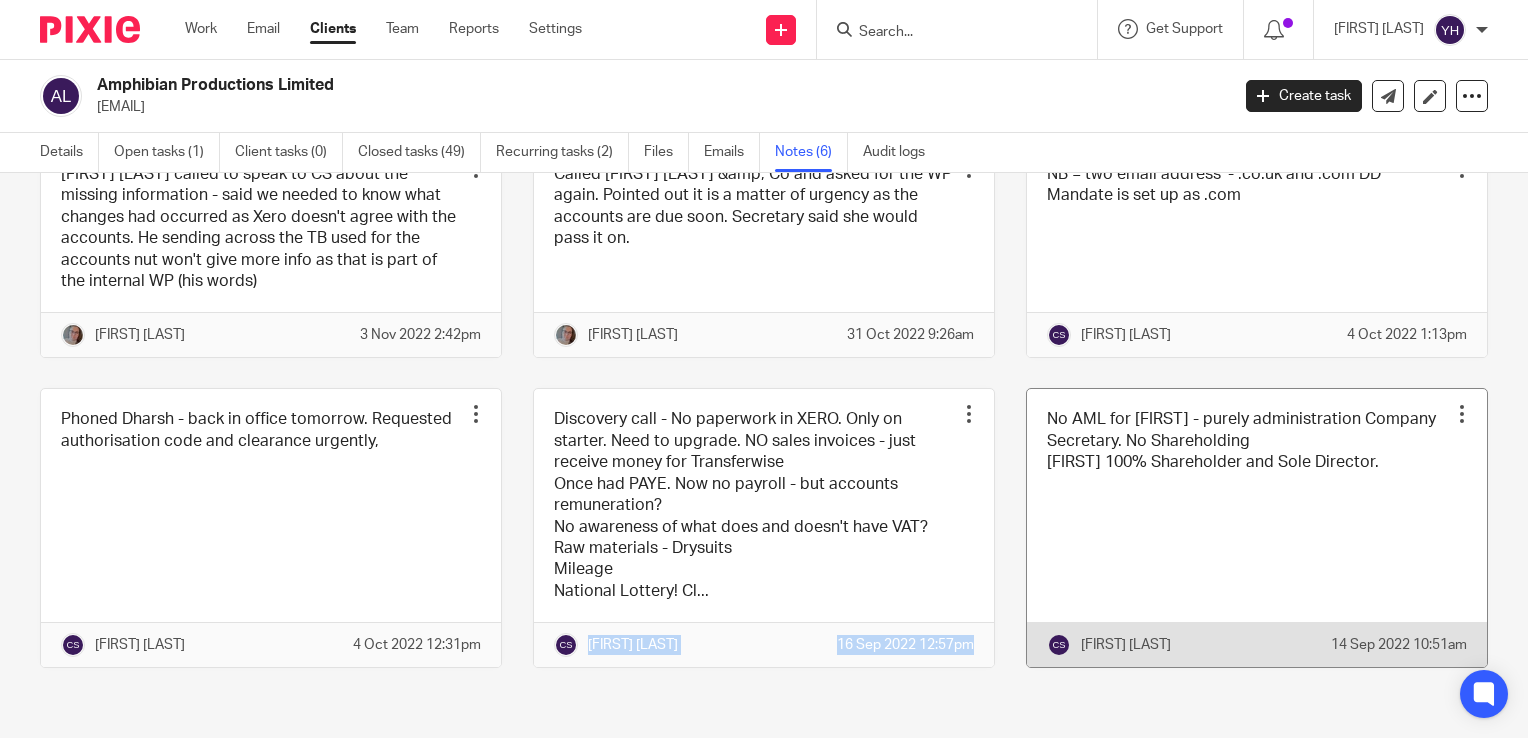 click at bounding box center (1257, 528) 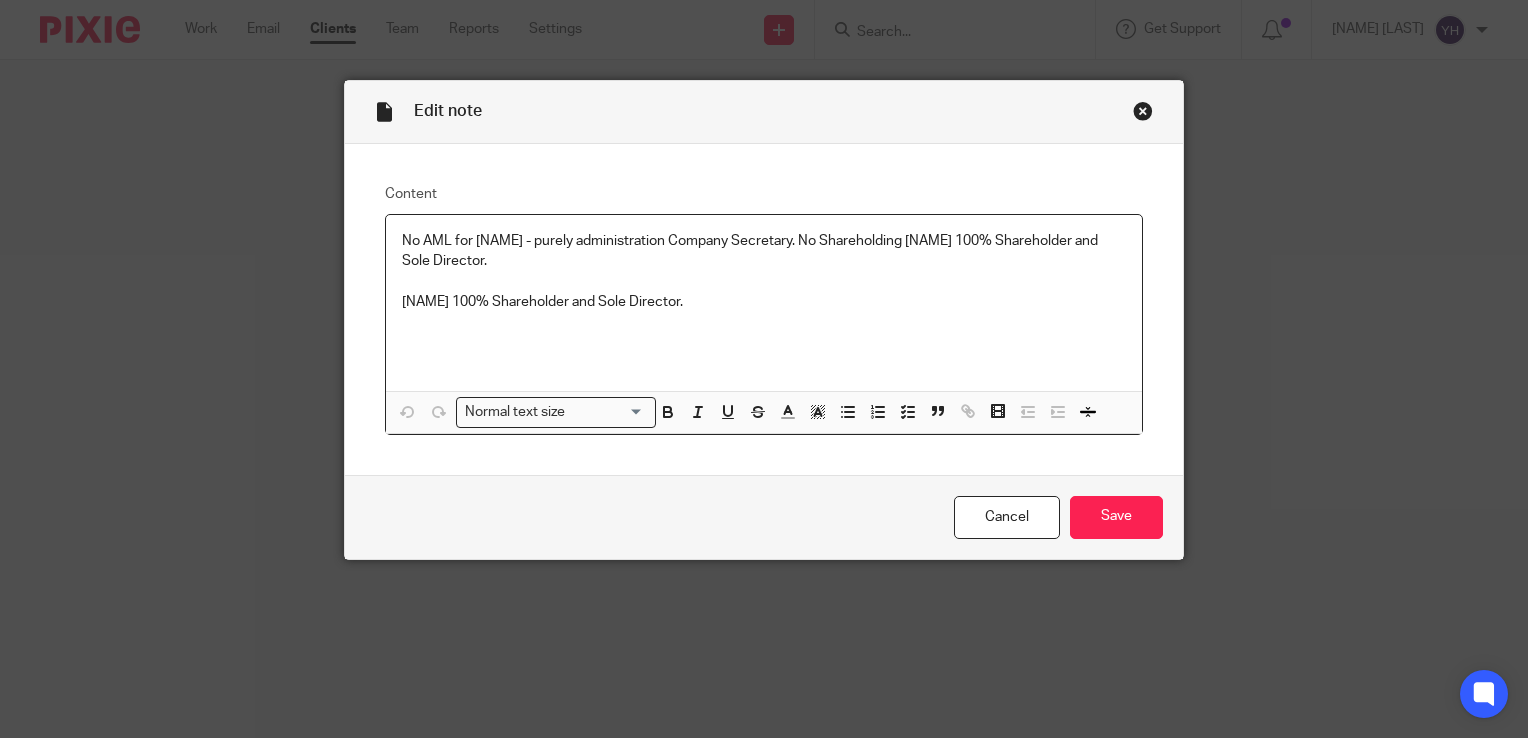 scroll, scrollTop: 0, scrollLeft: 0, axis: both 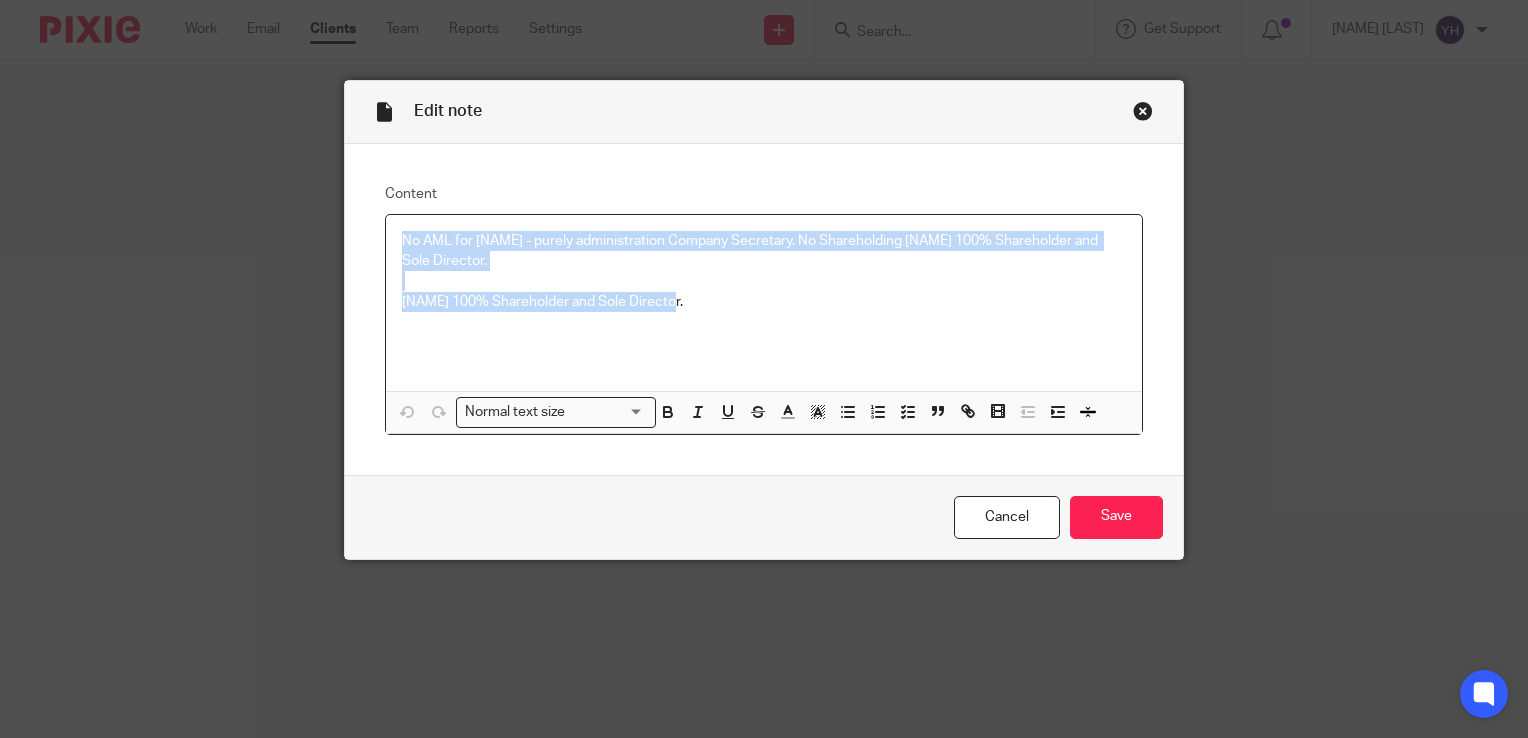 drag, startPoint x: 687, startPoint y: 289, endPoint x: 252, endPoint y: 229, distance: 439.11844 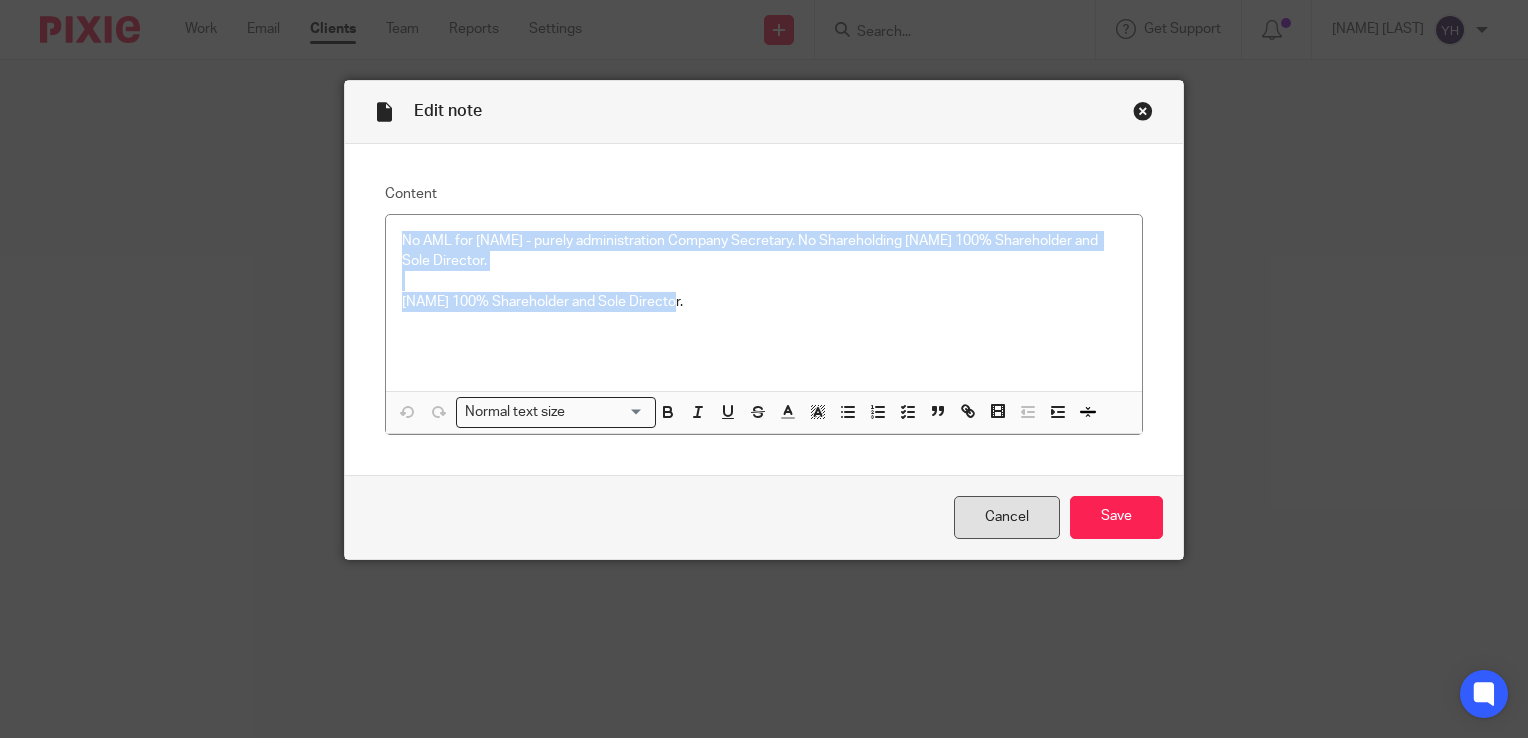 click on "Cancel" at bounding box center [1007, 517] 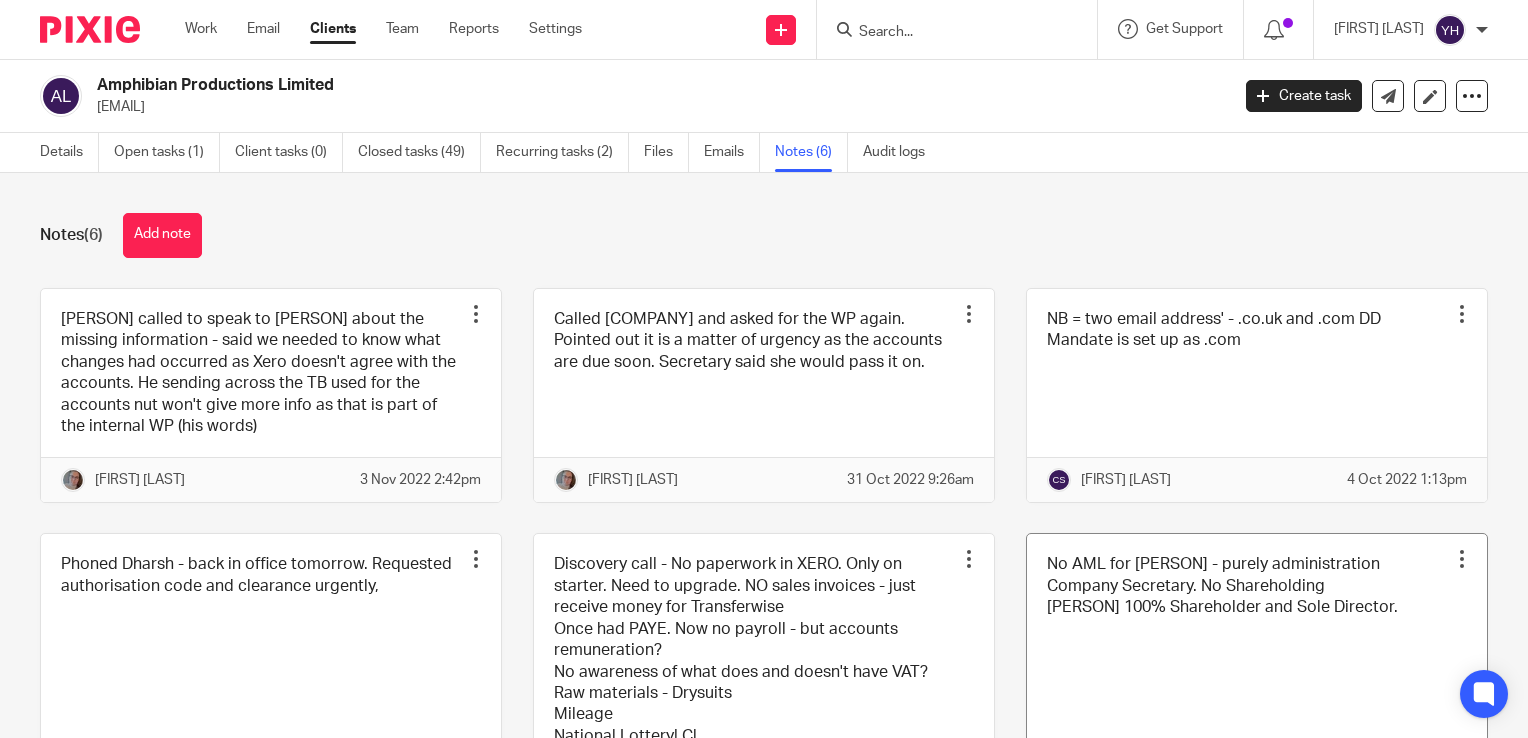 scroll, scrollTop: 0, scrollLeft: 0, axis: both 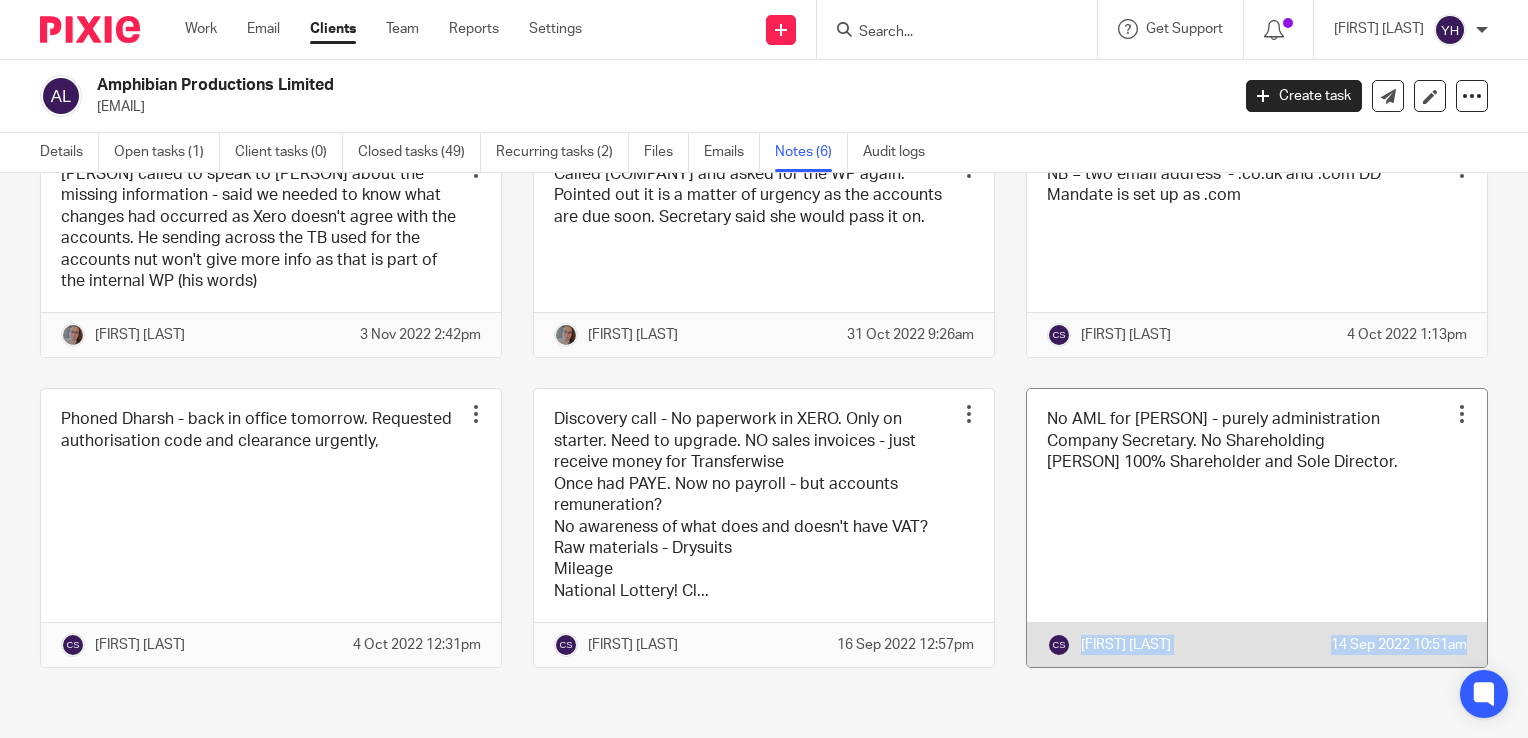 drag, startPoint x: 1060, startPoint y: 644, endPoint x: 1455, endPoint y: 650, distance: 395.04556 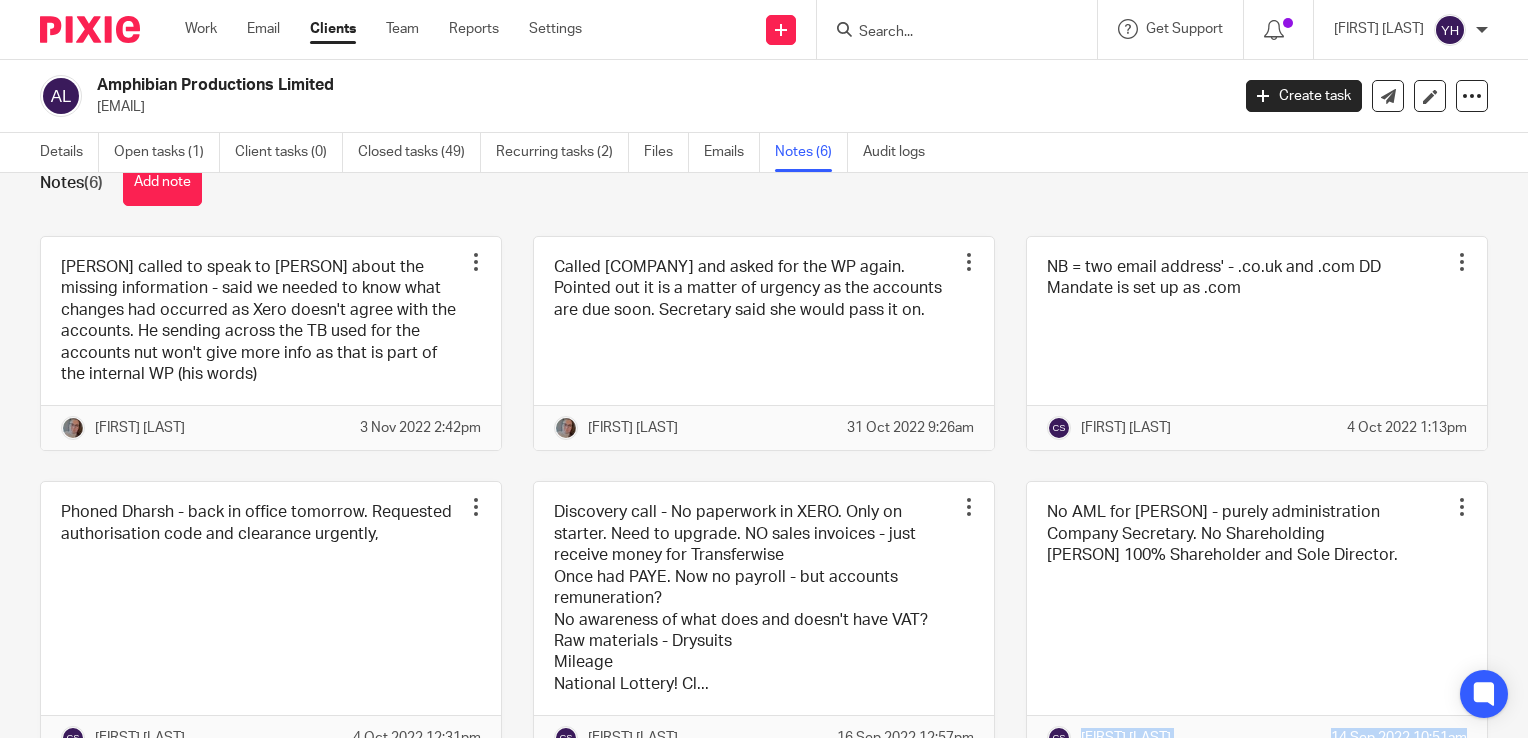 scroll, scrollTop: 0, scrollLeft: 0, axis: both 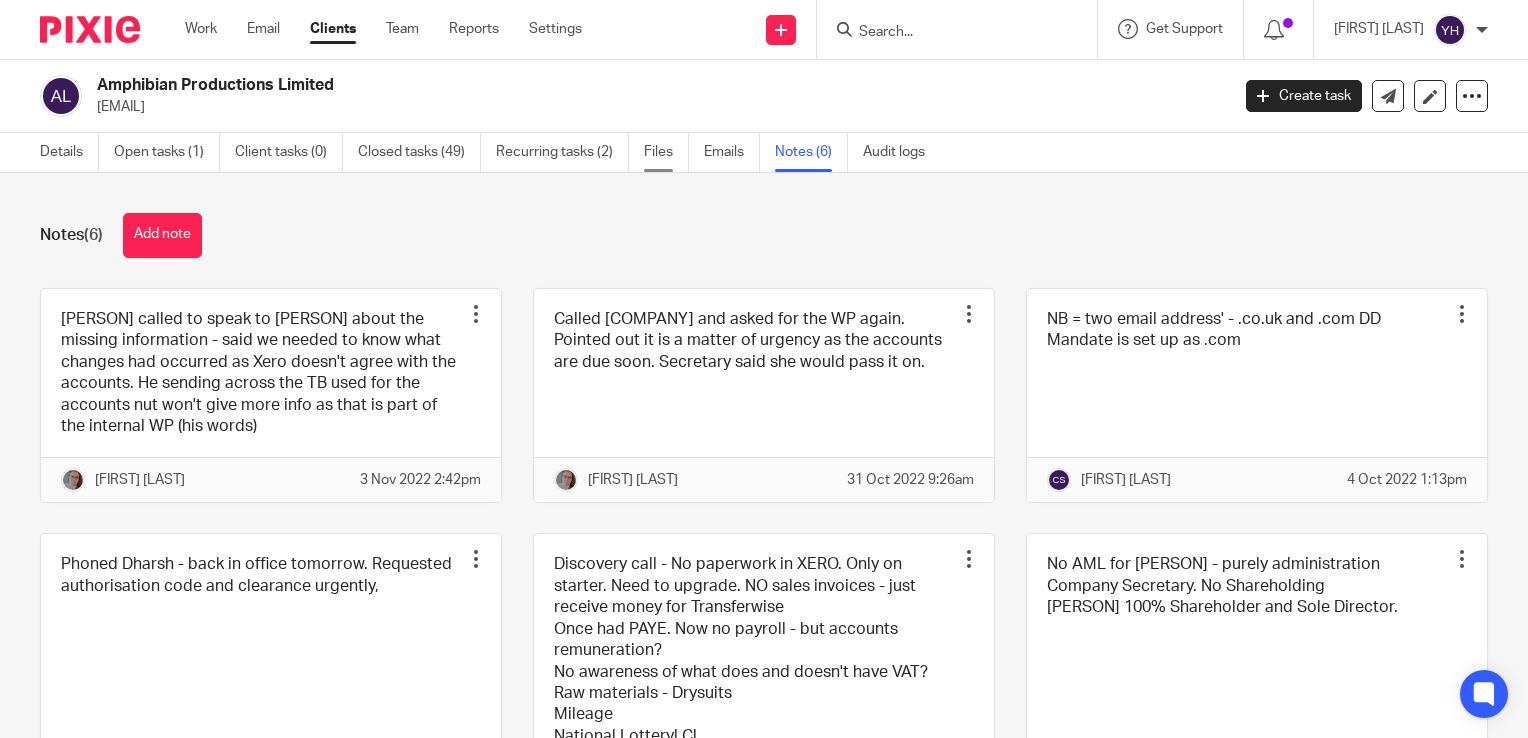 click on "Files" at bounding box center (666, 152) 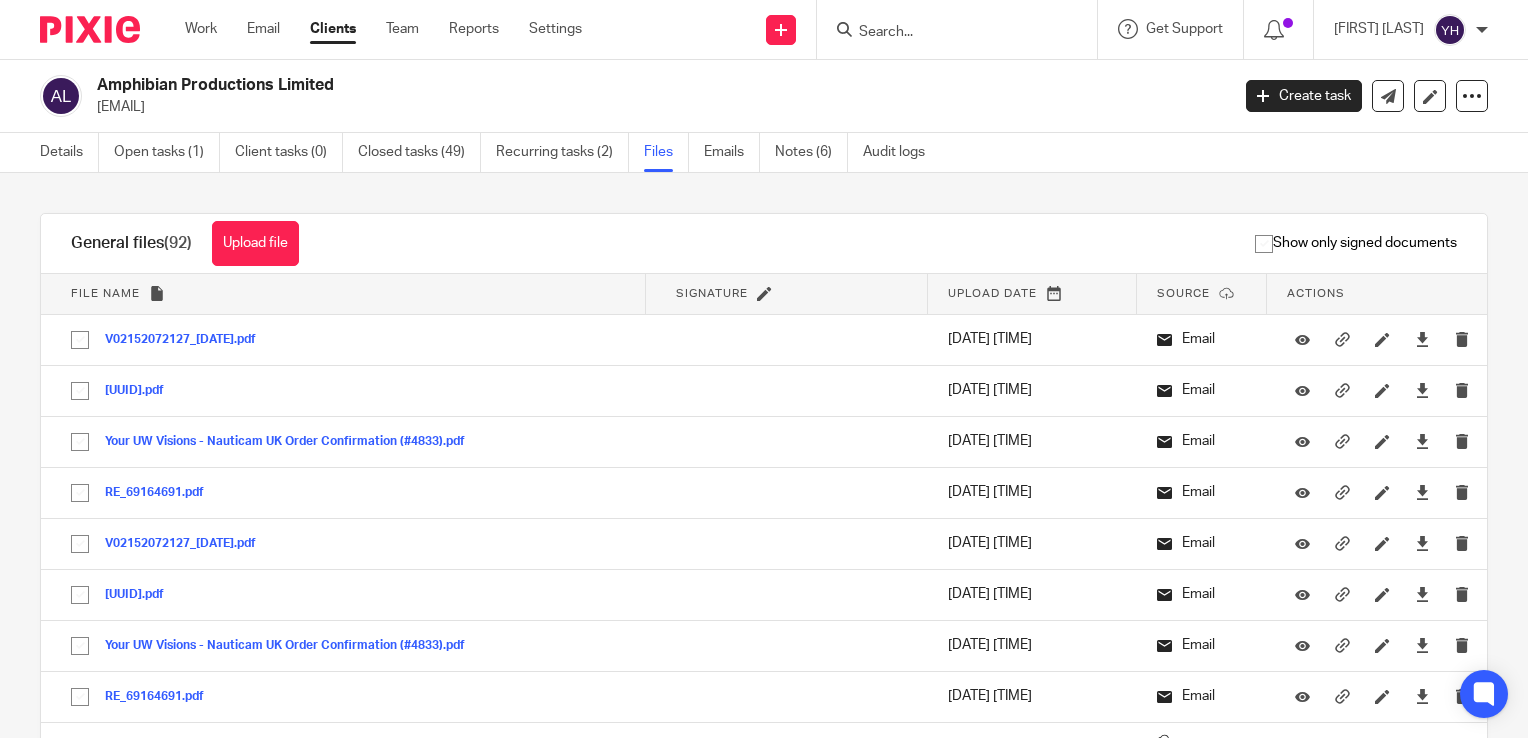 scroll, scrollTop: 0, scrollLeft: 0, axis: both 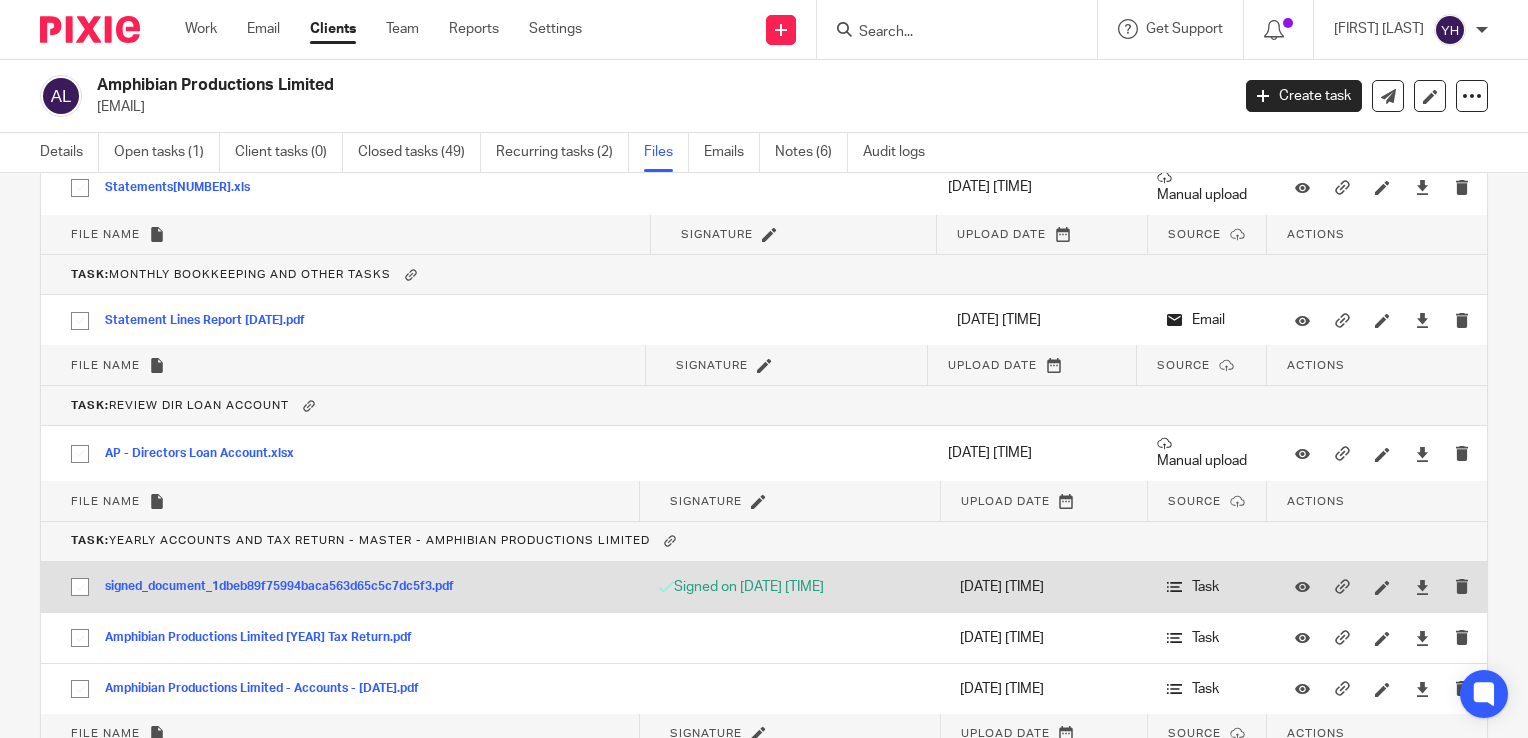 click at bounding box center [80, 587] 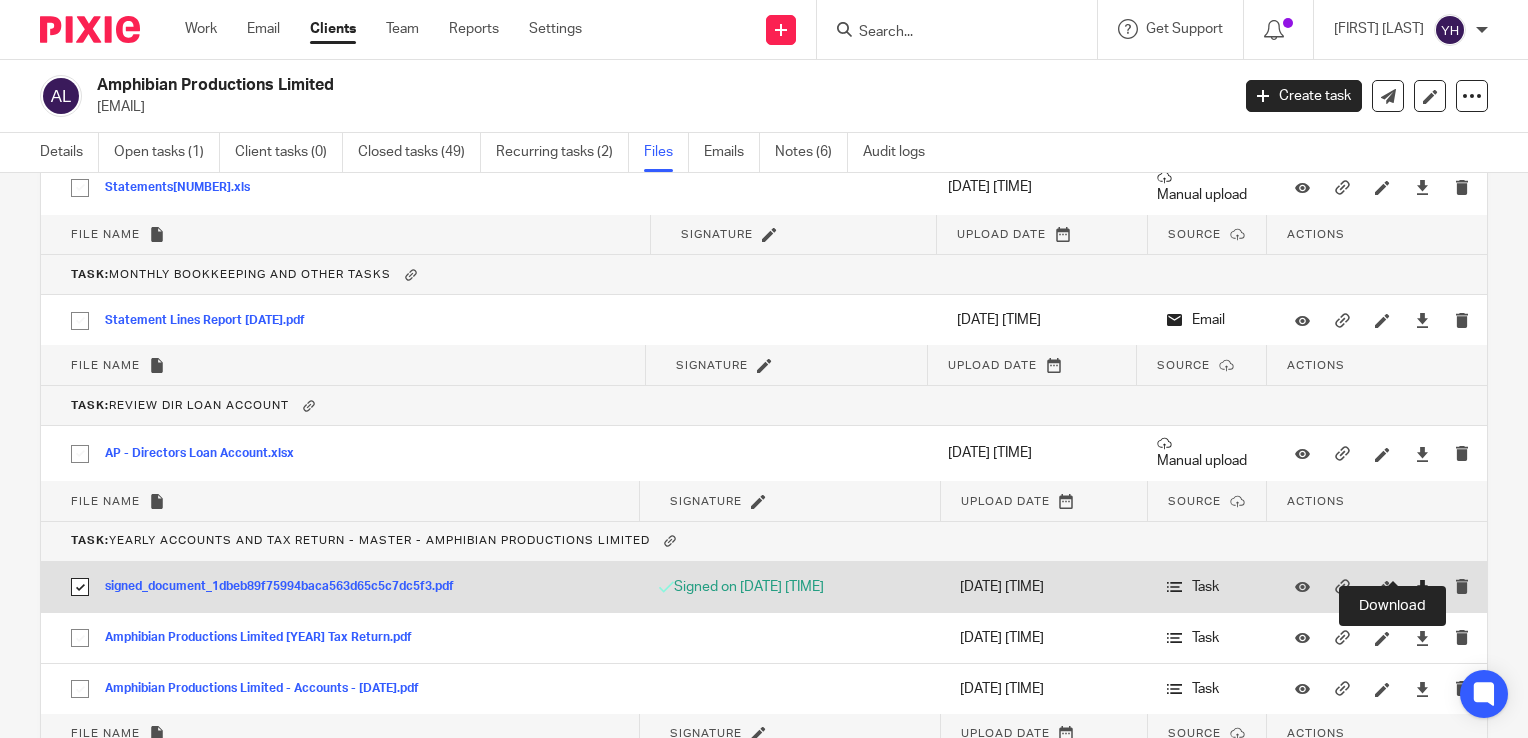 click at bounding box center (1422, 587) 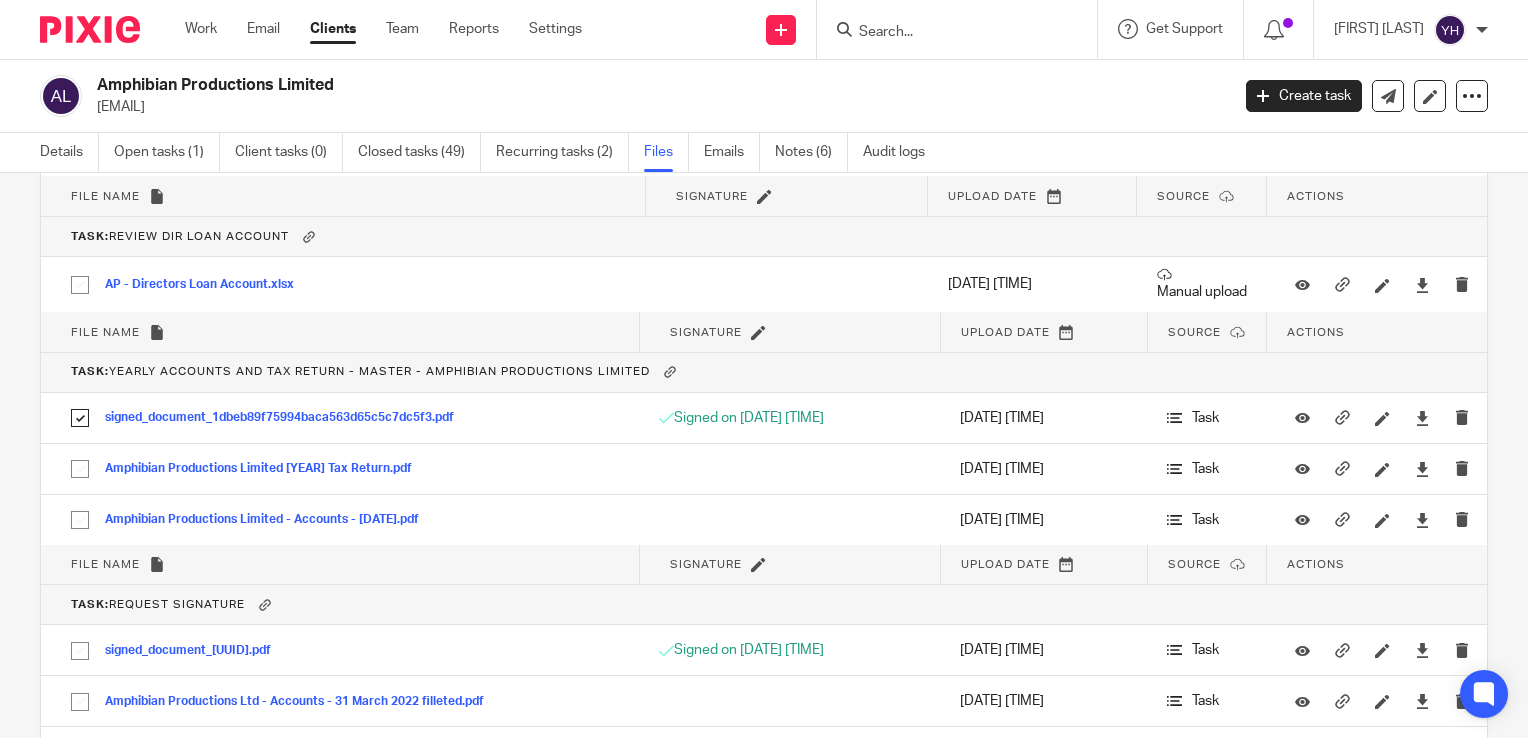 scroll, scrollTop: 5300, scrollLeft: 0, axis: vertical 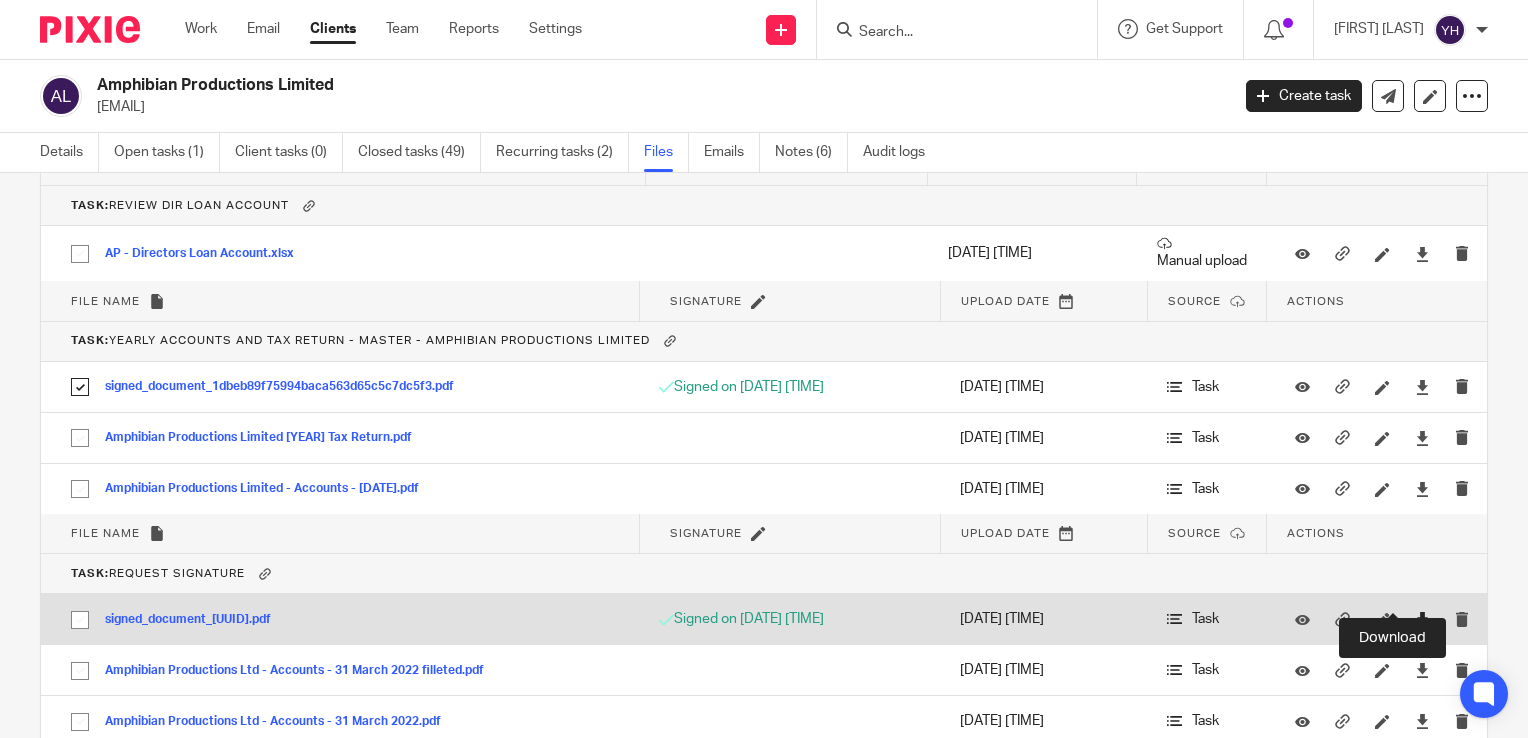 click at bounding box center [1422, 619] 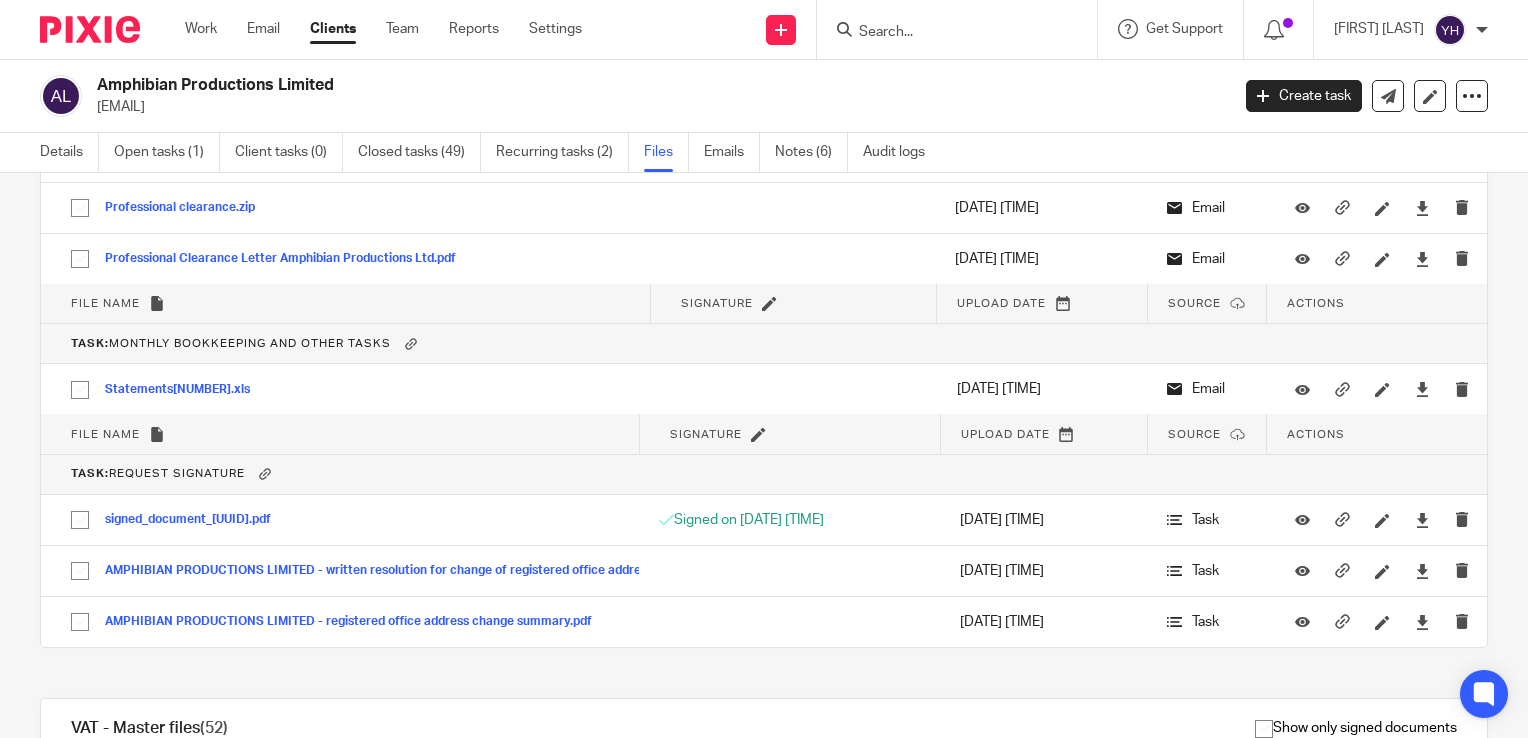 scroll, scrollTop: 6100, scrollLeft: 0, axis: vertical 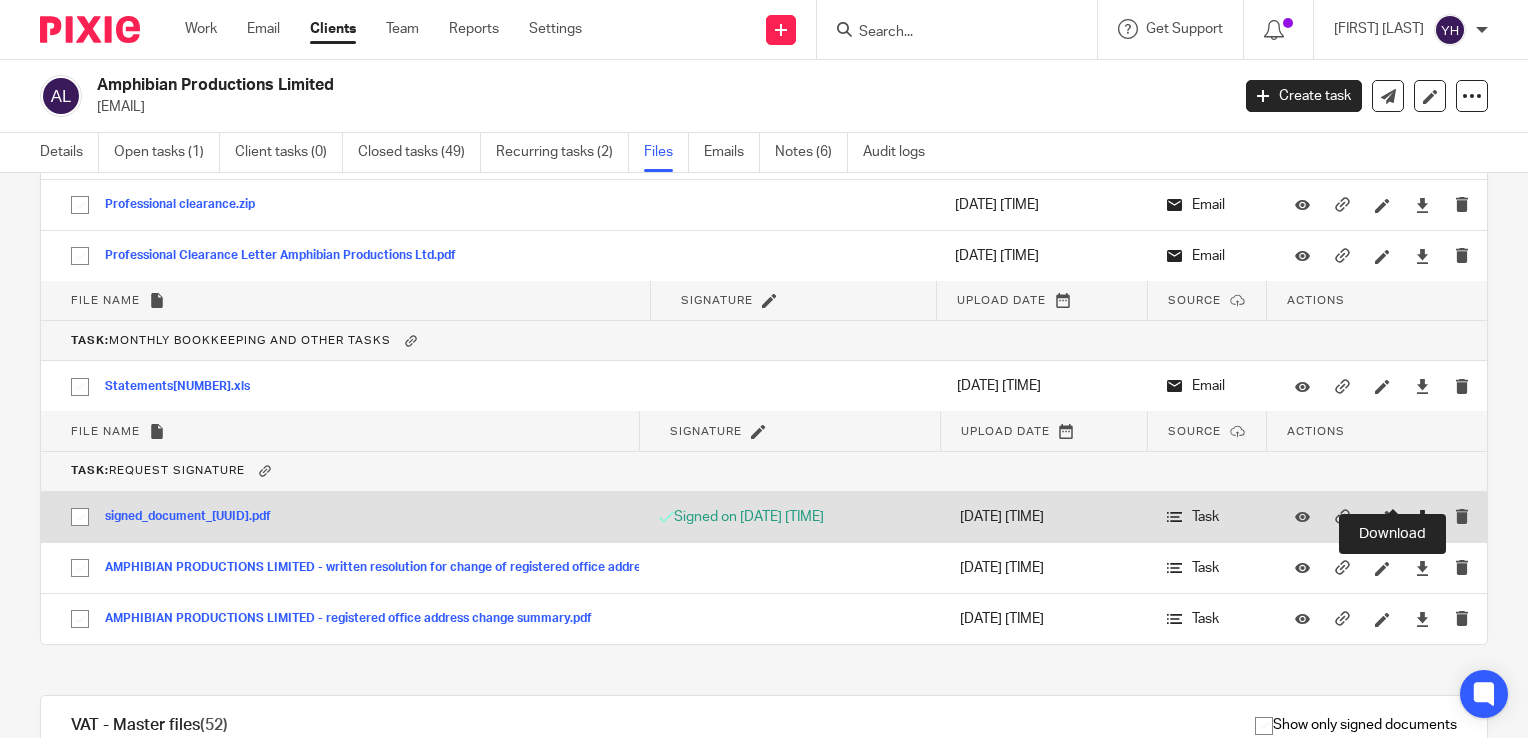 click at bounding box center [1422, 517] 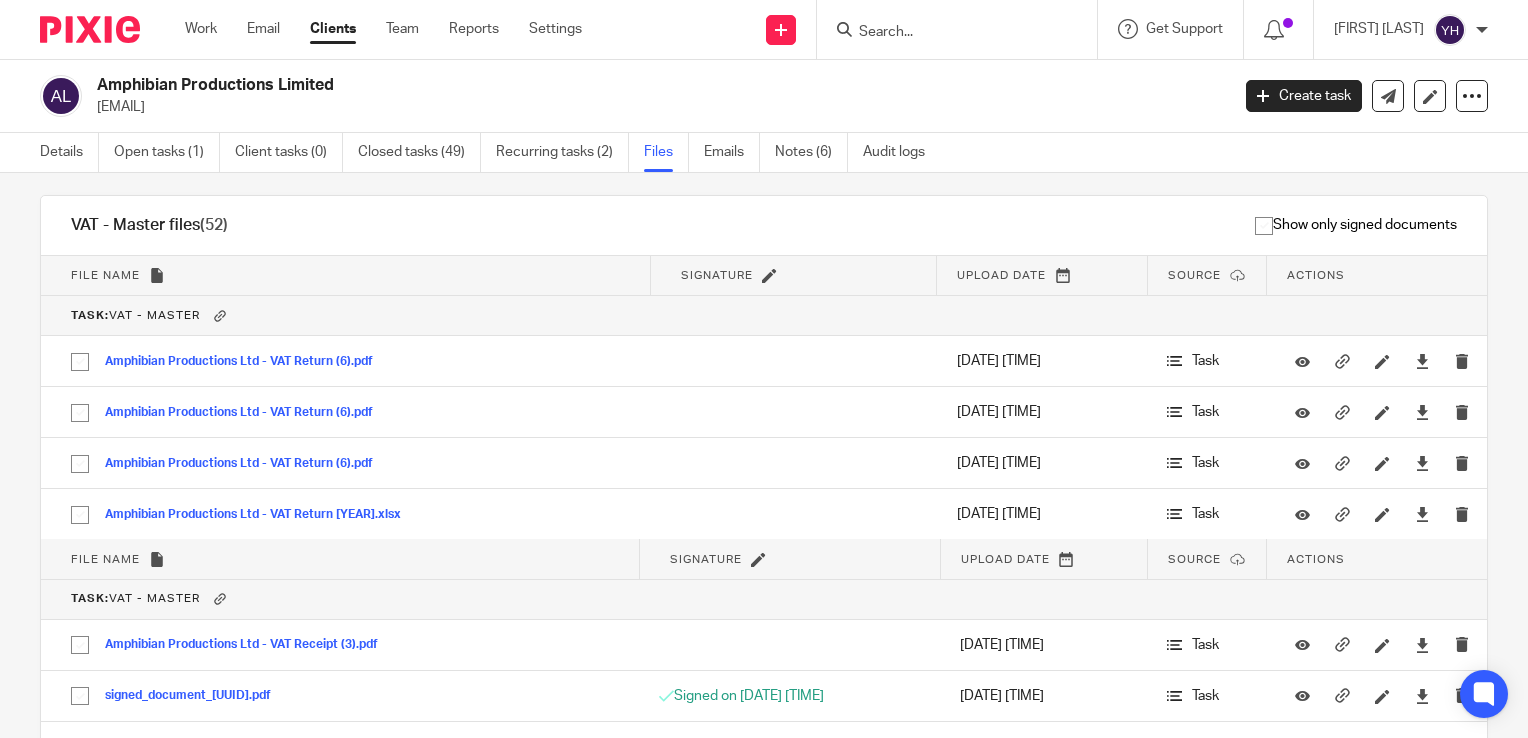 scroll, scrollTop: 6700, scrollLeft: 0, axis: vertical 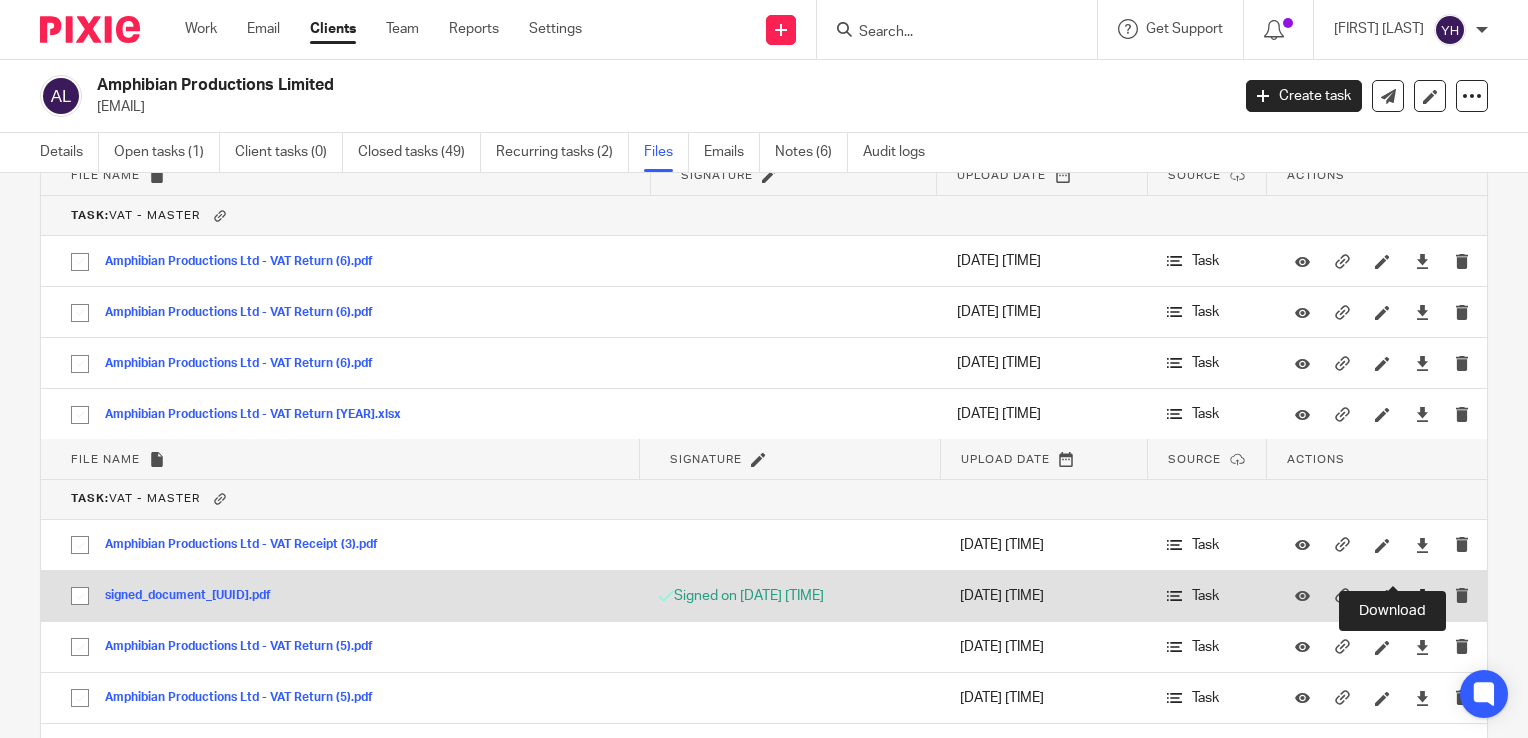click at bounding box center (1422, 596) 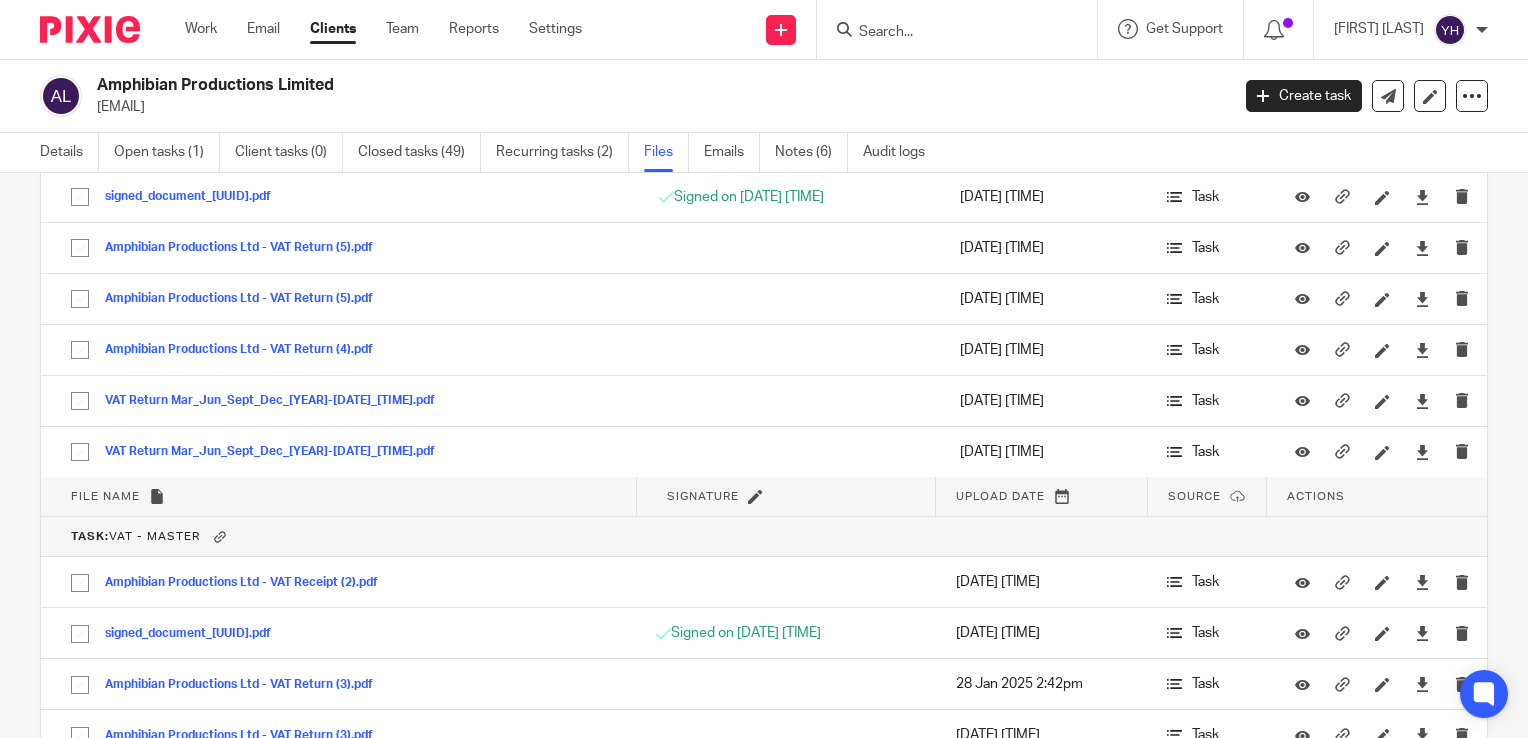 scroll, scrollTop: 7100, scrollLeft: 0, axis: vertical 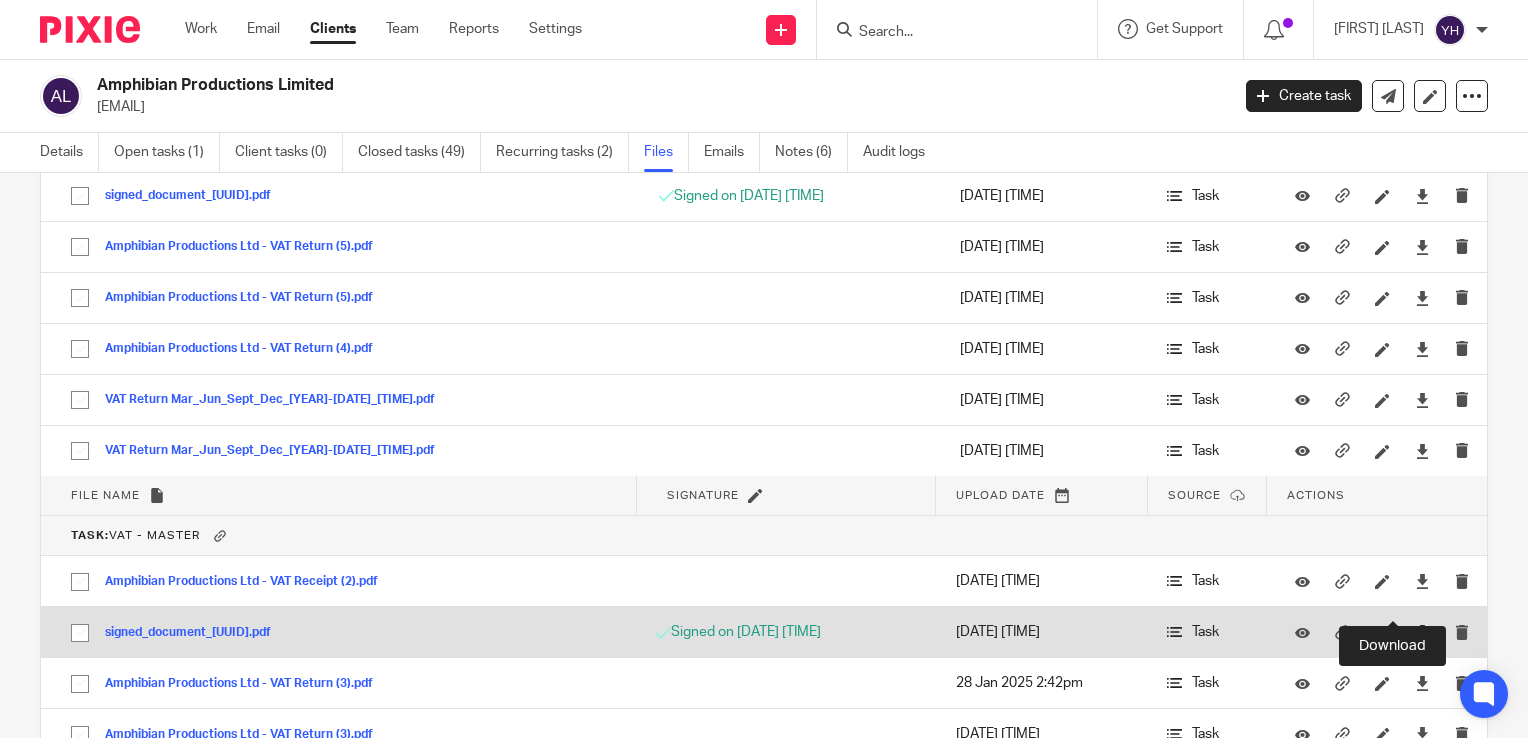 click at bounding box center (1422, 632) 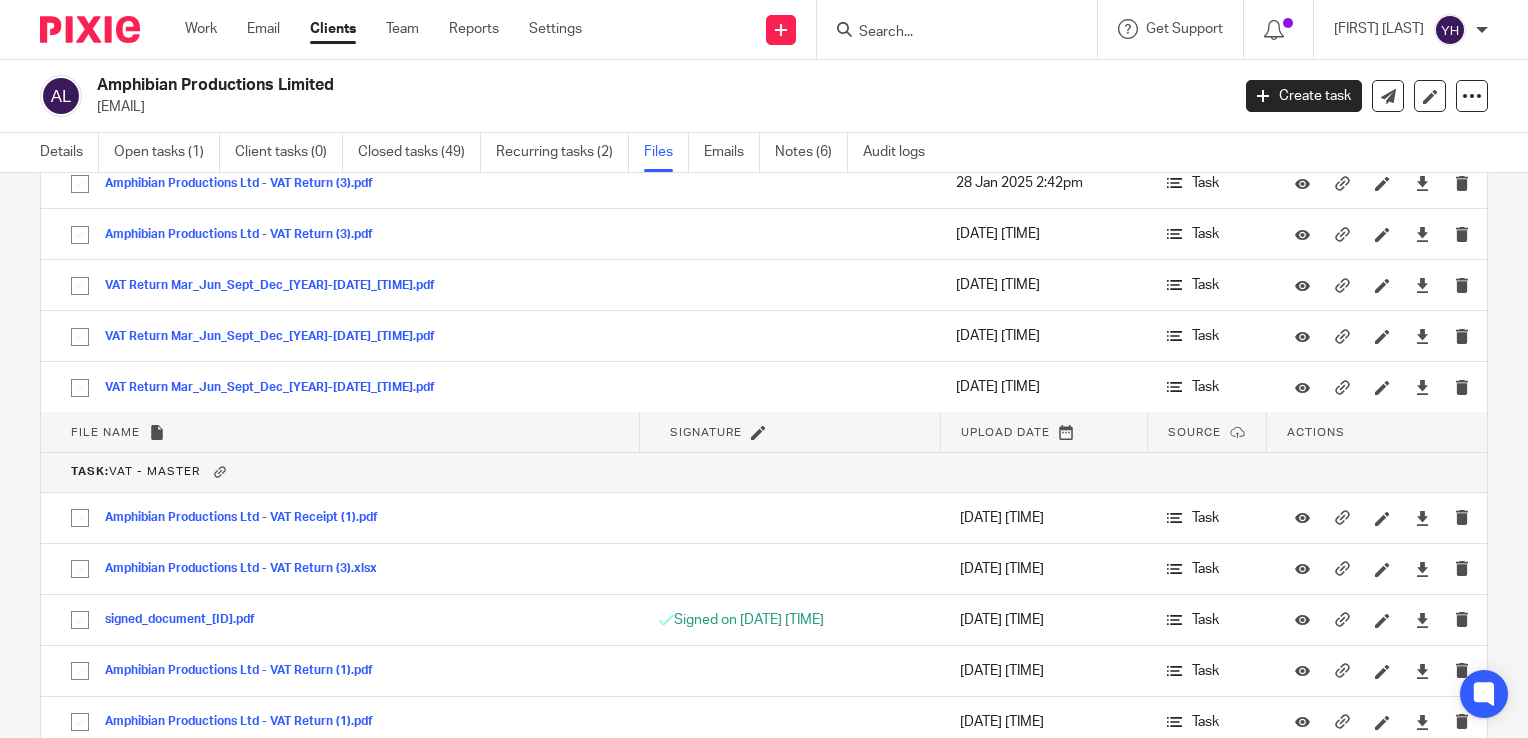 scroll, scrollTop: 7700, scrollLeft: 0, axis: vertical 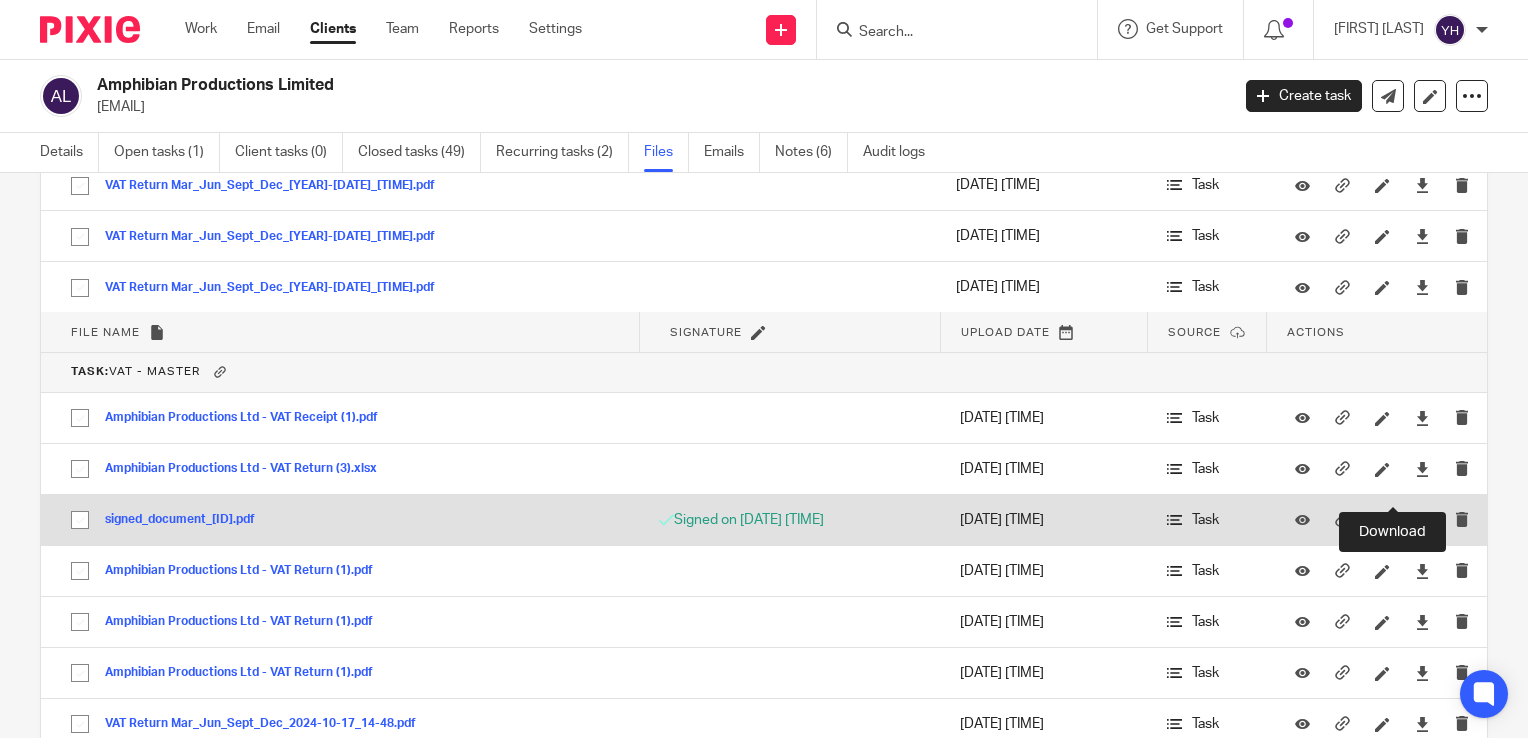 click at bounding box center (1422, 520) 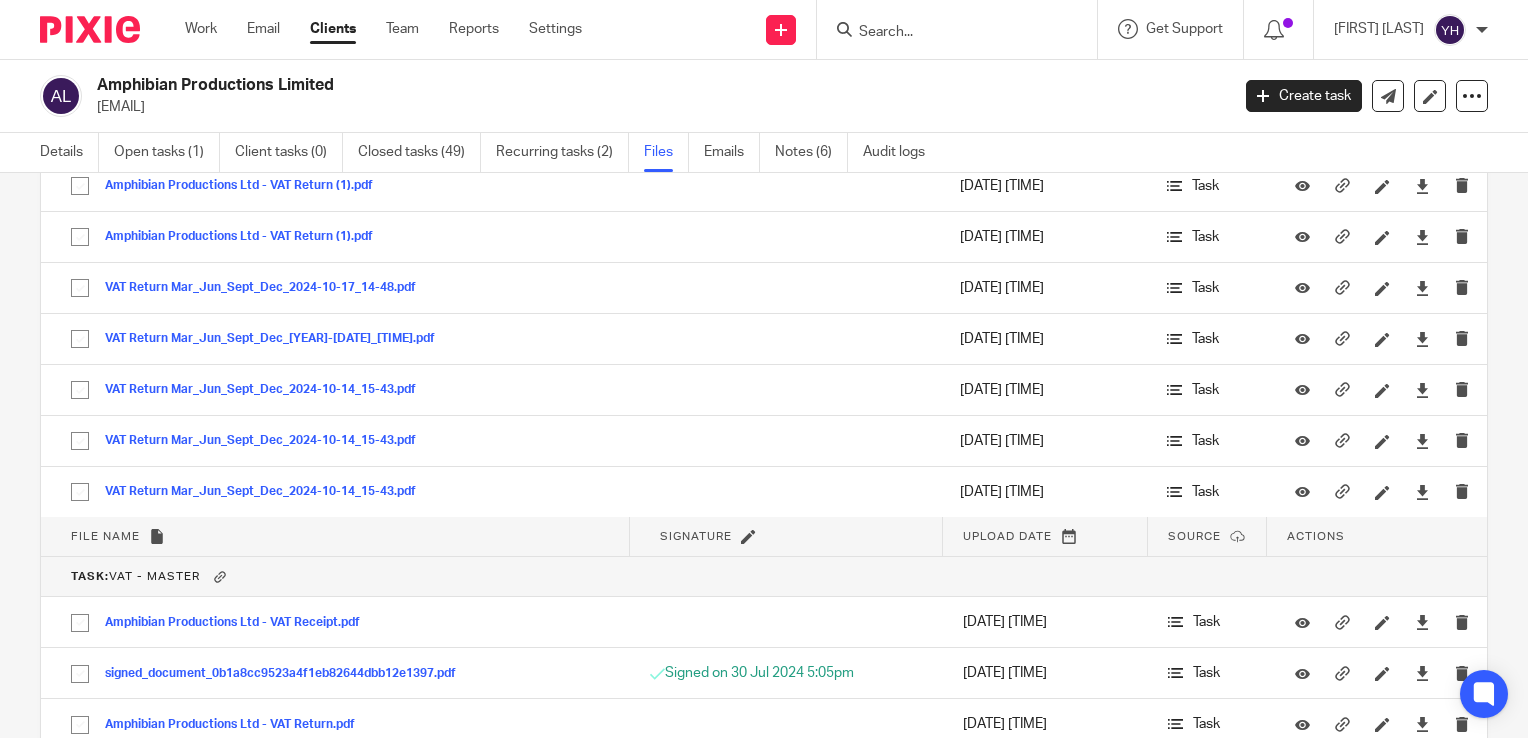 scroll, scrollTop: 8200, scrollLeft: 0, axis: vertical 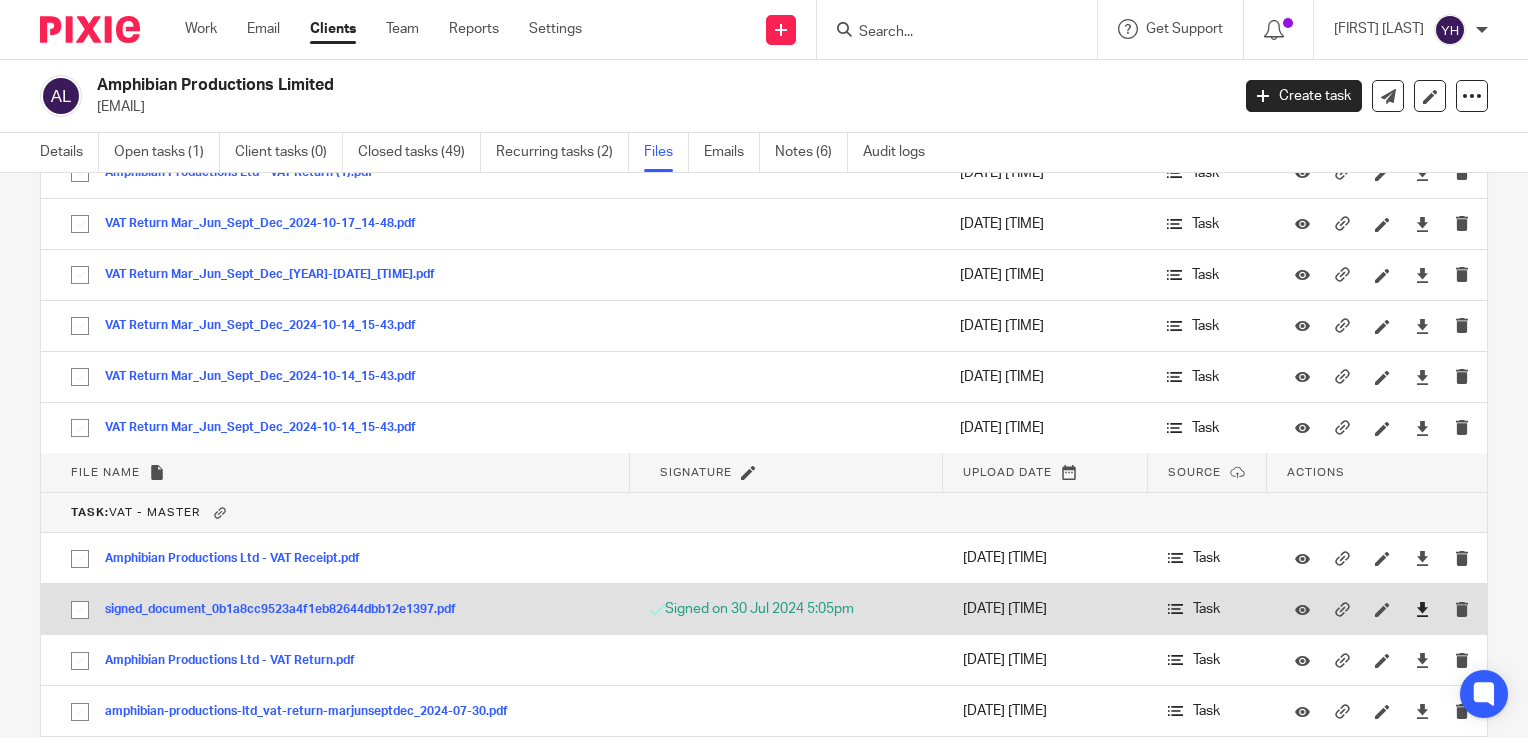 click at bounding box center (1422, 609) 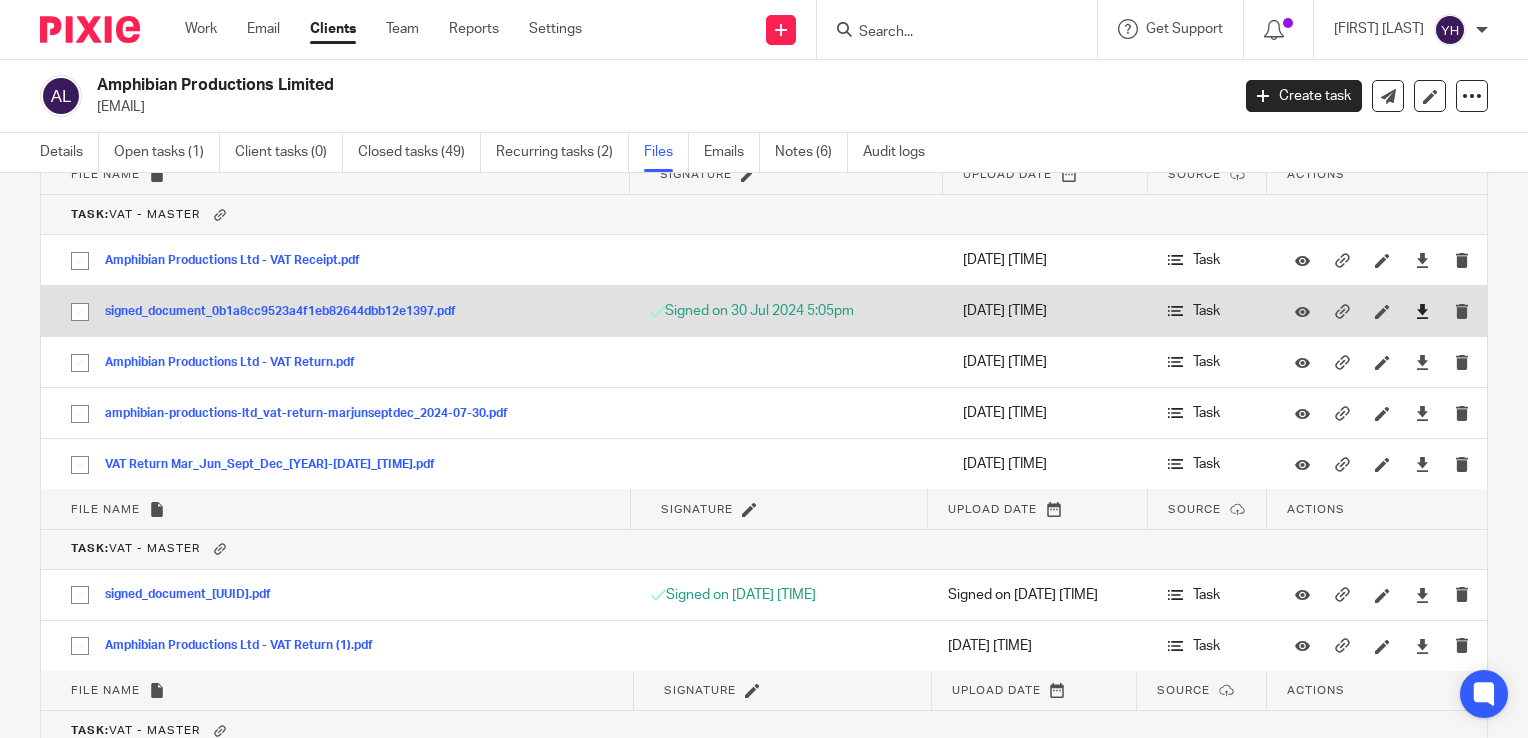 scroll, scrollTop: 8500, scrollLeft: 0, axis: vertical 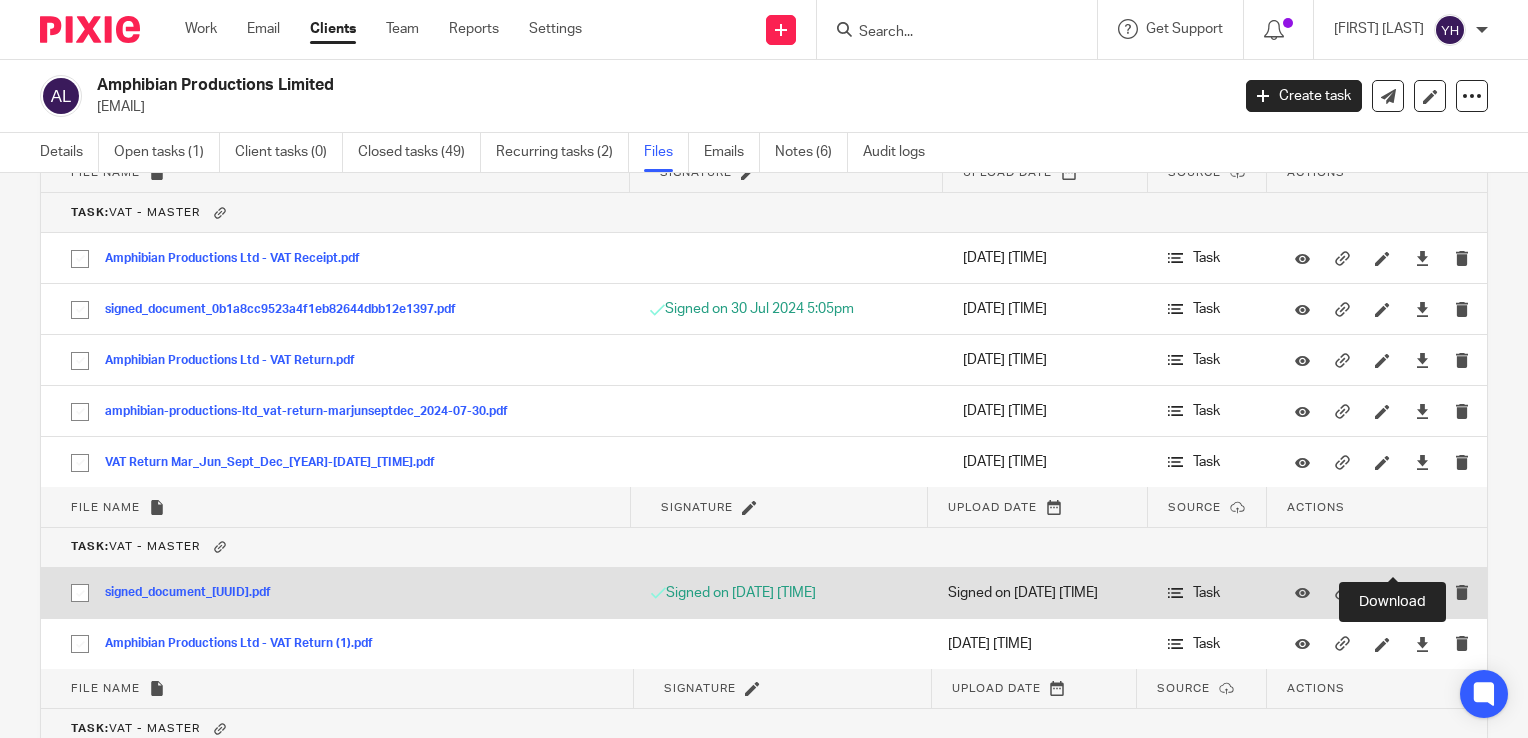click at bounding box center [1422, 593] 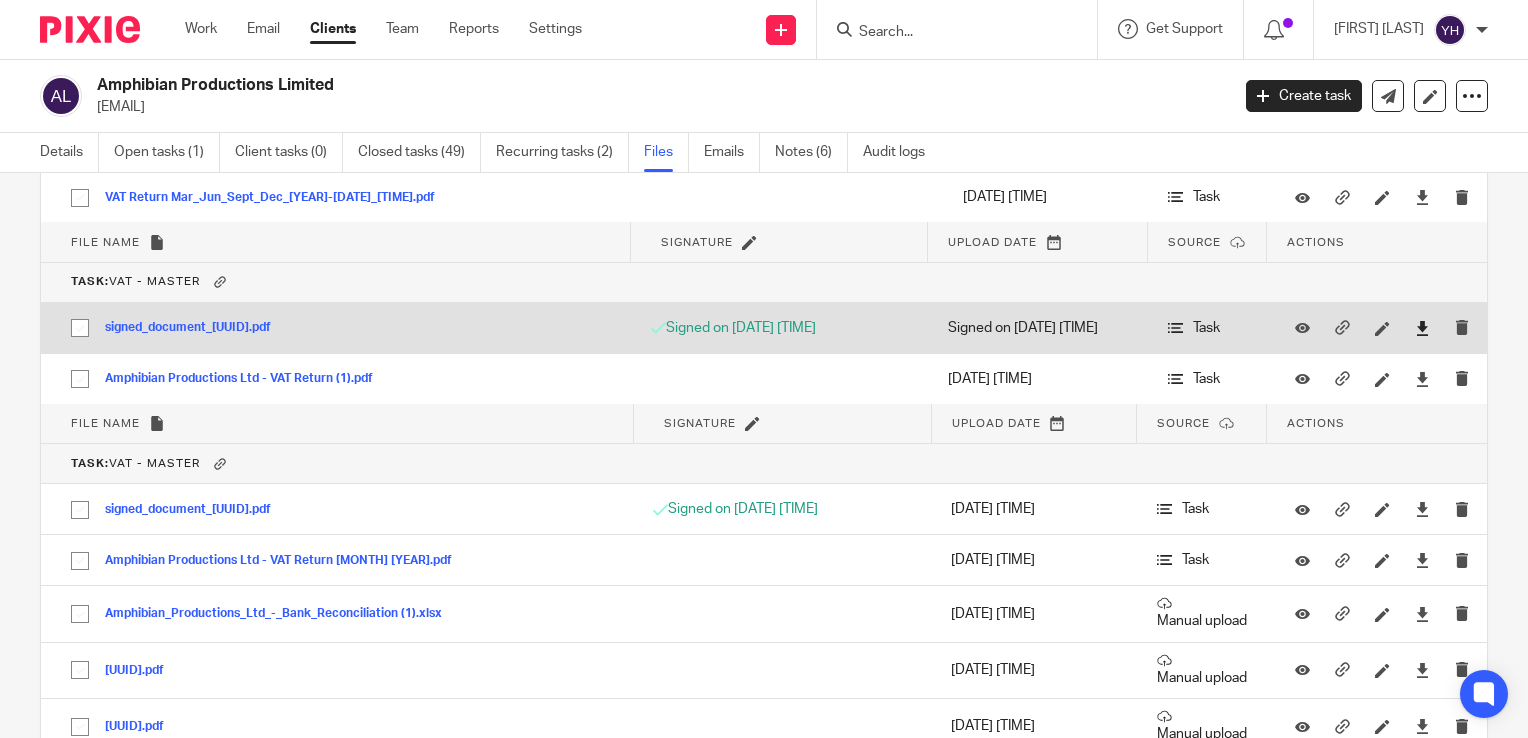 scroll, scrollTop: 8800, scrollLeft: 0, axis: vertical 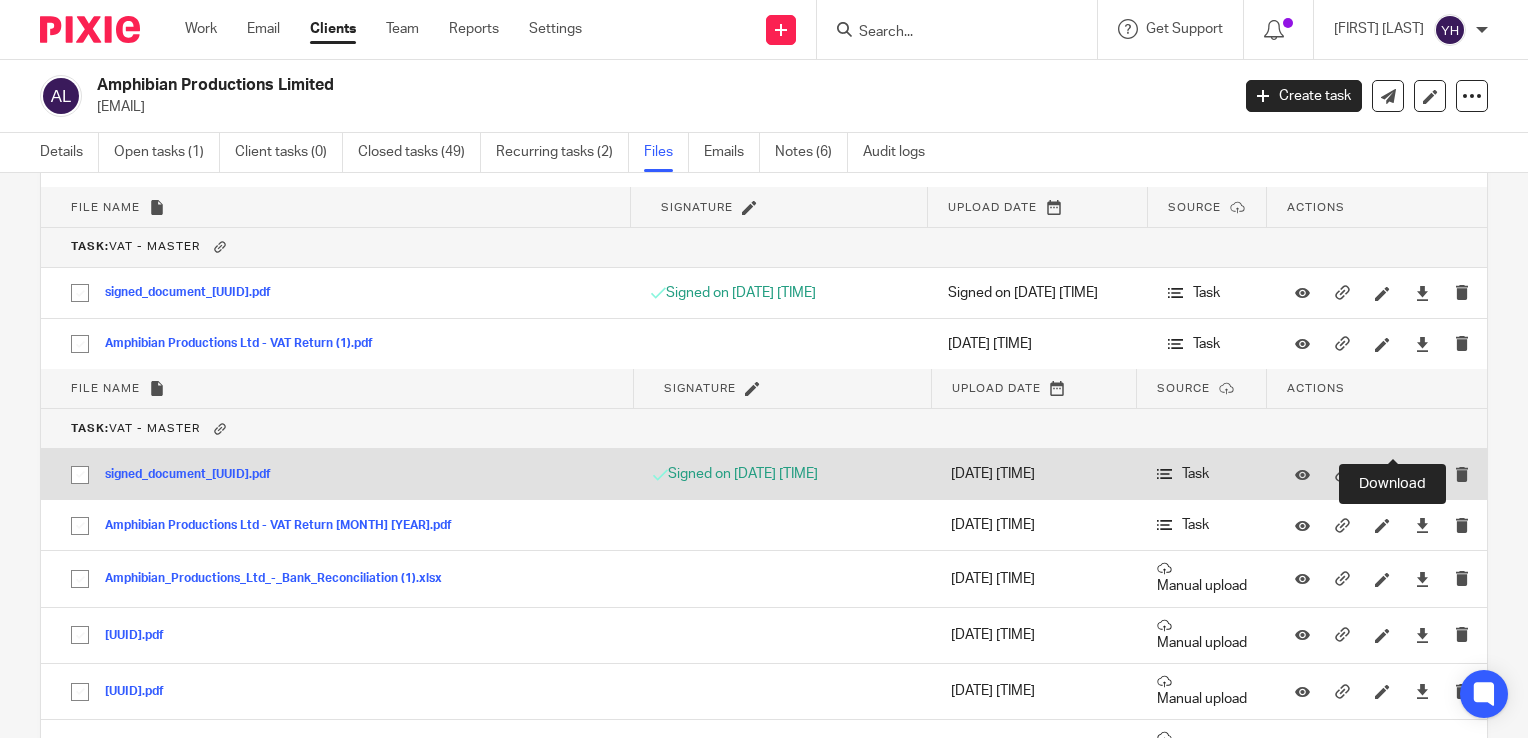 click at bounding box center (1422, 474) 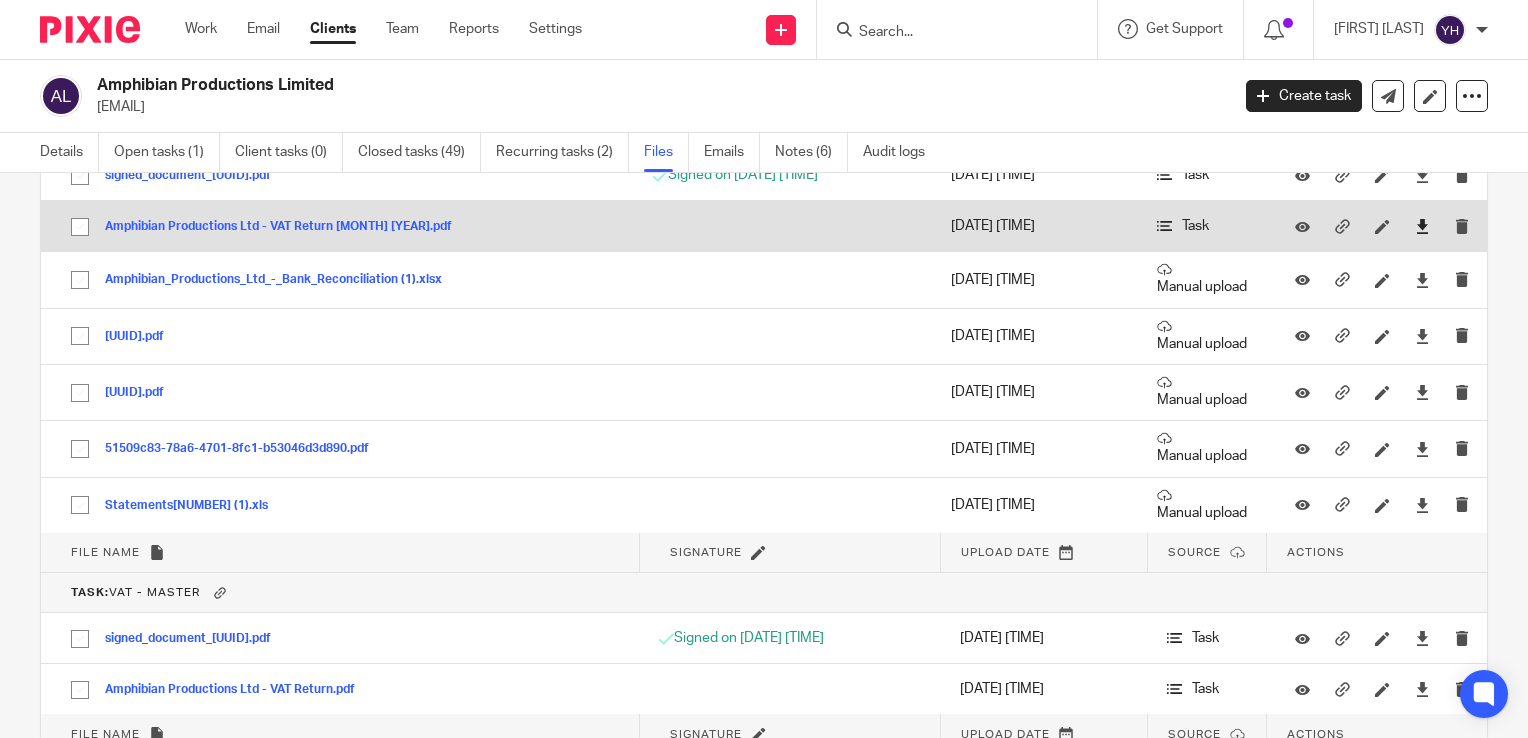 scroll, scrollTop: 9100, scrollLeft: 0, axis: vertical 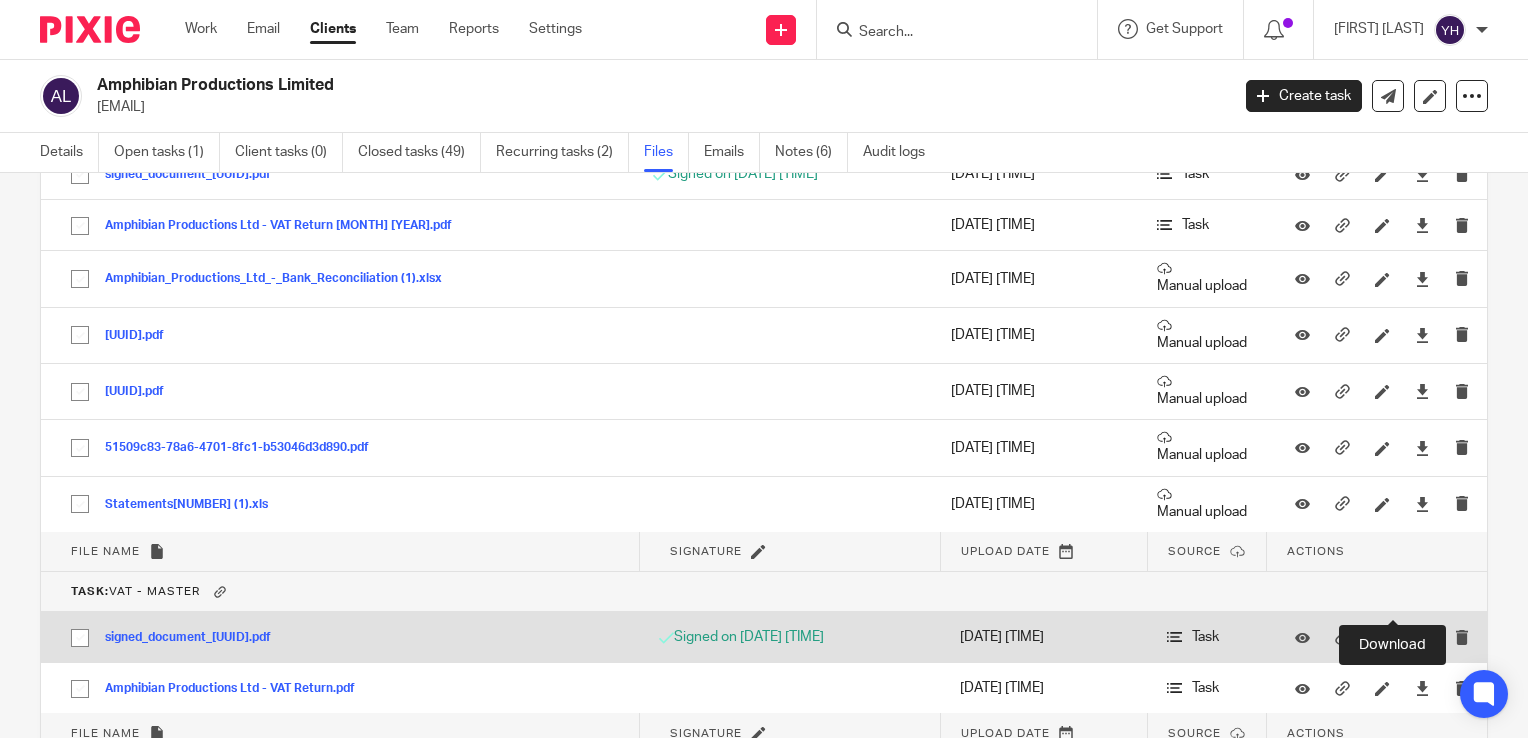 click at bounding box center [1422, 637] 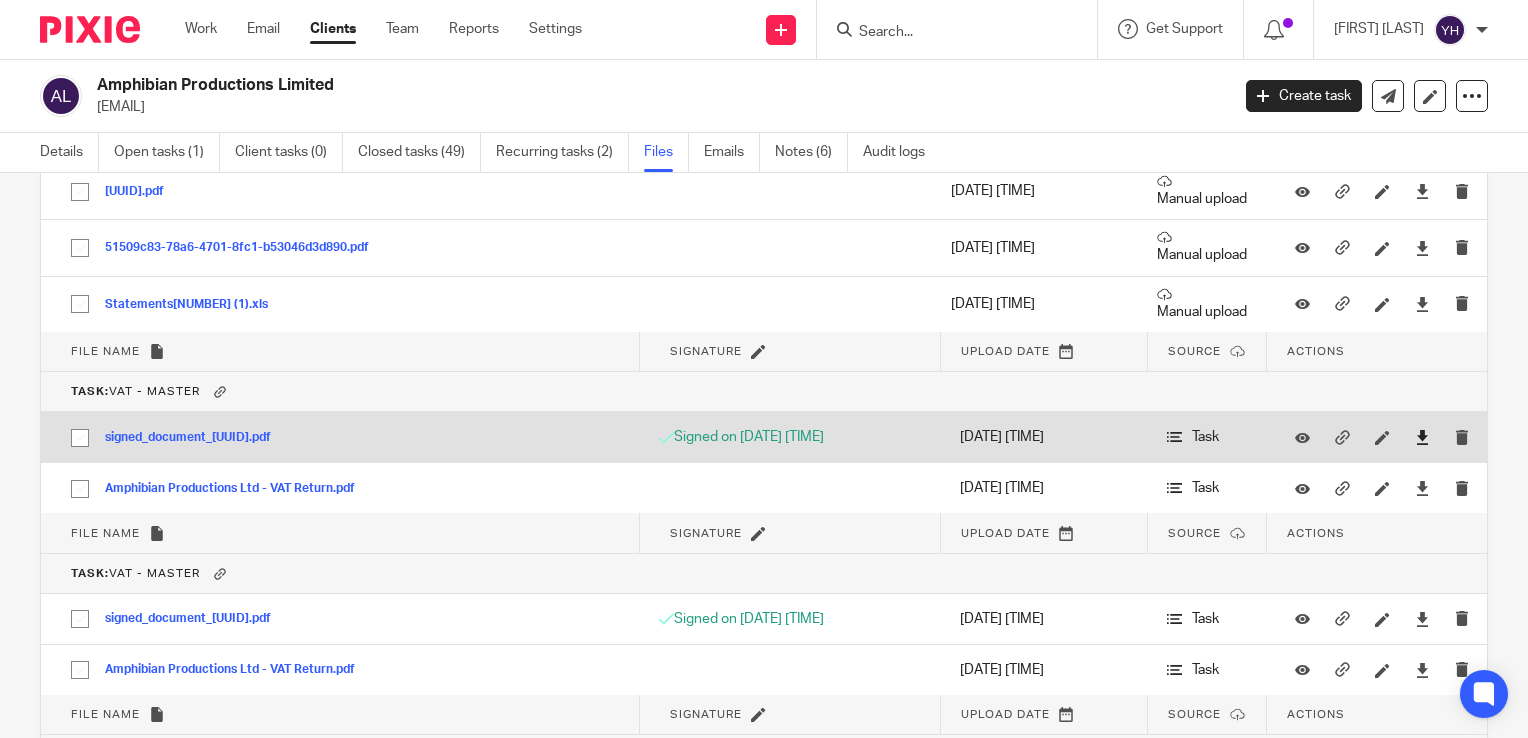 scroll, scrollTop: 9400, scrollLeft: 0, axis: vertical 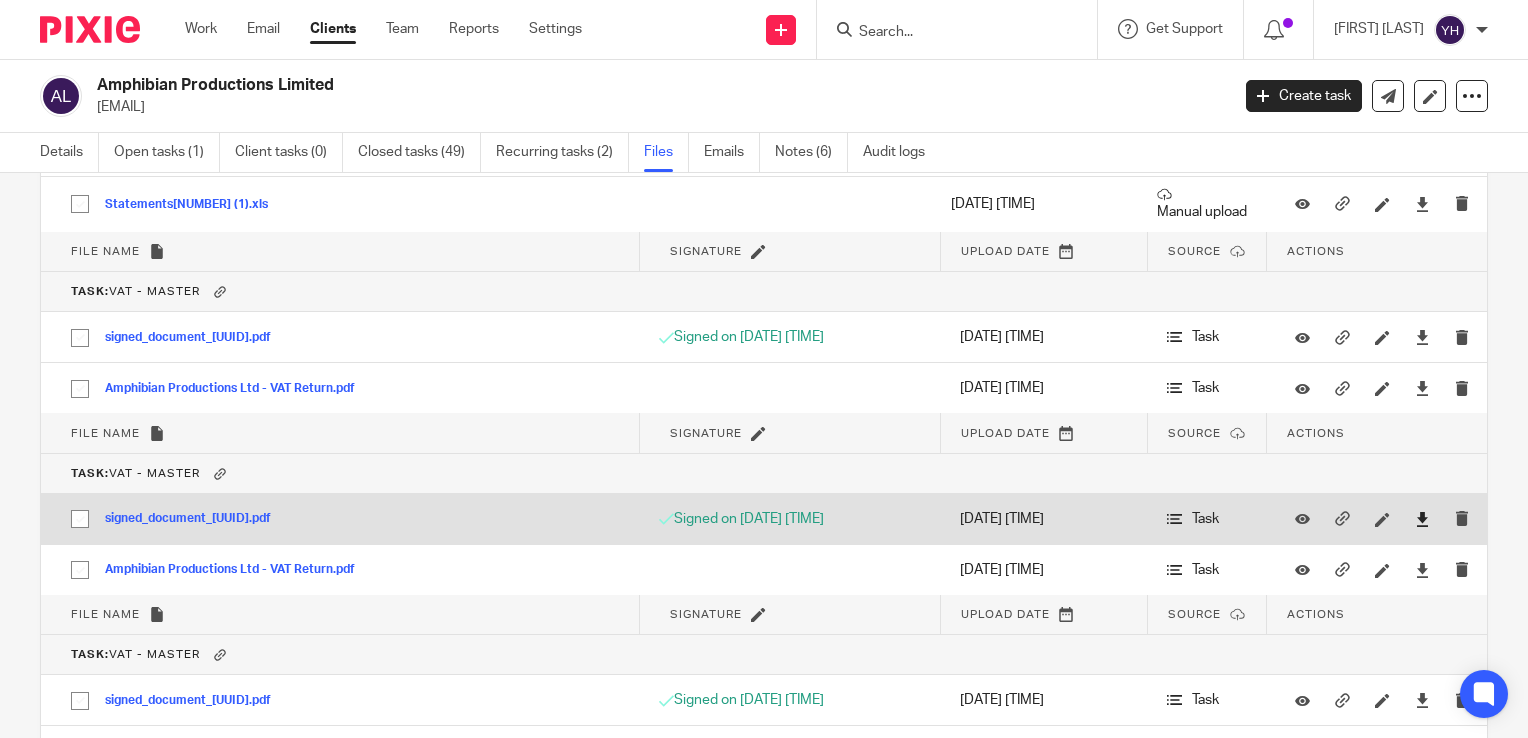 click at bounding box center [1422, 519] 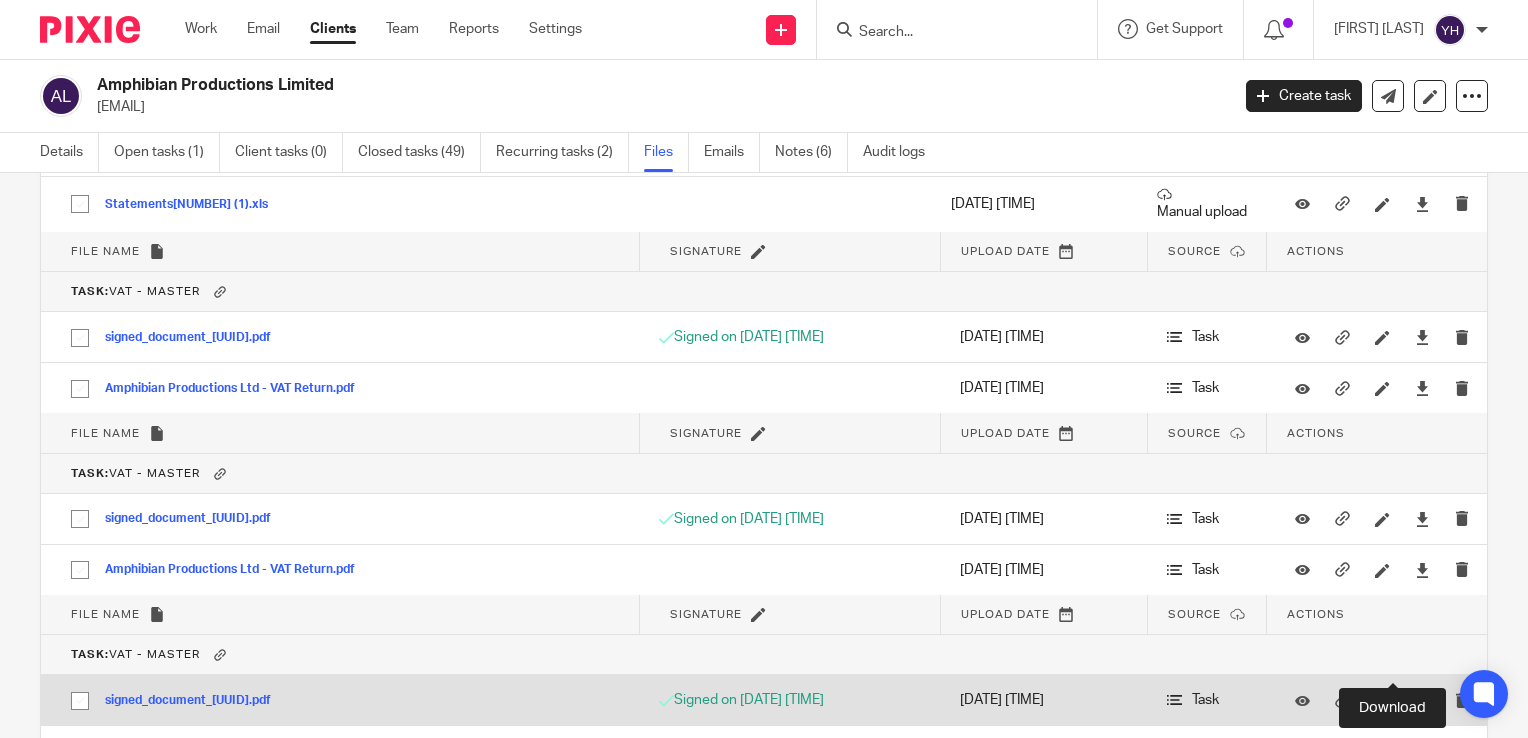 click at bounding box center (1422, 700) 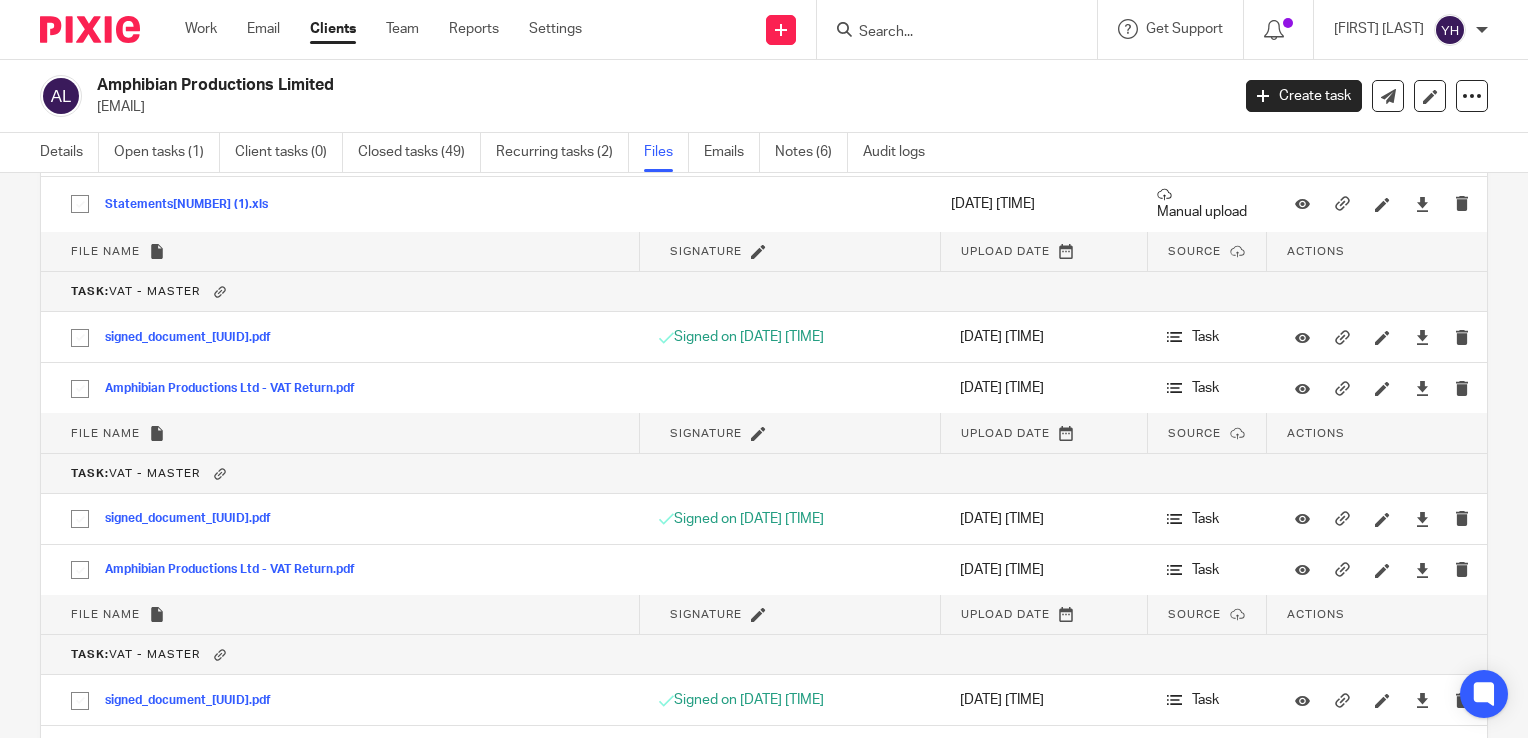 scroll, scrollTop: 9600, scrollLeft: 0, axis: vertical 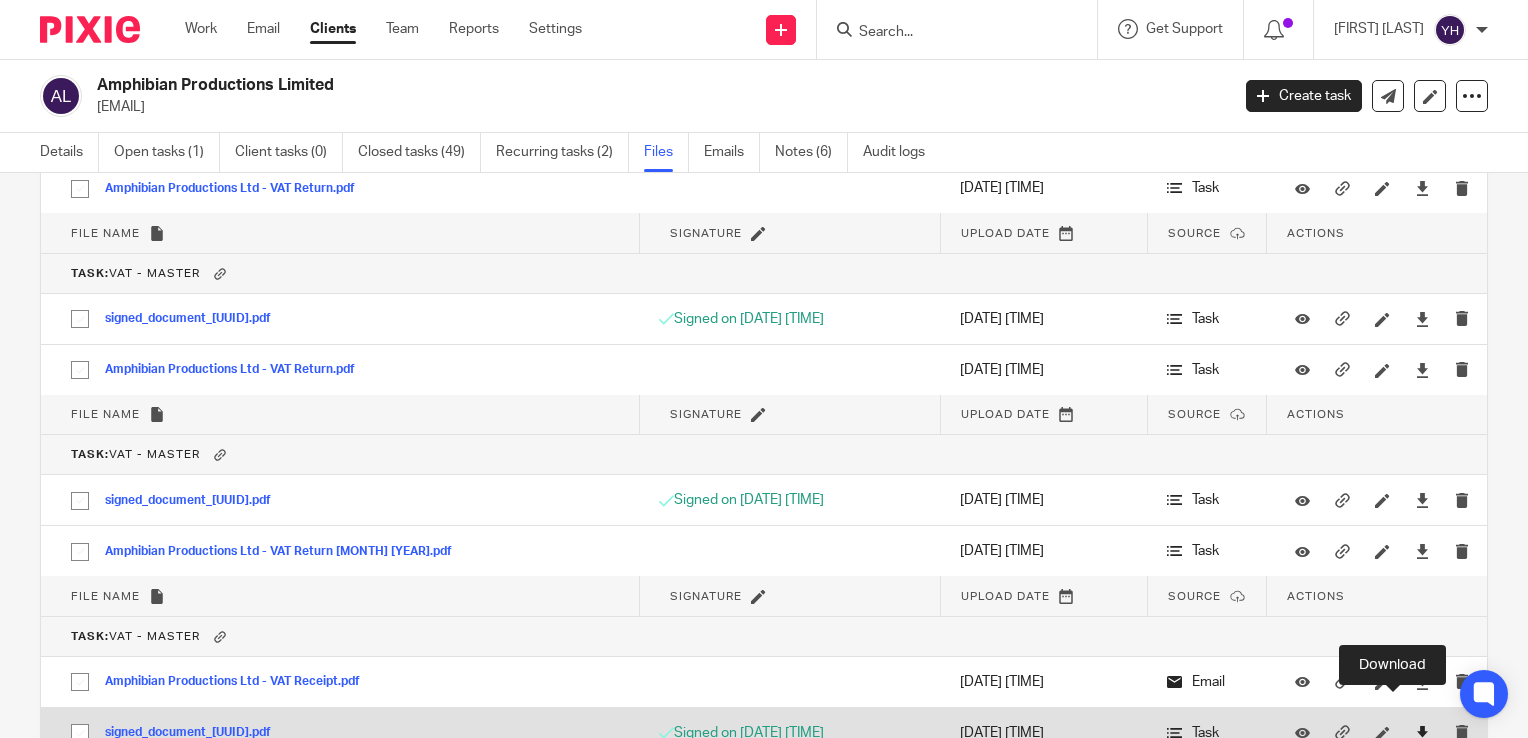 click at bounding box center [1422, 733] 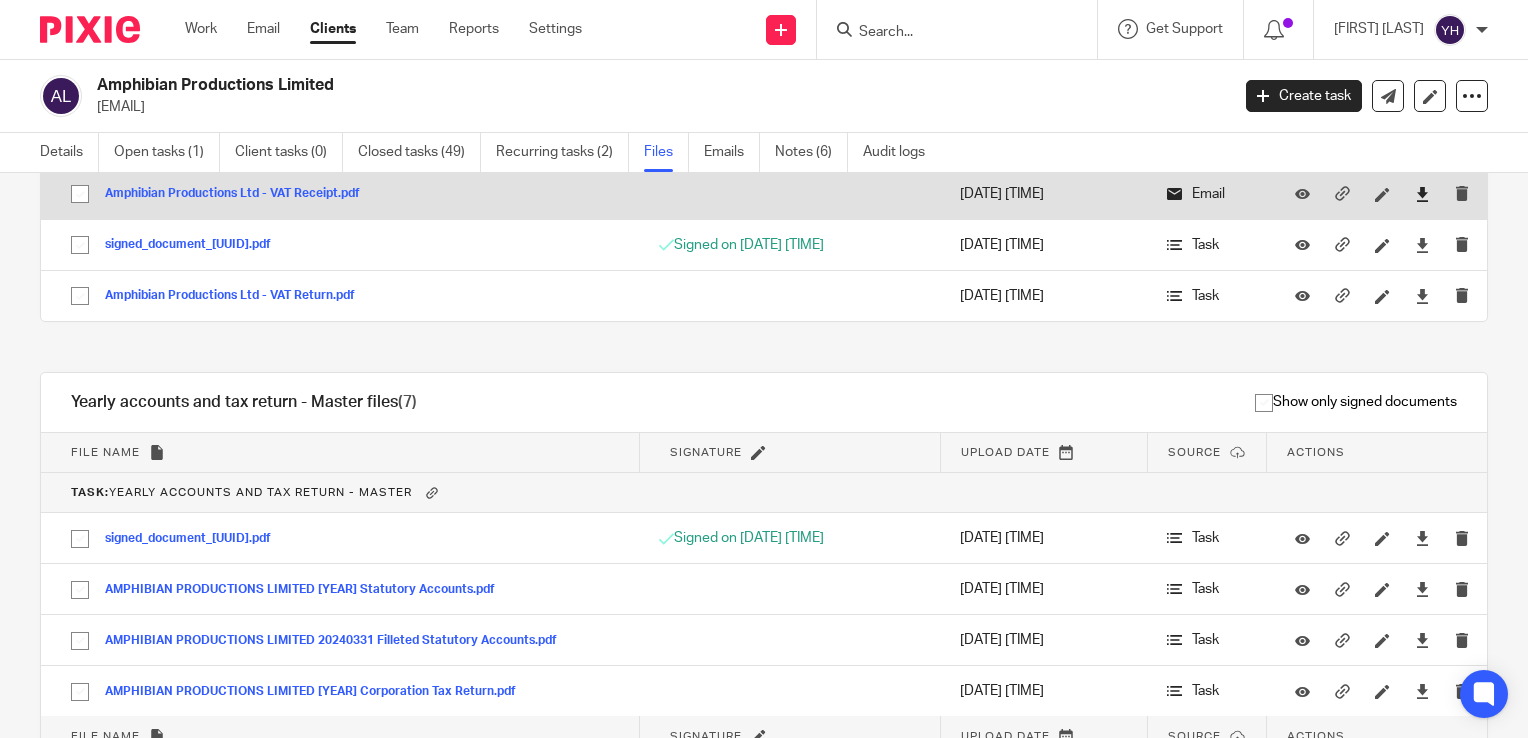 scroll, scrollTop: 10100, scrollLeft: 0, axis: vertical 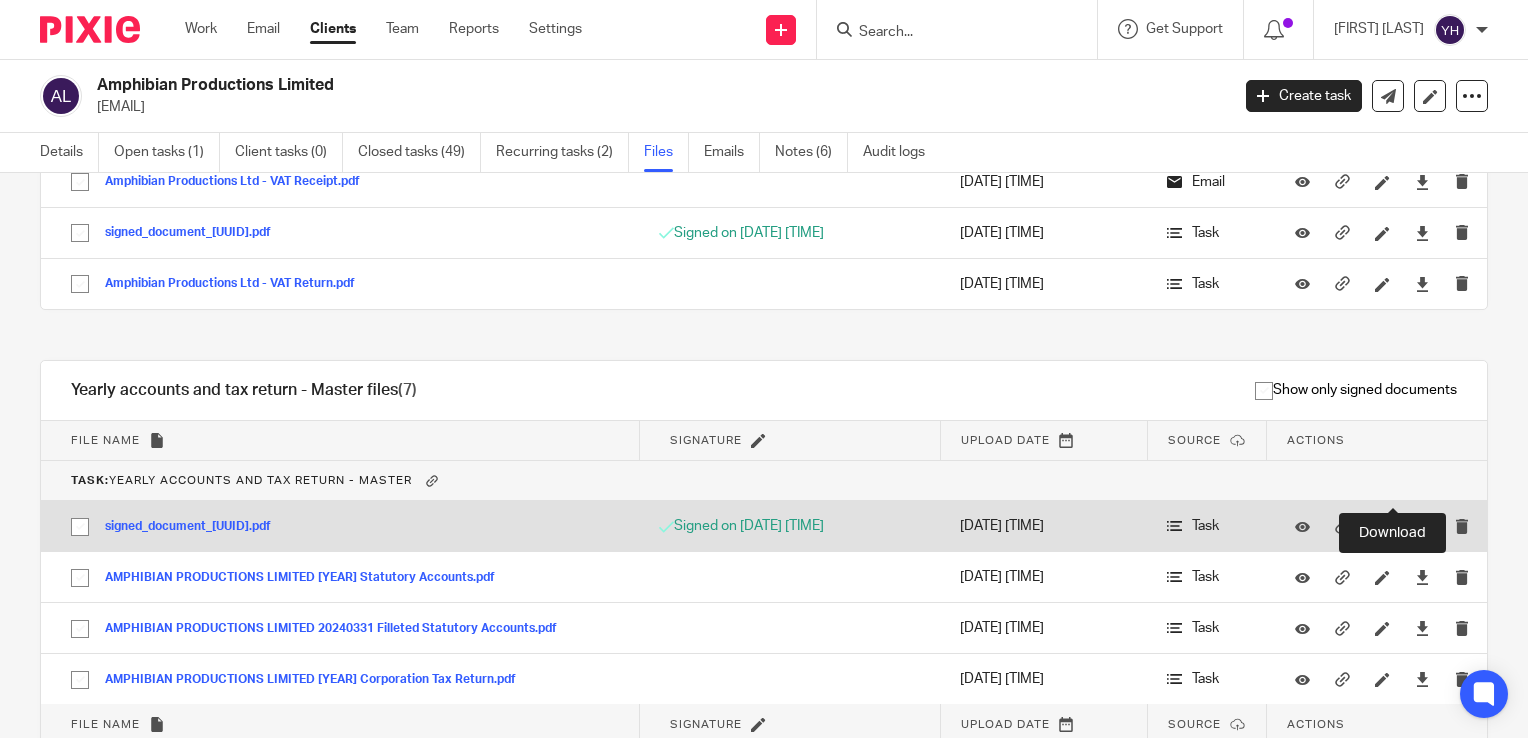 click at bounding box center (1422, 526) 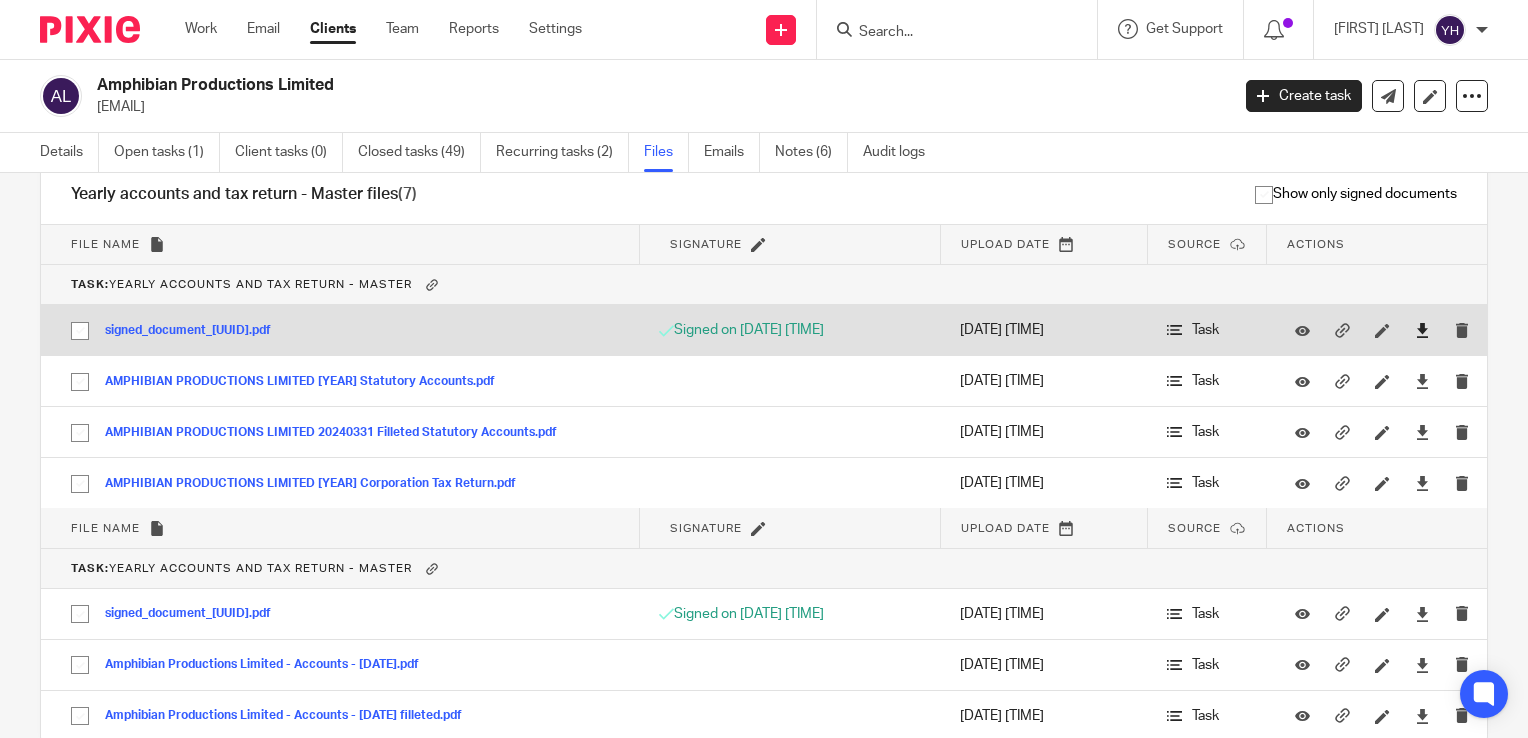 scroll, scrollTop: 10300, scrollLeft: 0, axis: vertical 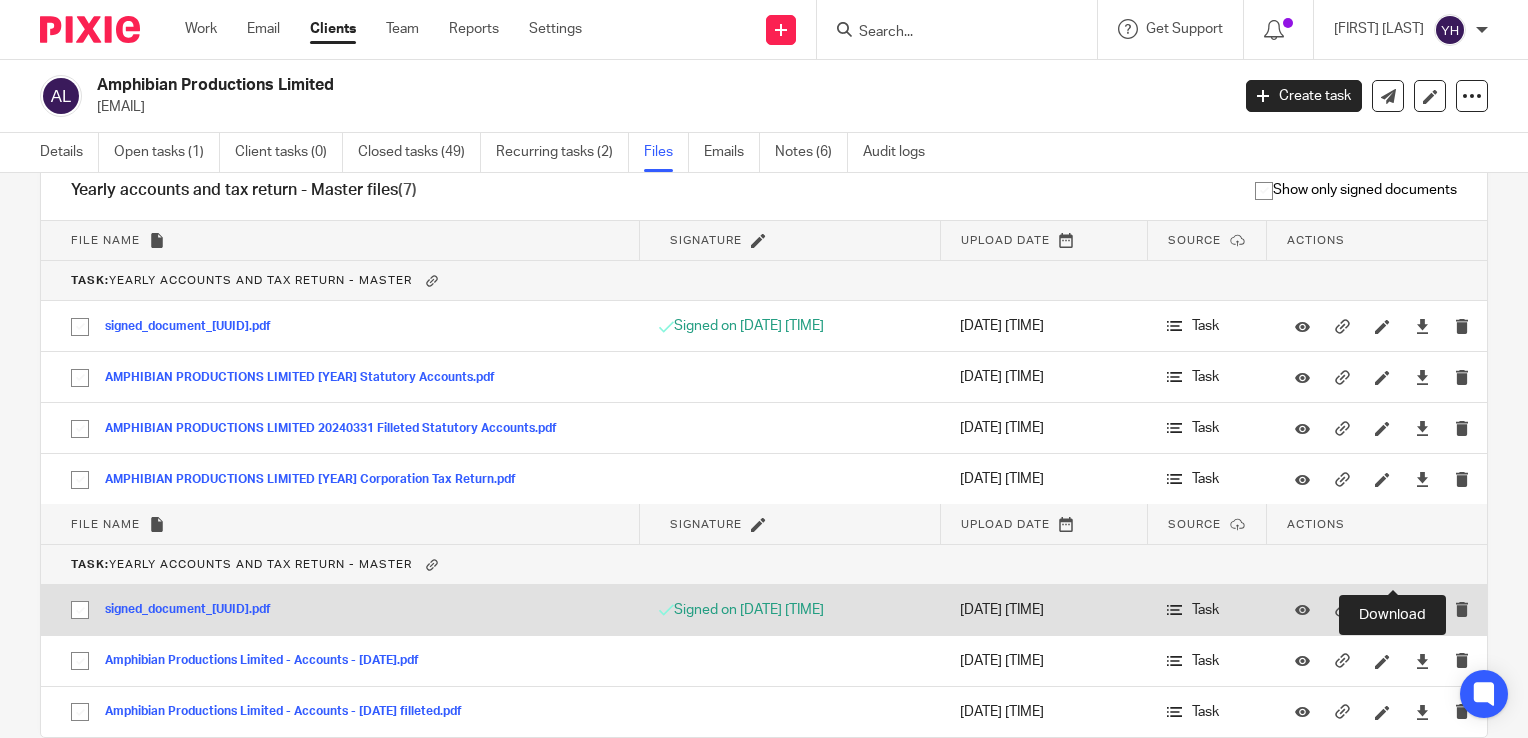 click at bounding box center [1422, 610] 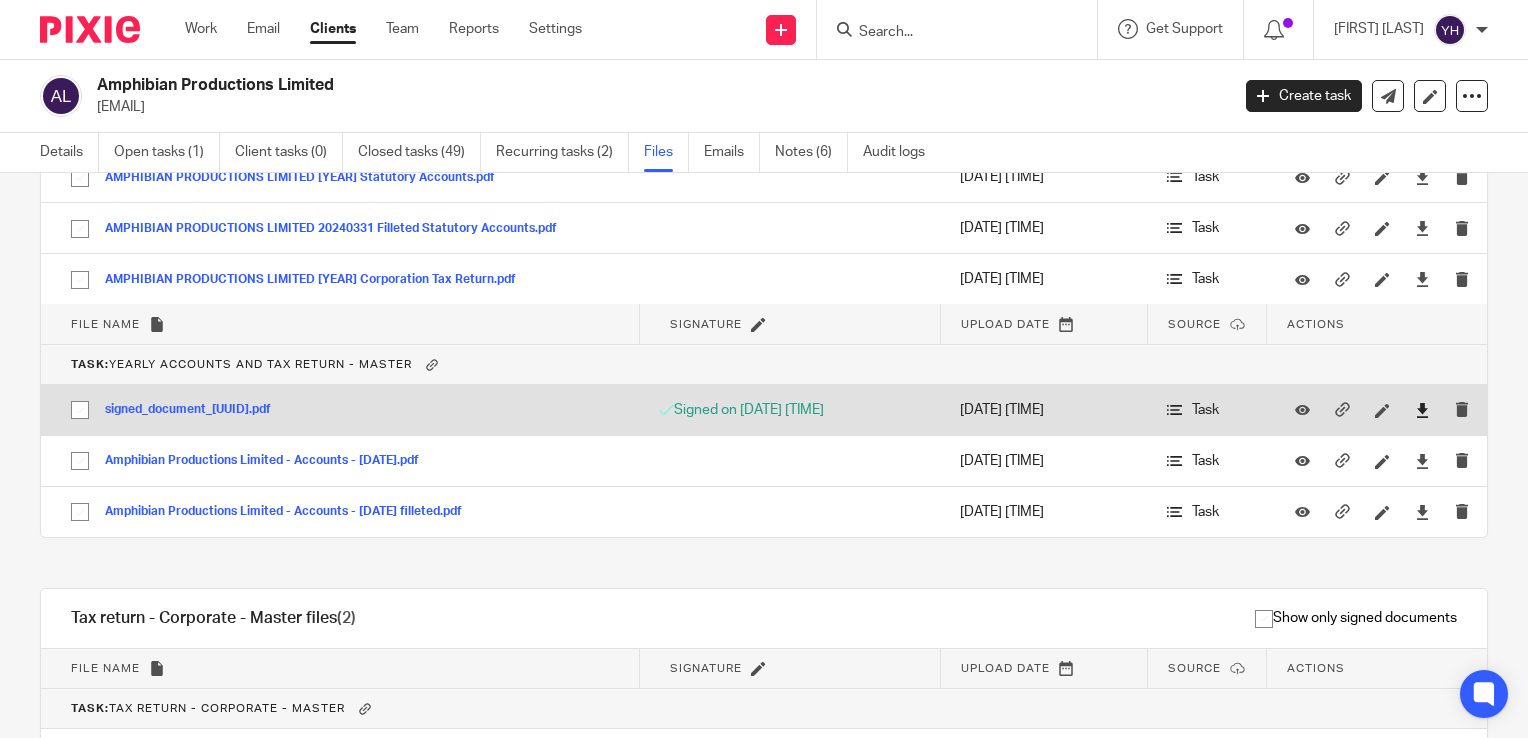 scroll, scrollTop: 10600, scrollLeft: 0, axis: vertical 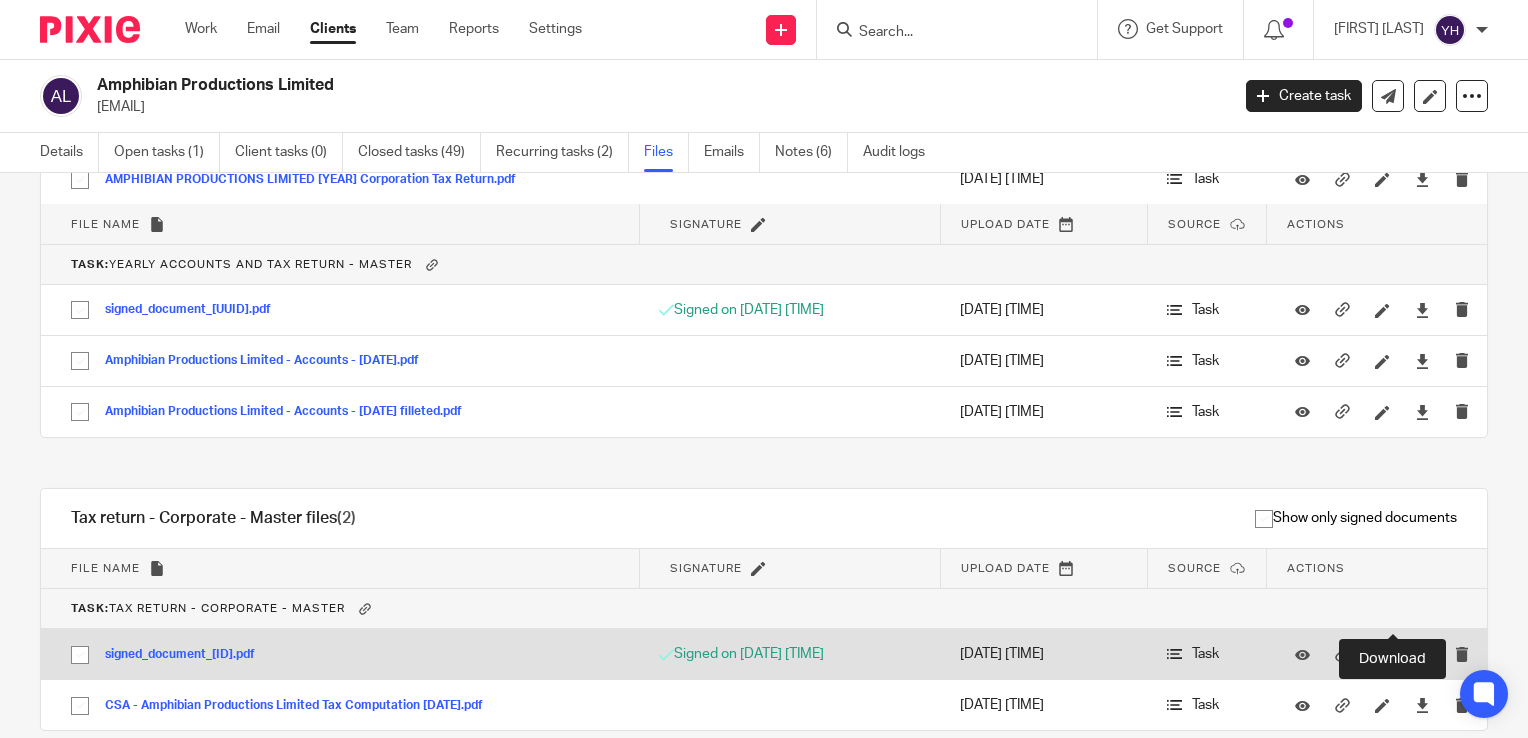 click at bounding box center (1422, 654) 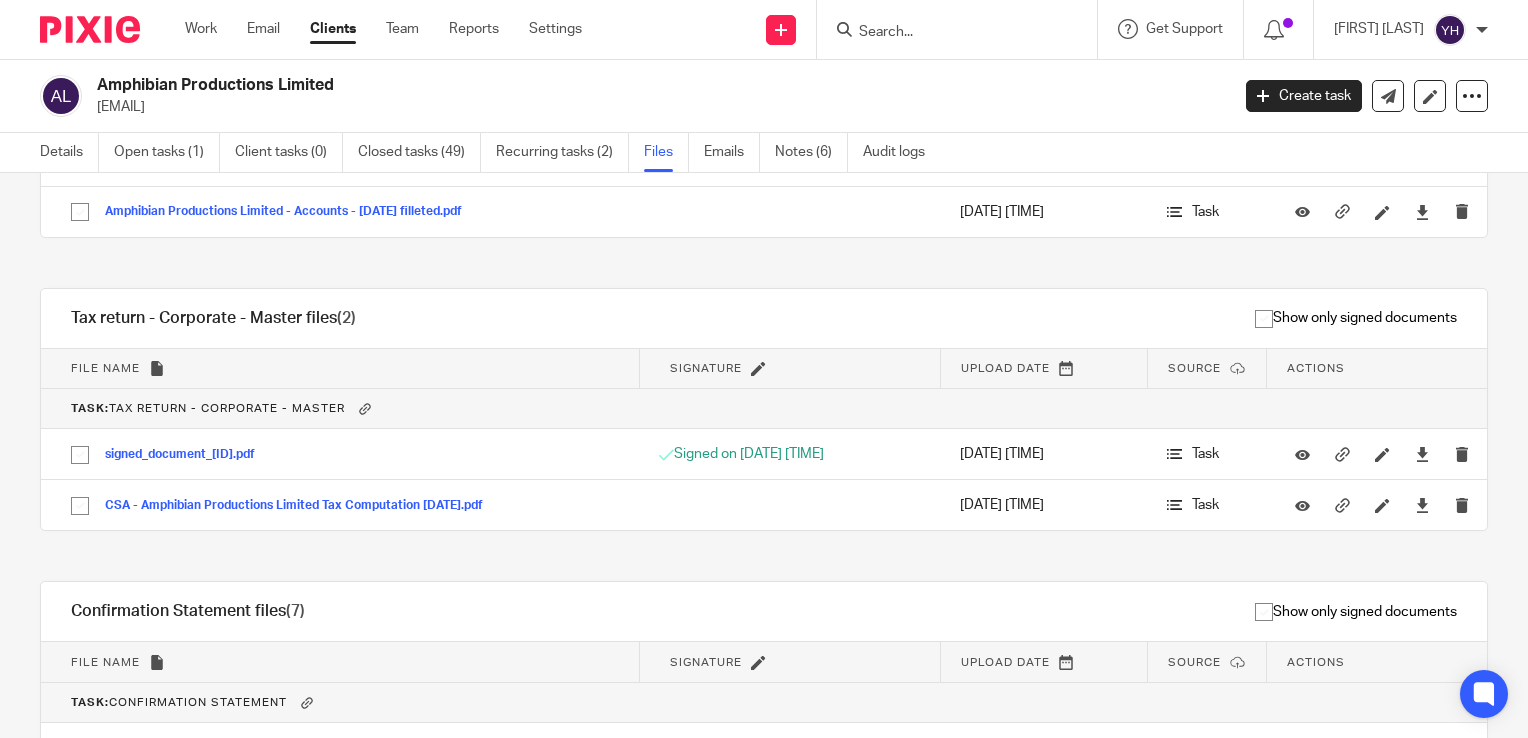 scroll, scrollTop: 10900, scrollLeft: 0, axis: vertical 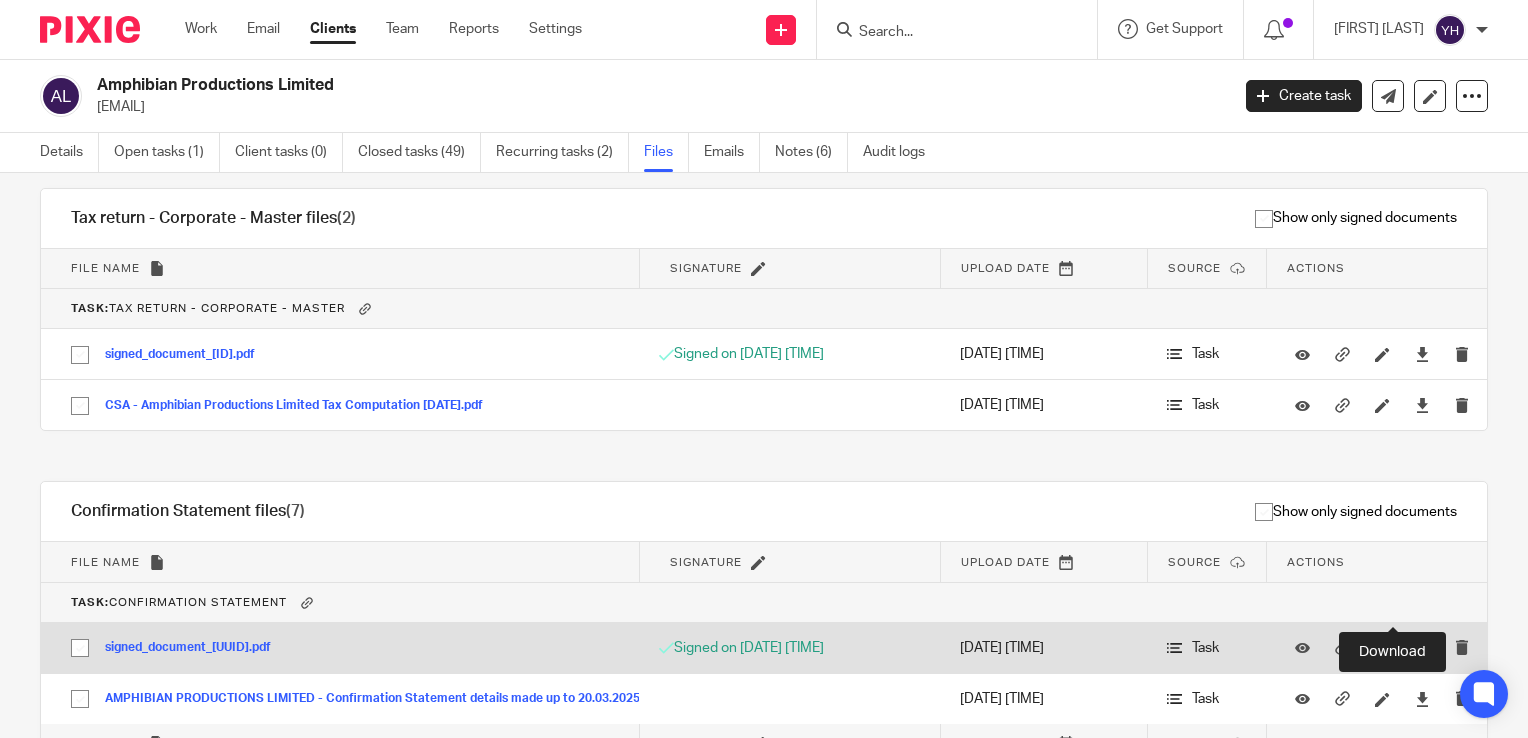 click at bounding box center (1422, 648) 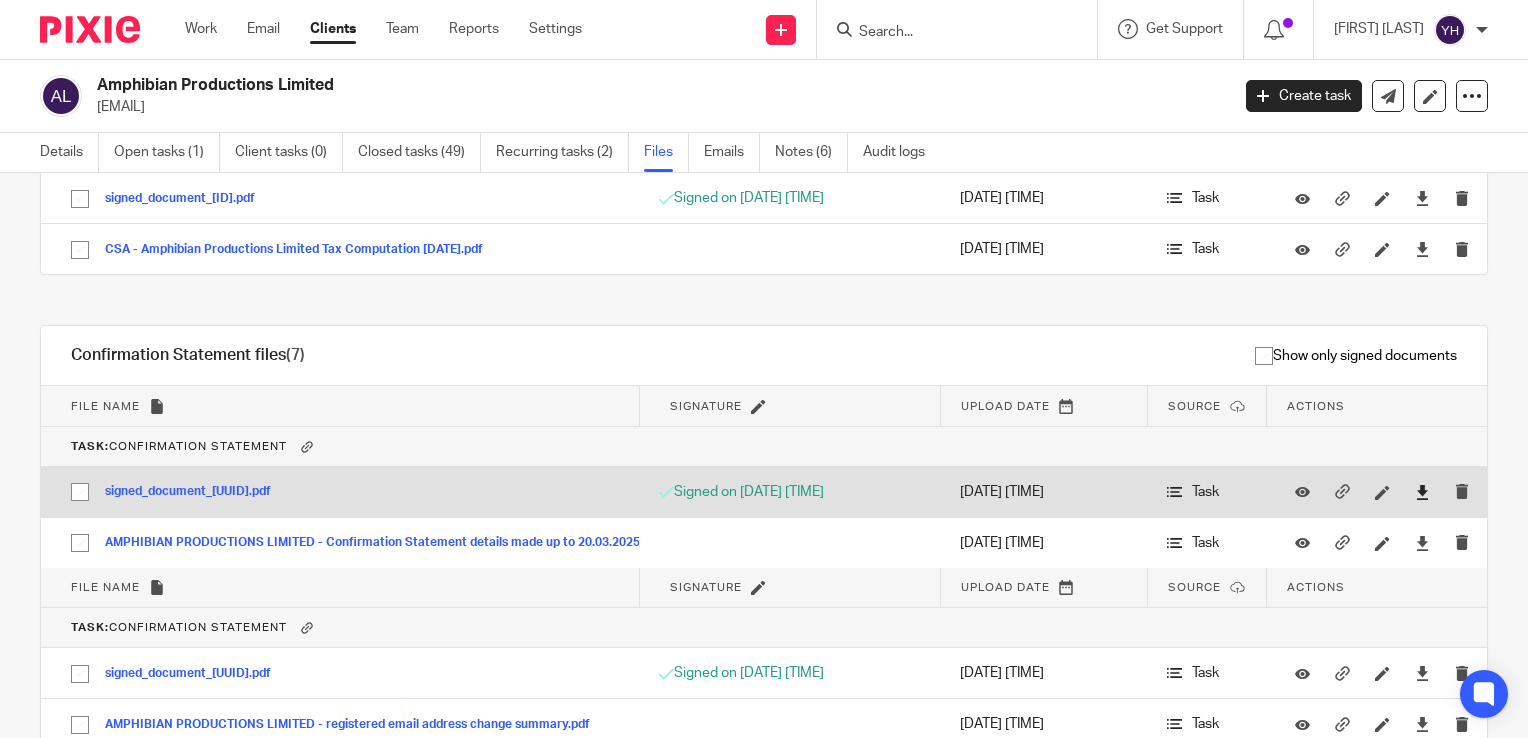 scroll, scrollTop: 11100, scrollLeft: 0, axis: vertical 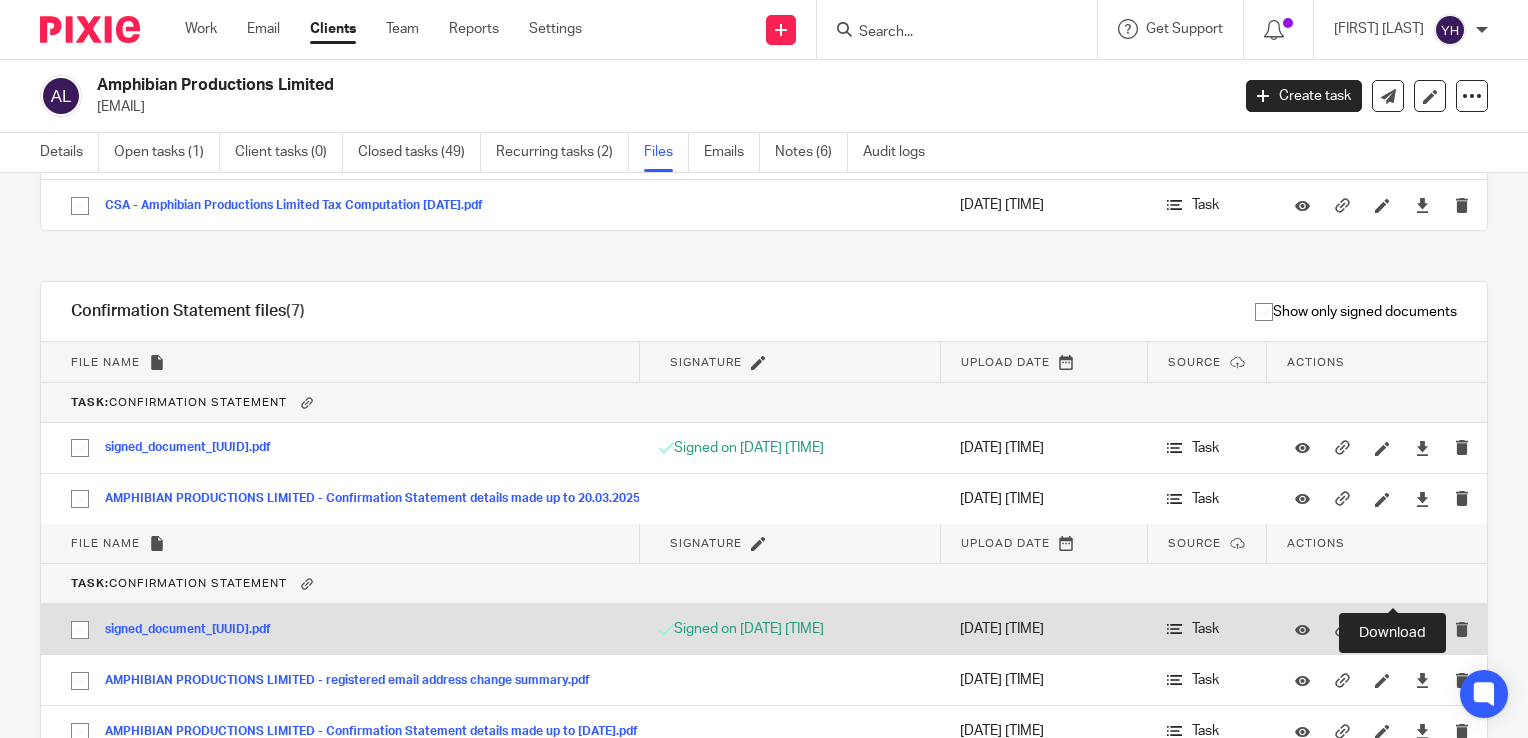 click at bounding box center [1422, 629] 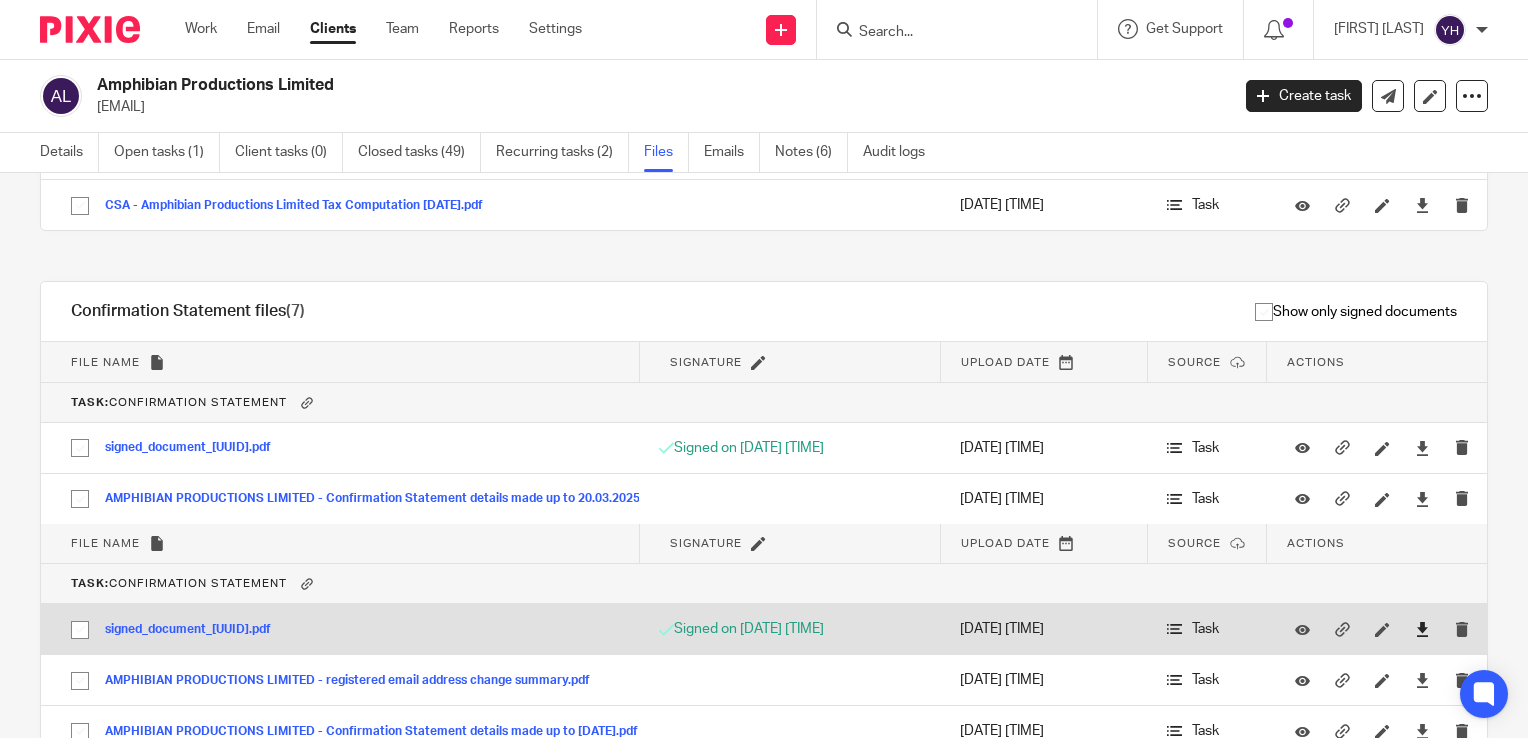 scroll, scrollTop: 11300, scrollLeft: 0, axis: vertical 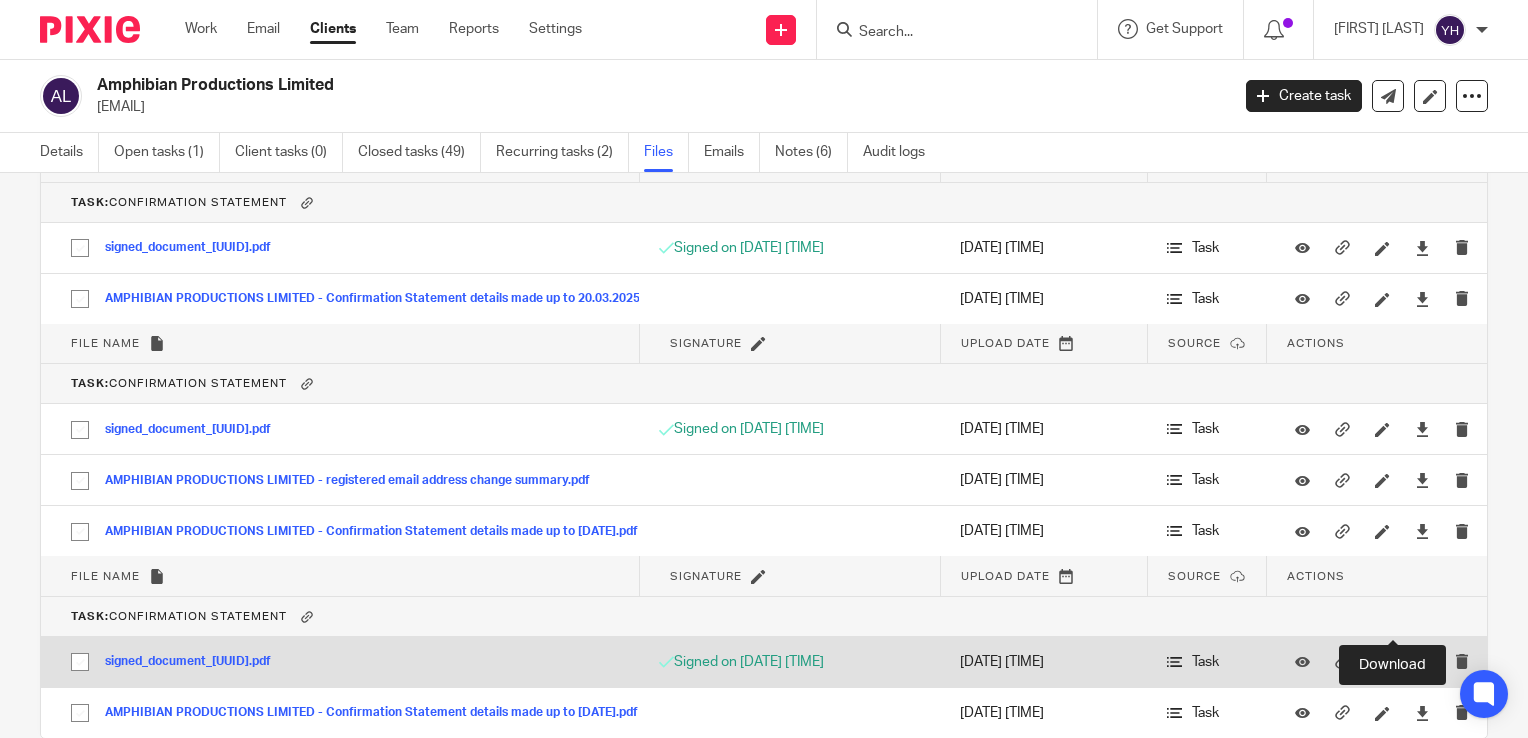 click at bounding box center (1422, 662) 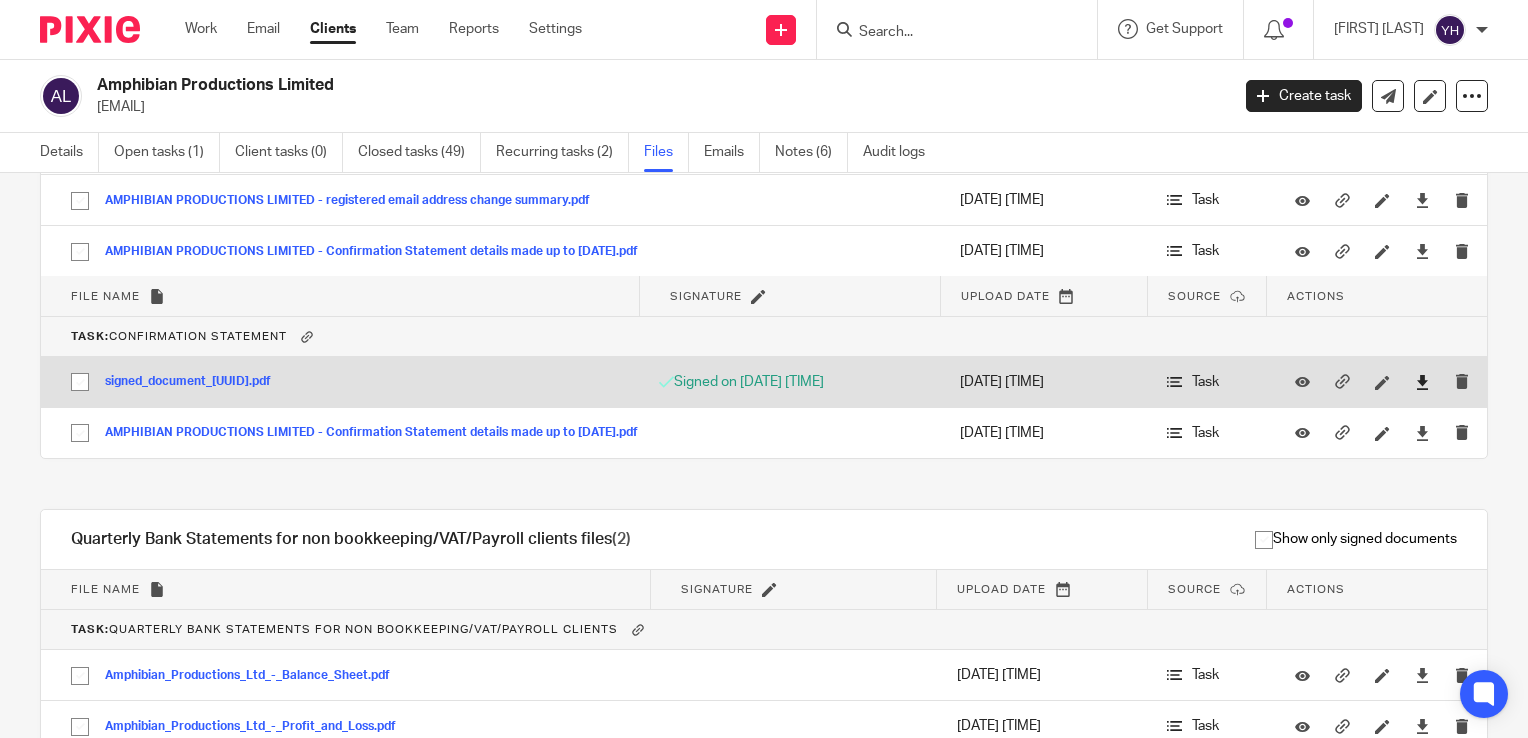 scroll, scrollTop: 11647, scrollLeft: 0, axis: vertical 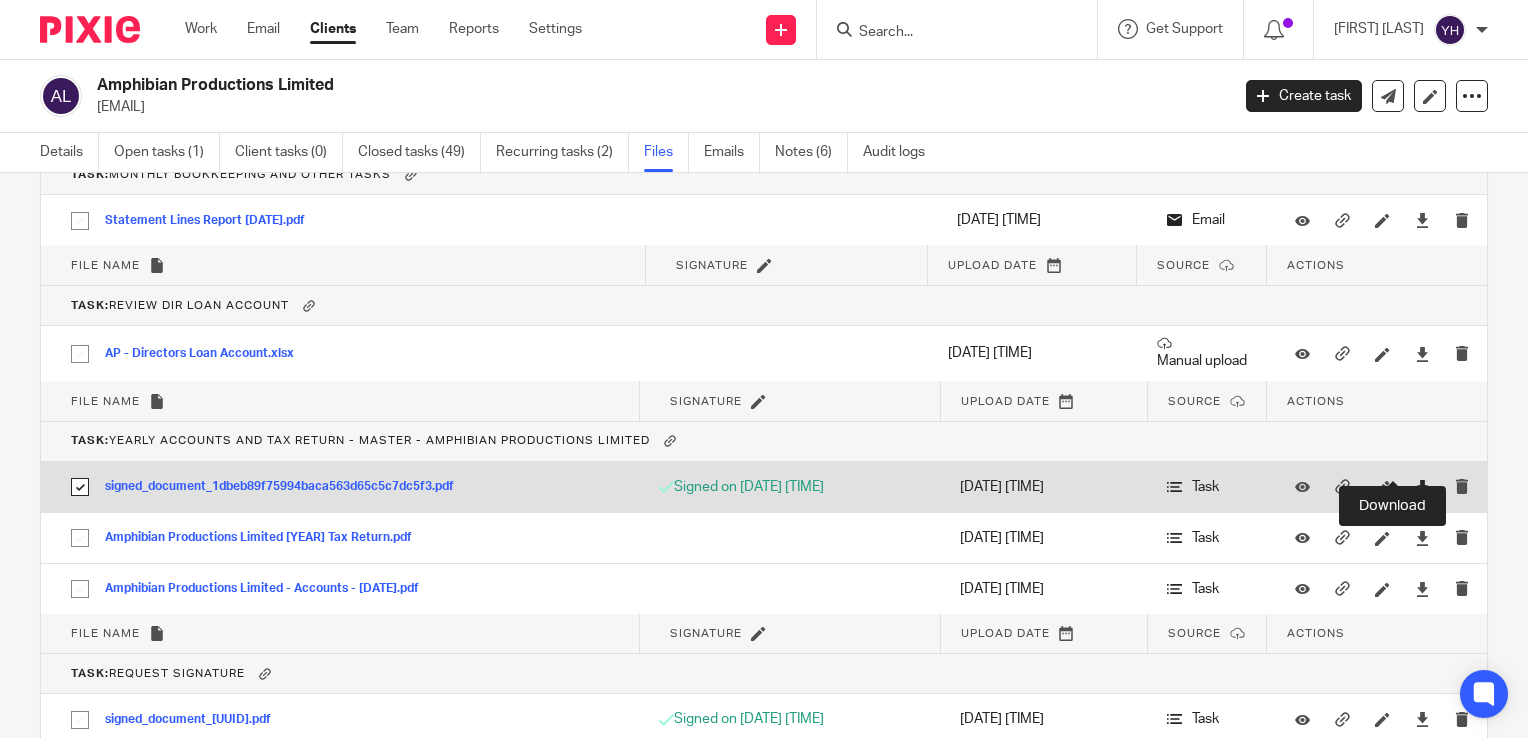 click at bounding box center [1422, 487] 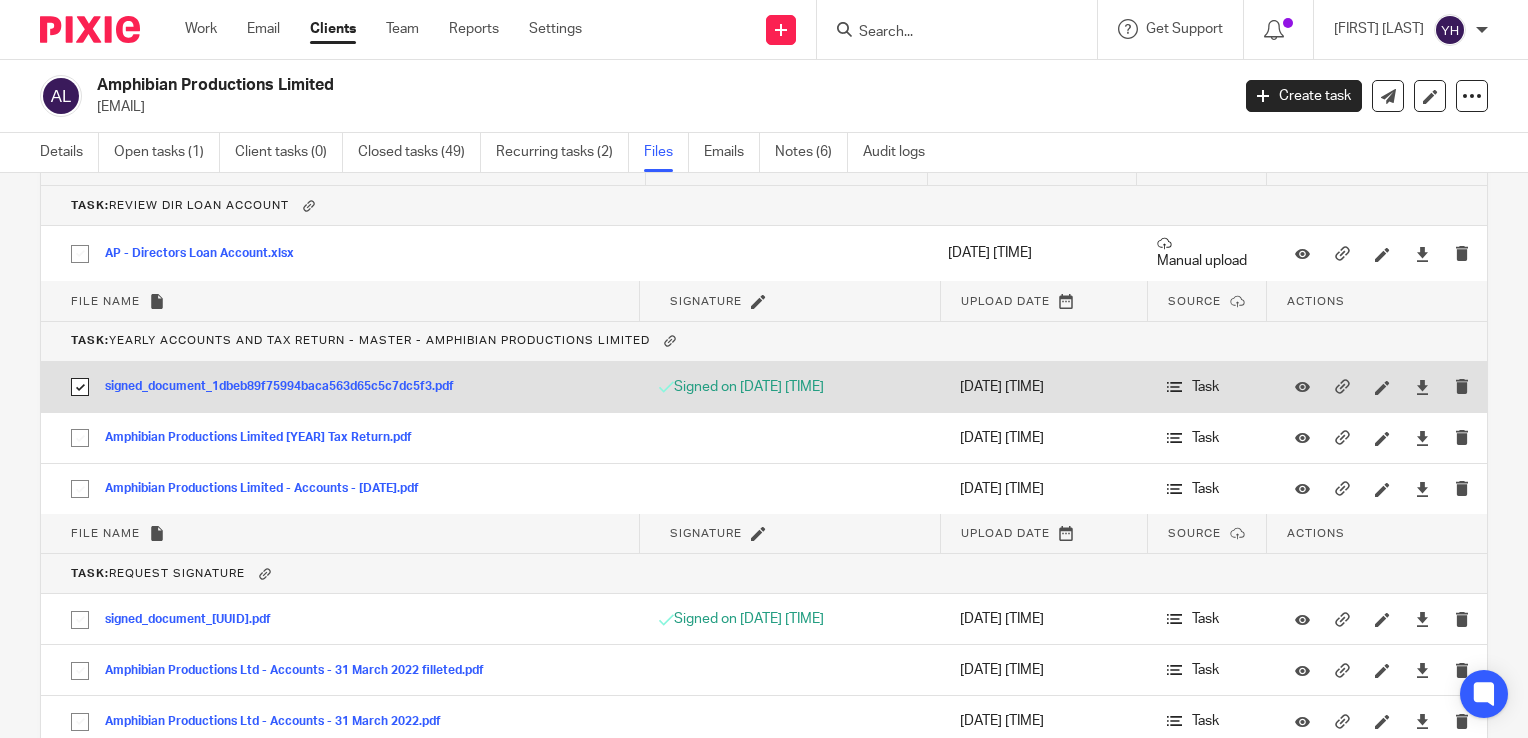 scroll, scrollTop: 5400, scrollLeft: 0, axis: vertical 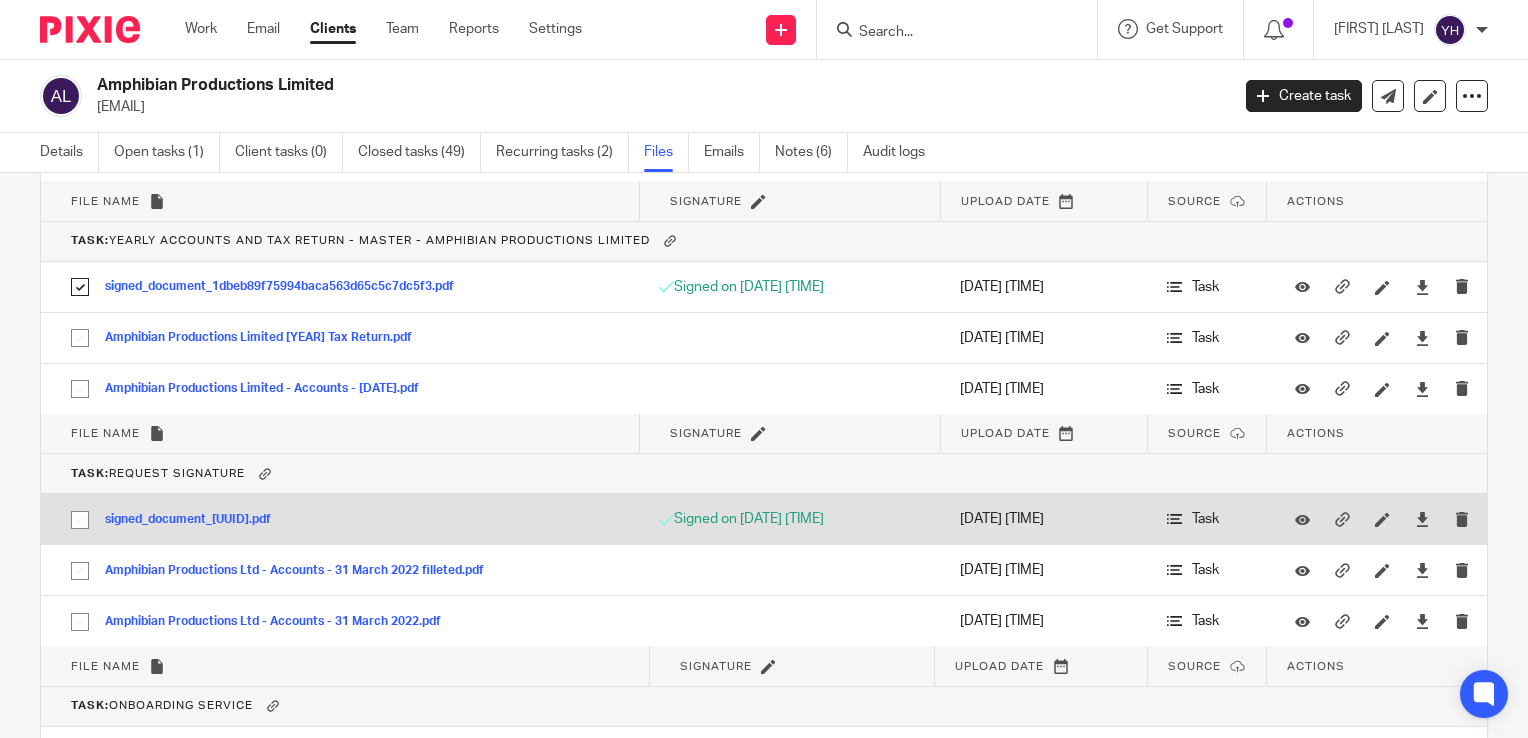 click on "signed_document_ad8c0ad5dc214337aceef714cda1580c.pdf" at bounding box center (195, 520) 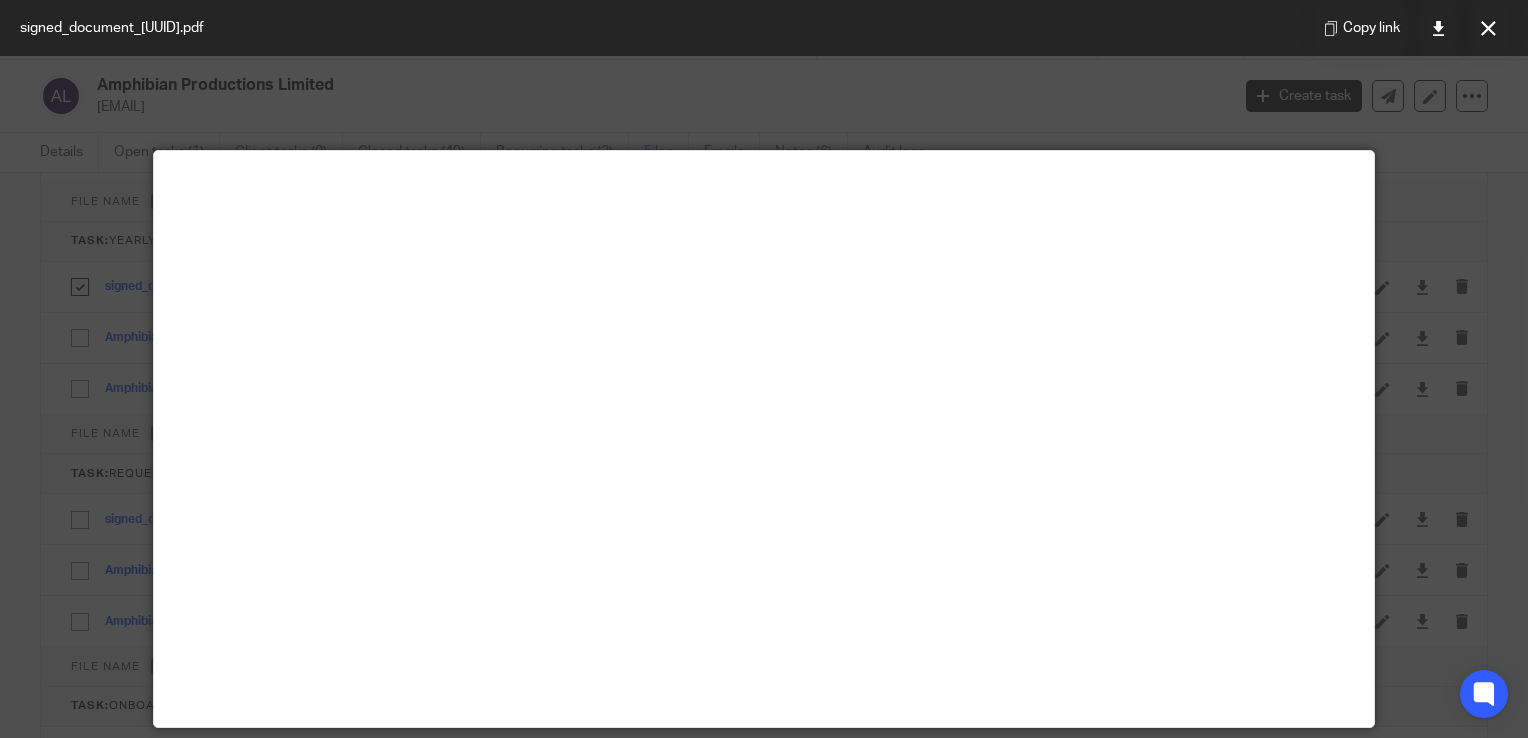 click at bounding box center [764, 369] 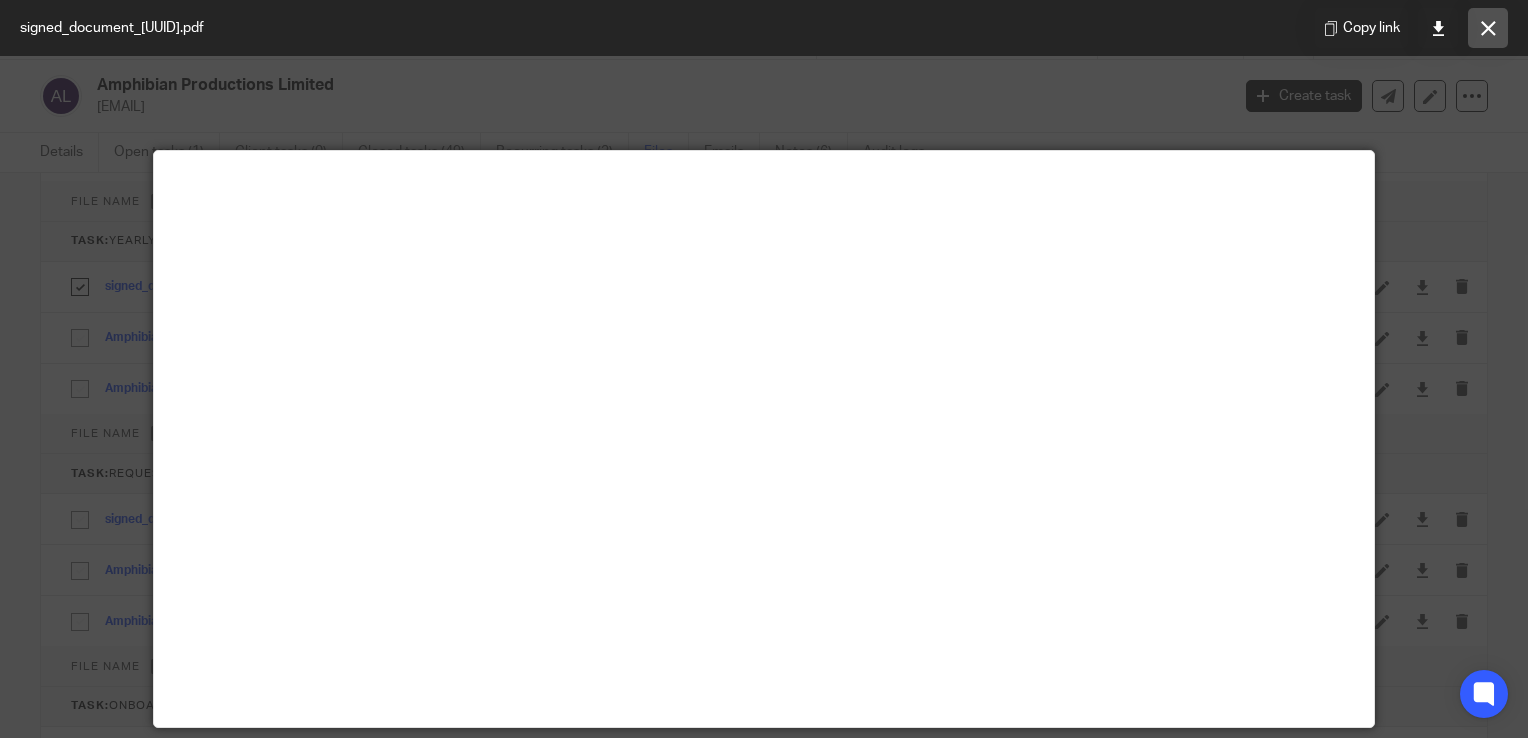 click at bounding box center (1488, 28) 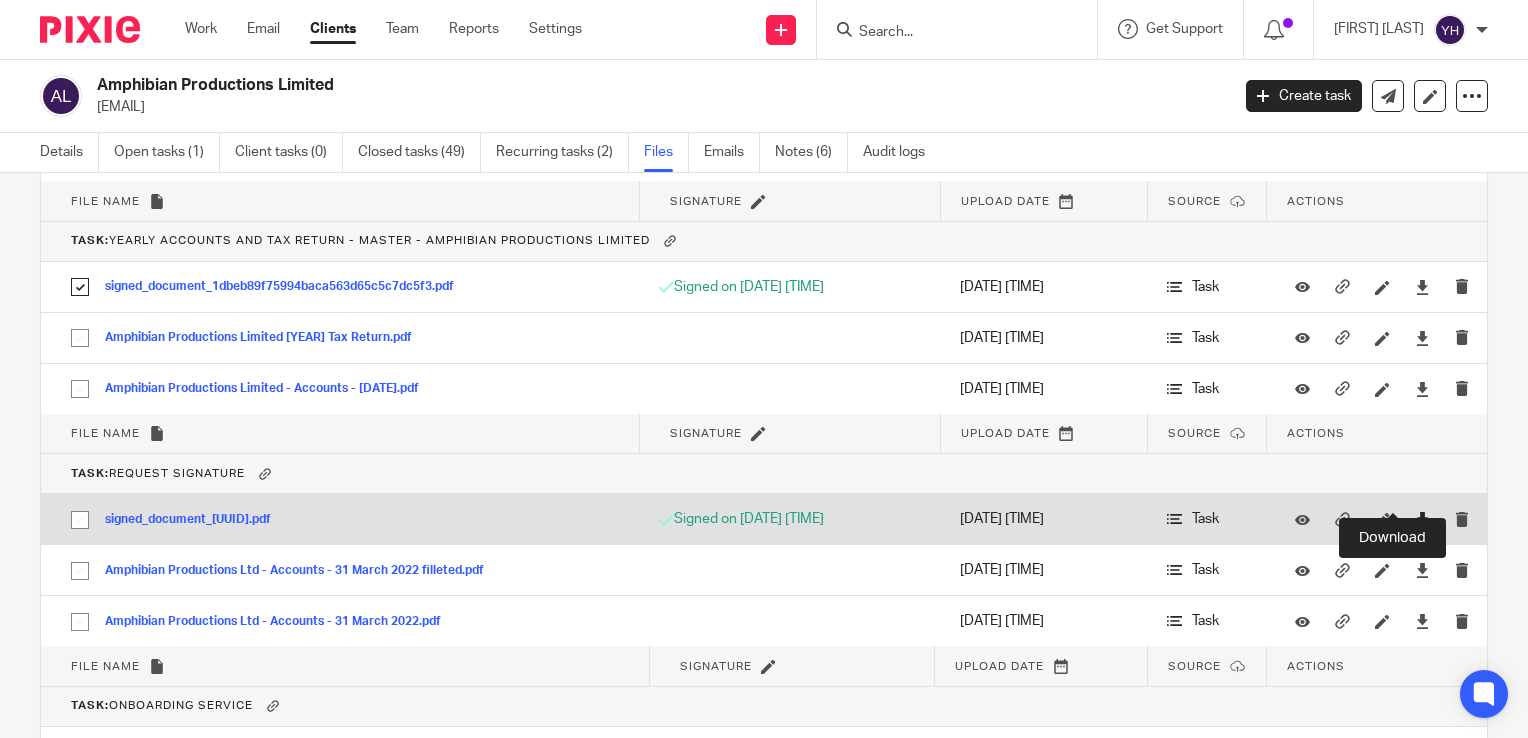 click at bounding box center (1422, 519) 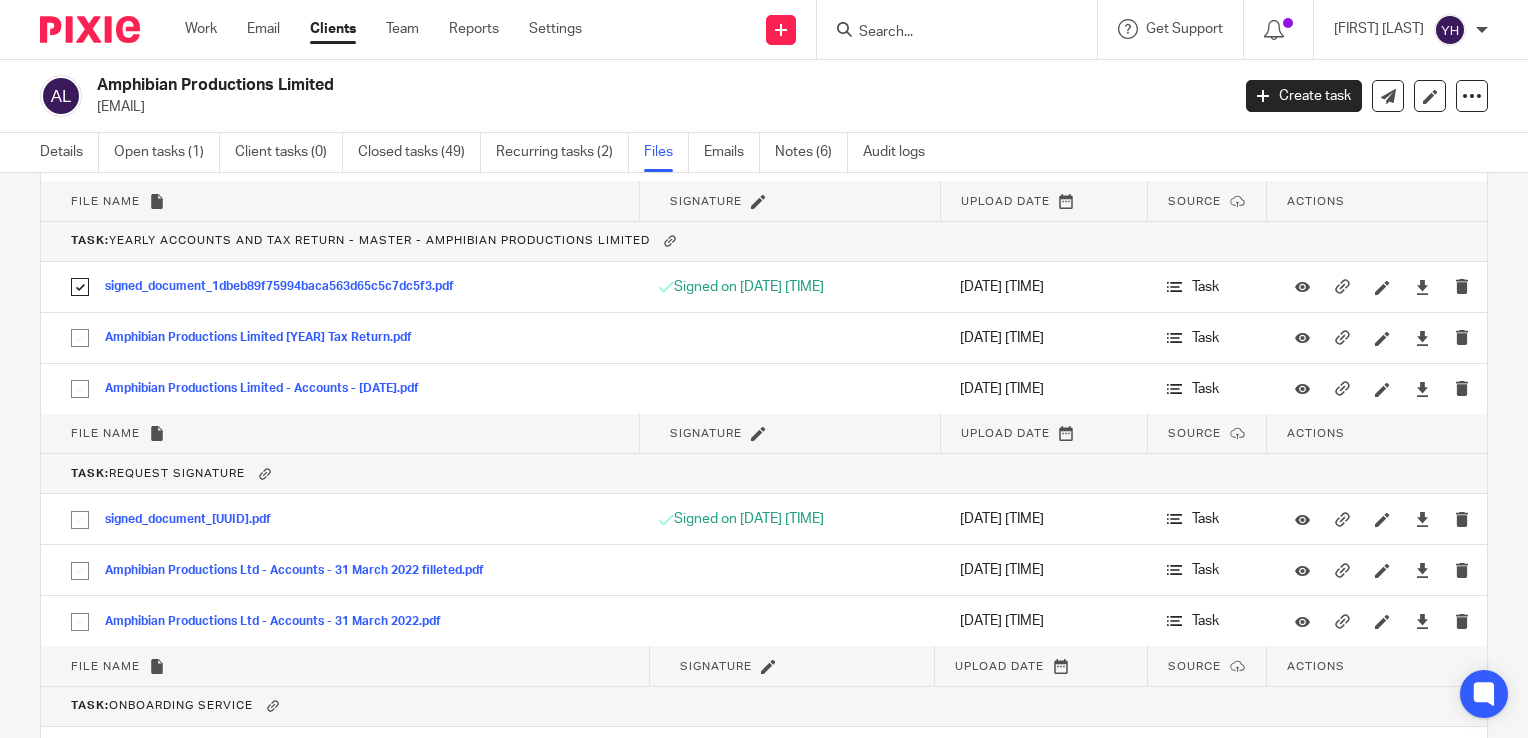 click on "Upload file
Drag & Drop
your files, or
click here
Files uploading...
General files
(92)
Upload file
Download selected
Delete selected
Show only signed documents
File name     Signature     Upload date     Source     Actions
V02152072127_2023-10-02.pdf
V02152072127_2023-10-02   Save       20 Oct 2023  4:05pm   Email
a97afdb3-1cf3-40fd-a239-94d882e698d9.pdf
a97afdb3-1cf3-40fd-a239-94d882e698d9   Save         Email" at bounding box center [764, 455] 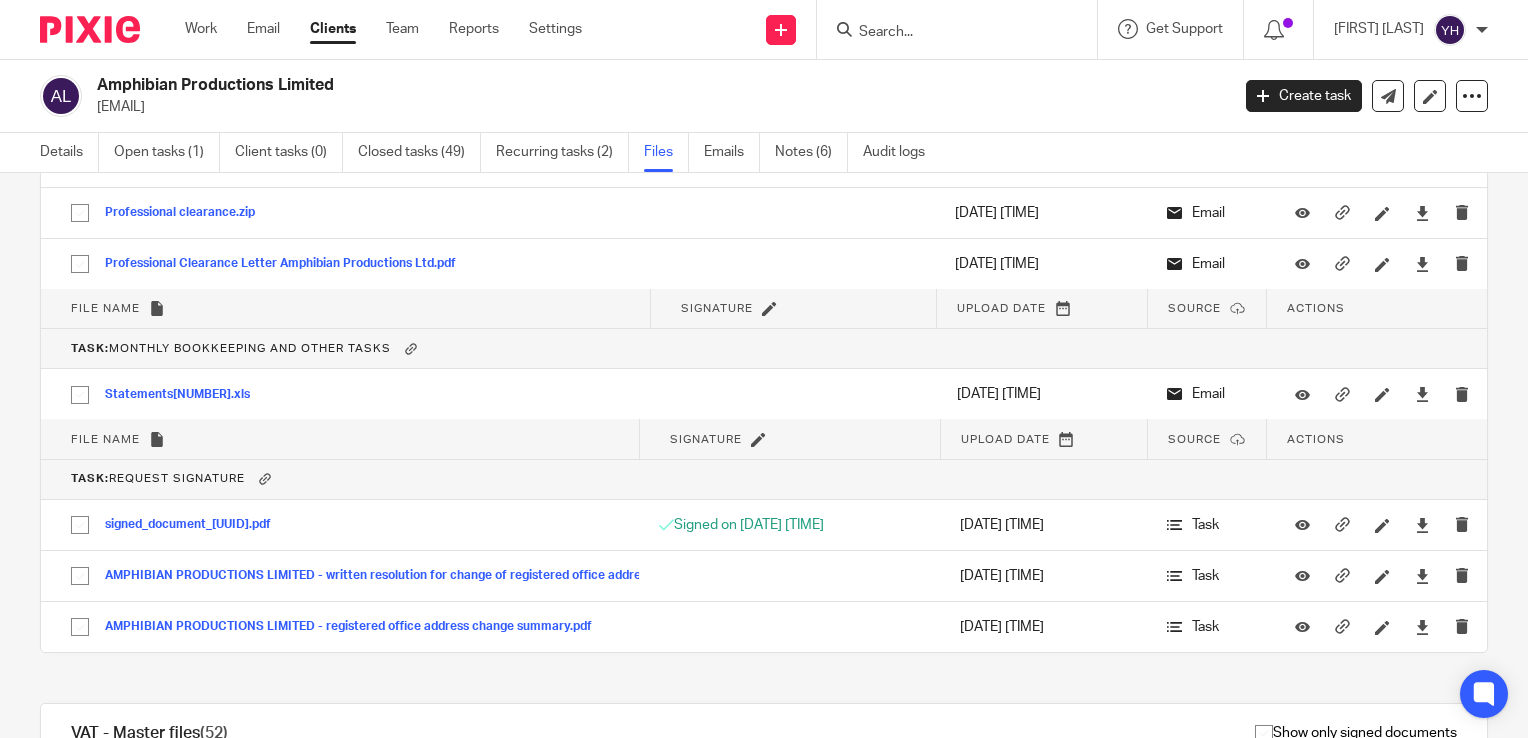 scroll, scrollTop: 6100, scrollLeft: 0, axis: vertical 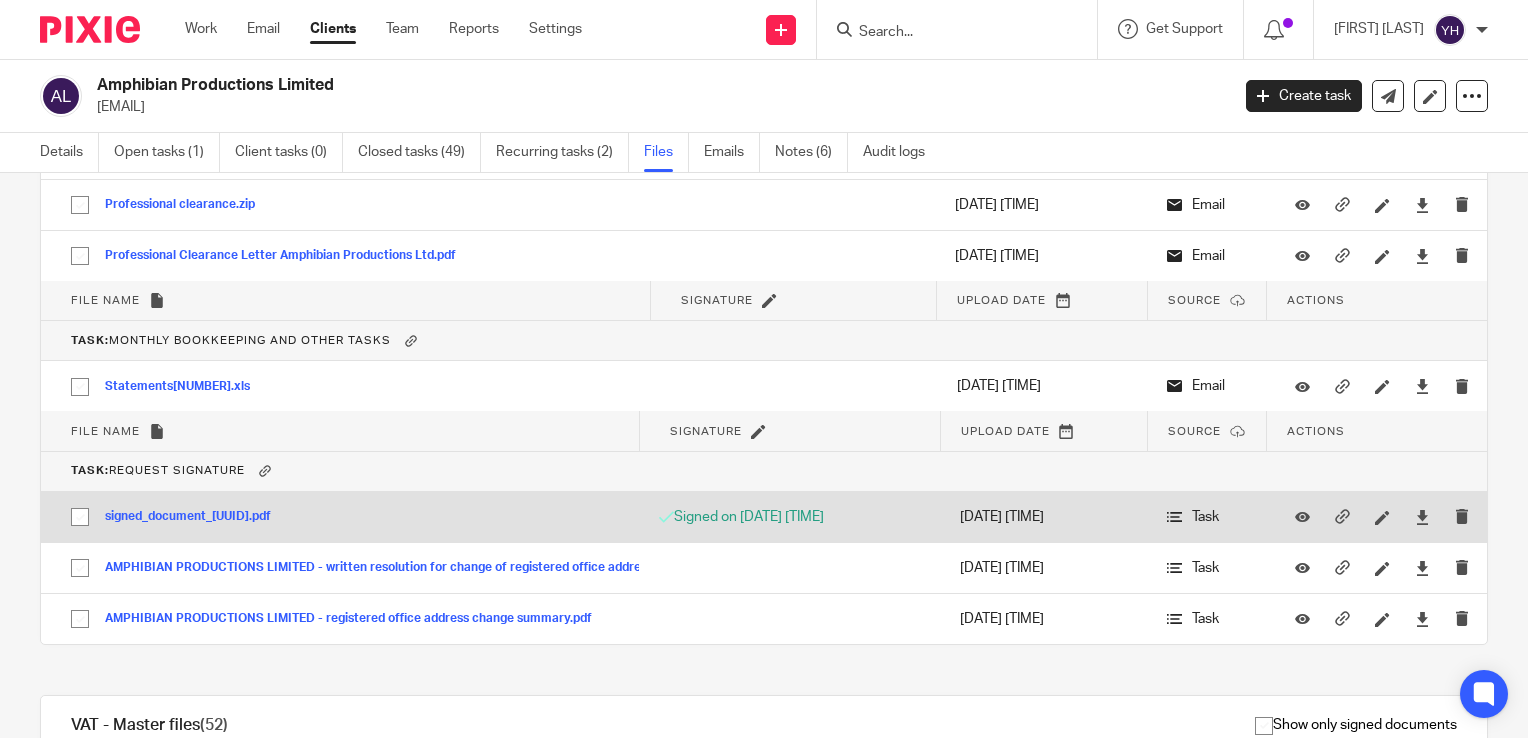click on "signed_document_84bdd87f351b4e7ea3cf85f6126b8d0e.pdf" at bounding box center (195, 517) 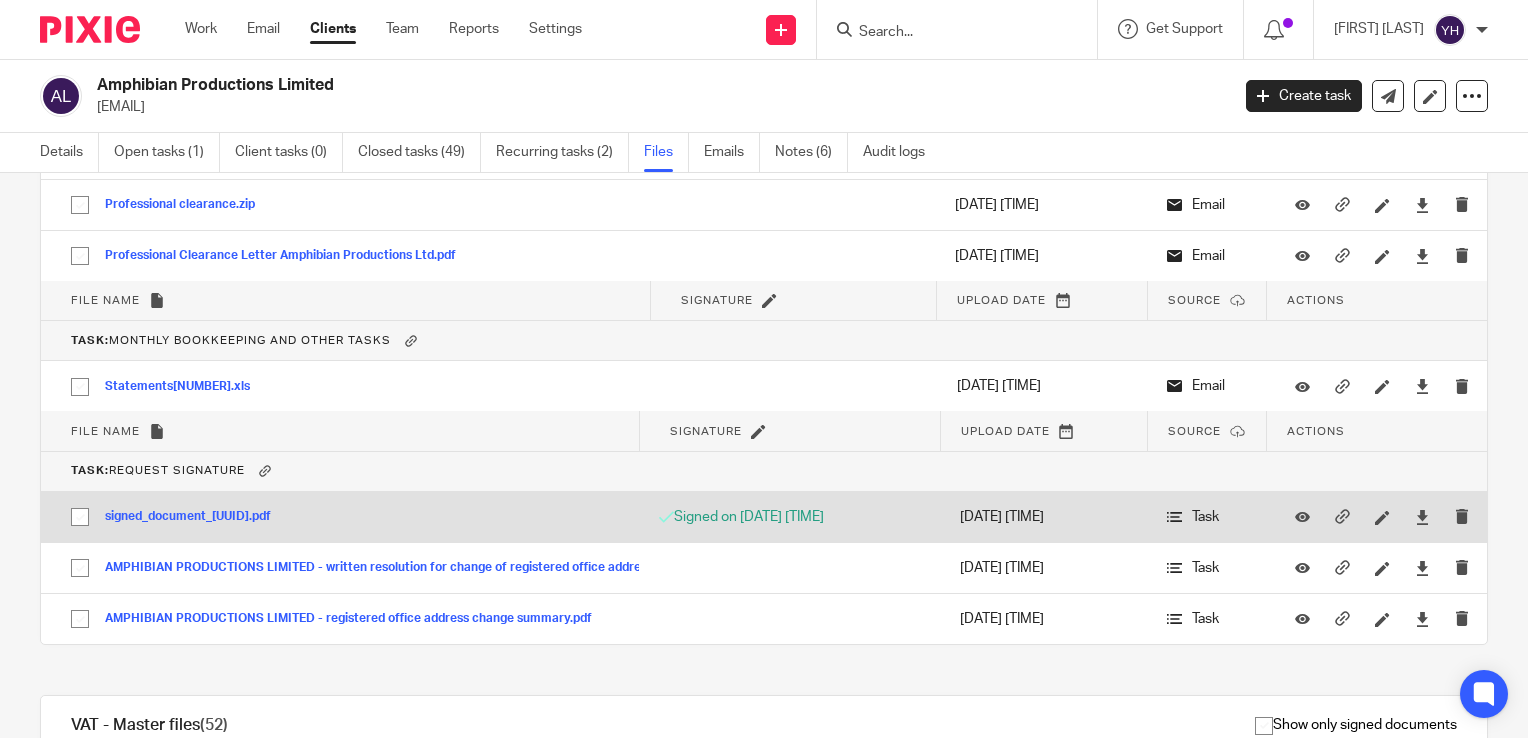 click on "signed_document_84bdd87f351b4e7ea3cf85f6126b8d0e.pdf" at bounding box center [195, 517] 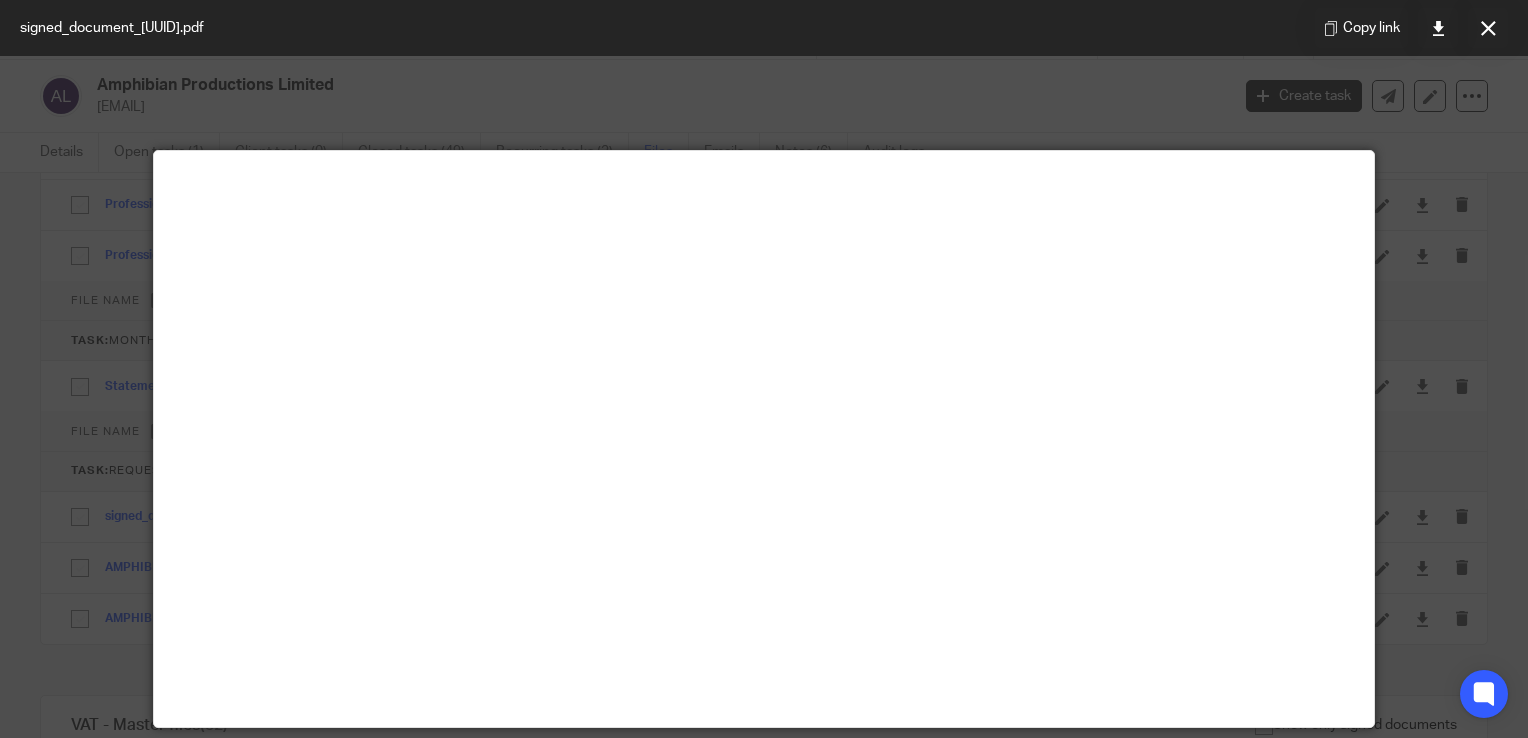 click at bounding box center [764, 369] 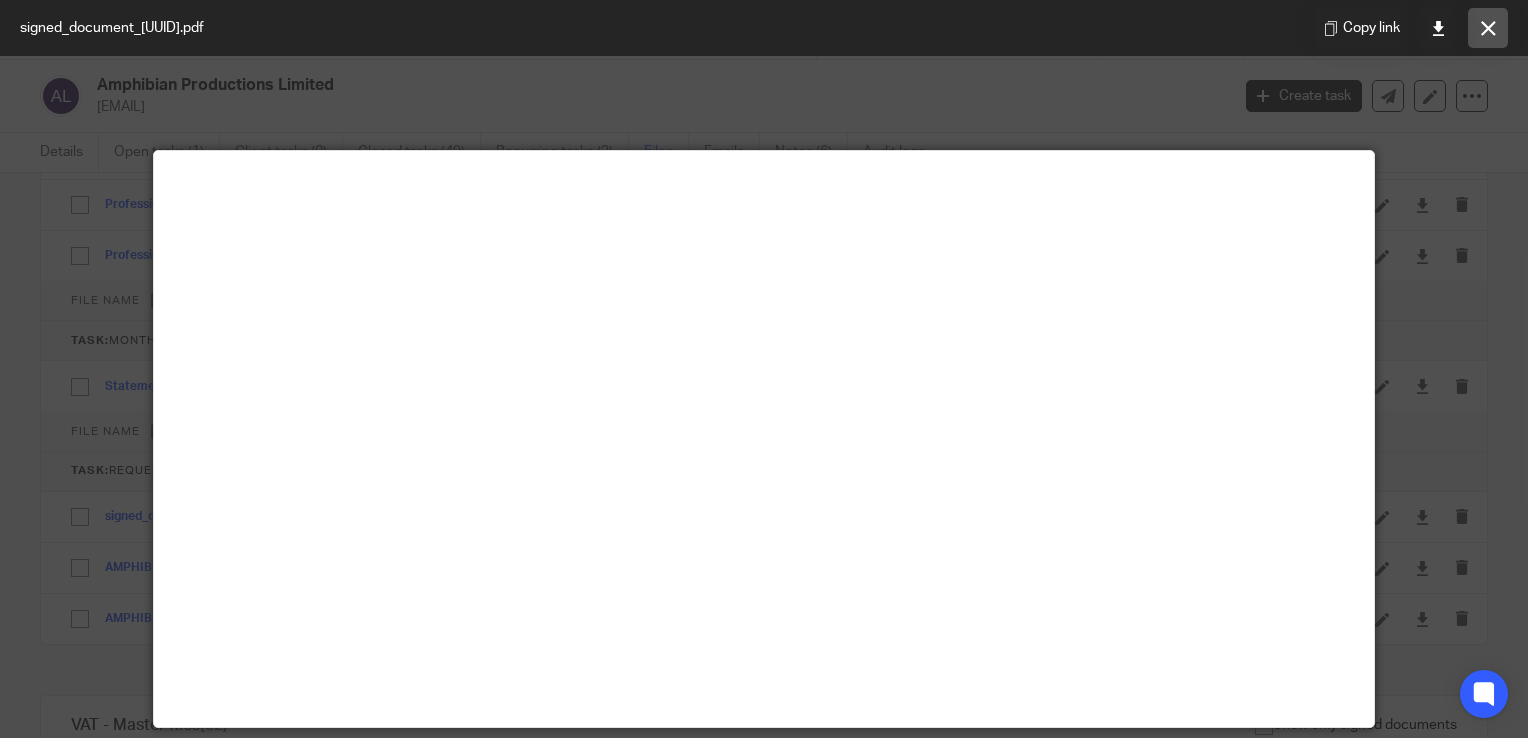 click at bounding box center (1488, 28) 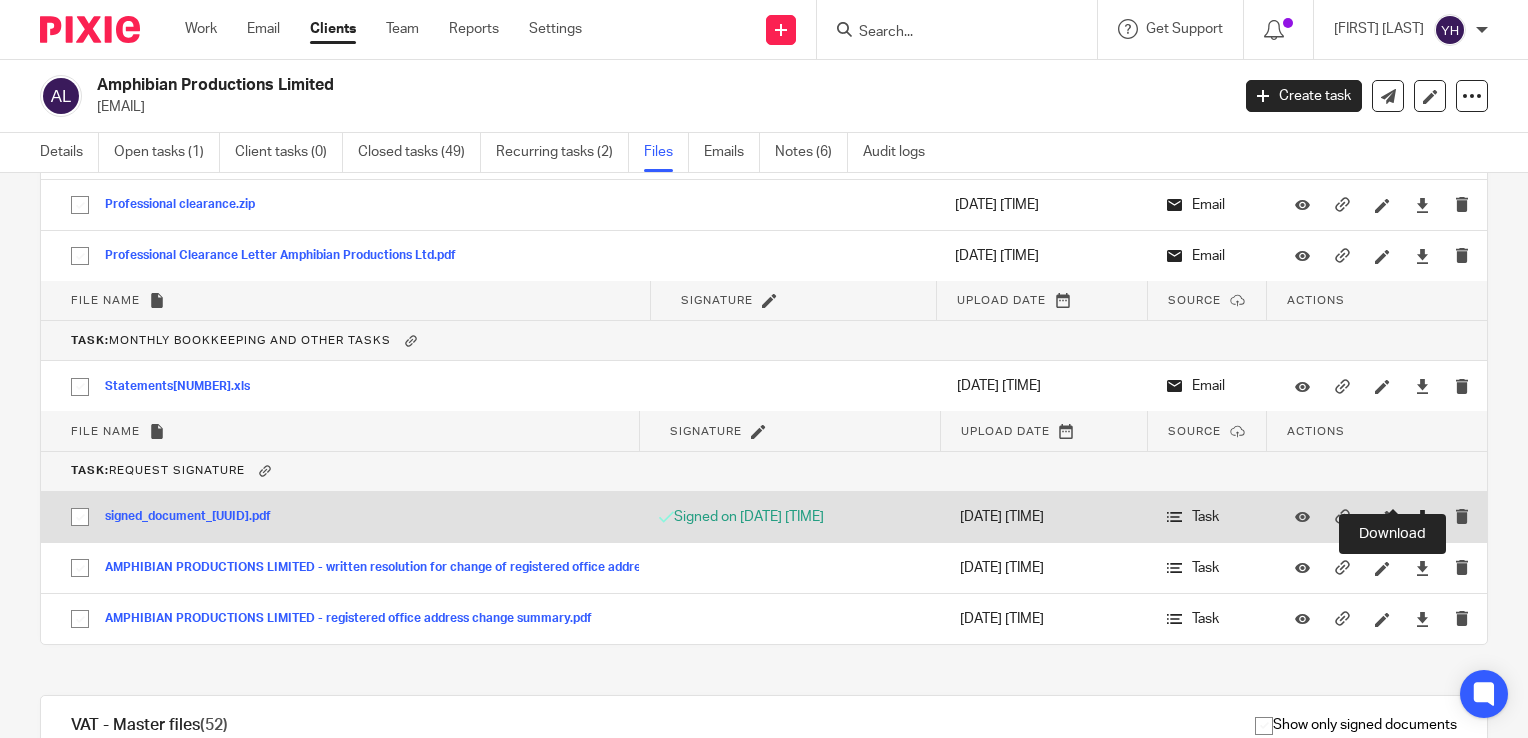 click at bounding box center [1422, 517] 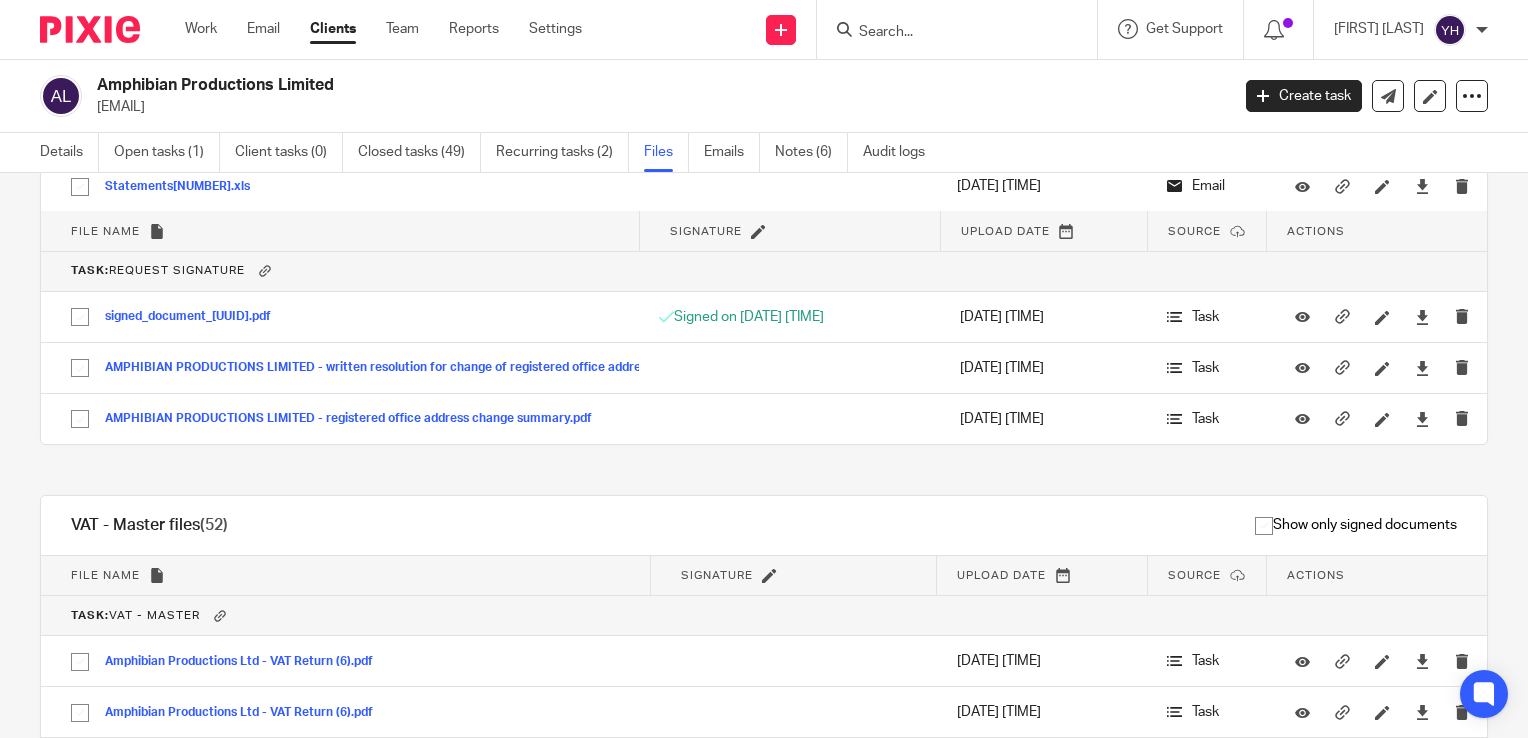 scroll, scrollTop: 6400, scrollLeft: 0, axis: vertical 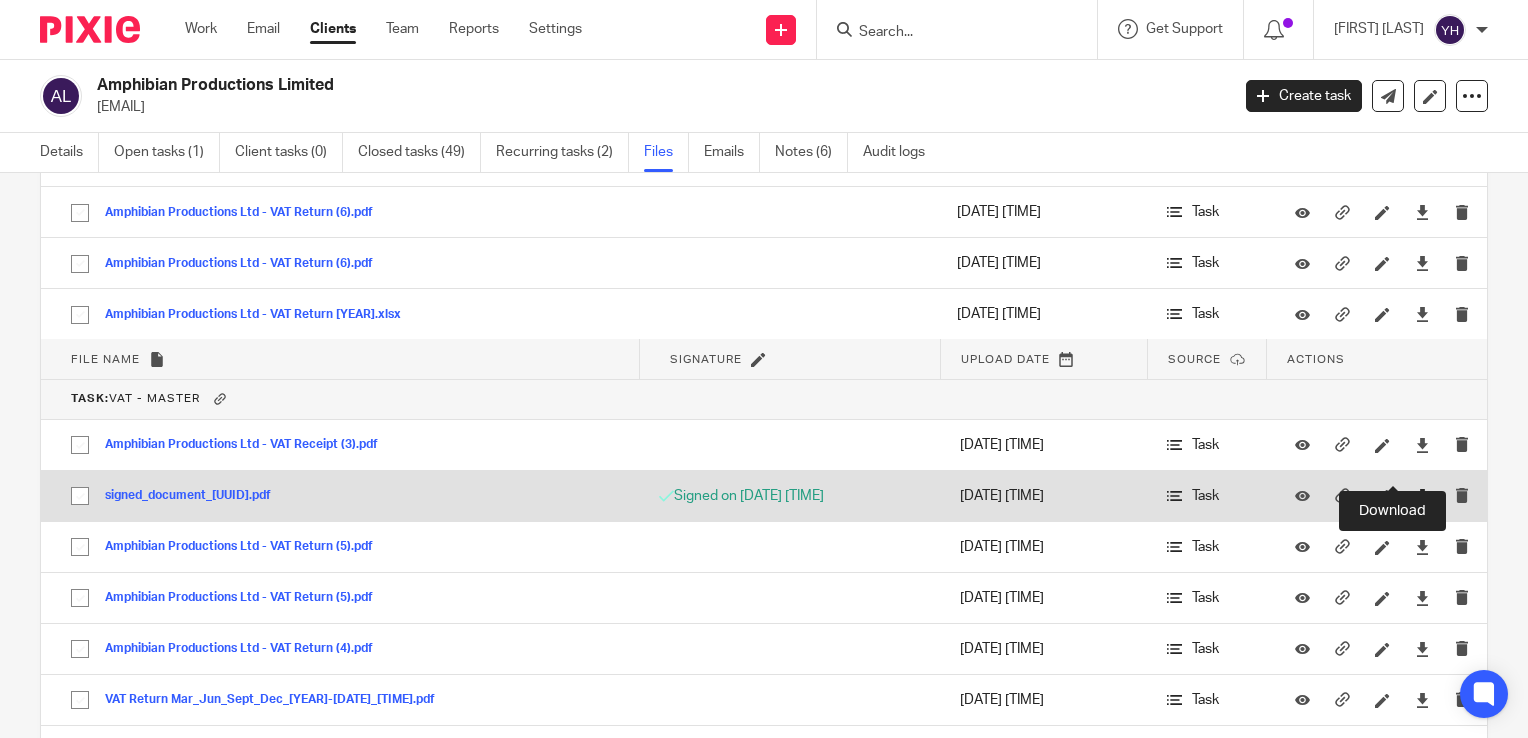 click at bounding box center [1422, 496] 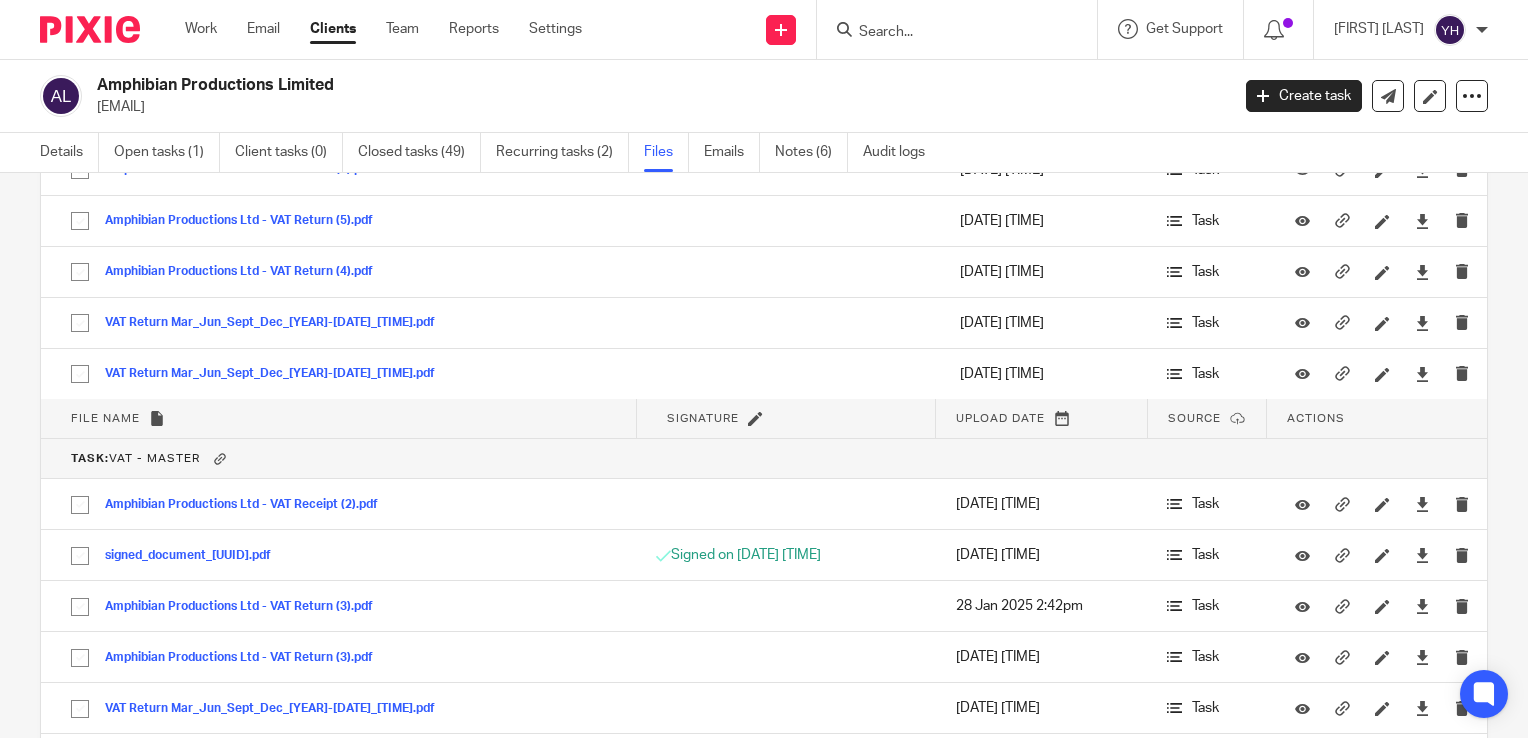 scroll, scrollTop: 7200, scrollLeft: 0, axis: vertical 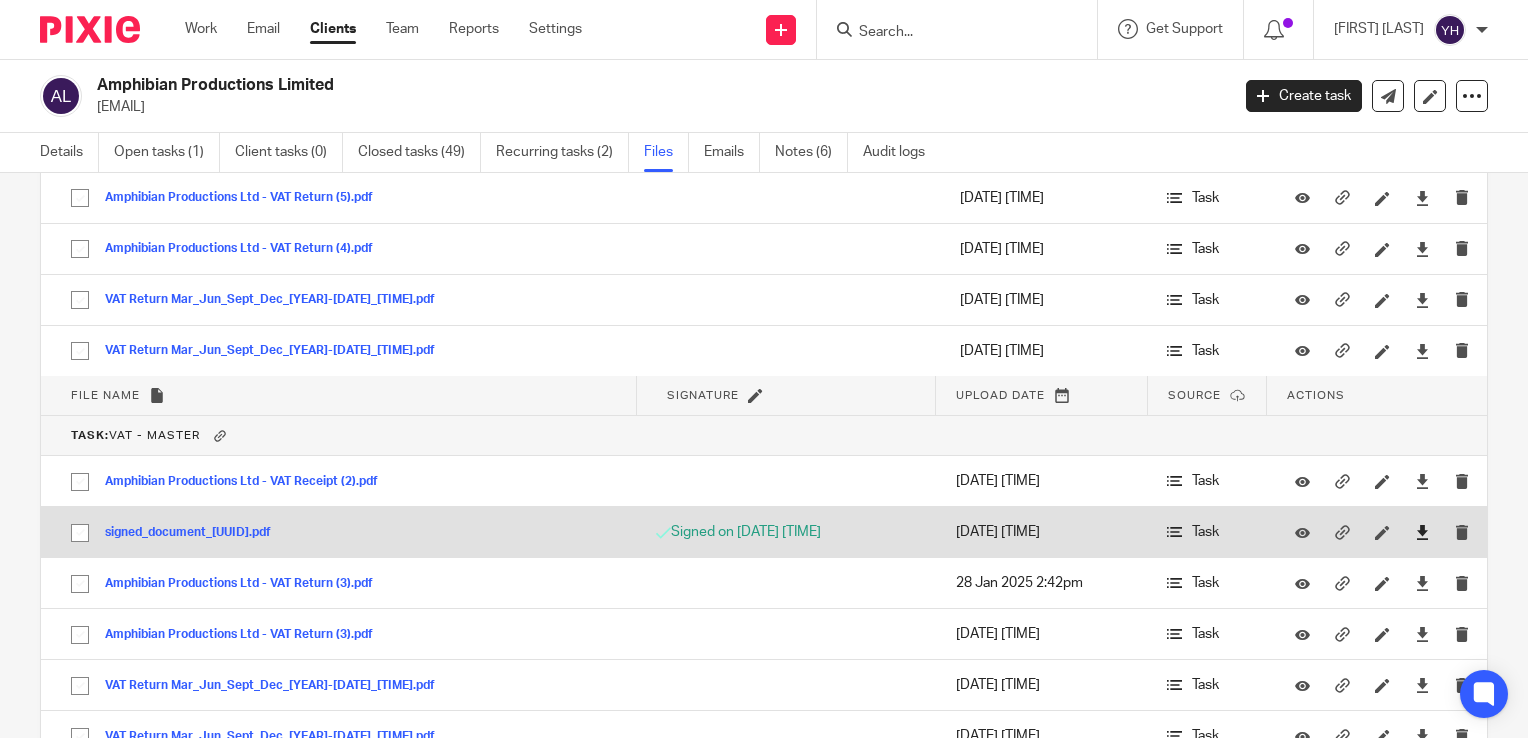 click at bounding box center (1422, 532) 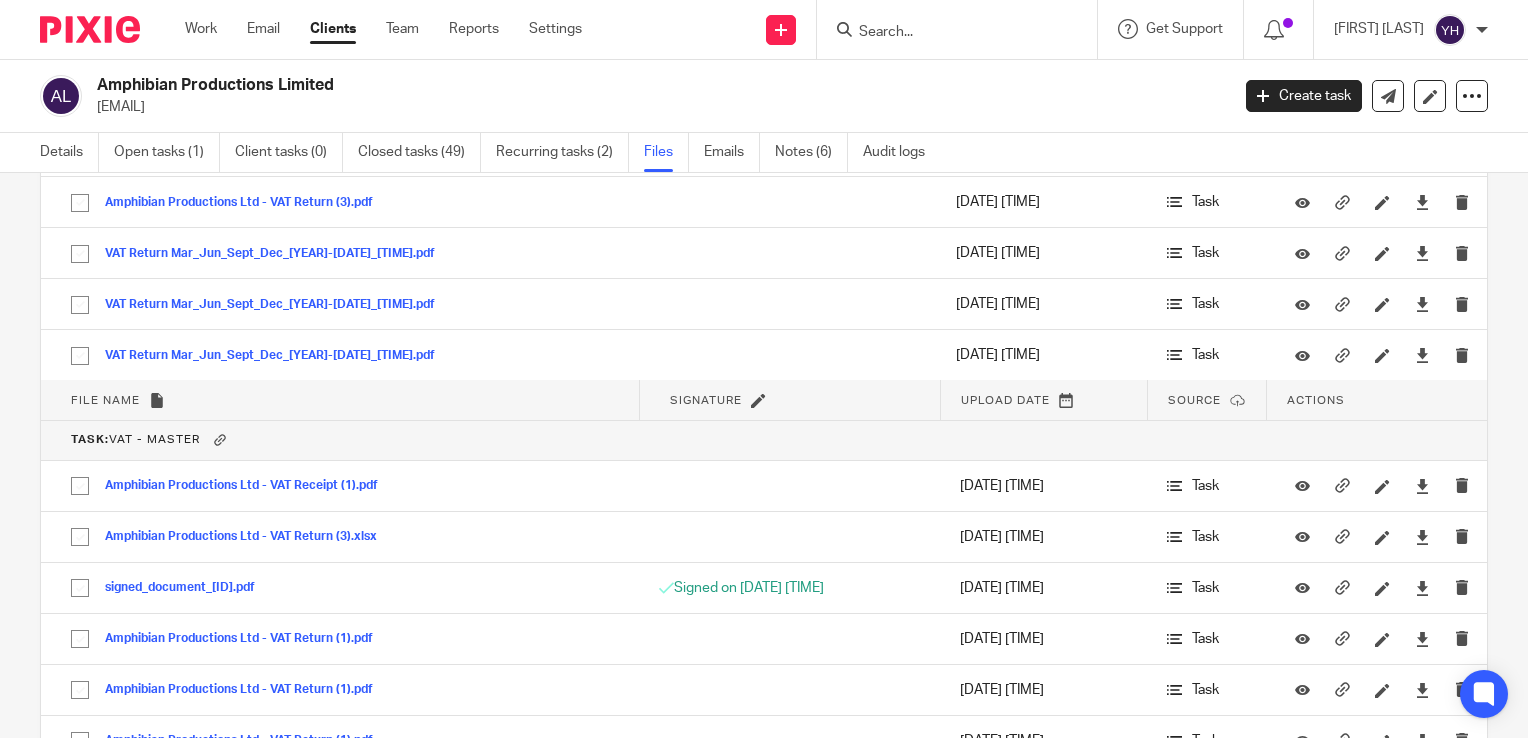 scroll, scrollTop: 7700, scrollLeft: 0, axis: vertical 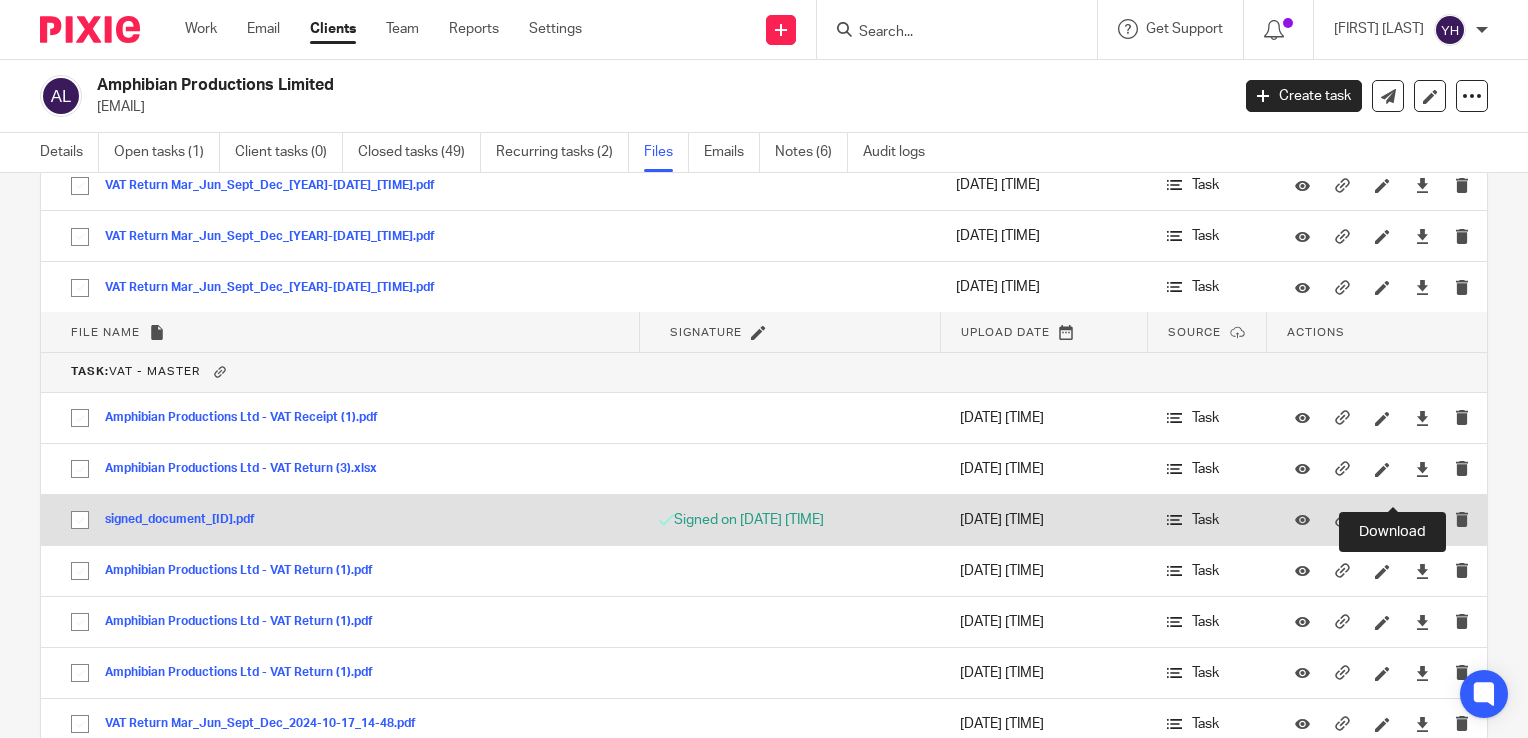 click at bounding box center [1422, 520] 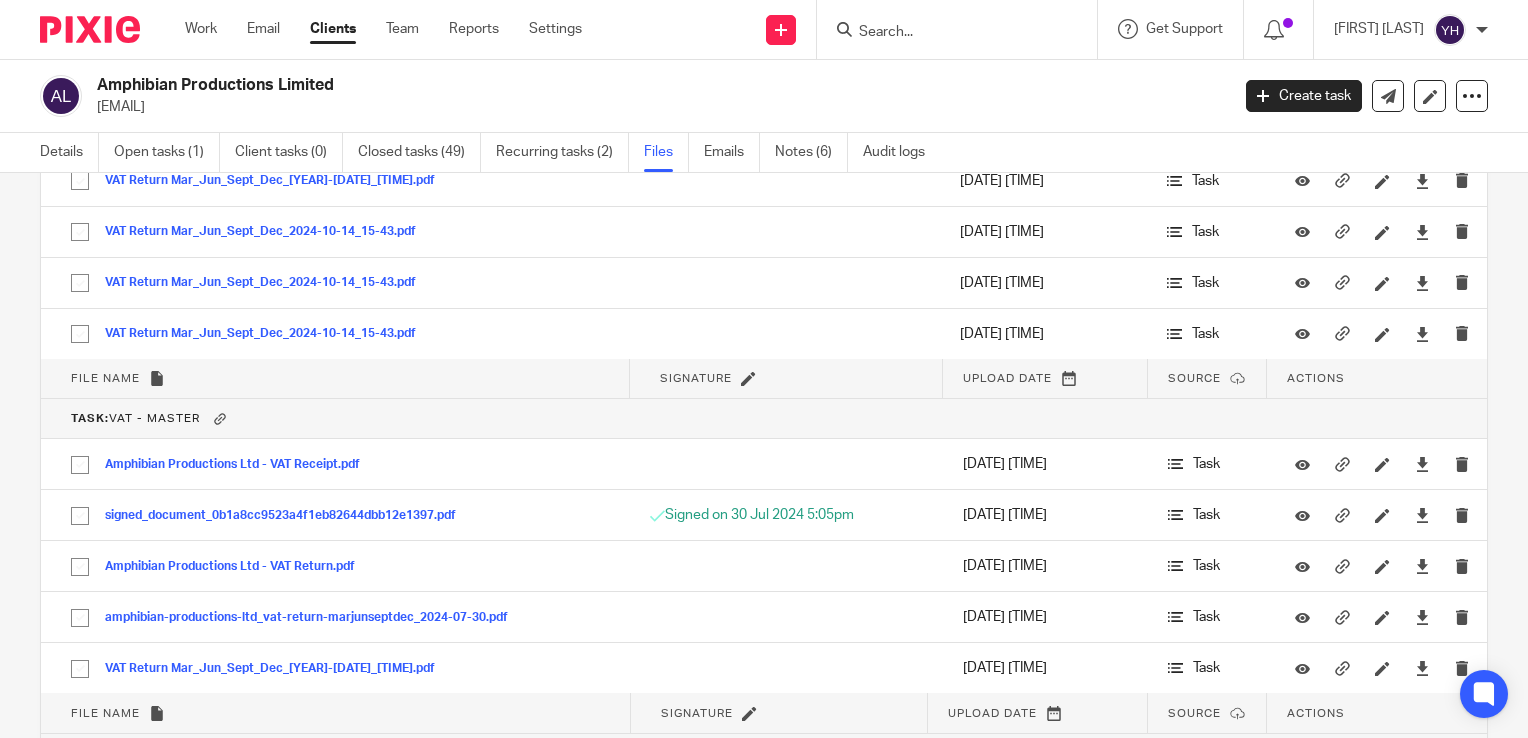 scroll, scrollTop: 8400, scrollLeft: 0, axis: vertical 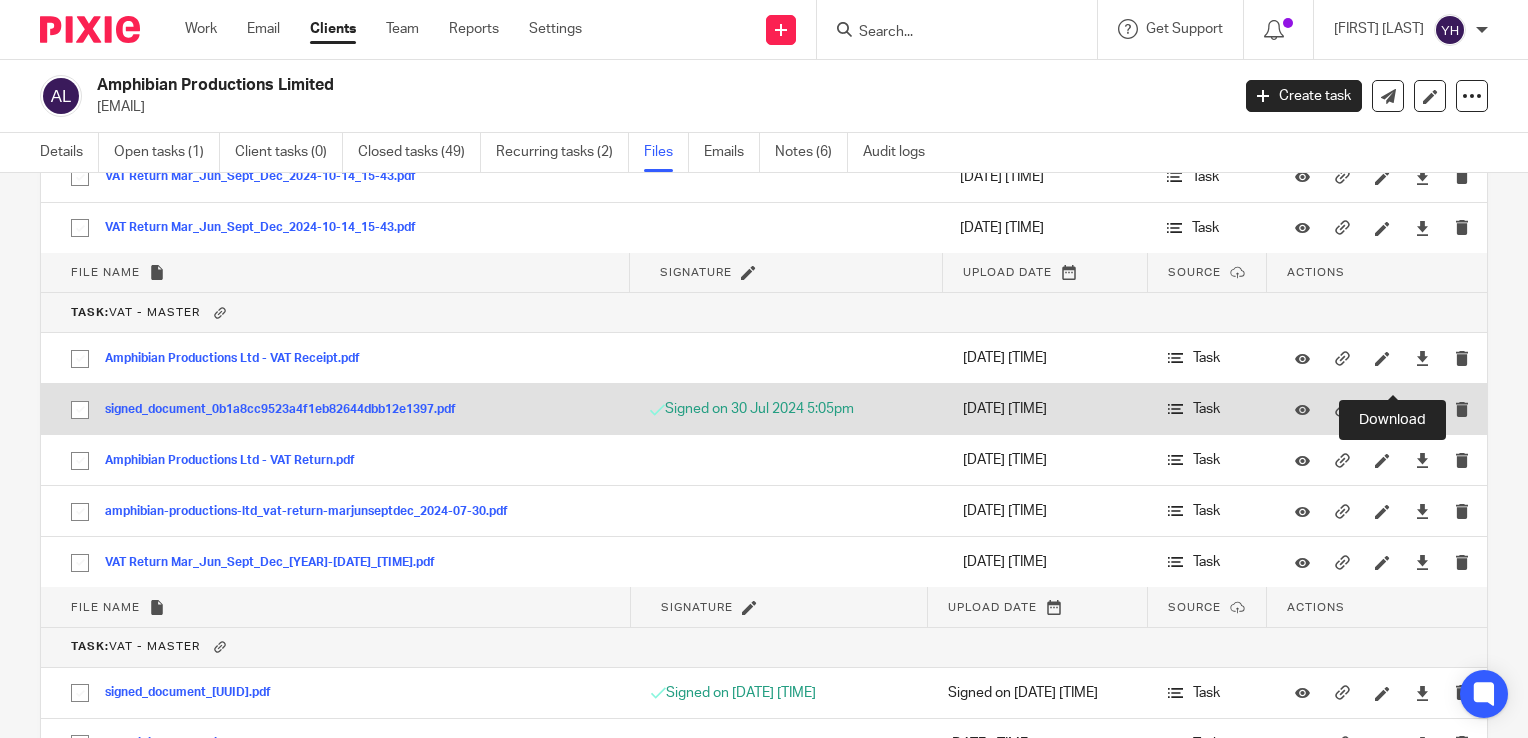 click at bounding box center (1422, 409) 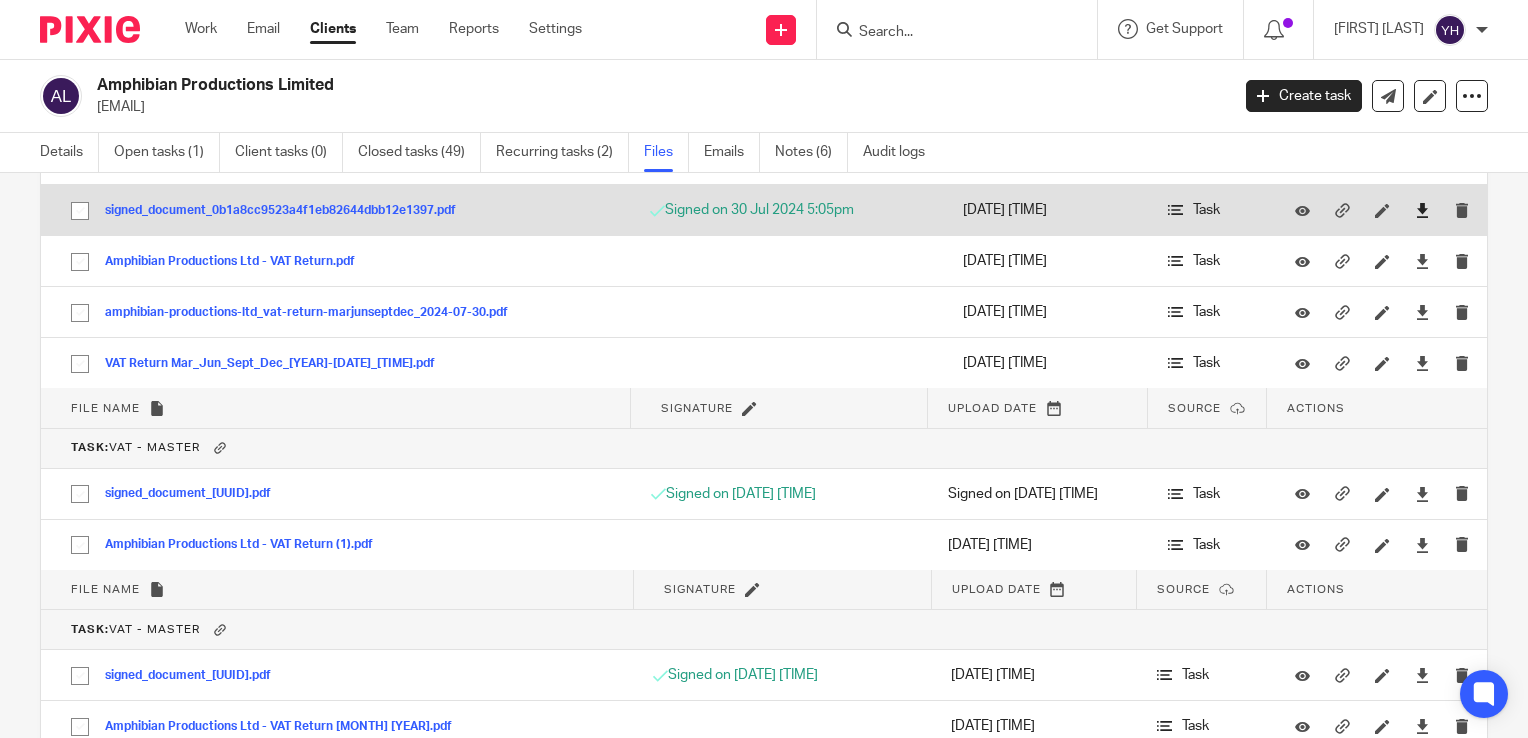 scroll, scrollTop: 8600, scrollLeft: 0, axis: vertical 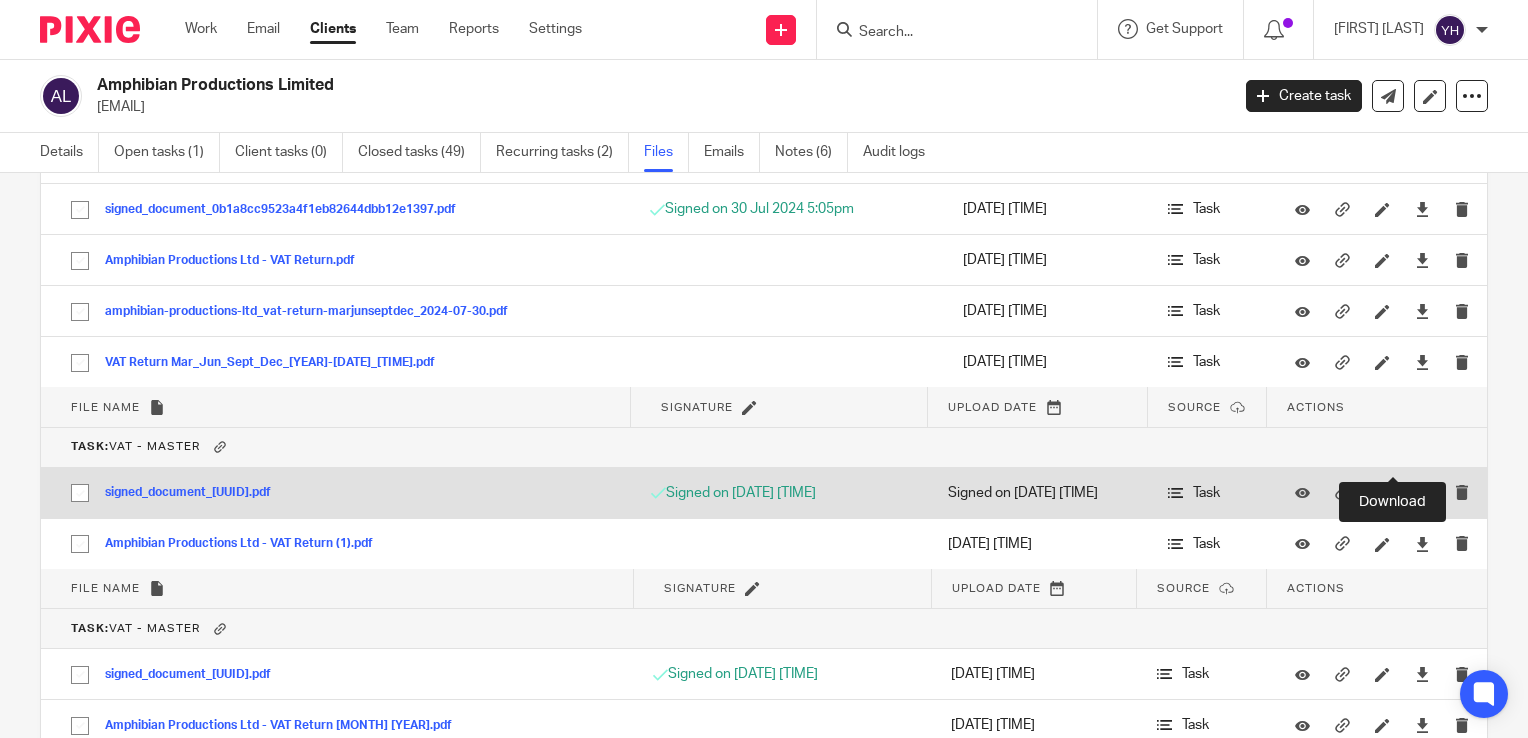 click at bounding box center (1422, 493) 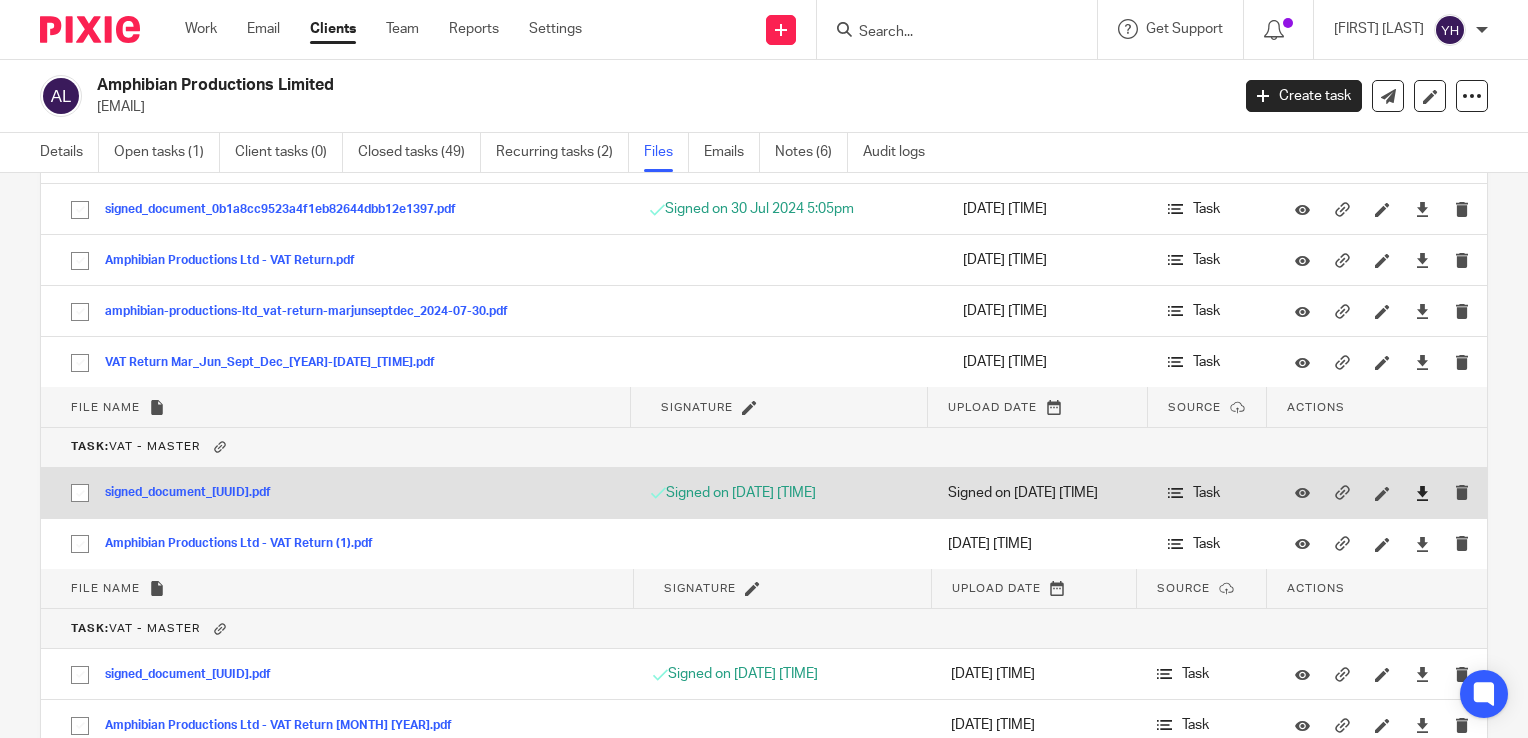 scroll, scrollTop: 8700, scrollLeft: 0, axis: vertical 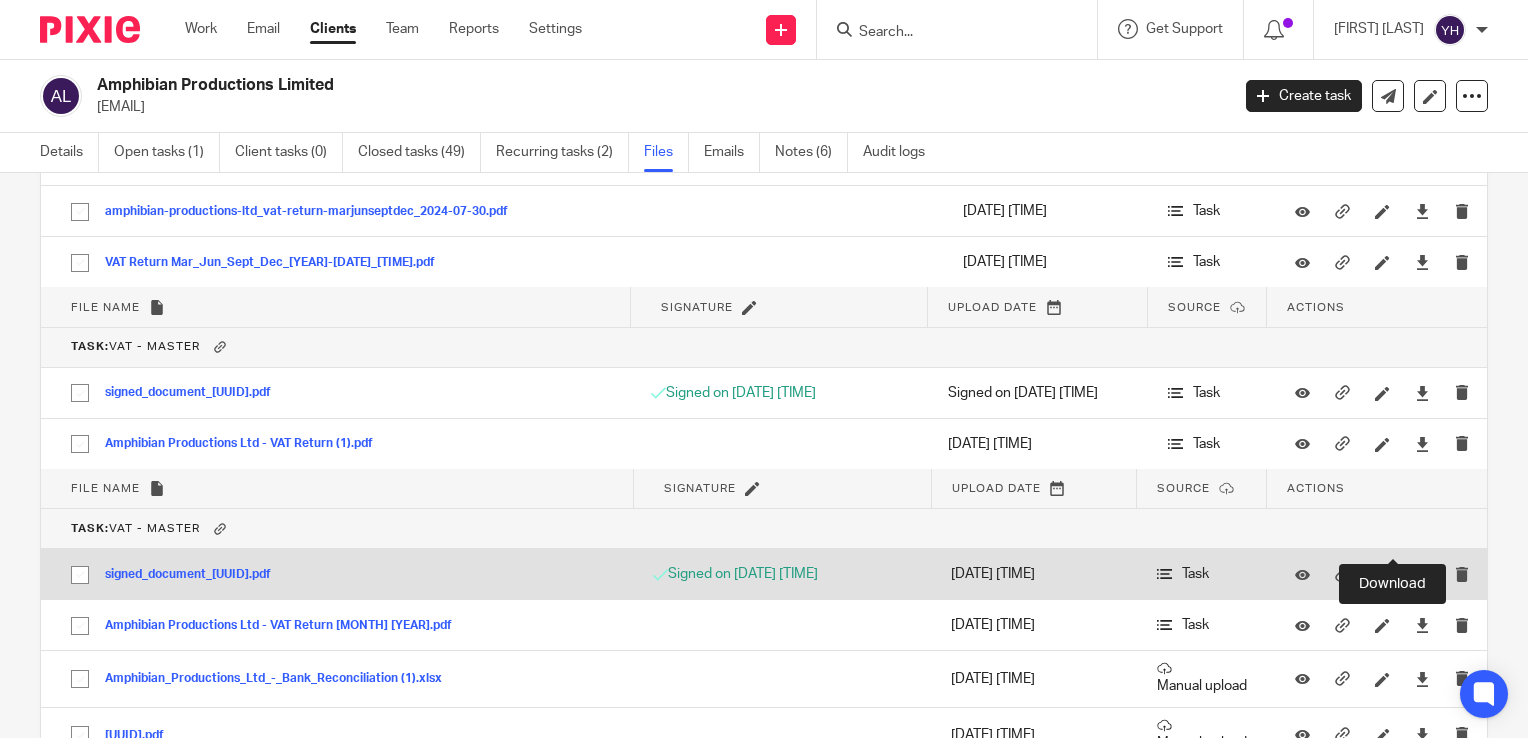 click at bounding box center [1422, 574] 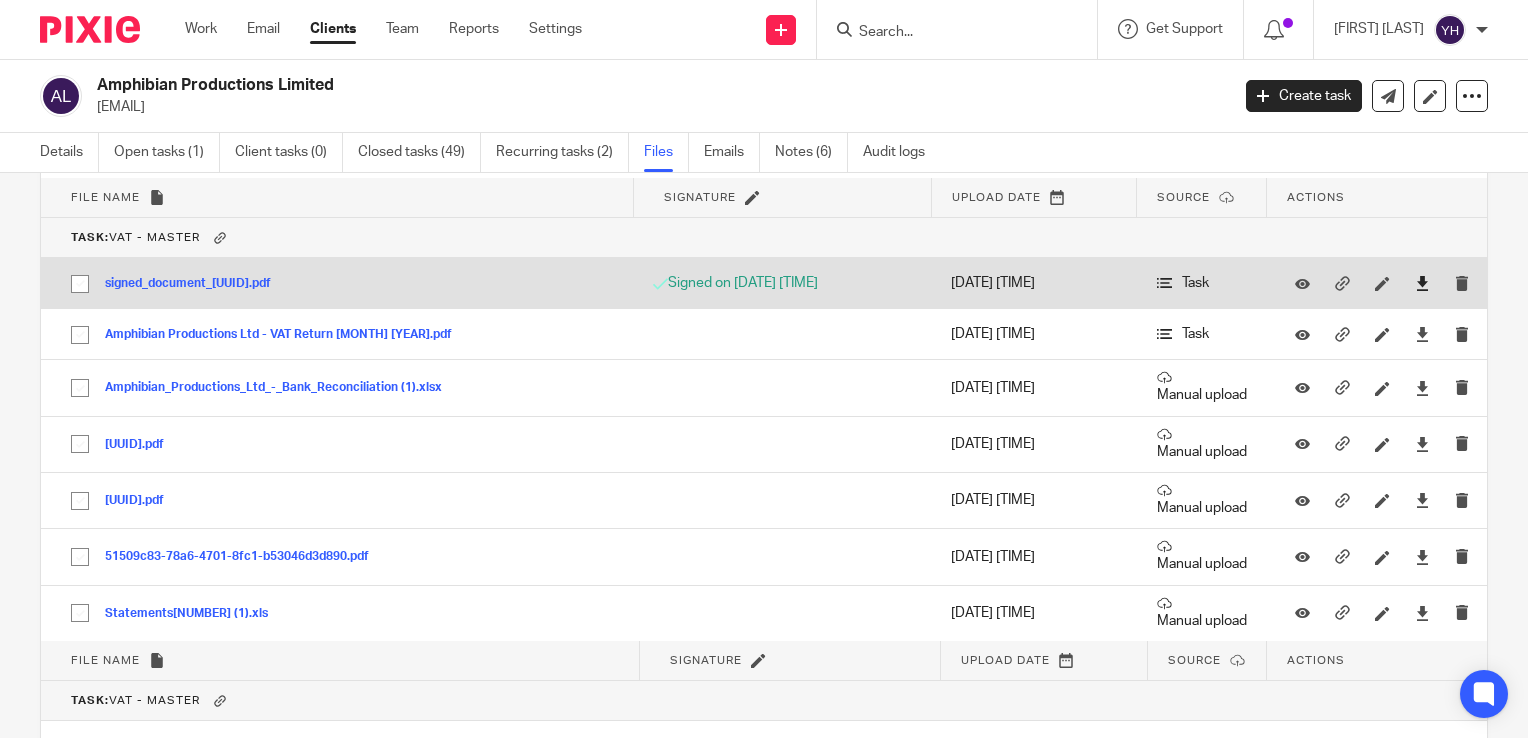 scroll, scrollTop: 9100, scrollLeft: 0, axis: vertical 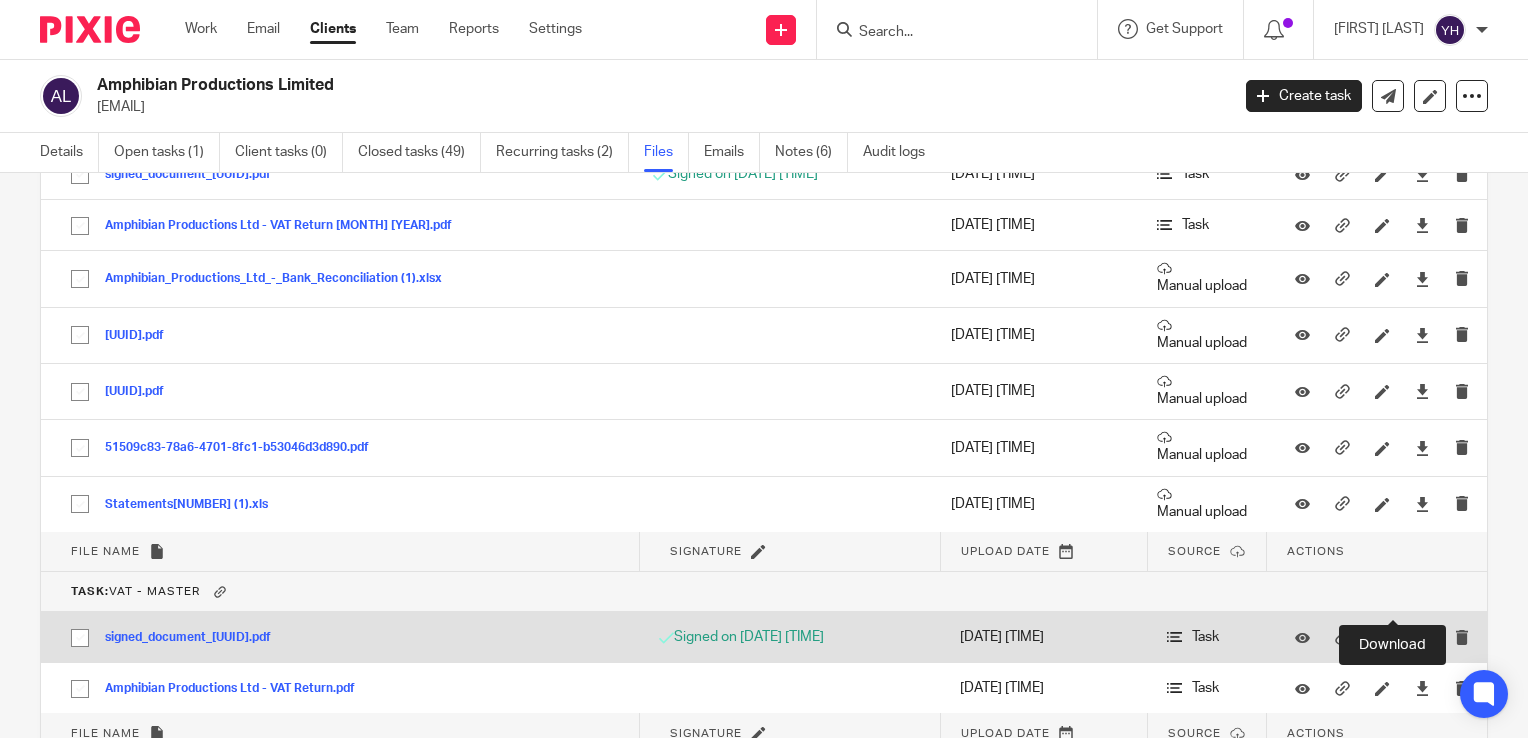 click at bounding box center (1422, 637) 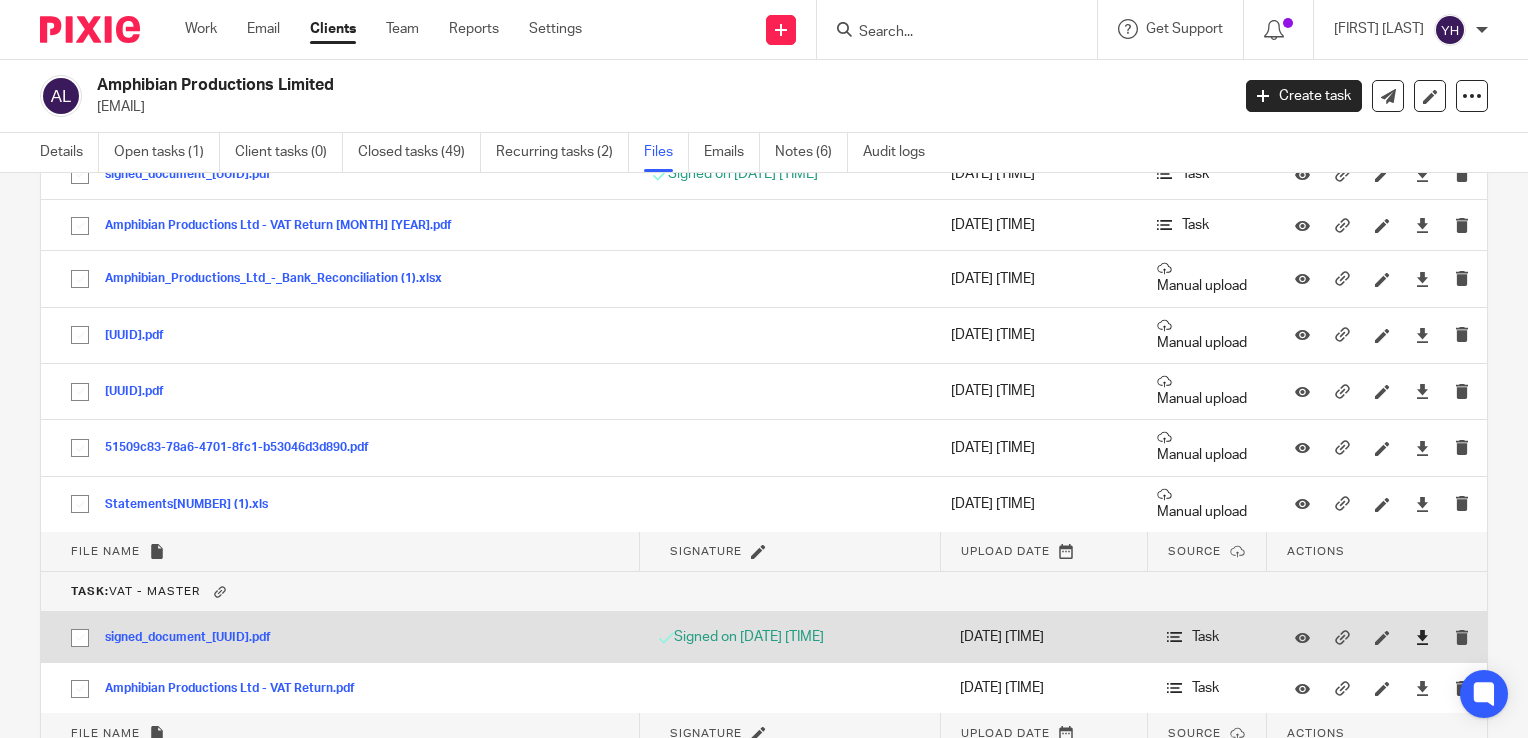 scroll, scrollTop: 9300, scrollLeft: 0, axis: vertical 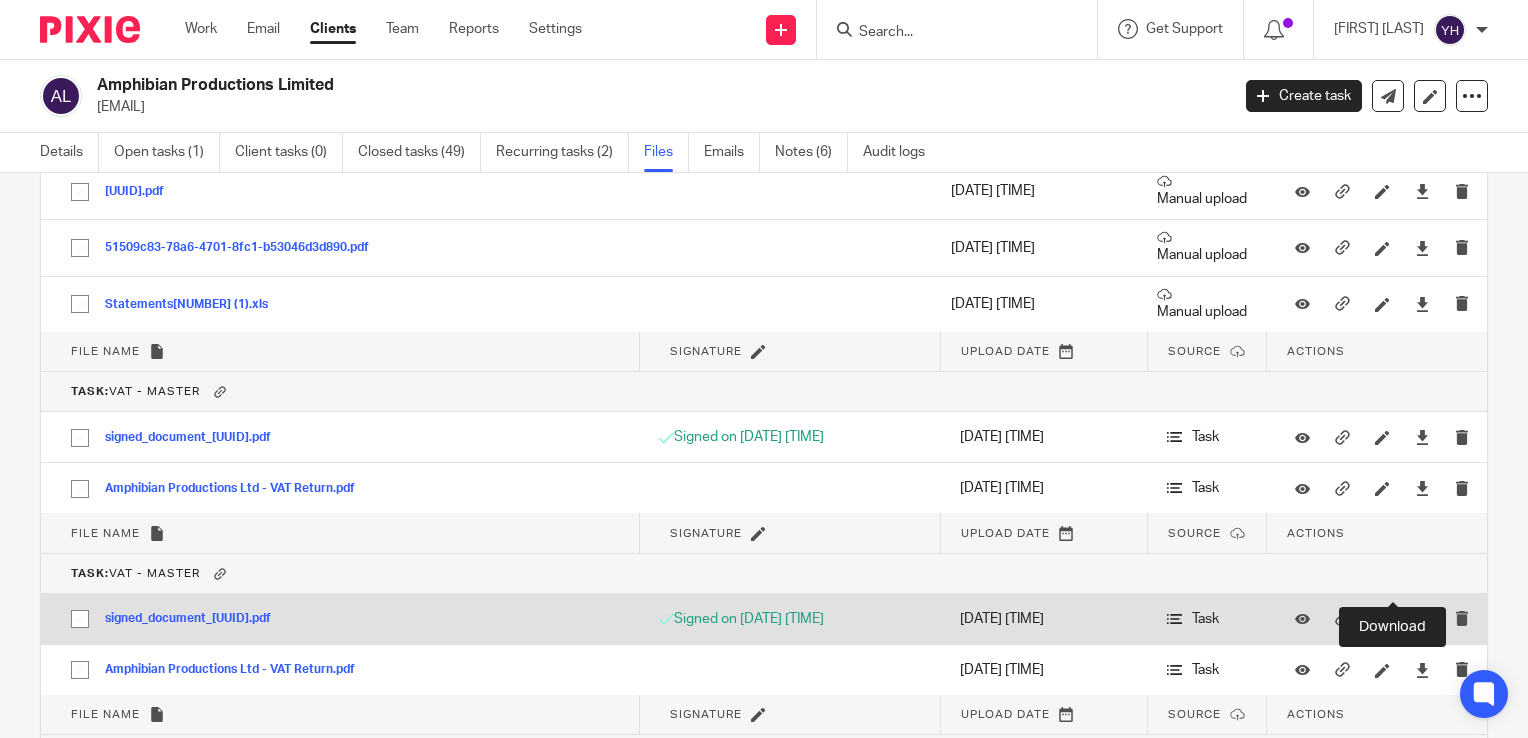 click at bounding box center (1422, 619) 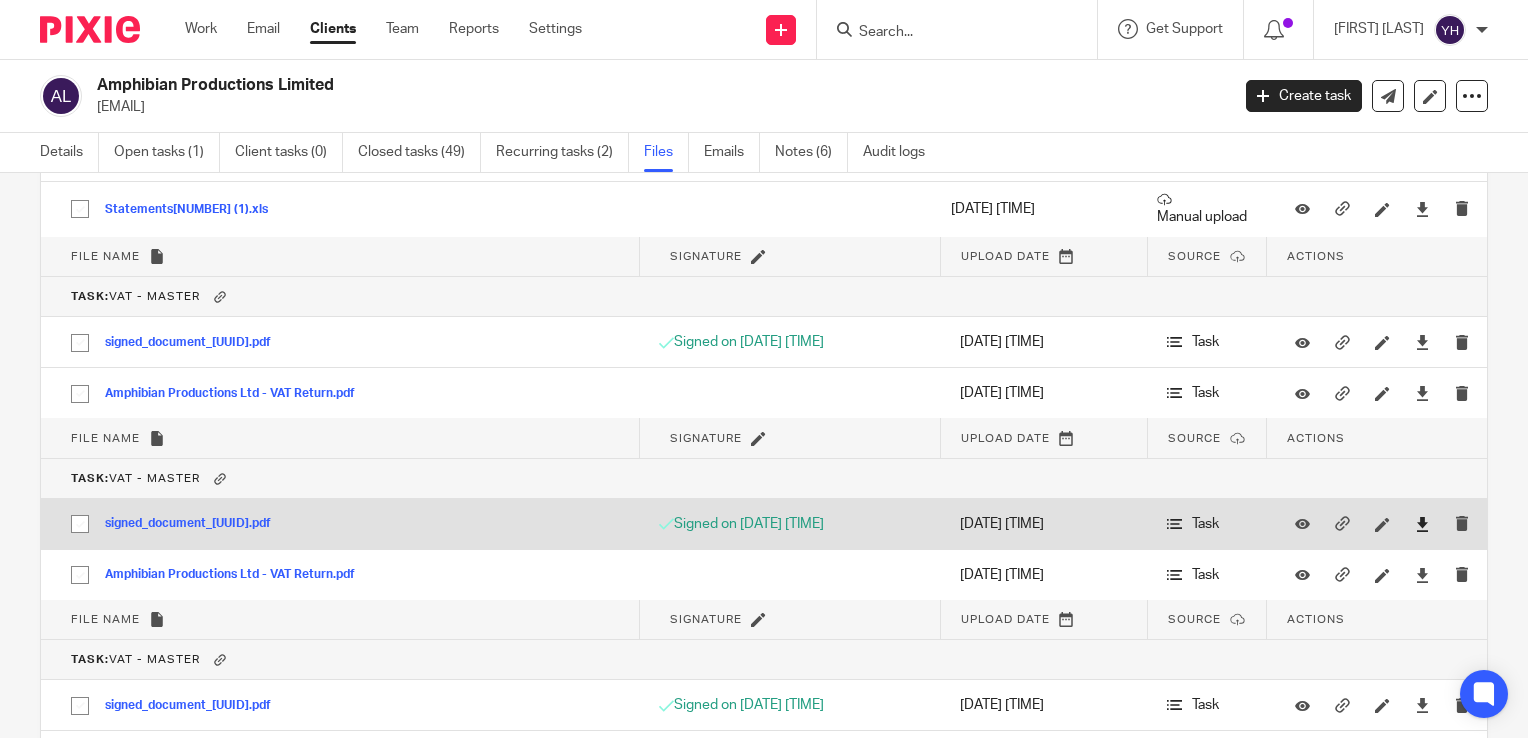 scroll, scrollTop: 9500, scrollLeft: 0, axis: vertical 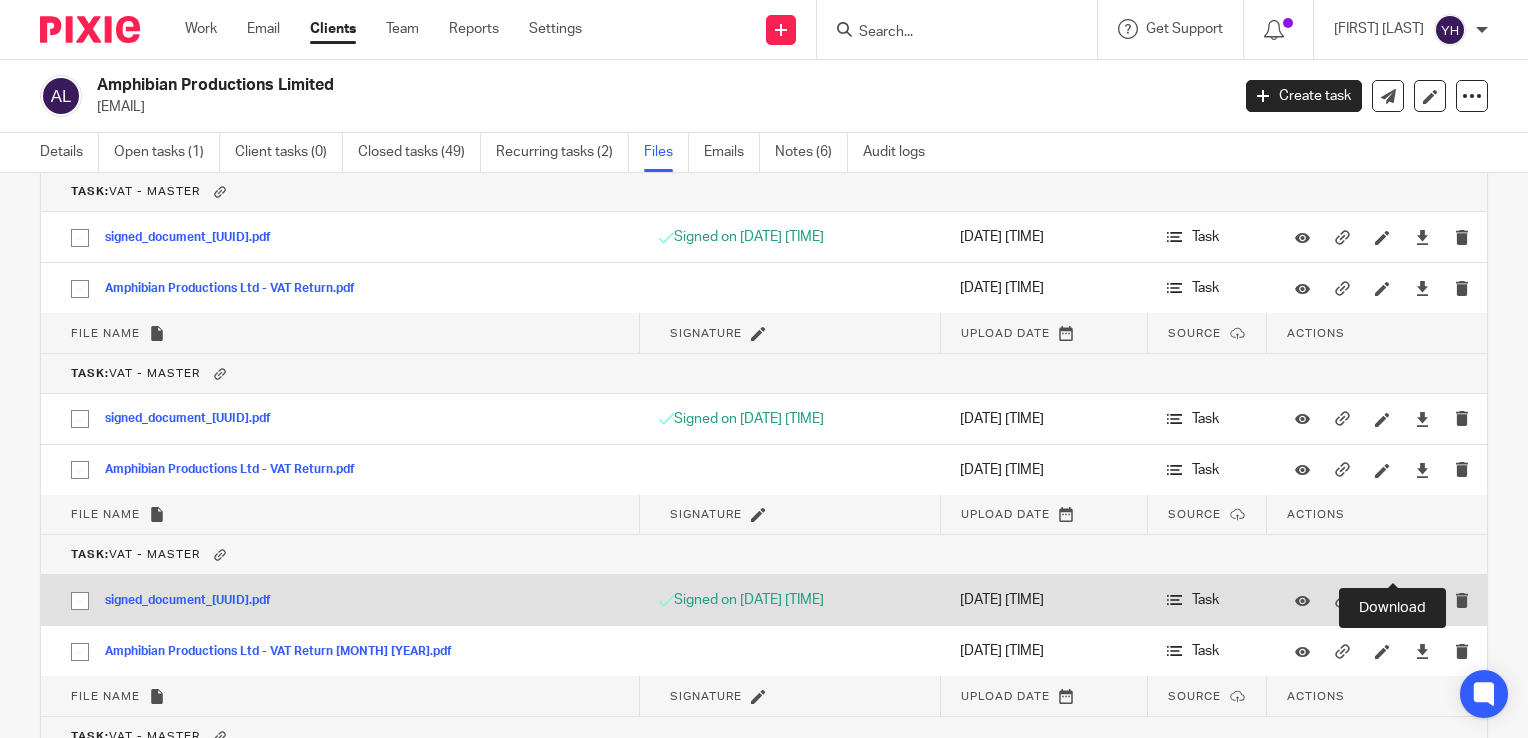 click at bounding box center (1422, 600) 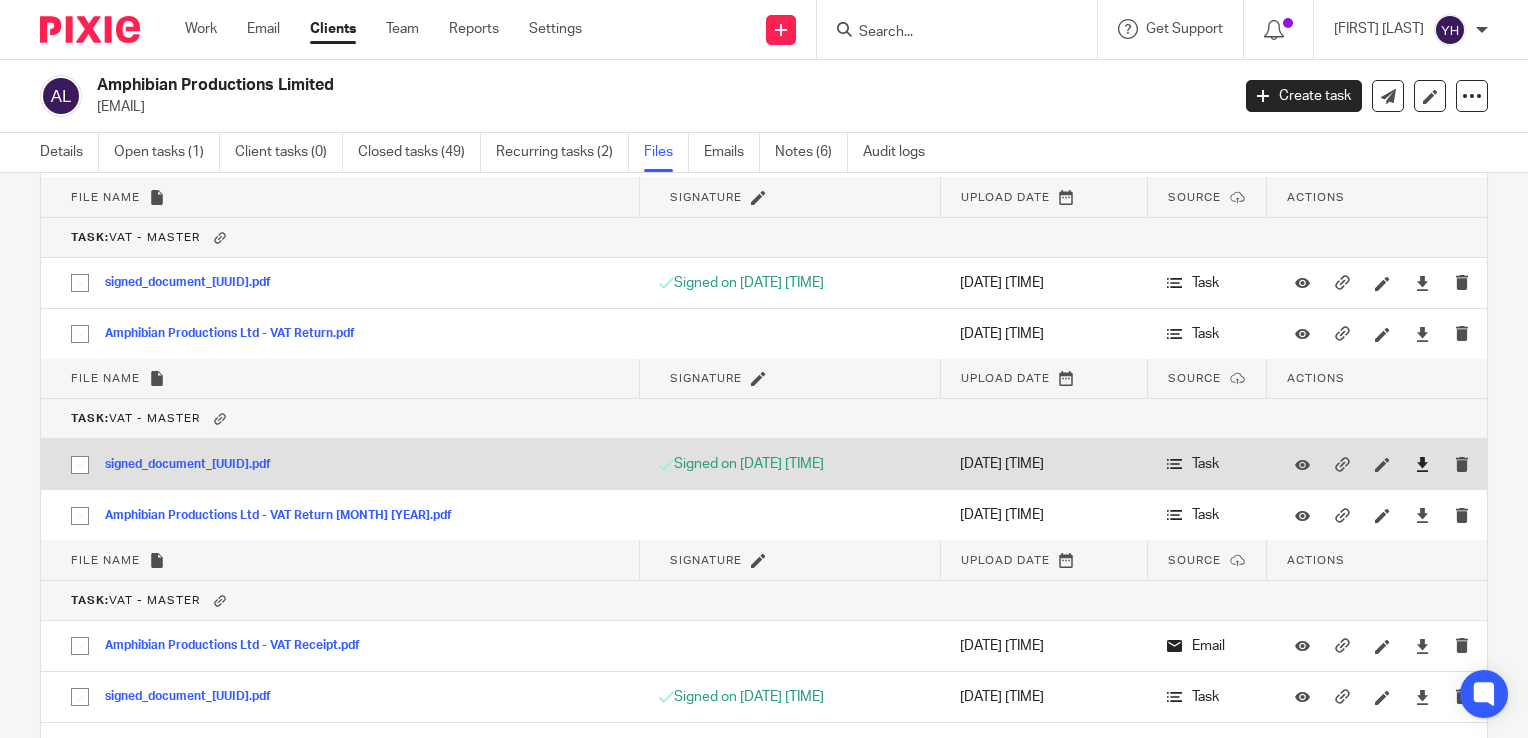 scroll, scrollTop: 9700, scrollLeft: 0, axis: vertical 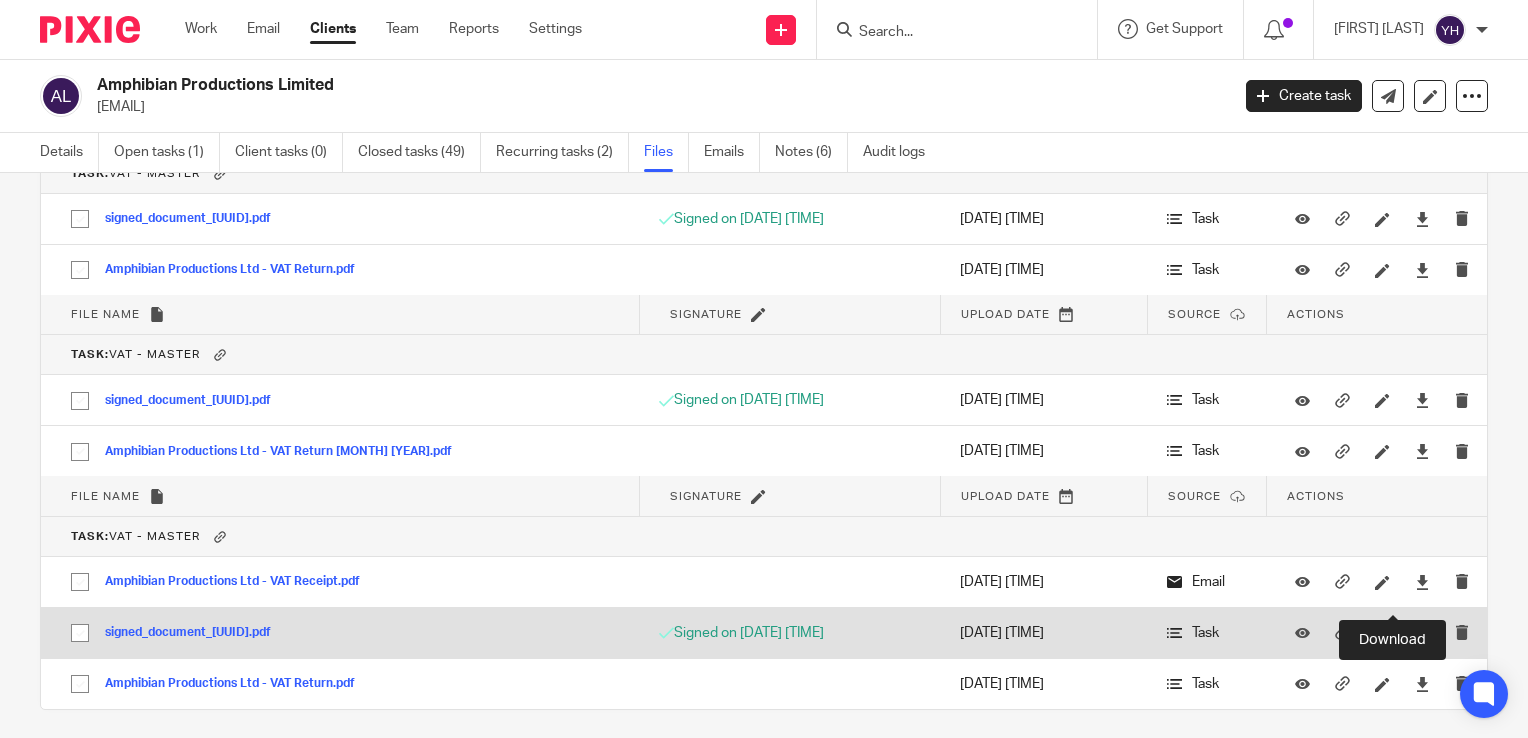 click at bounding box center [1422, 633] 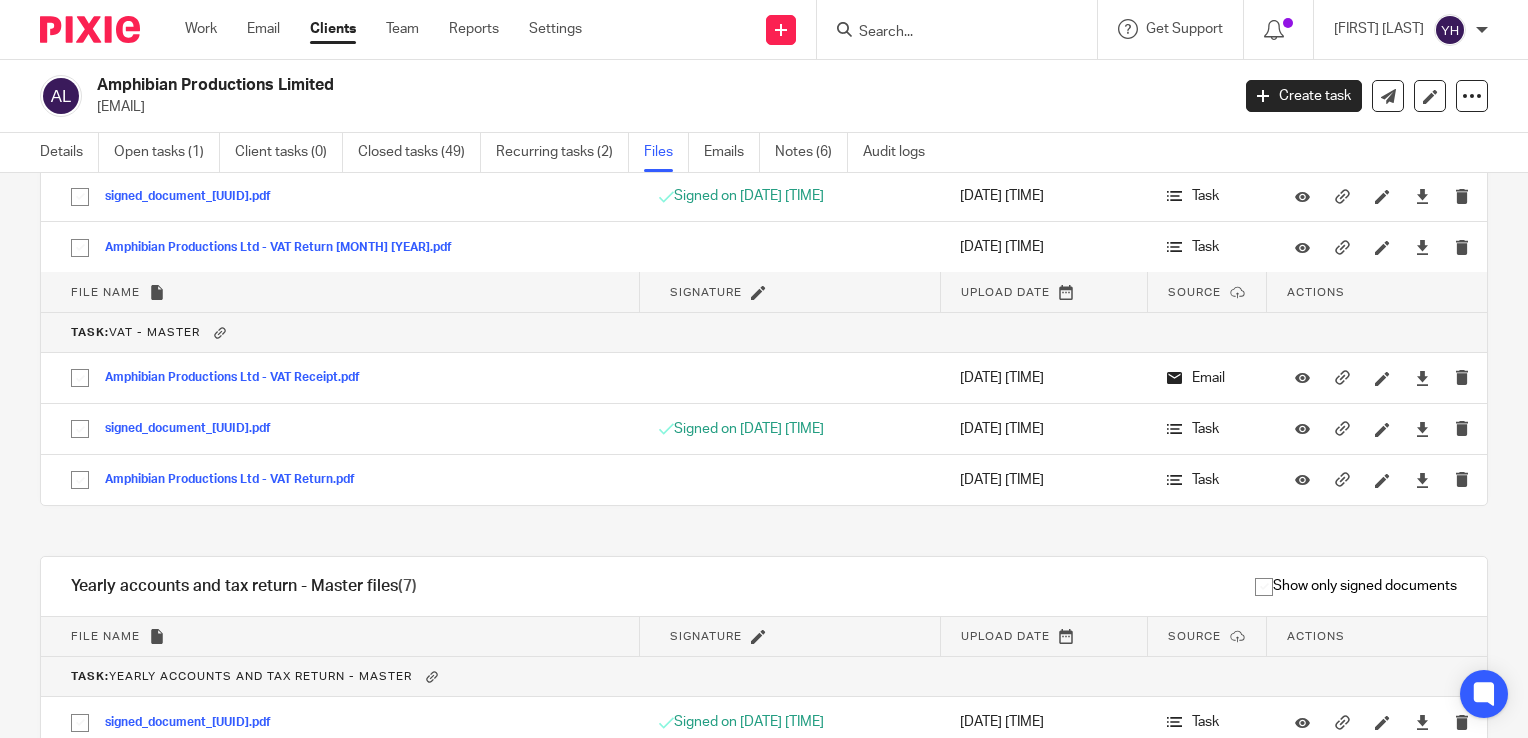 scroll, scrollTop: 9900, scrollLeft: 0, axis: vertical 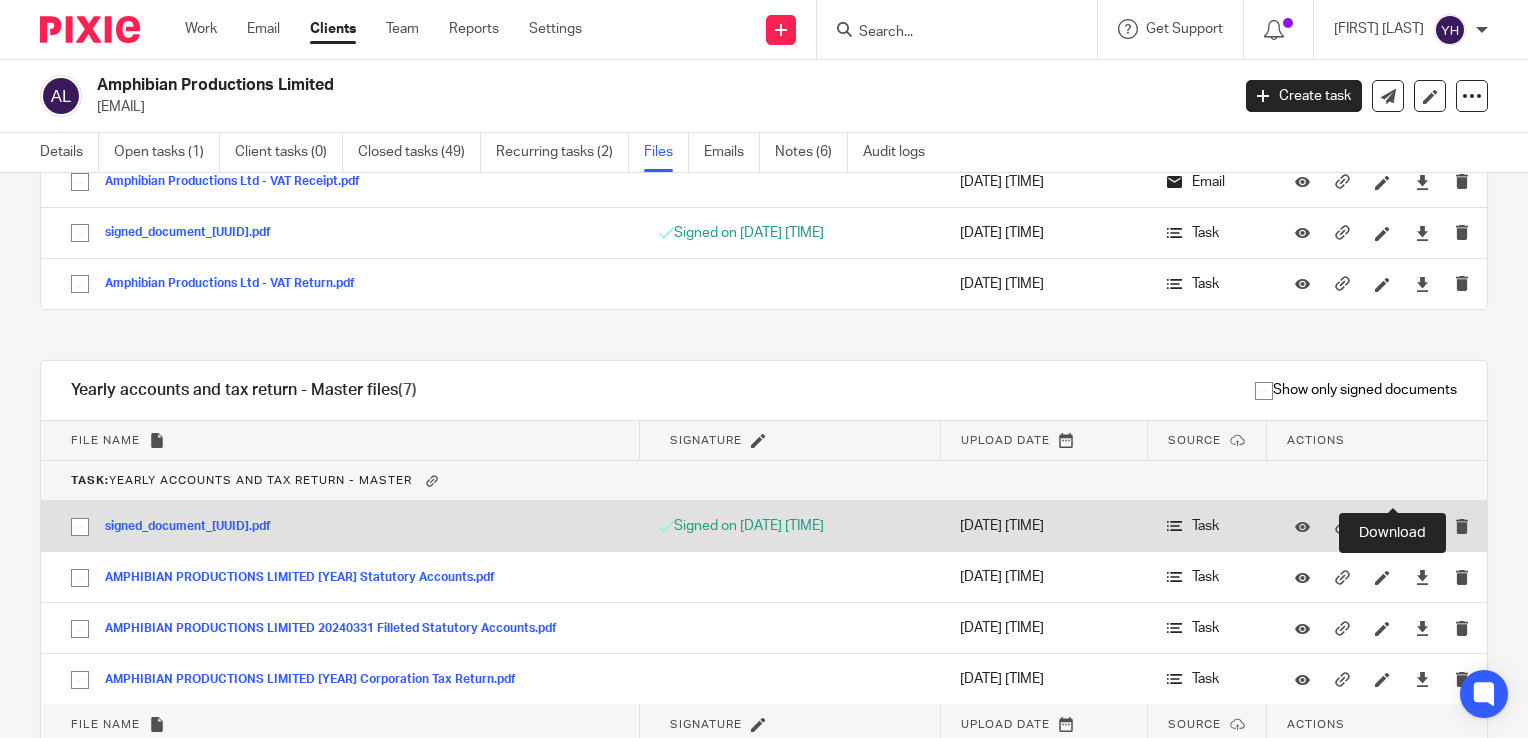 click at bounding box center [1422, 526] 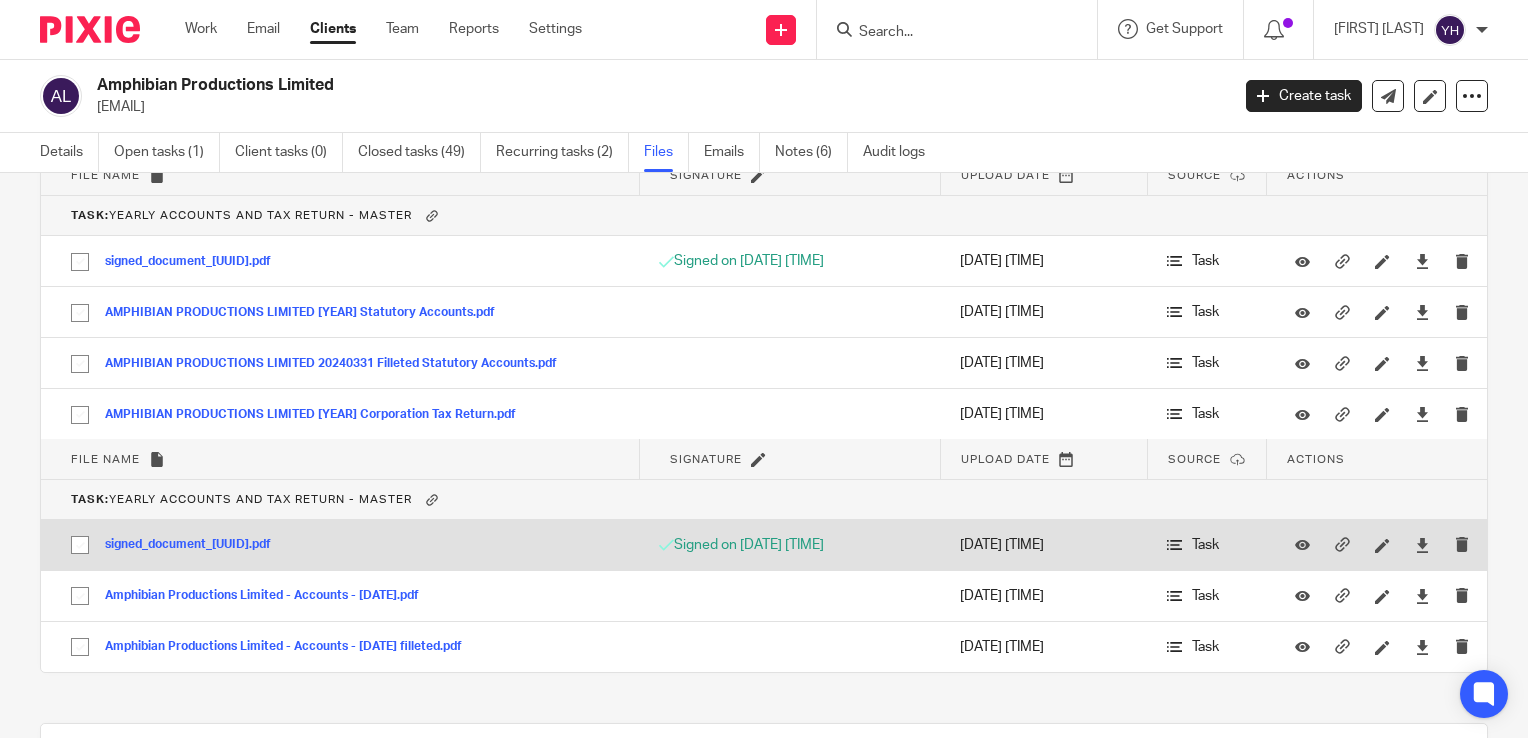 scroll, scrollTop: 10400, scrollLeft: 0, axis: vertical 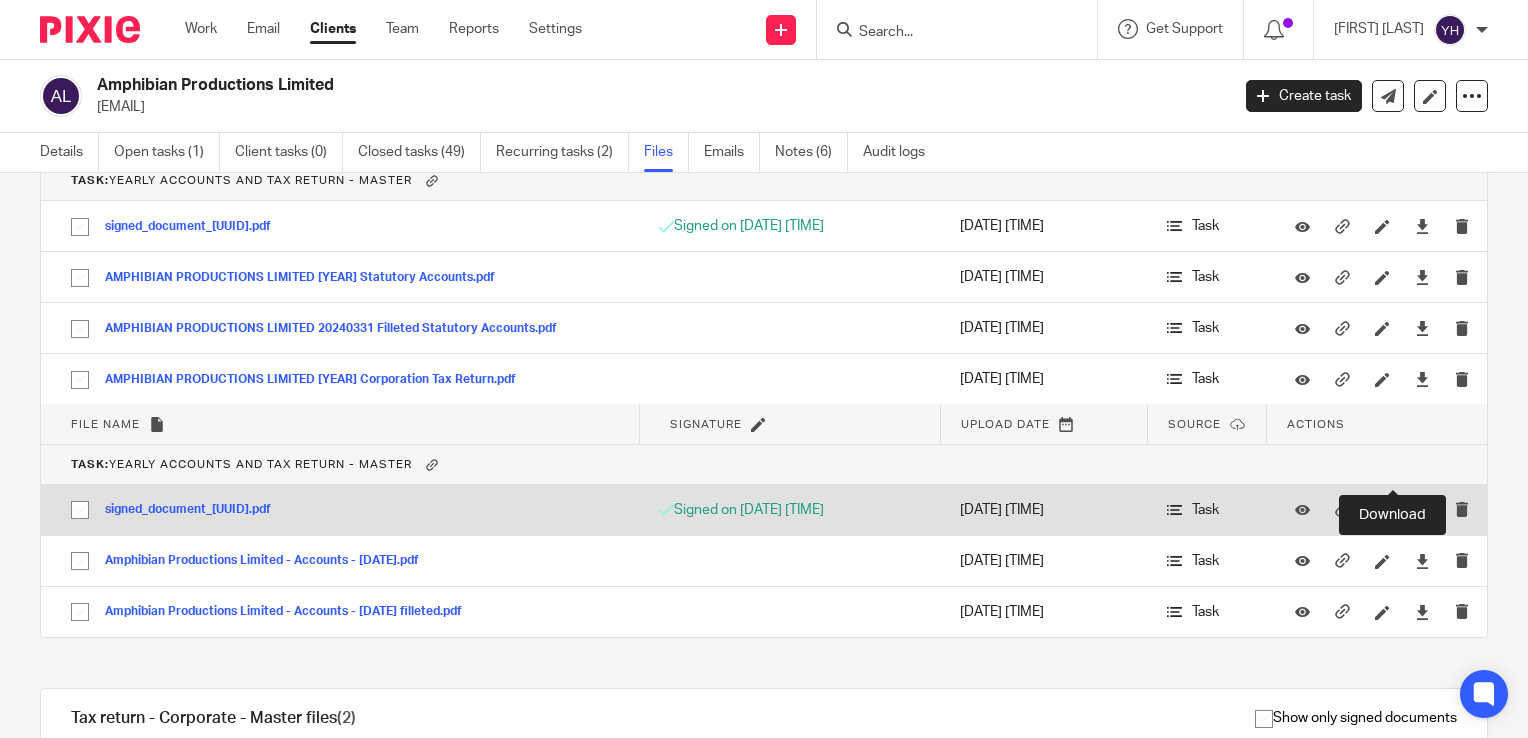 click at bounding box center (1422, 510) 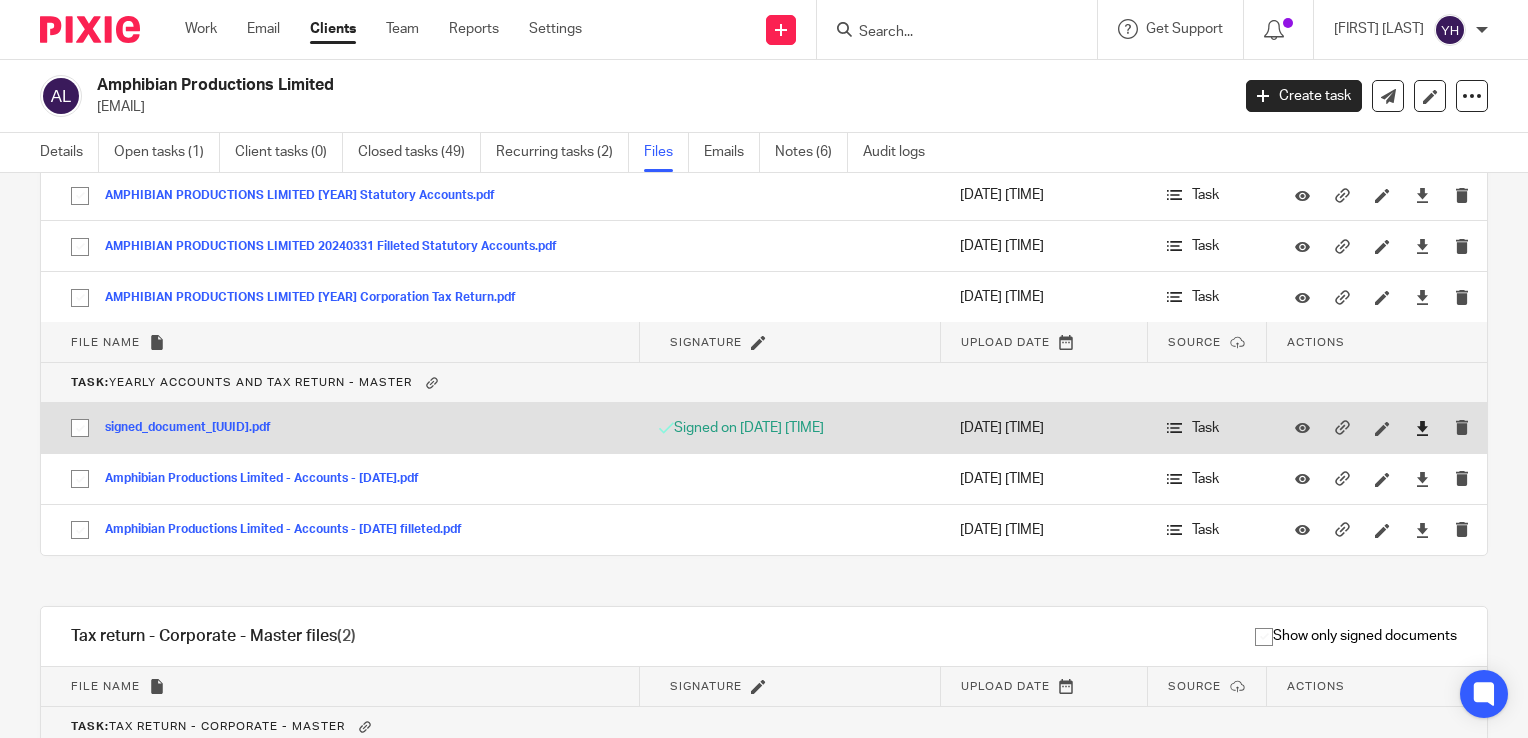 scroll, scrollTop: 10500, scrollLeft: 0, axis: vertical 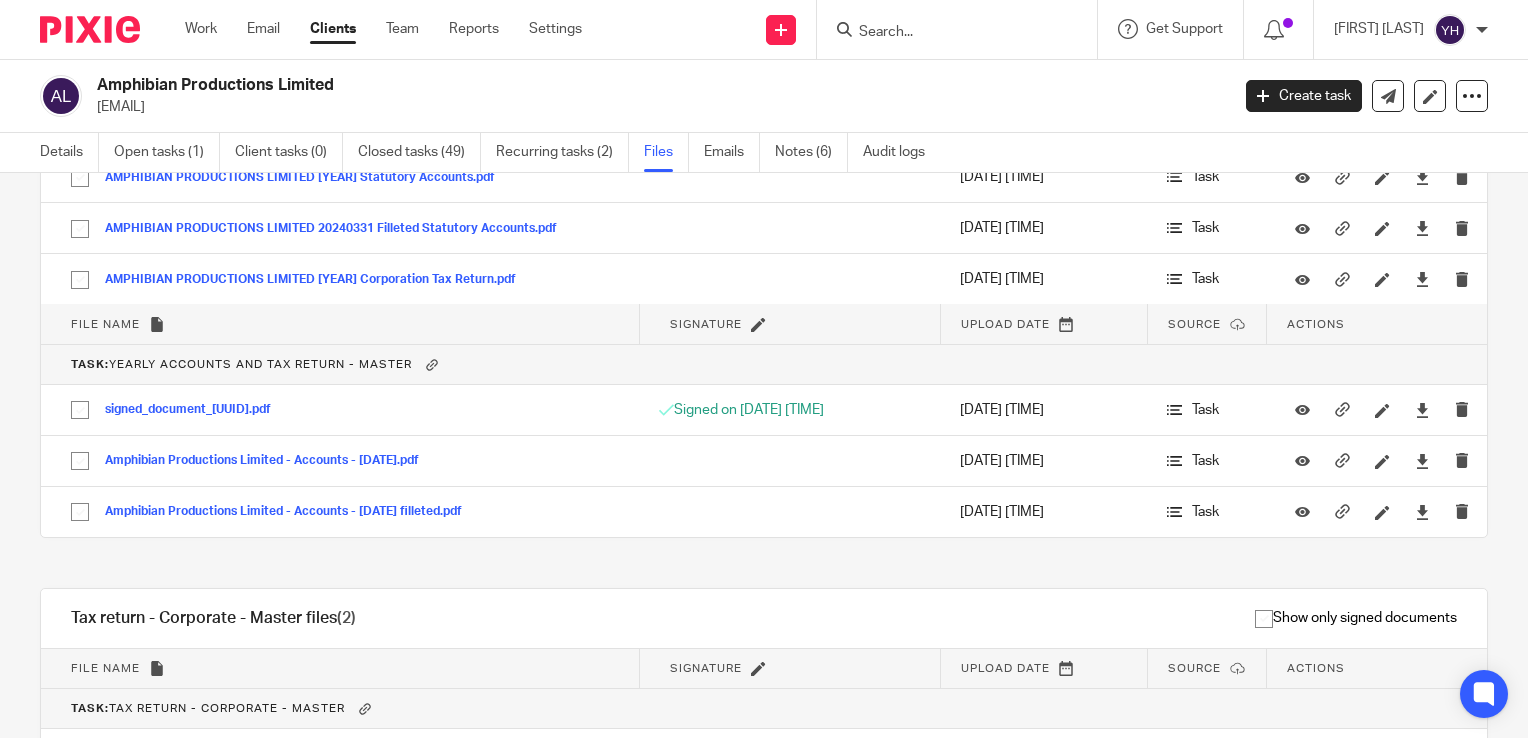 click on "Upload file
Drag & Drop
your files, or
click here
Files uploading...
General files
(92)
Upload file
Download selected
Delete selected
Show only signed documents
File name     Signature     Upload date     Source     Actions
V02152072127_2023-10-02.pdf
V02152072127_2023-10-02   Save       20 Oct 2023  4:05pm   Email
a97afdb3-1cf3-40fd-a239-94d882e698d9.pdf
a97afdb3-1cf3-40fd-a239-94d882e698d9   Save         Email" at bounding box center (764, 455) 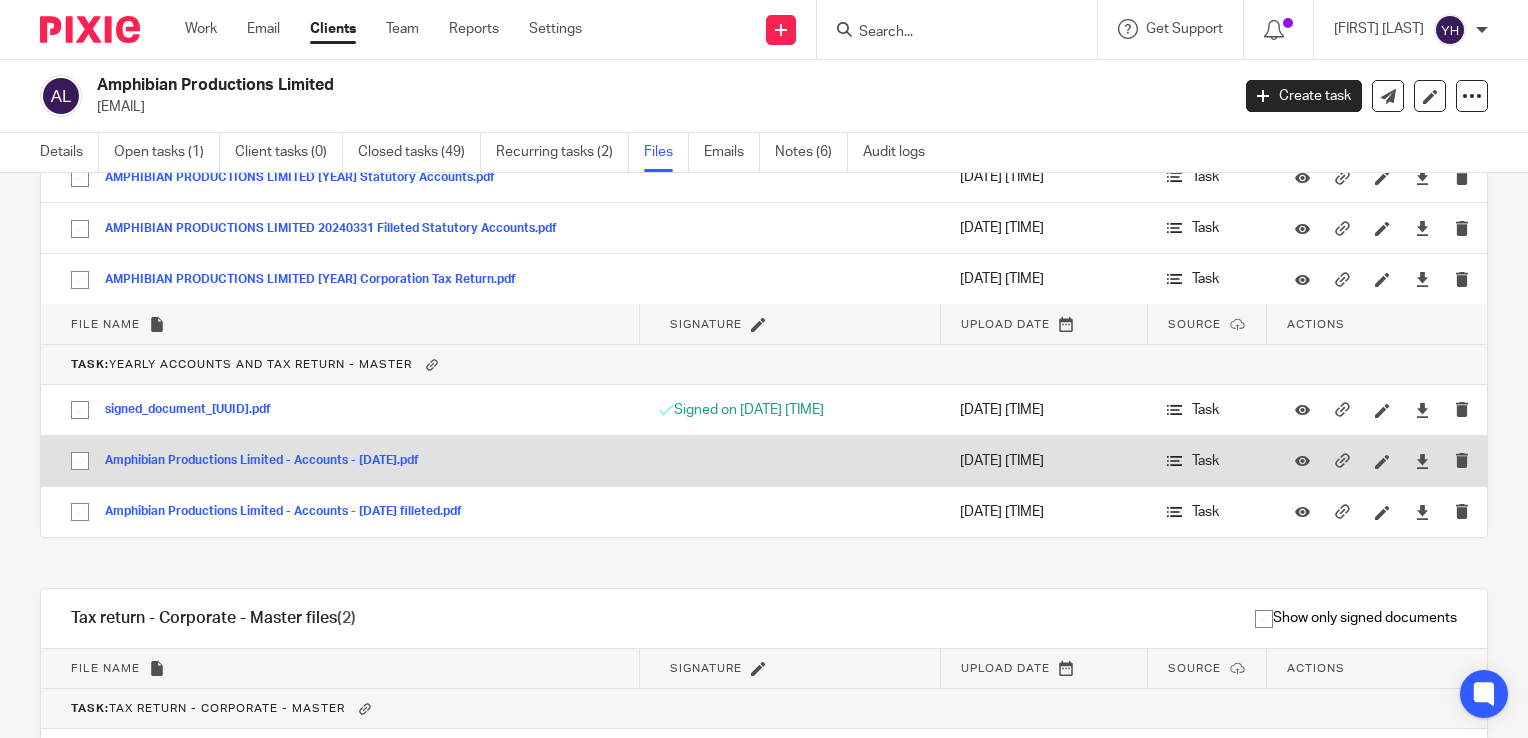 scroll, scrollTop: 10700, scrollLeft: 0, axis: vertical 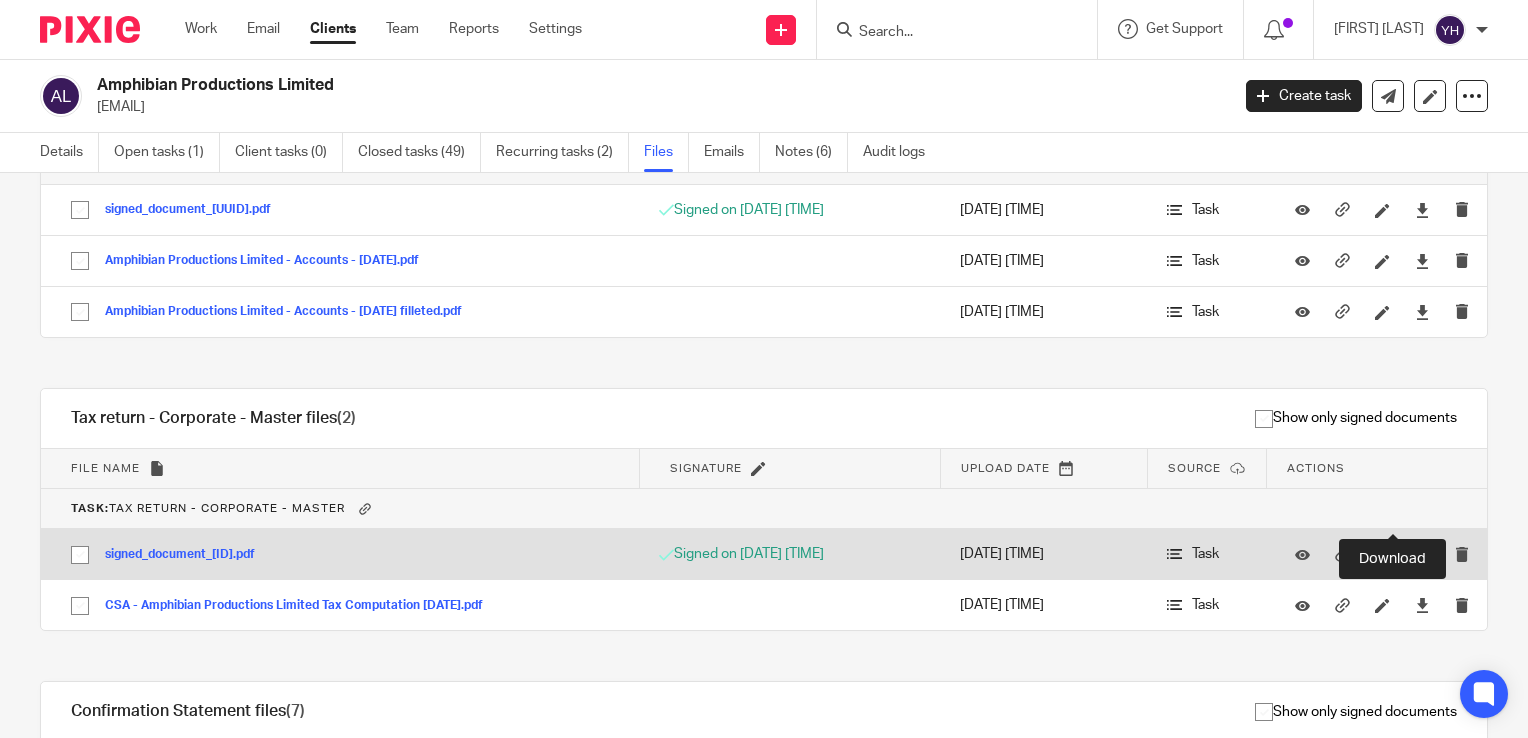 click at bounding box center [1422, 554] 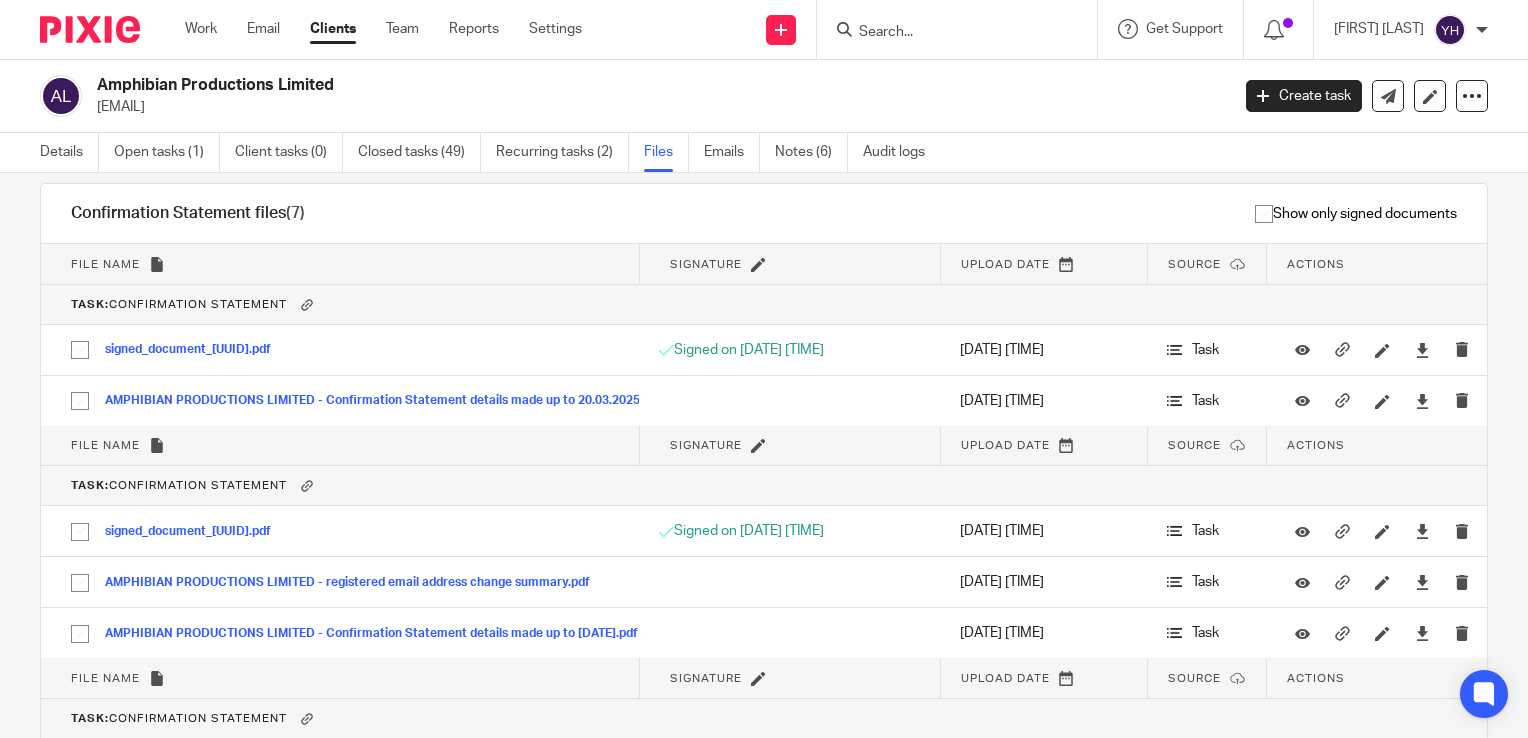 scroll, scrollTop: 11200, scrollLeft: 0, axis: vertical 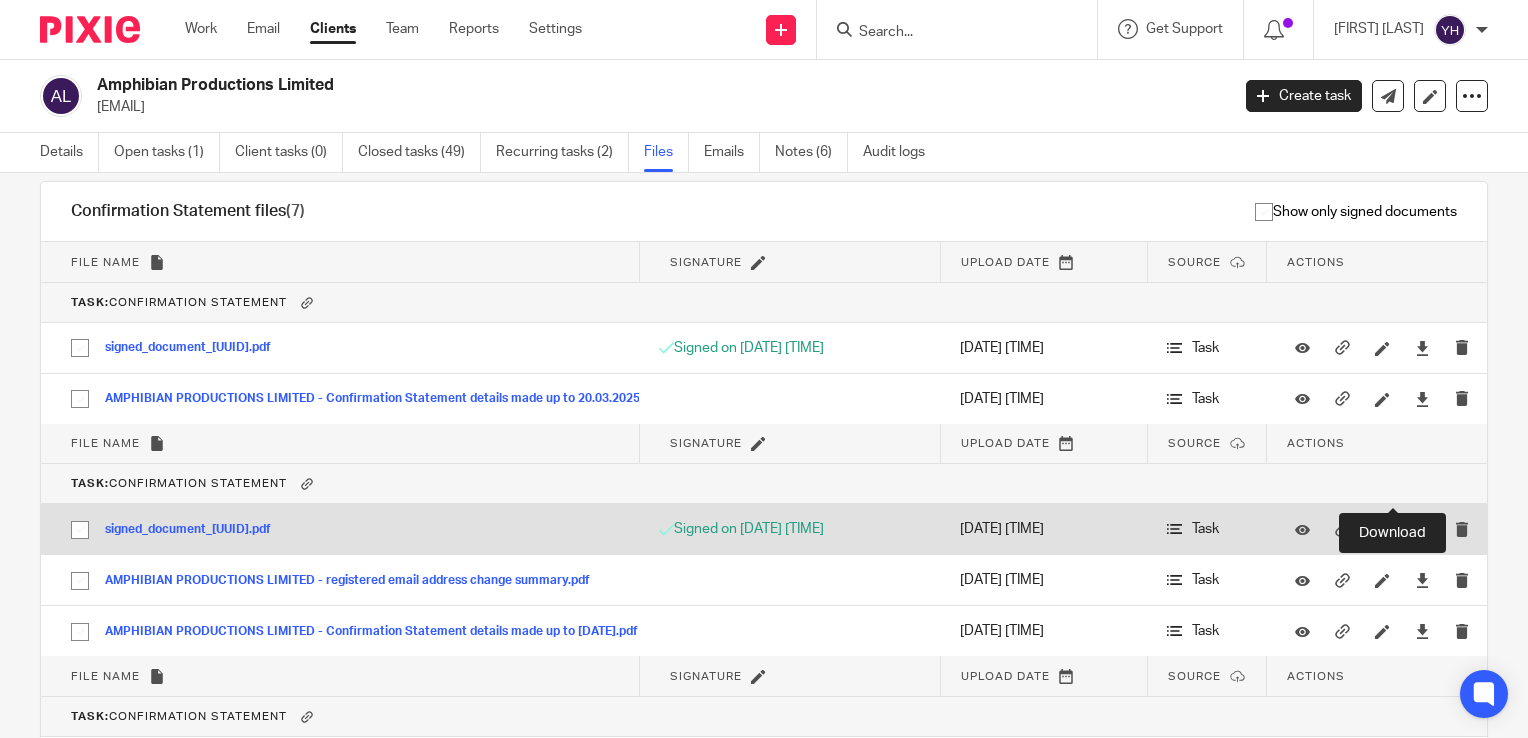 click at bounding box center [1422, 529] 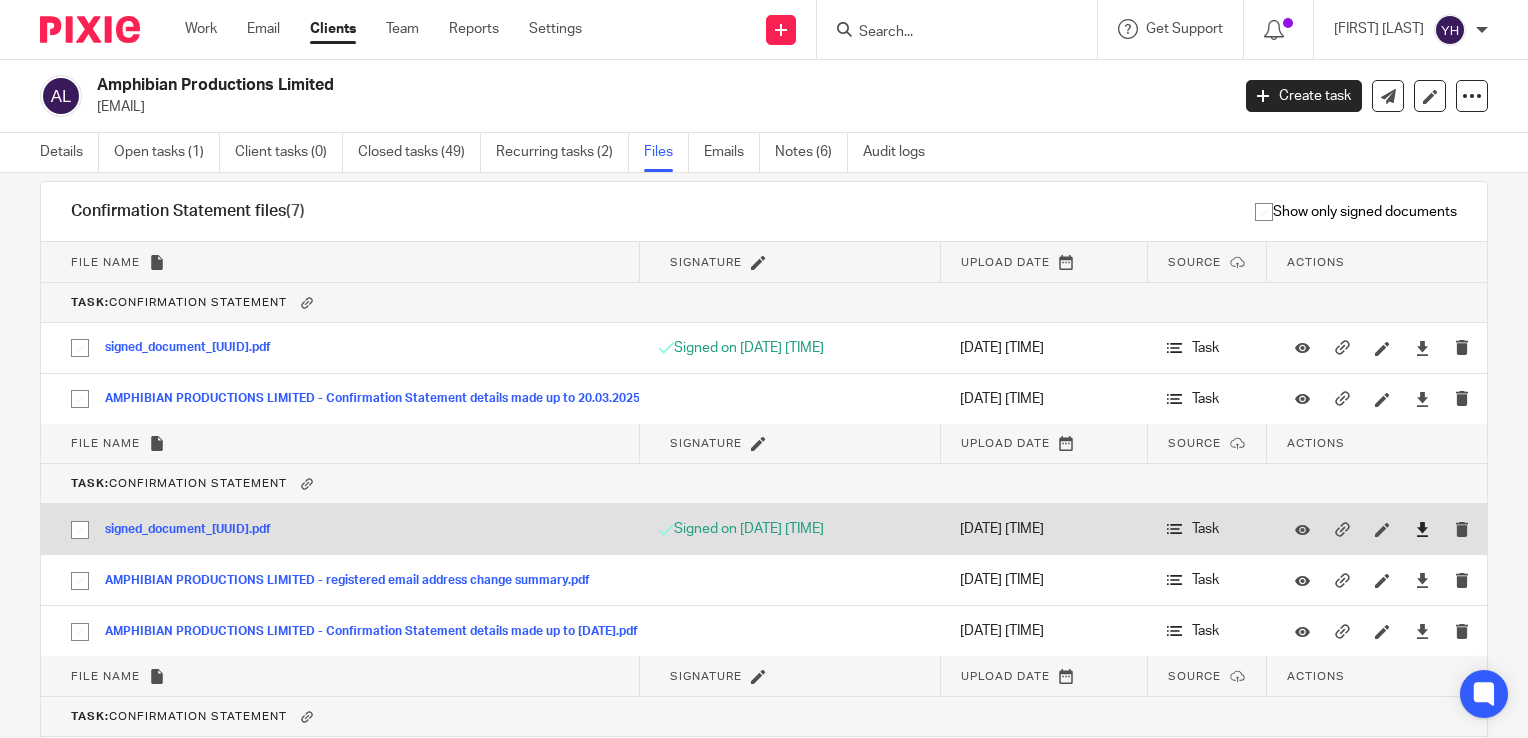 scroll, scrollTop: 11300, scrollLeft: 0, axis: vertical 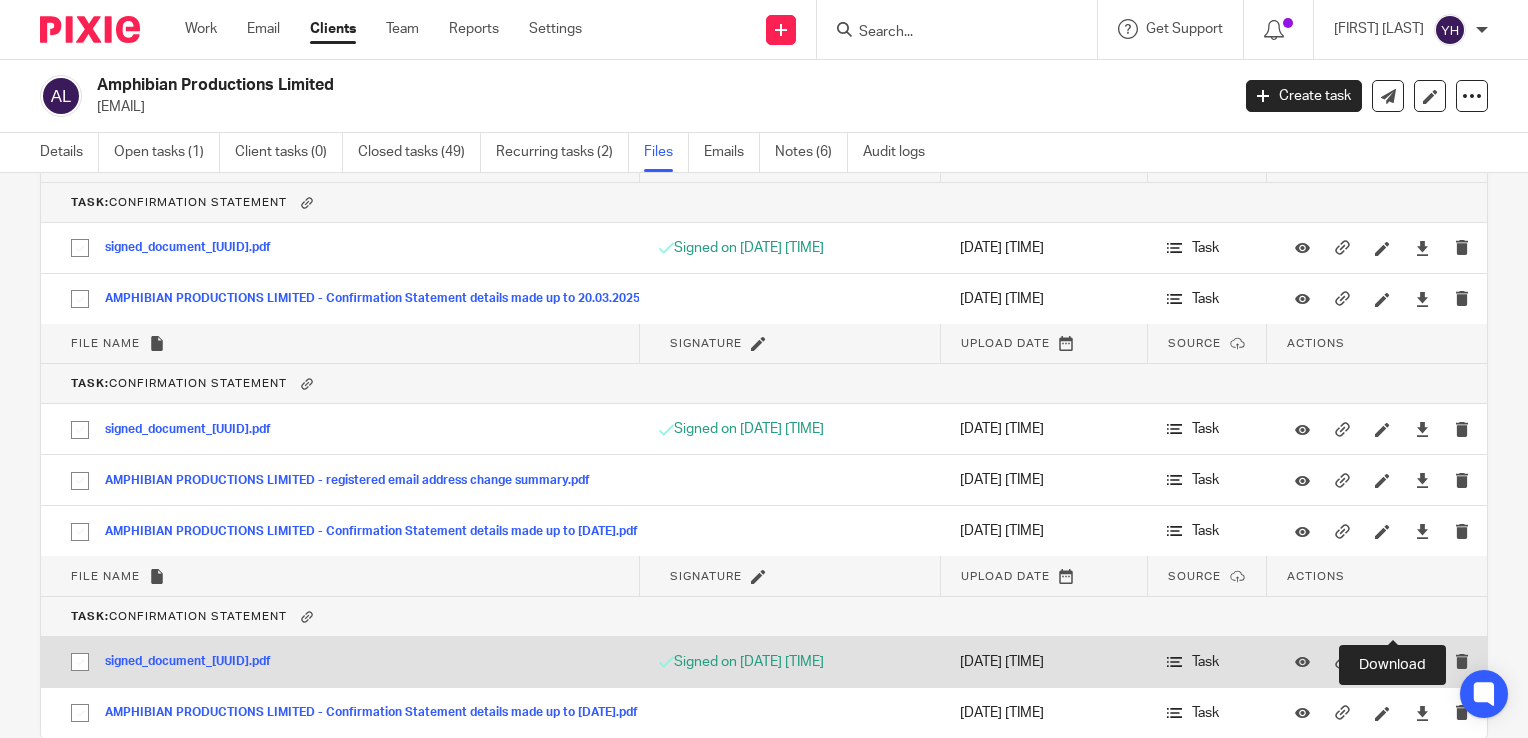 click at bounding box center [1422, 662] 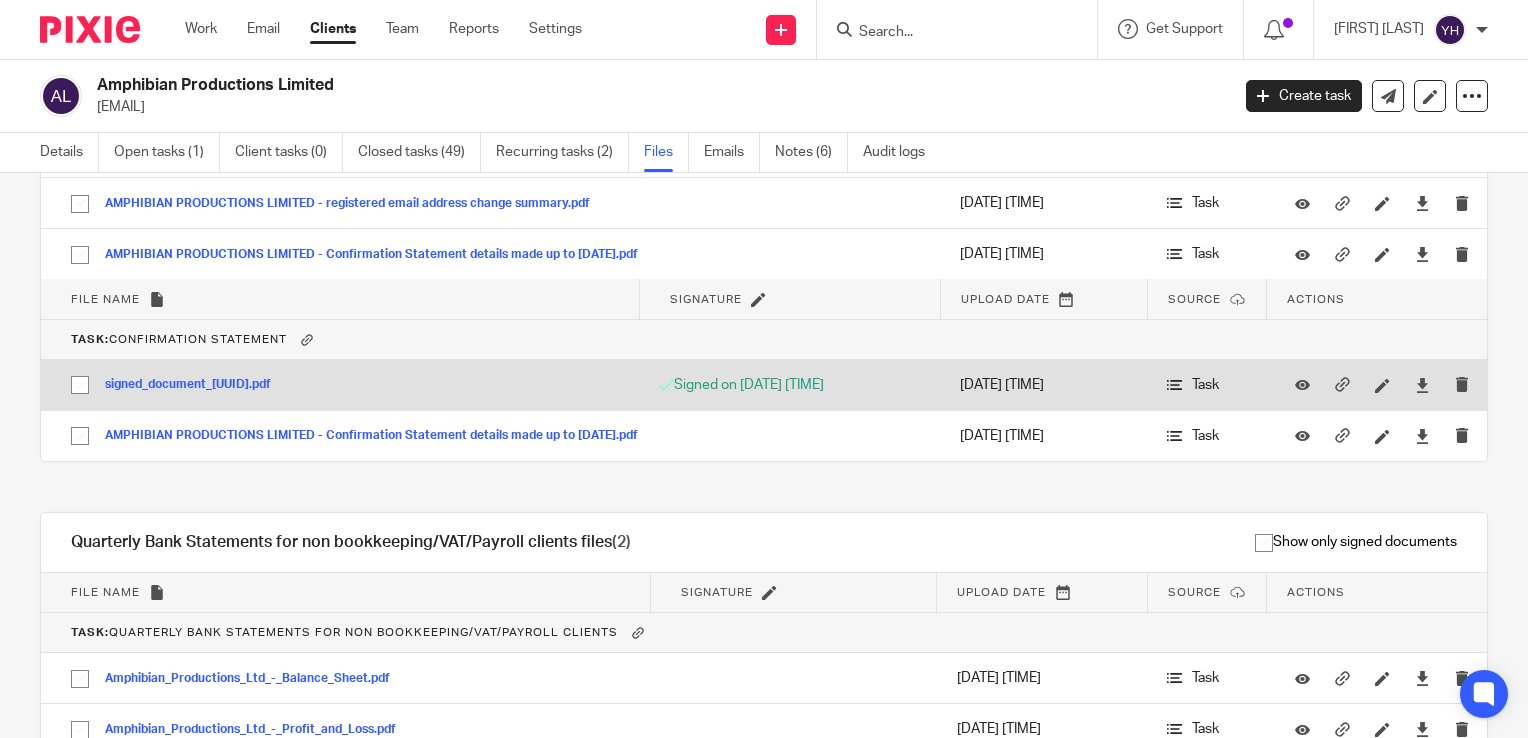 scroll, scrollTop: 11600, scrollLeft: 0, axis: vertical 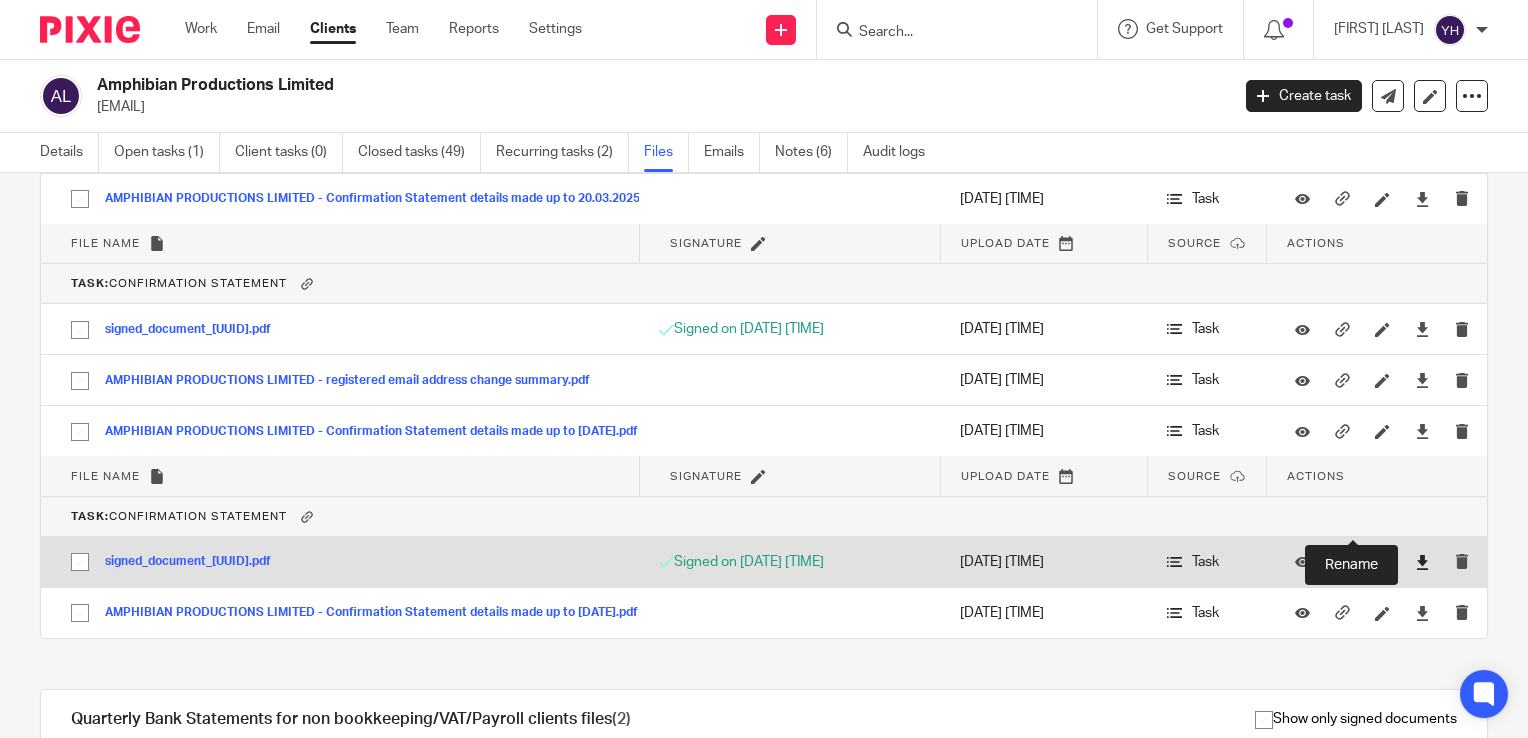 click at bounding box center (1422, 562) 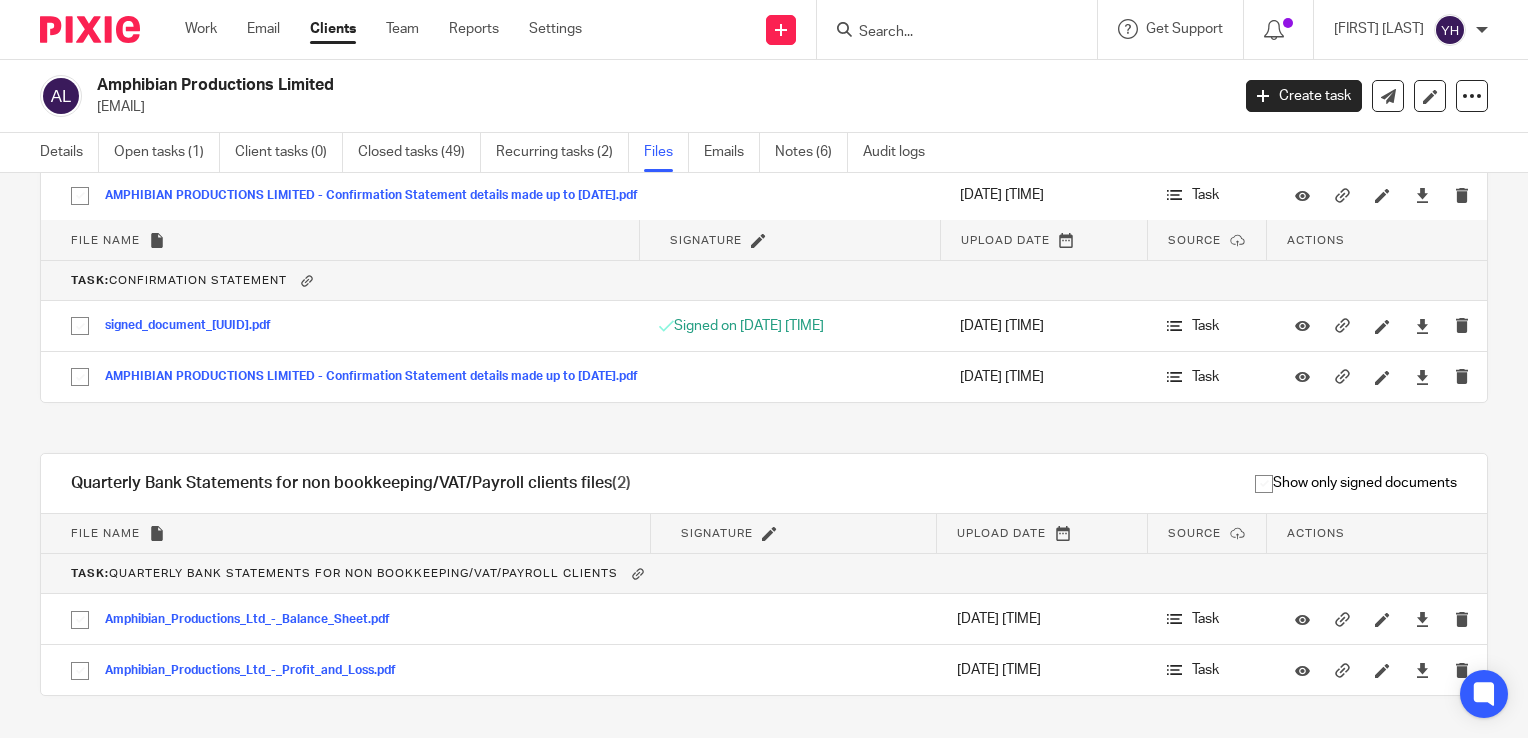 scroll, scrollTop: 11647, scrollLeft: 0, axis: vertical 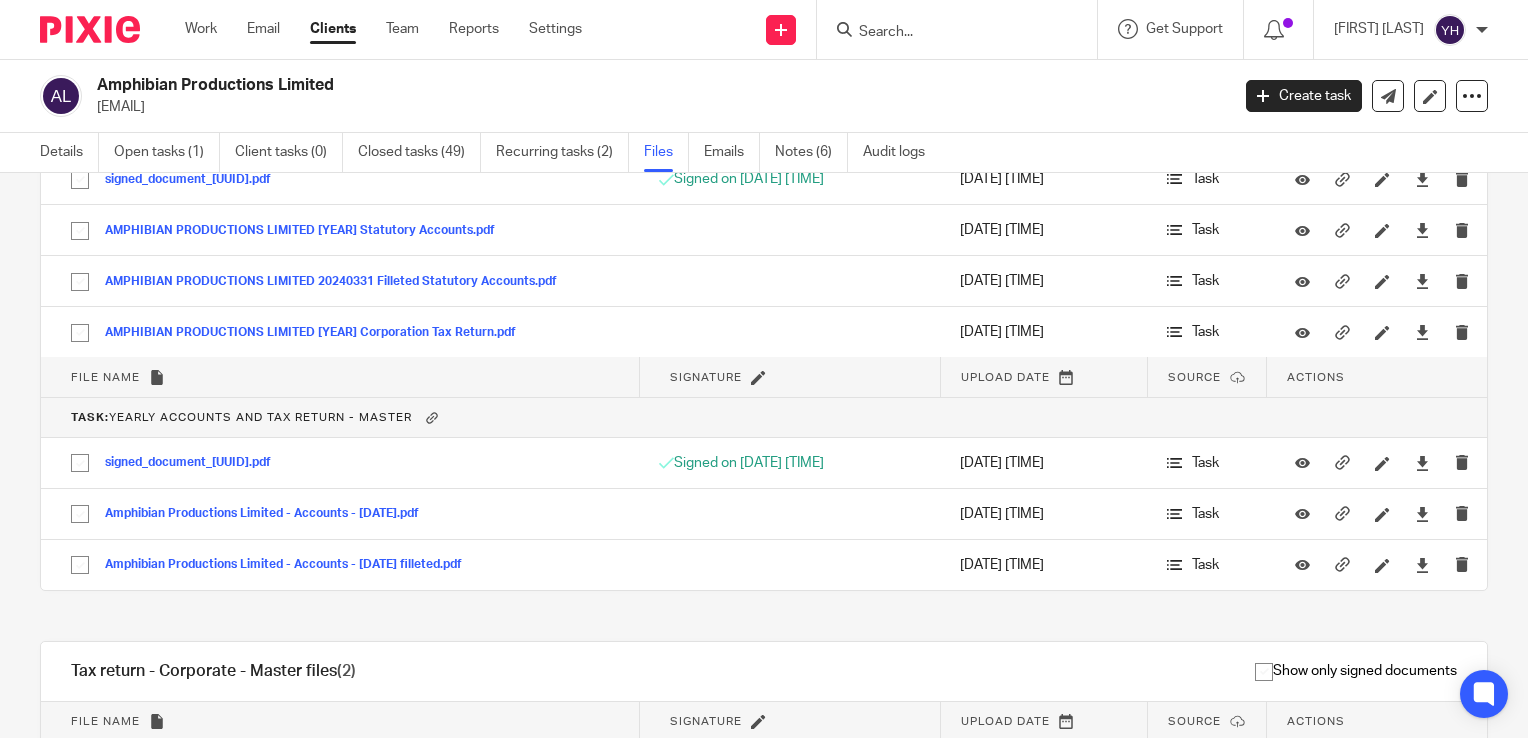 click on "Clients" at bounding box center [333, 29] 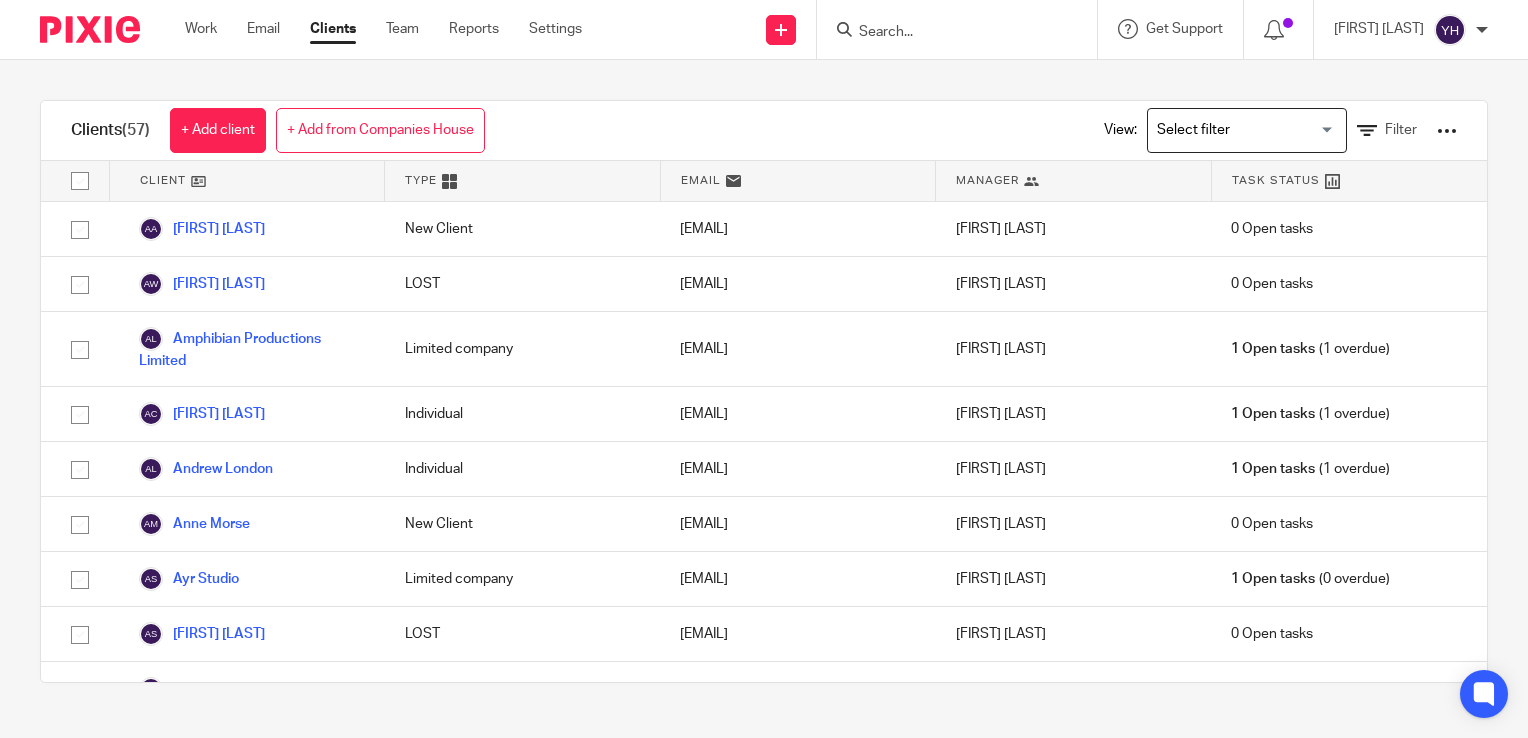 scroll, scrollTop: 0, scrollLeft: 0, axis: both 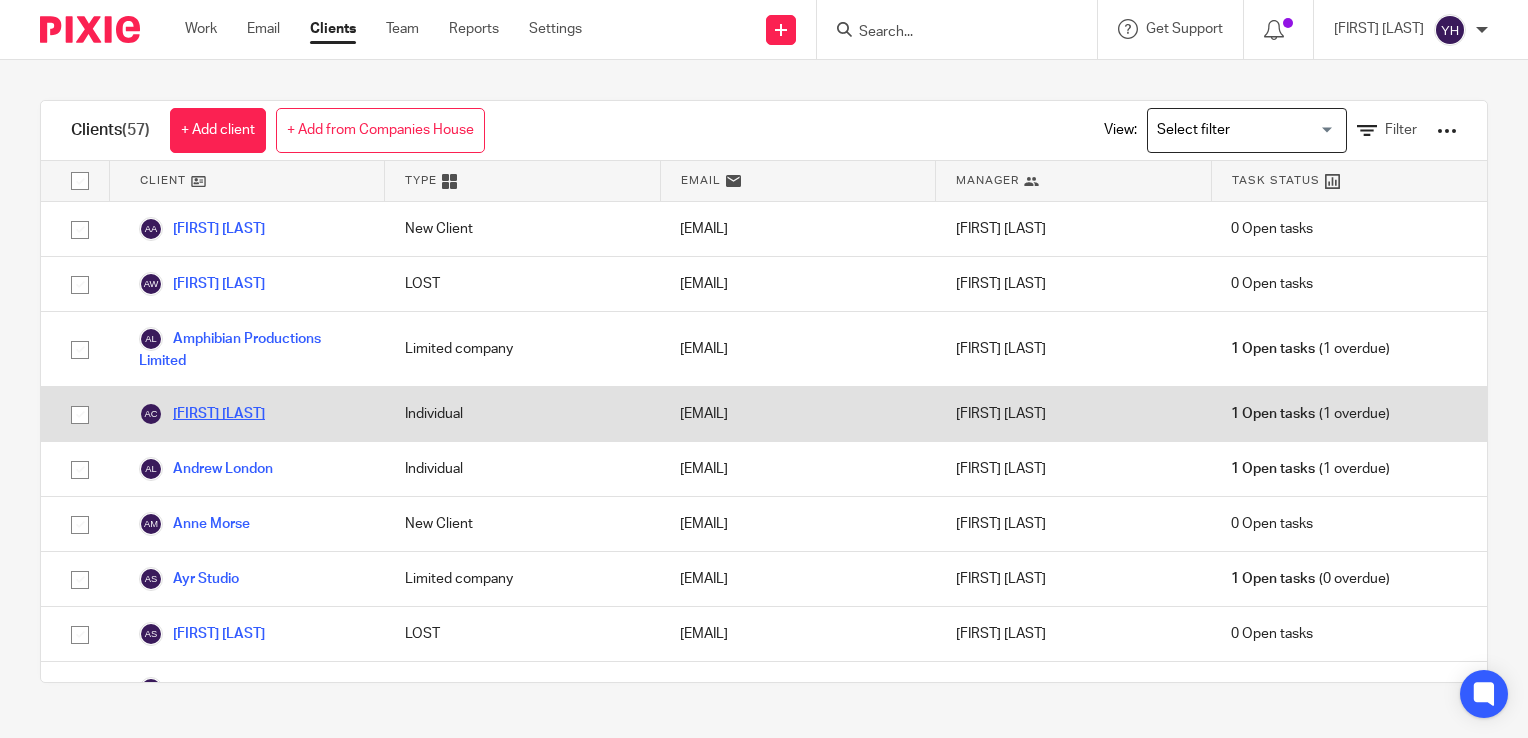 click on "[FIRST] [LAST]" at bounding box center (202, 414) 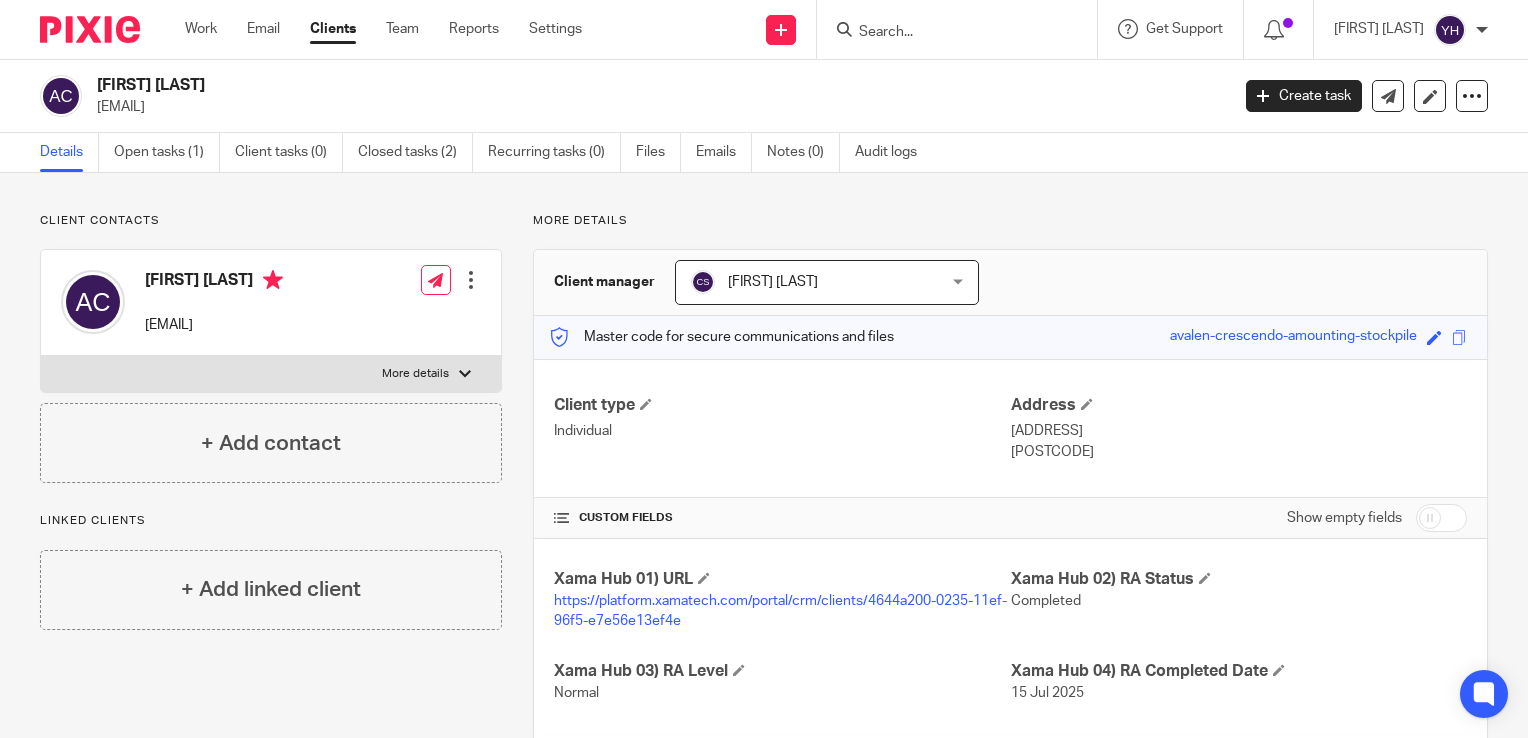 scroll, scrollTop: 0, scrollLeft: 0, axis: both 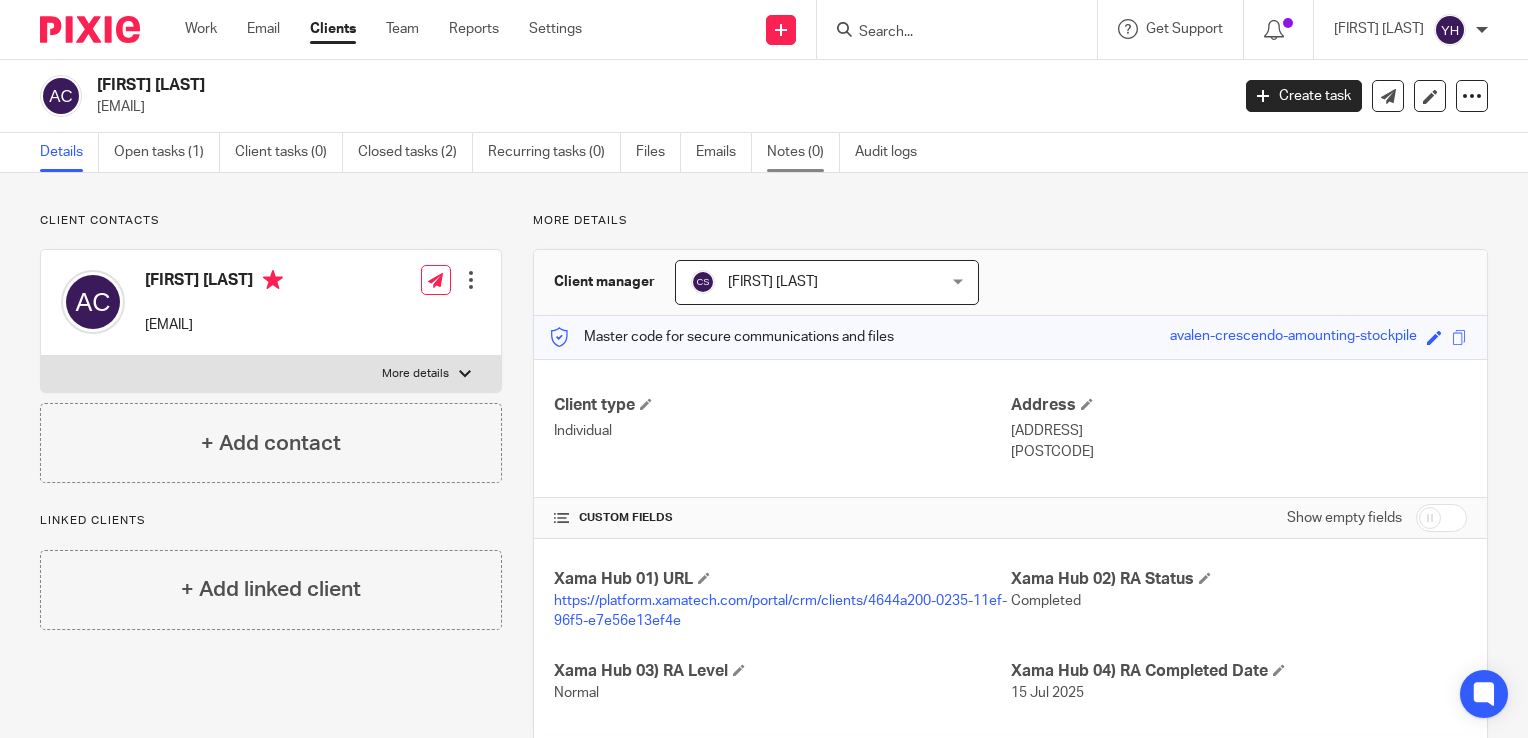 click on "Notes (0)" at bounding box center (803, 152) 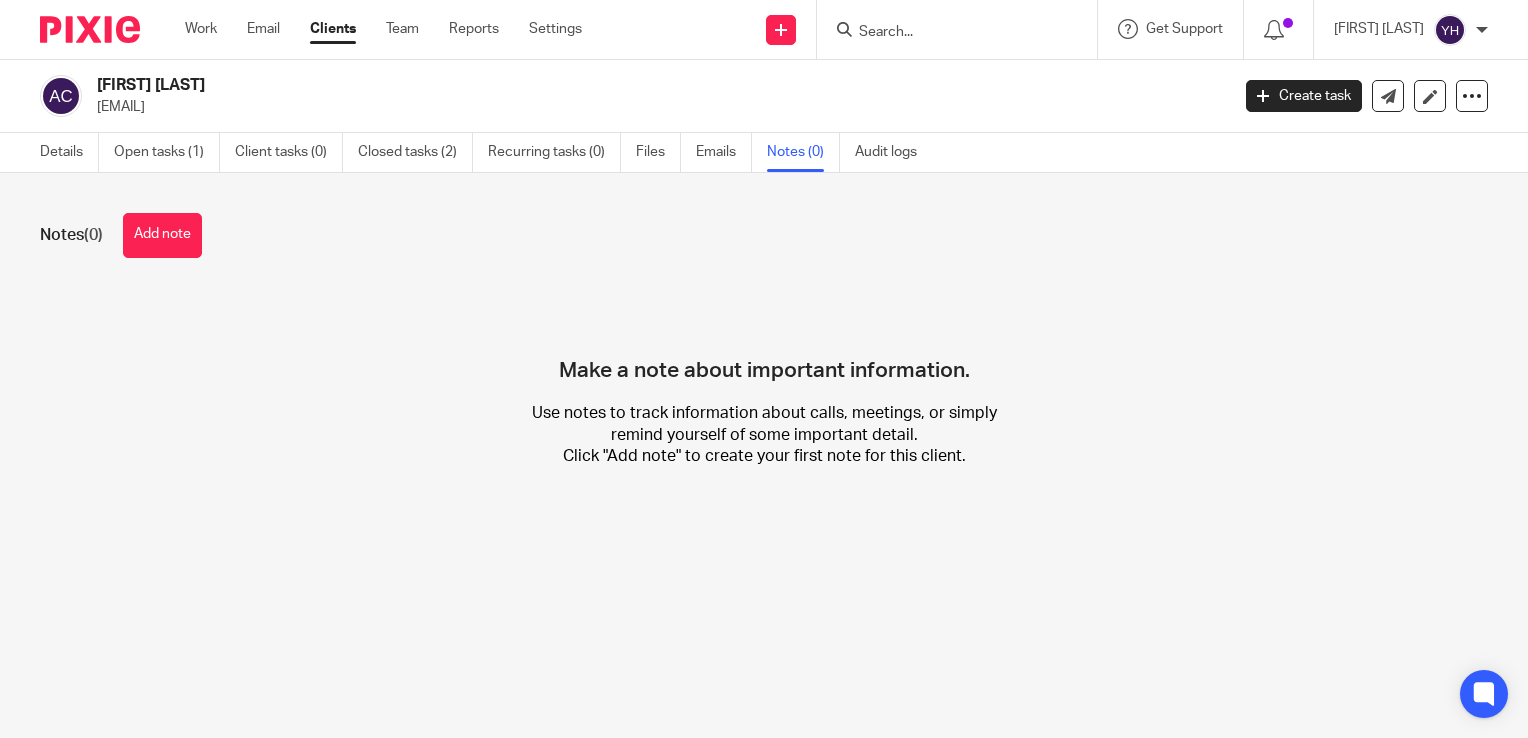 scroll, scrollTop: 0, scrollLeft: 0, axis: both 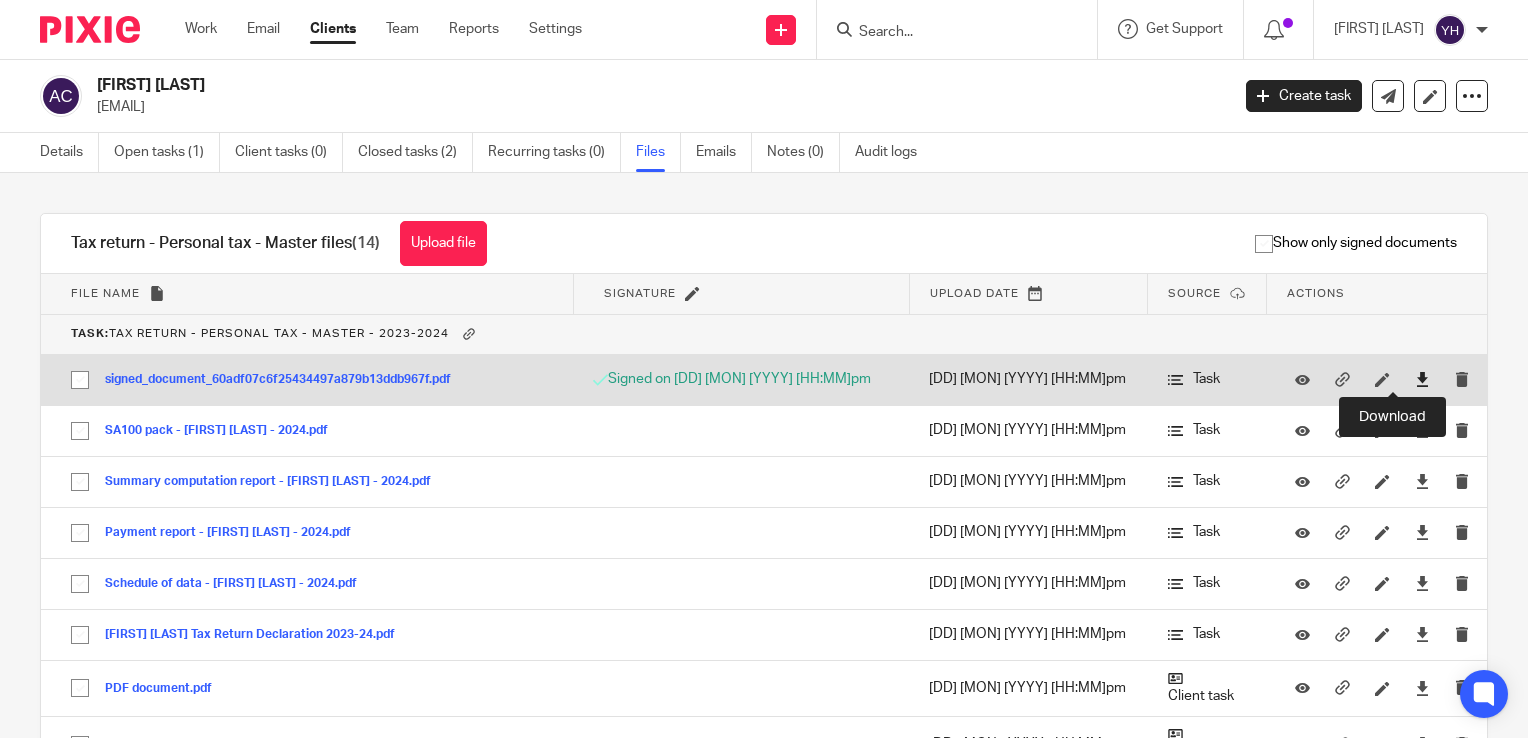 click at bounding box center (1422, 379) 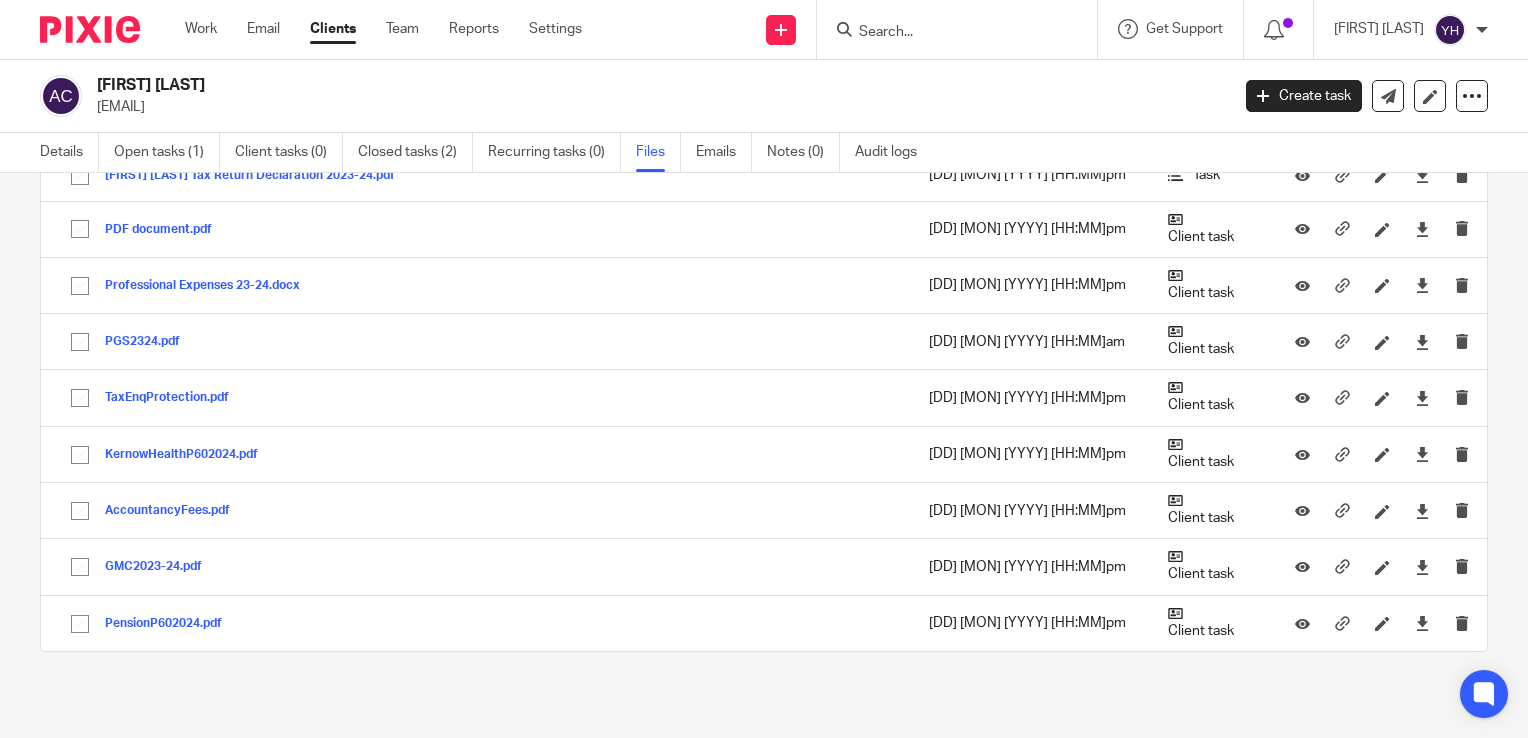 scroll, scrollTop: 0, scrollLeft: 0, axis: both 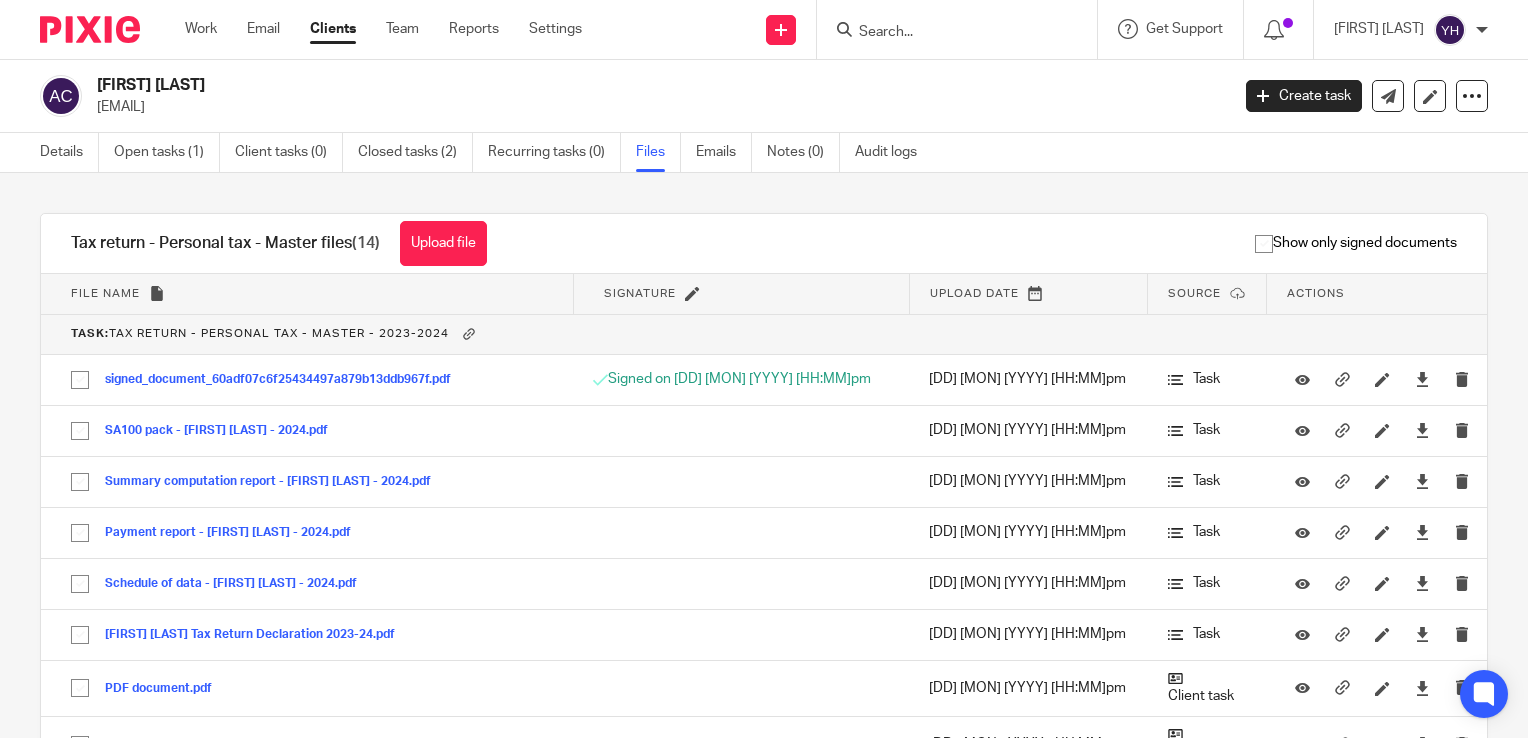 drag, startPoint x: 1067, startPoint y: 143, endPoint x: 1020, endPoint y: 119, distance: 52.773098 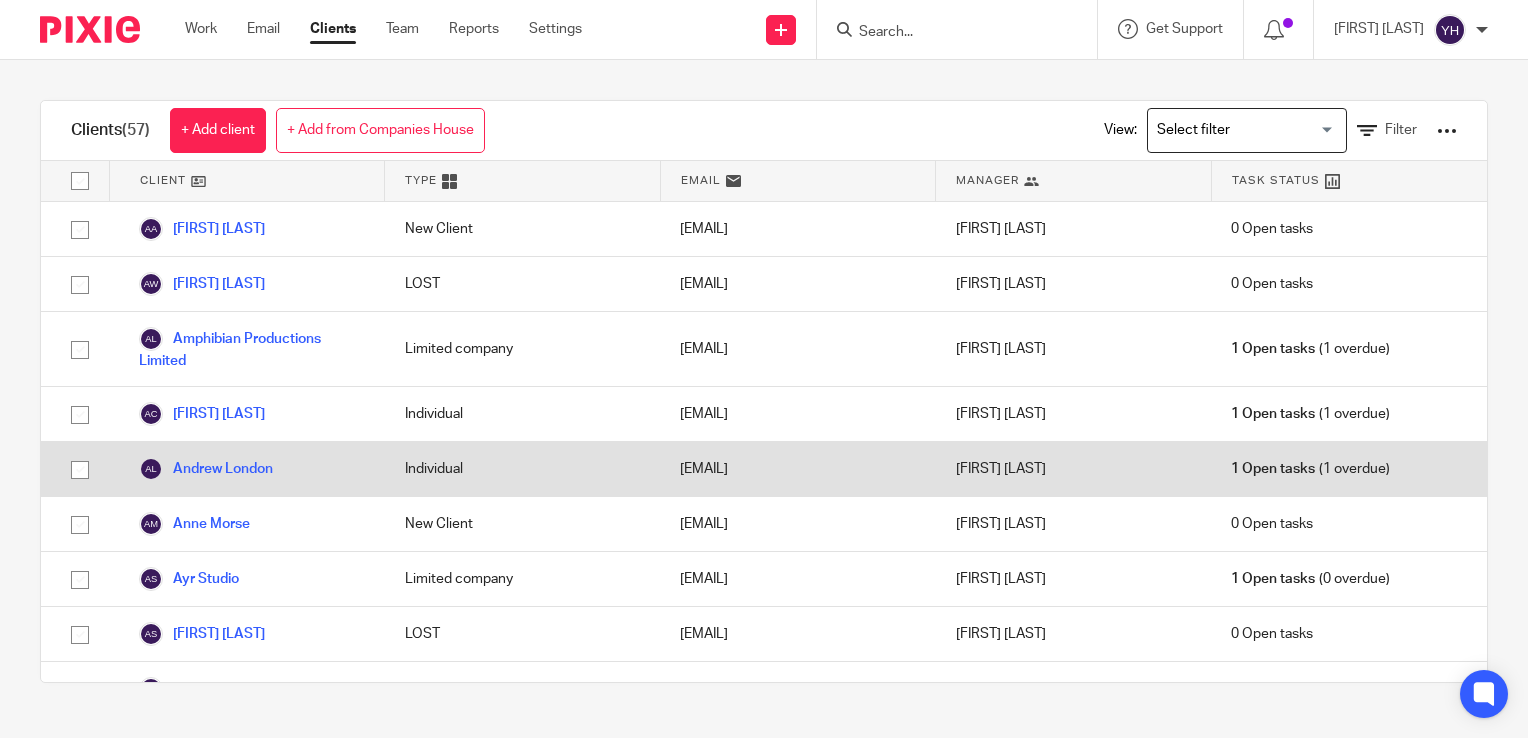 scroll, scrollTop: 0, scrollLeft: 0, axis: both 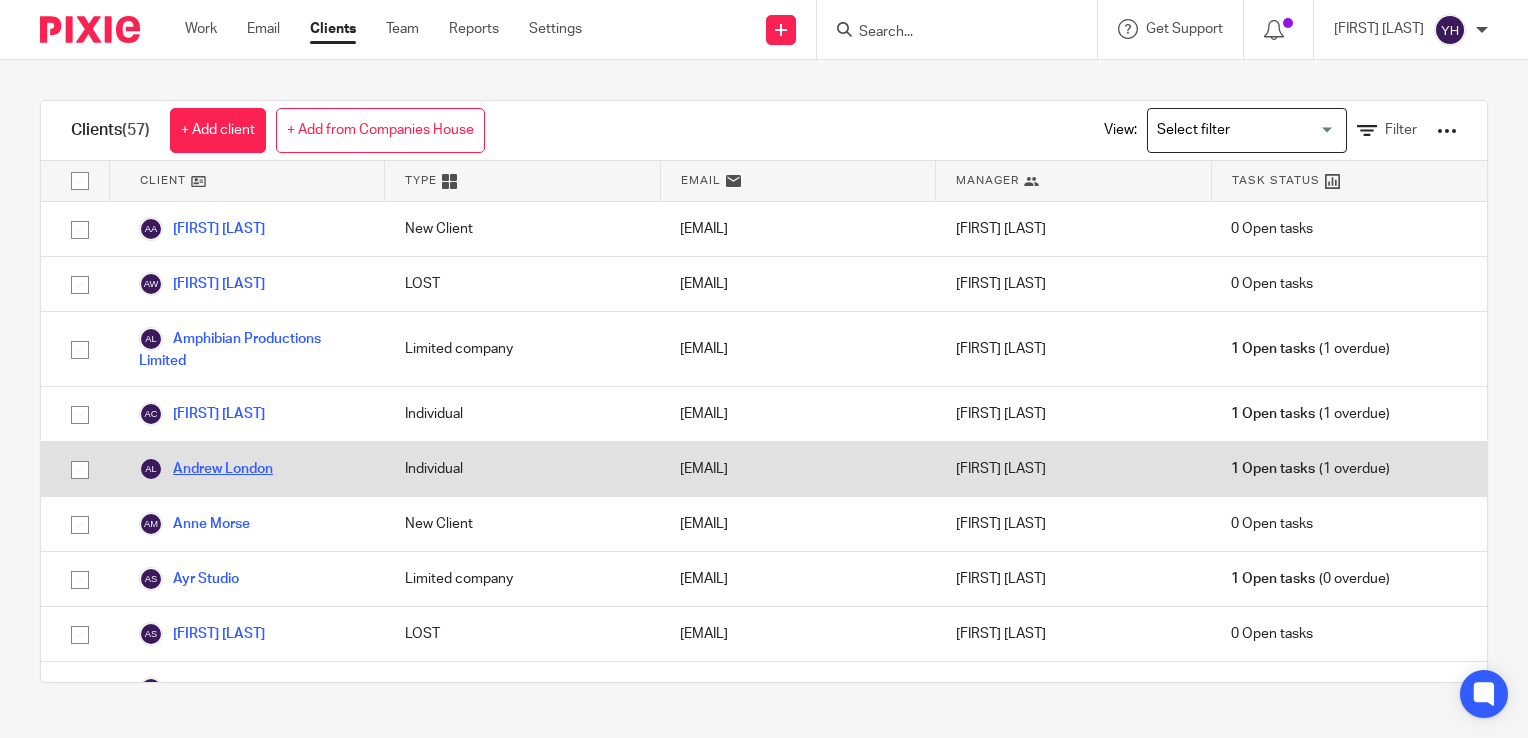 click on "Andrew London" at bounding box center [206, 469] 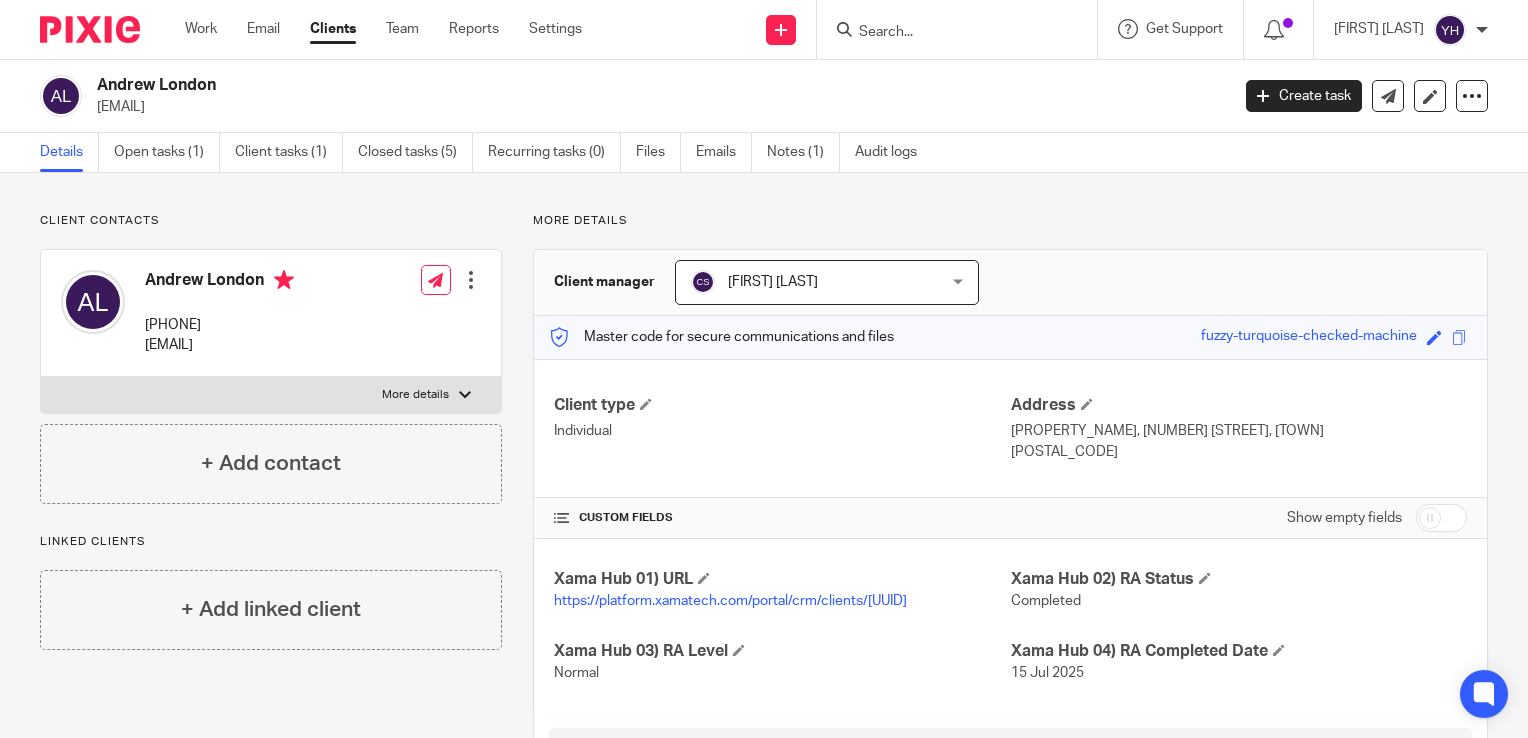 scroll, scrollTop: 0, scrollLeft: 0, axis: both 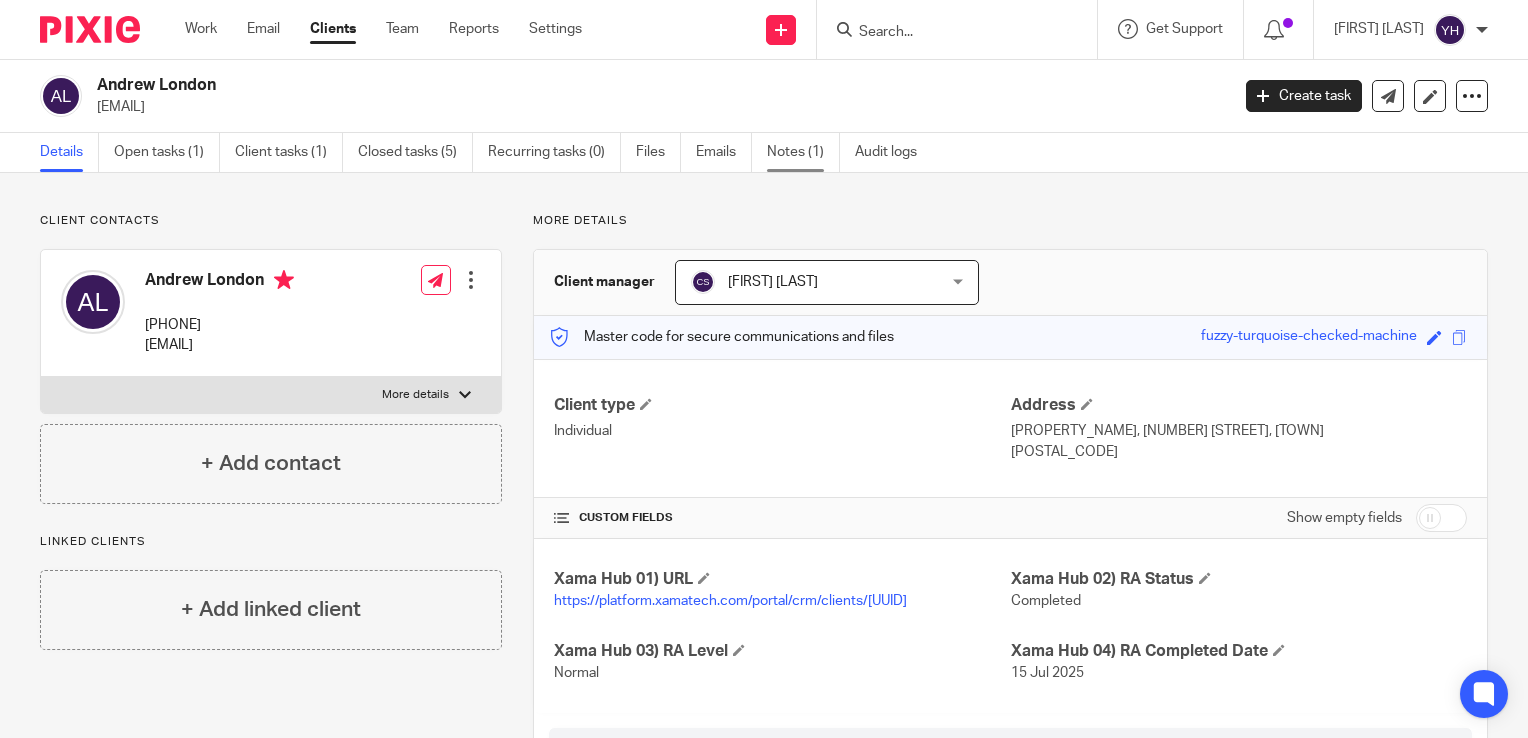 click on "Notes (1)" at bounding box center [803, 152] 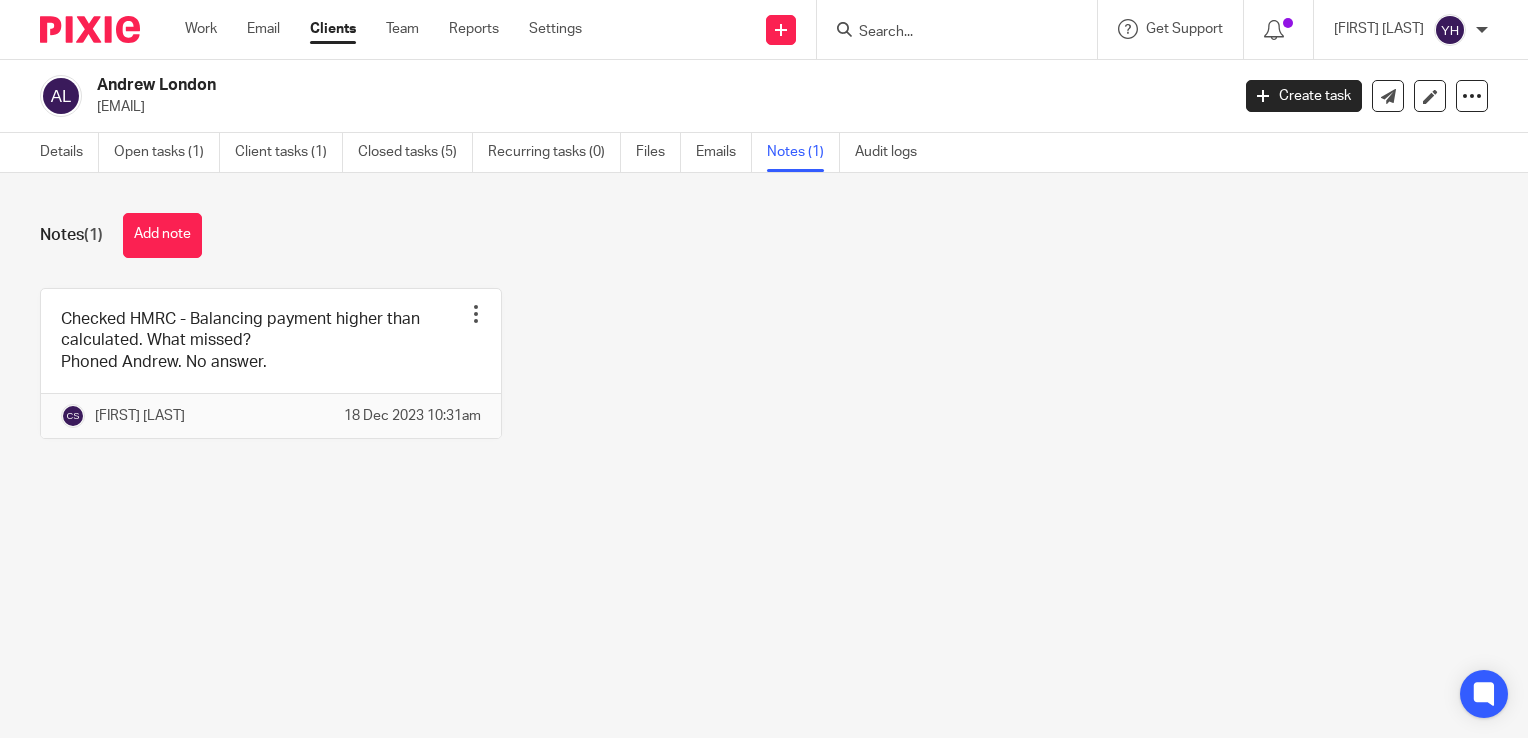 scroll, scrollTop: 0, scrollLeft: 0, axis: both 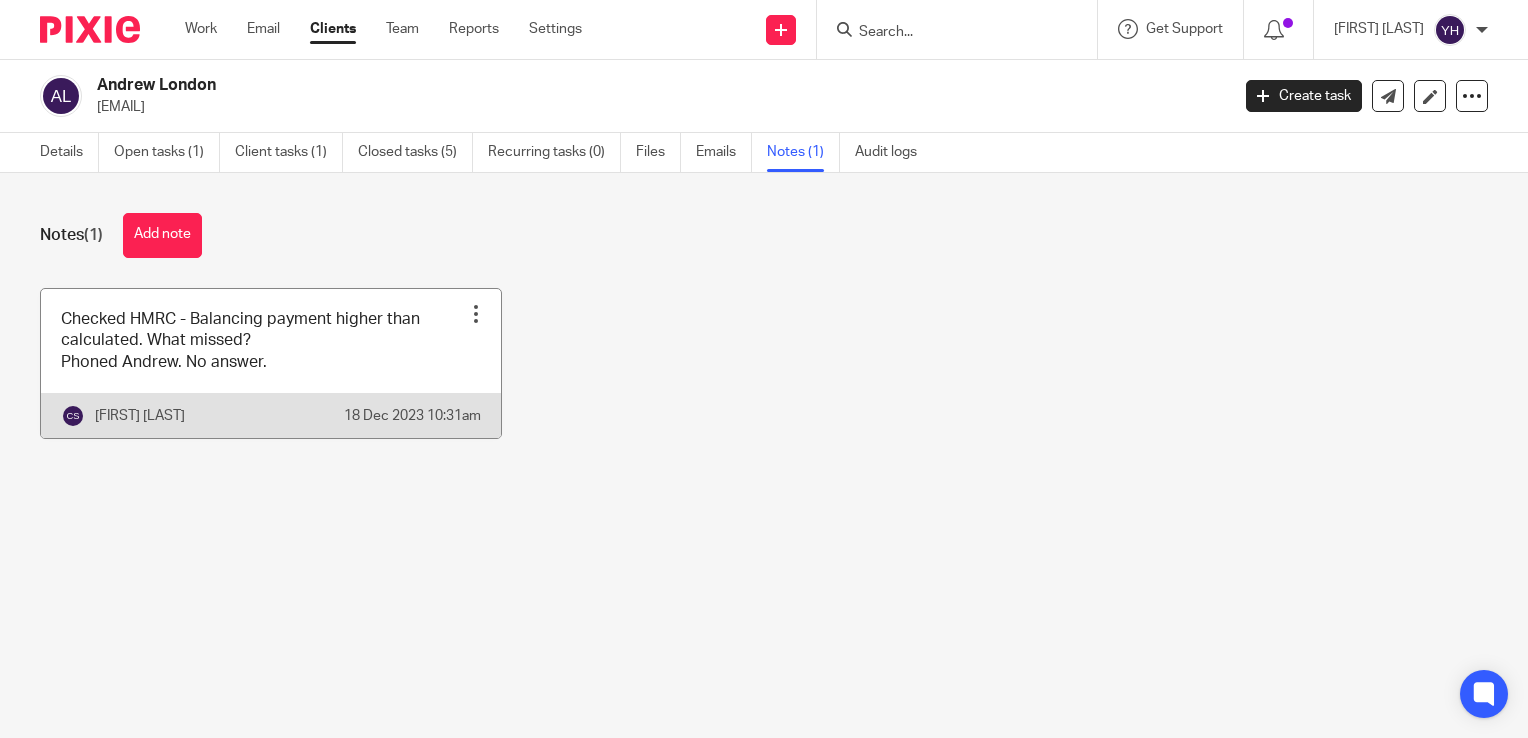 click on "[FIRST] [LAST]
[DATE] [TIME]" at bounding box center (271, 415) 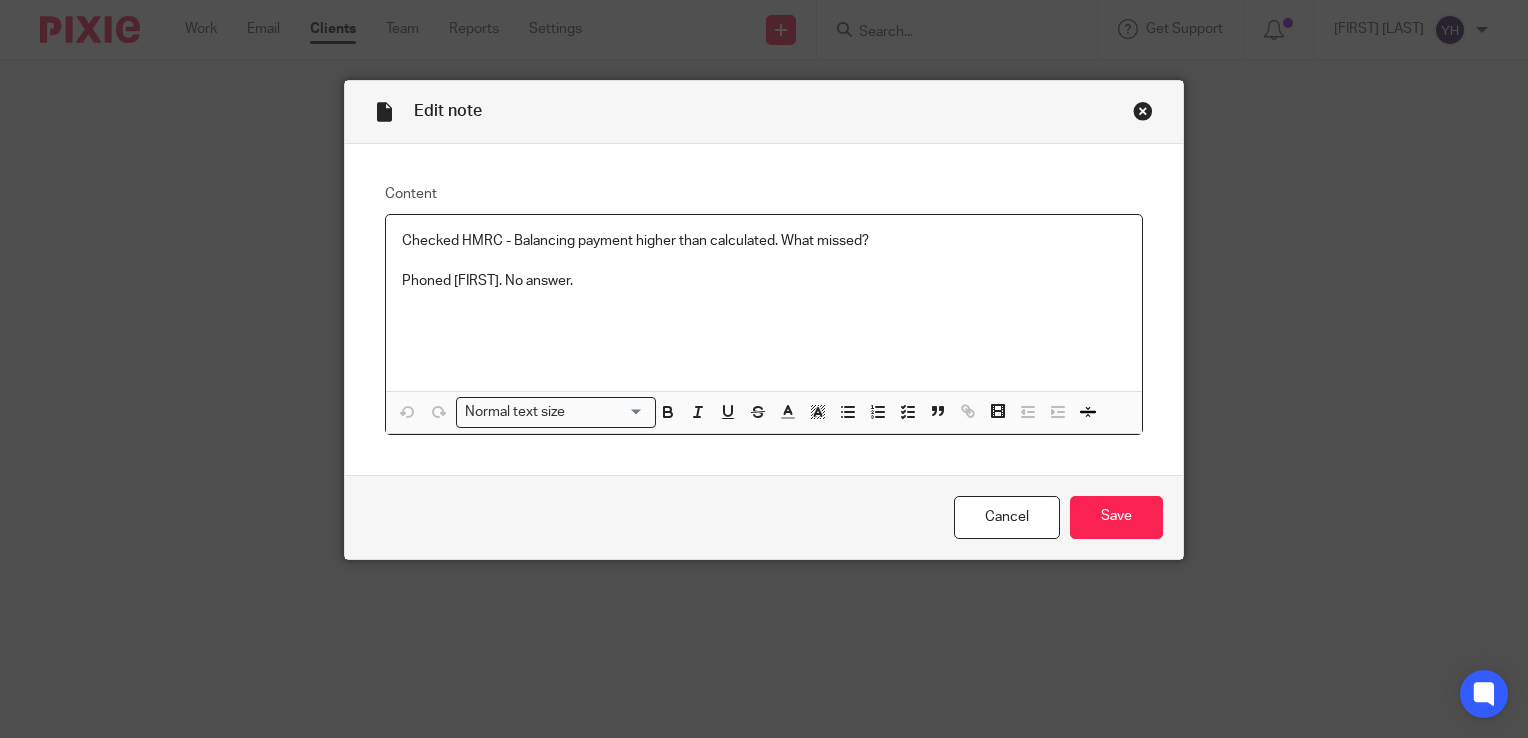scroll, scrollTop: 0, scrollLeft: 0, axis: both 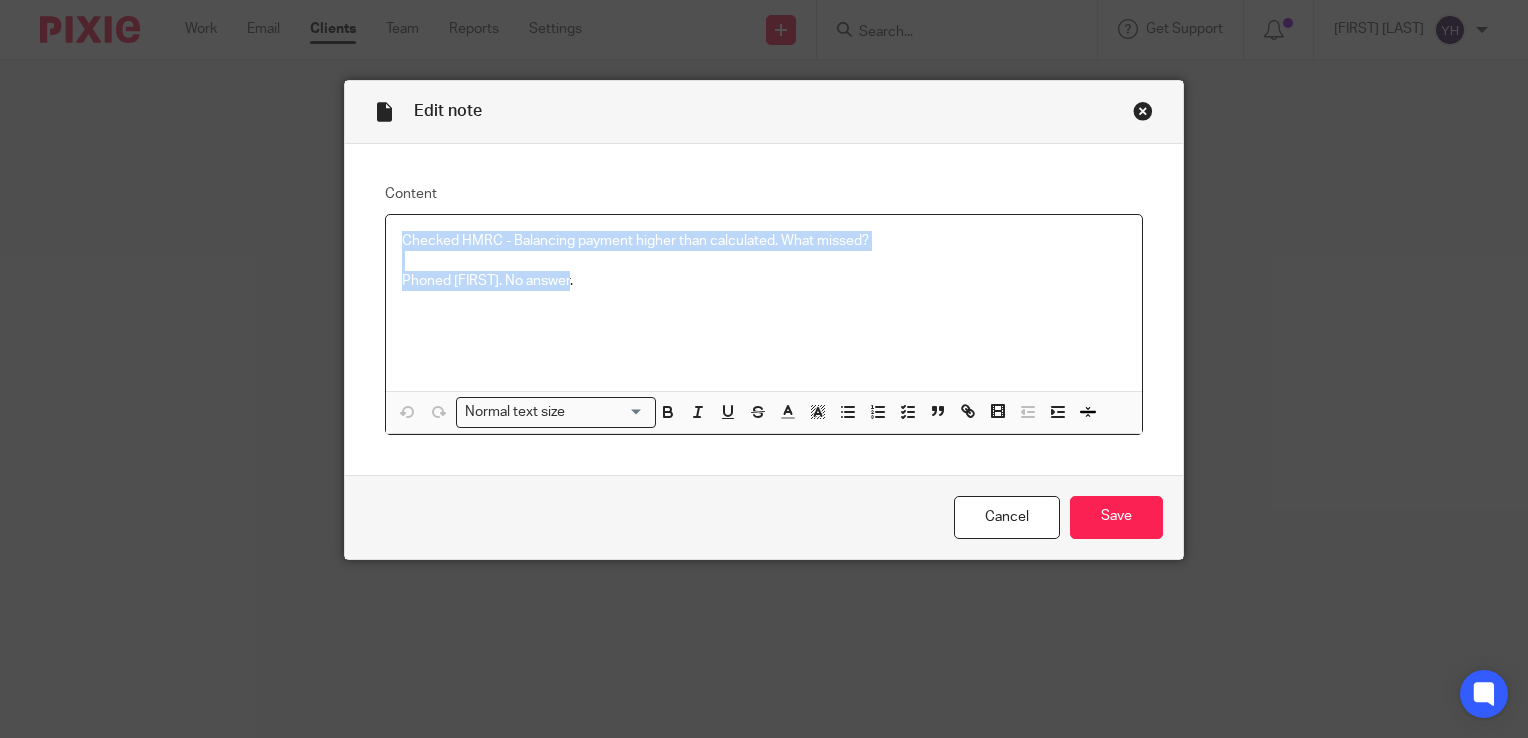 drag, startPoint x: 606, startPoint y: 285, endPoint x: 347, endPoint y: 191, distance: 275.5304 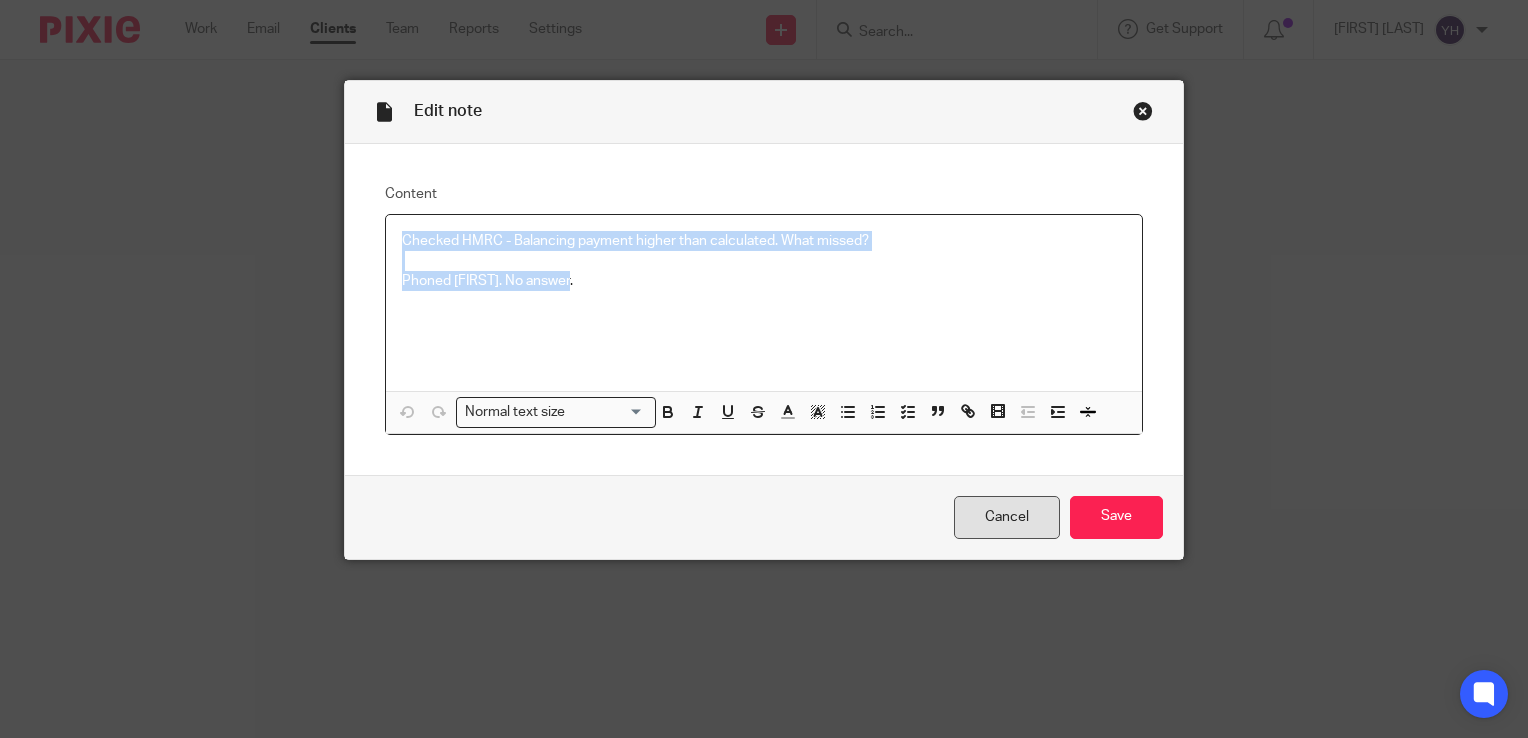 click on "Cancel" at bounding box center [1007, 517] 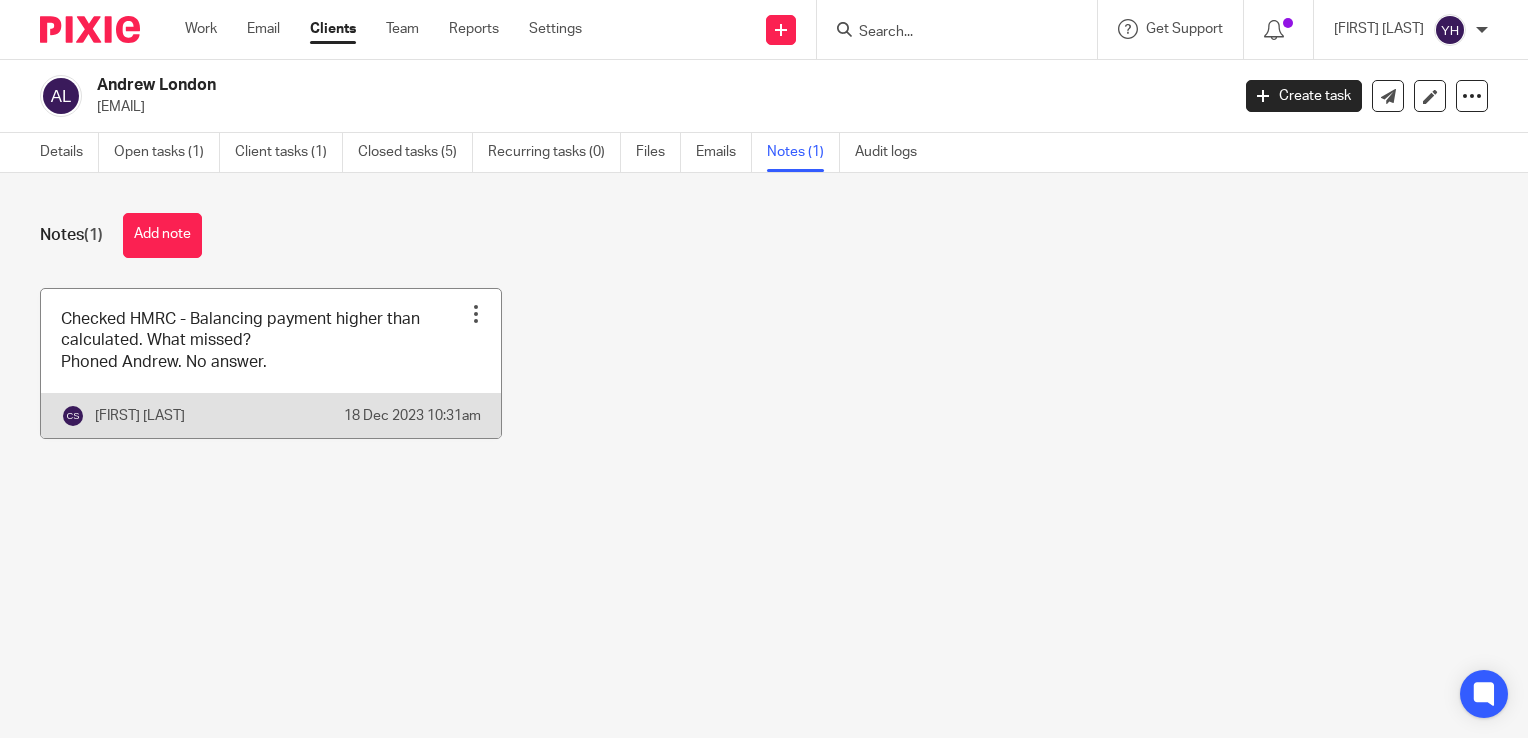 scroll, scrollTop: 0, scrollLeft: 0, axis: both 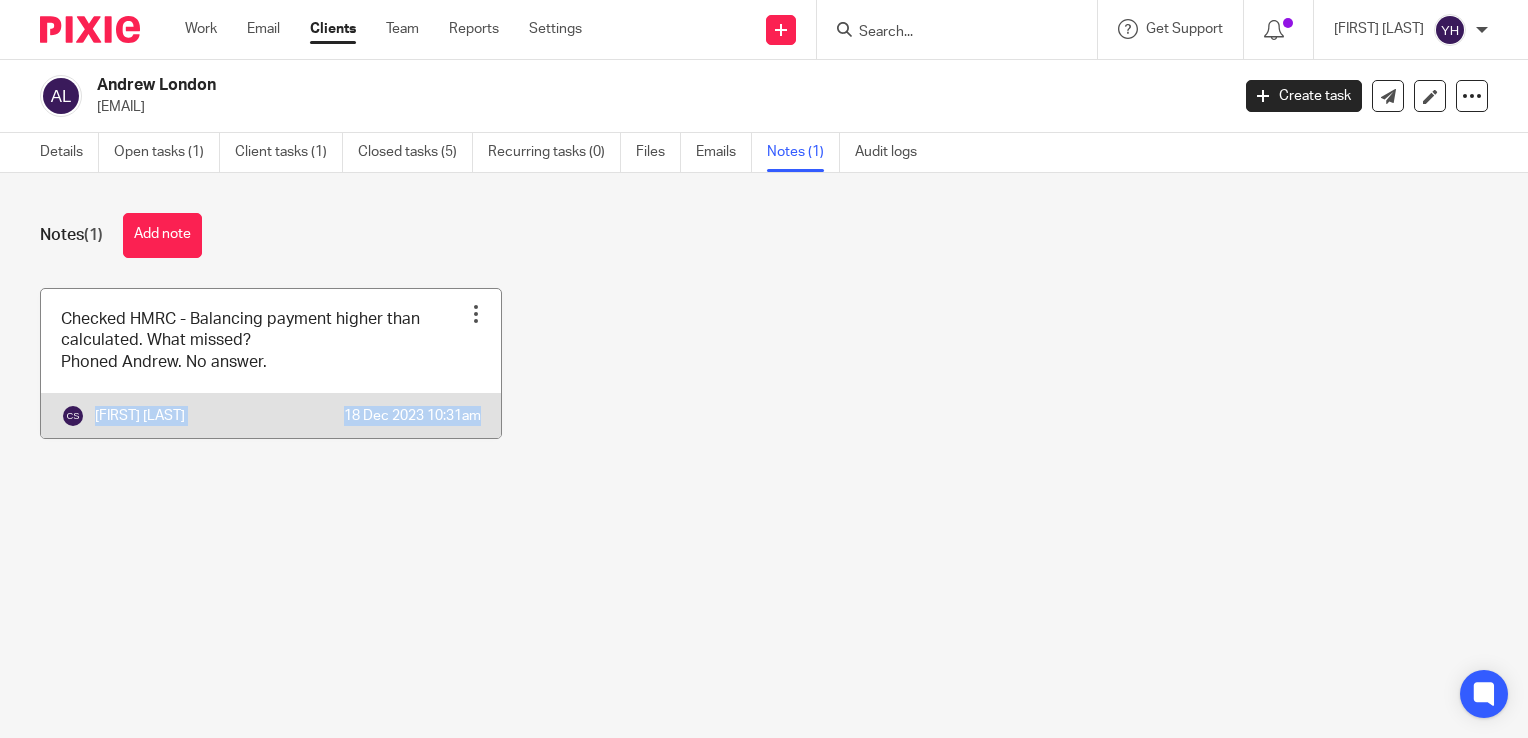drag, startPoint x: 95, startPoint y: 429, endPoint x: 482, endPoint y: 442, distance: 387.2183 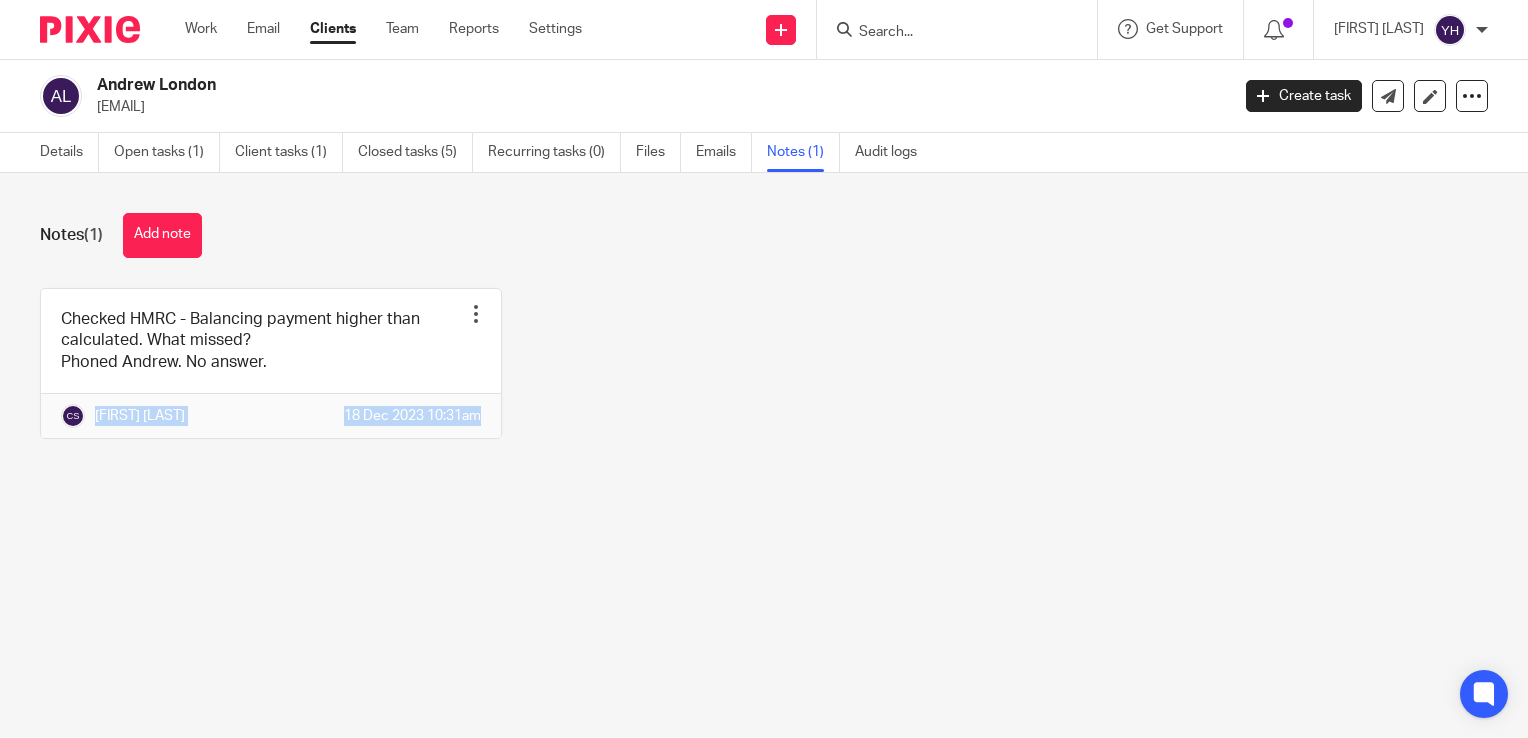 copy on "[FIRST] [LAST]
[DD] [MON] [YYYY] [HH]:[MM]am" 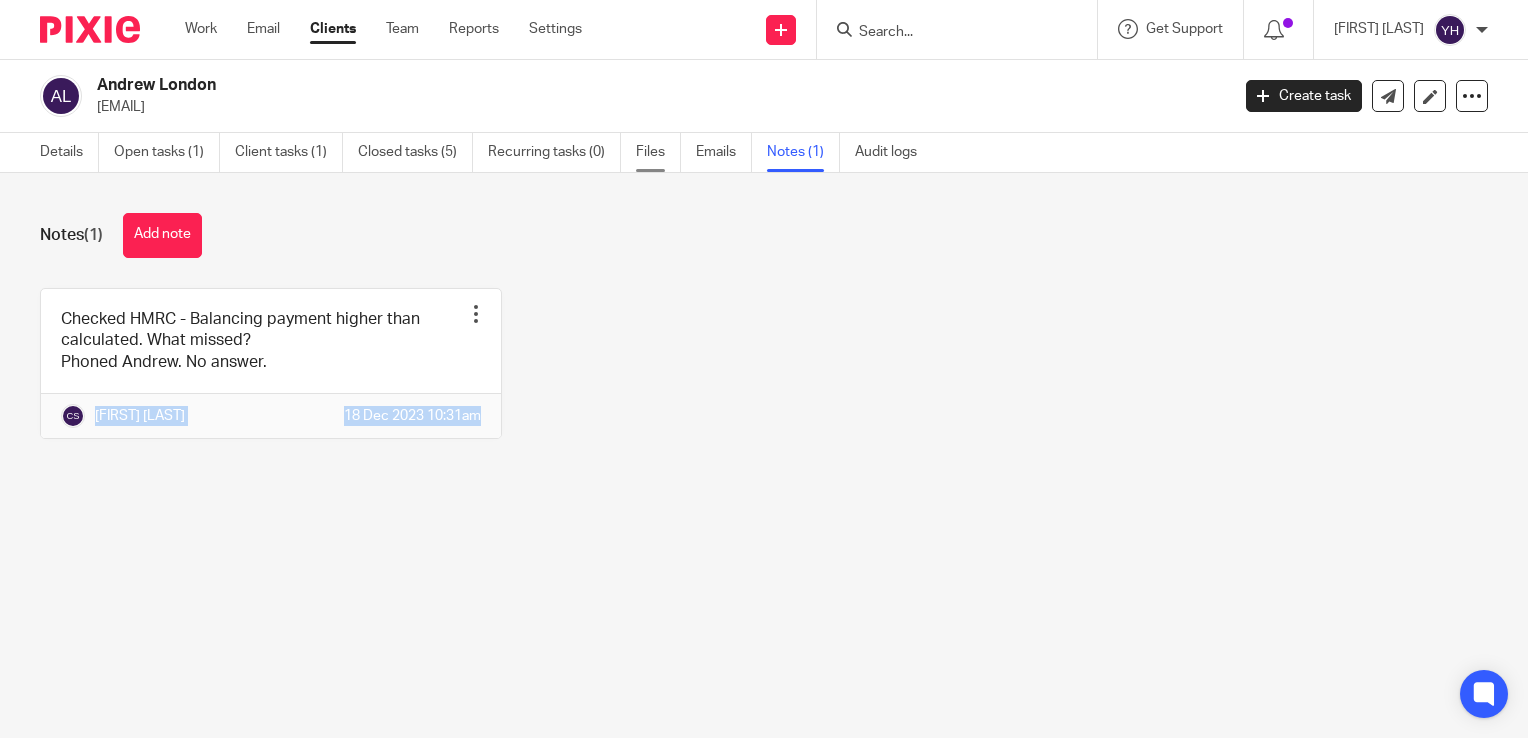 click on "Files" at bounding box center (658, 152) 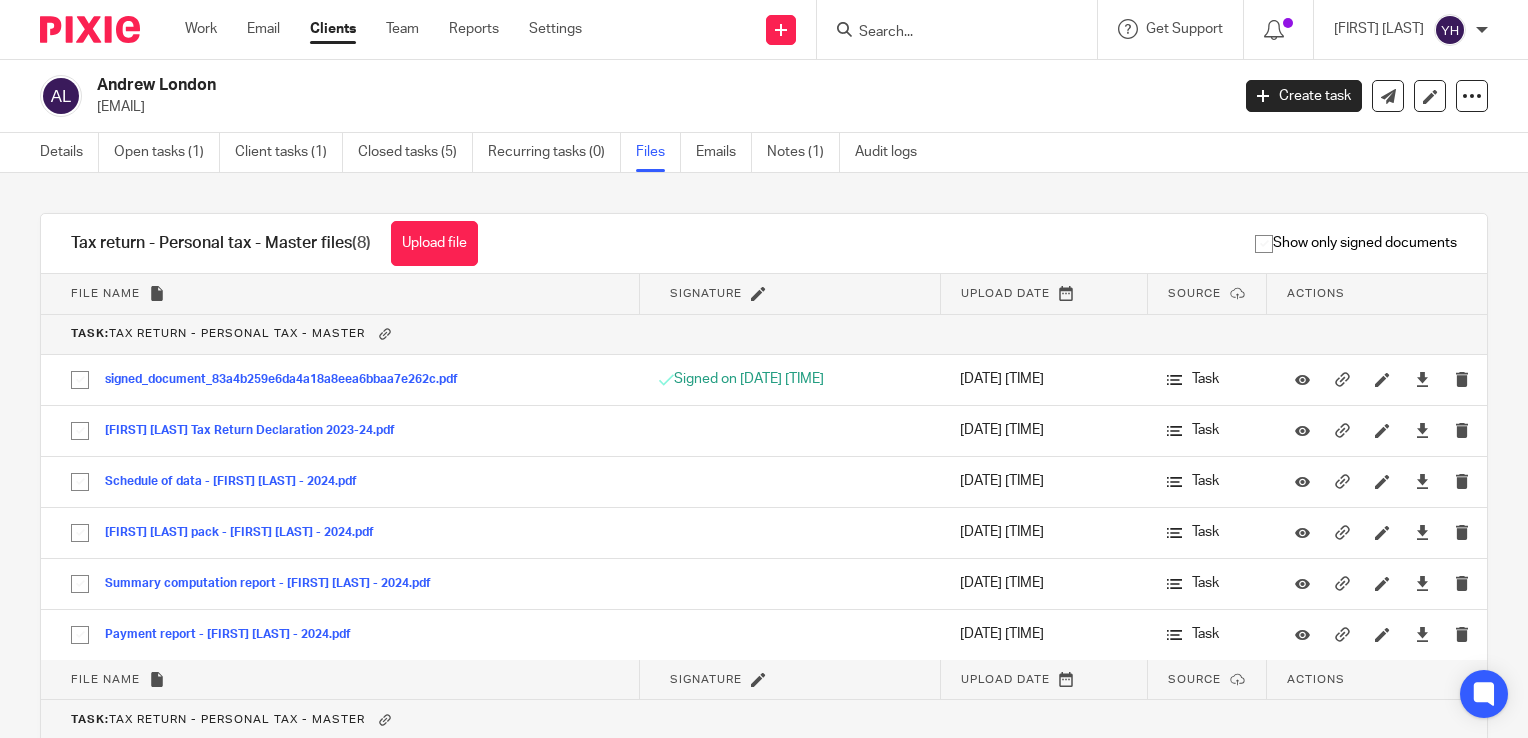 scroll, scrollTop: 0, scrollLeft: 0, axis: both 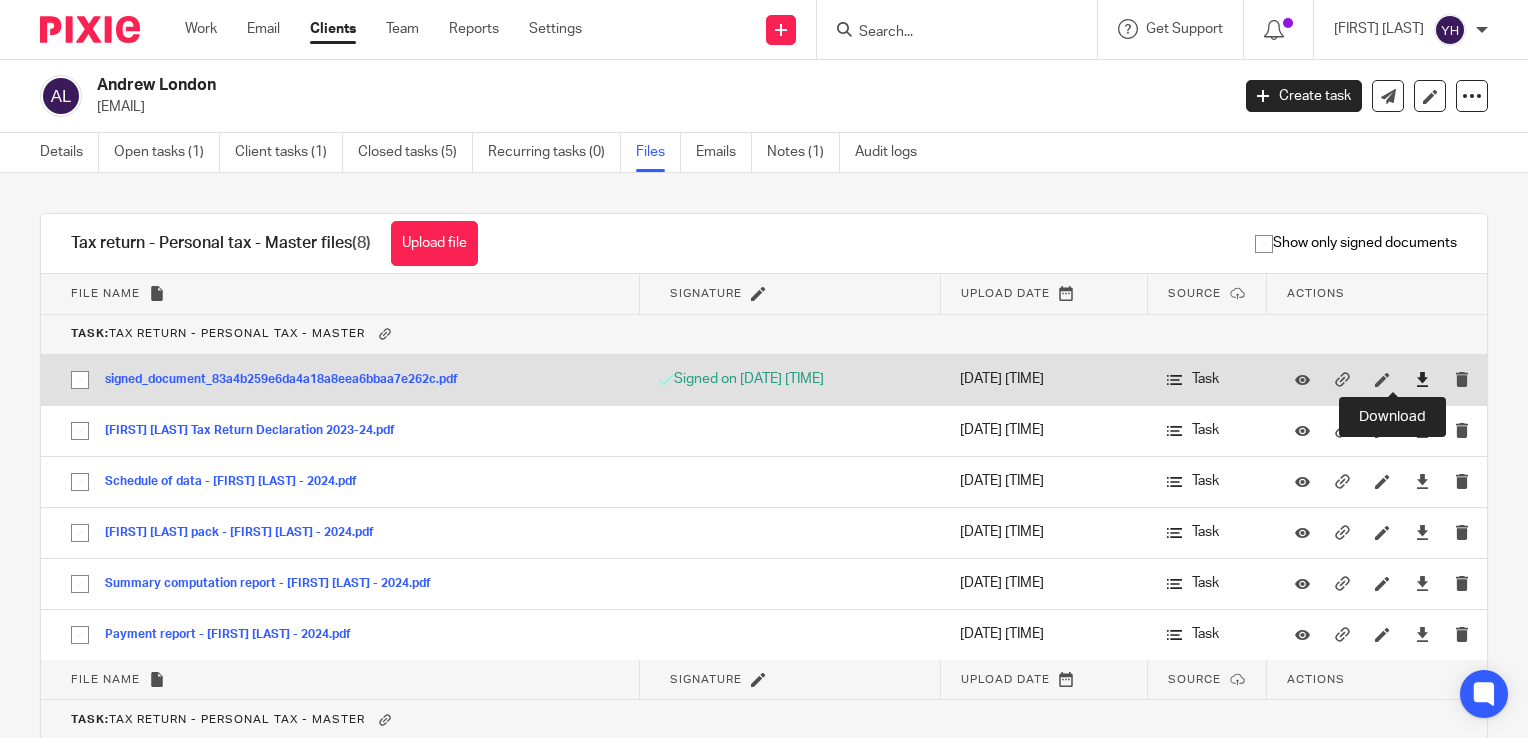 click at bounding box center [1422, 379] 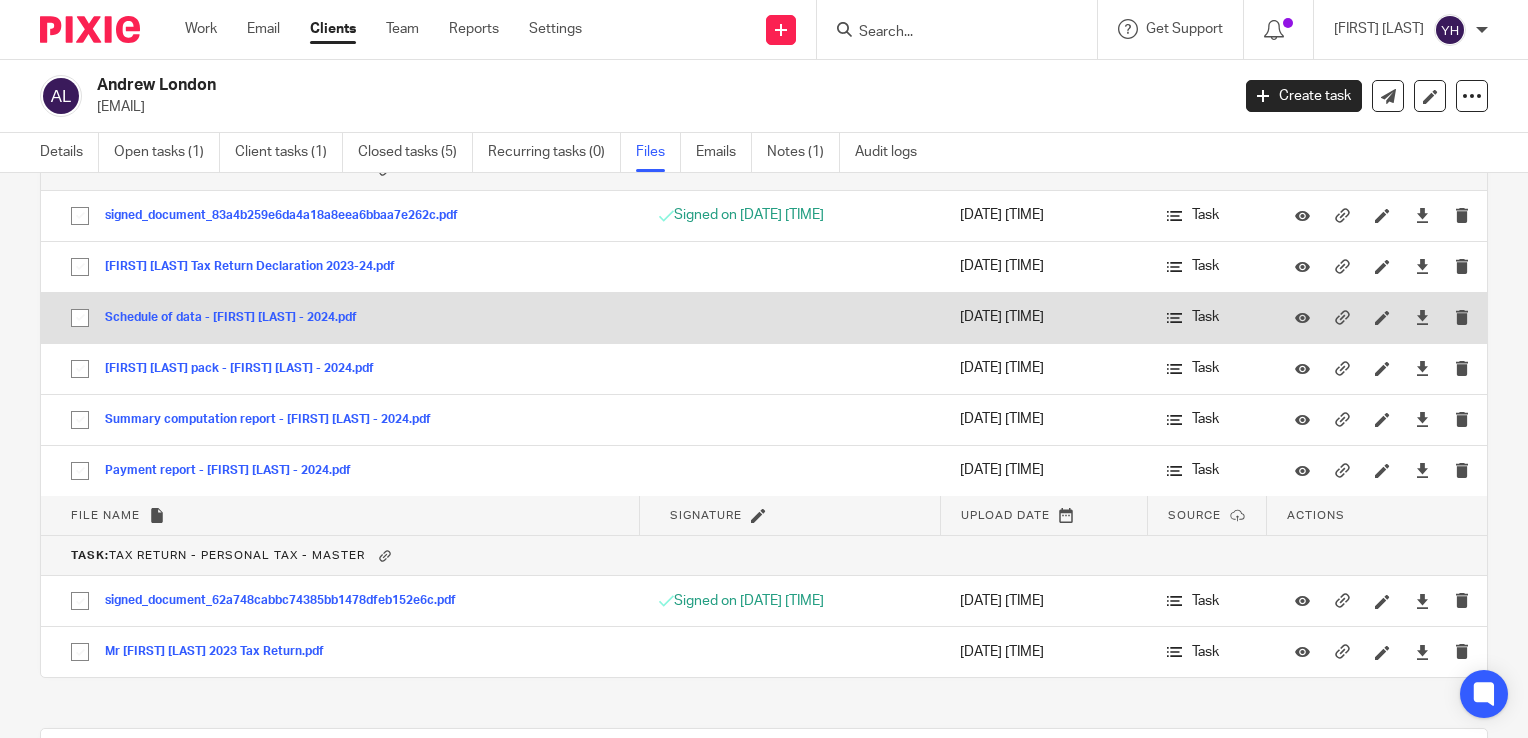 scroll, scrollTop: 200, scrollLeft: 0, axis: vertical 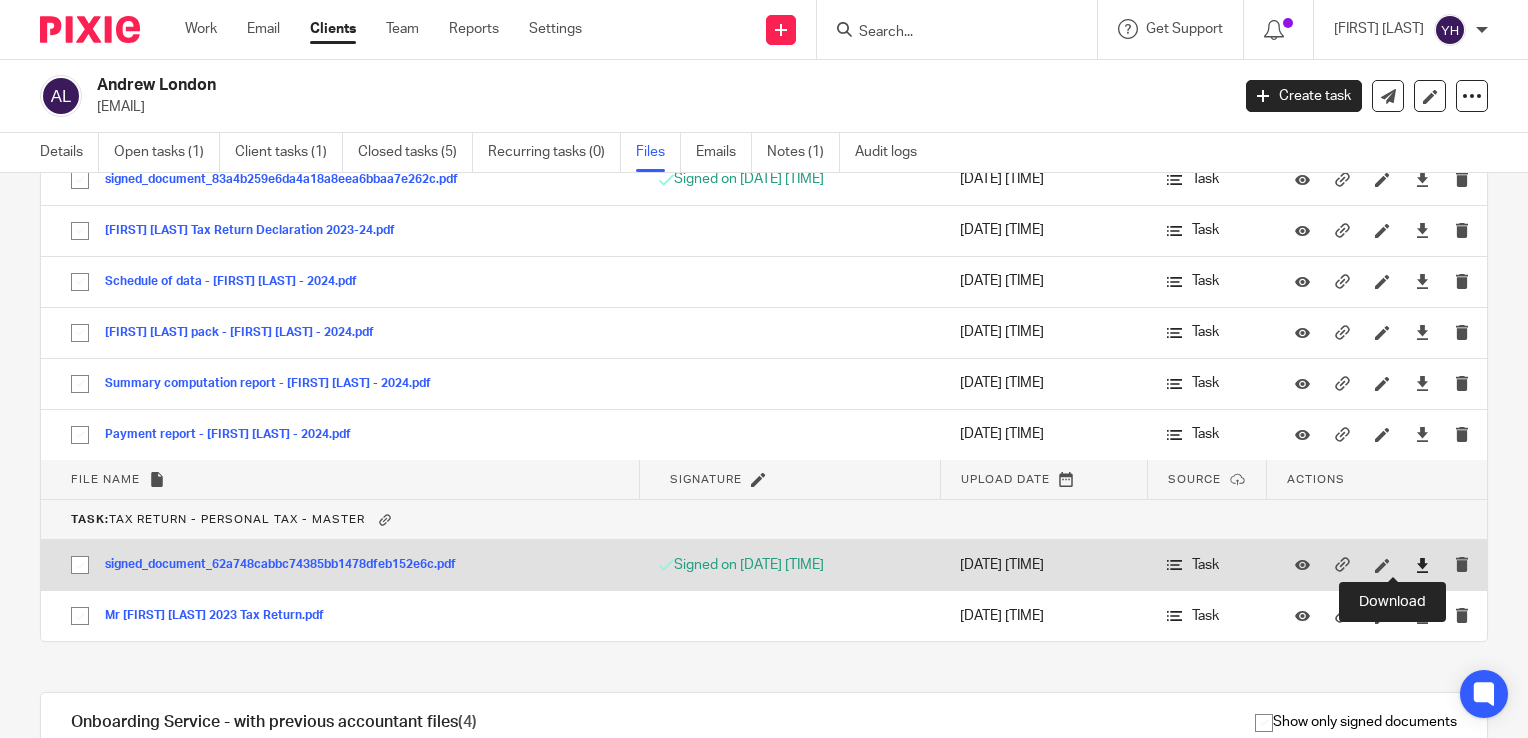 click at bounding box center [1422, 565] 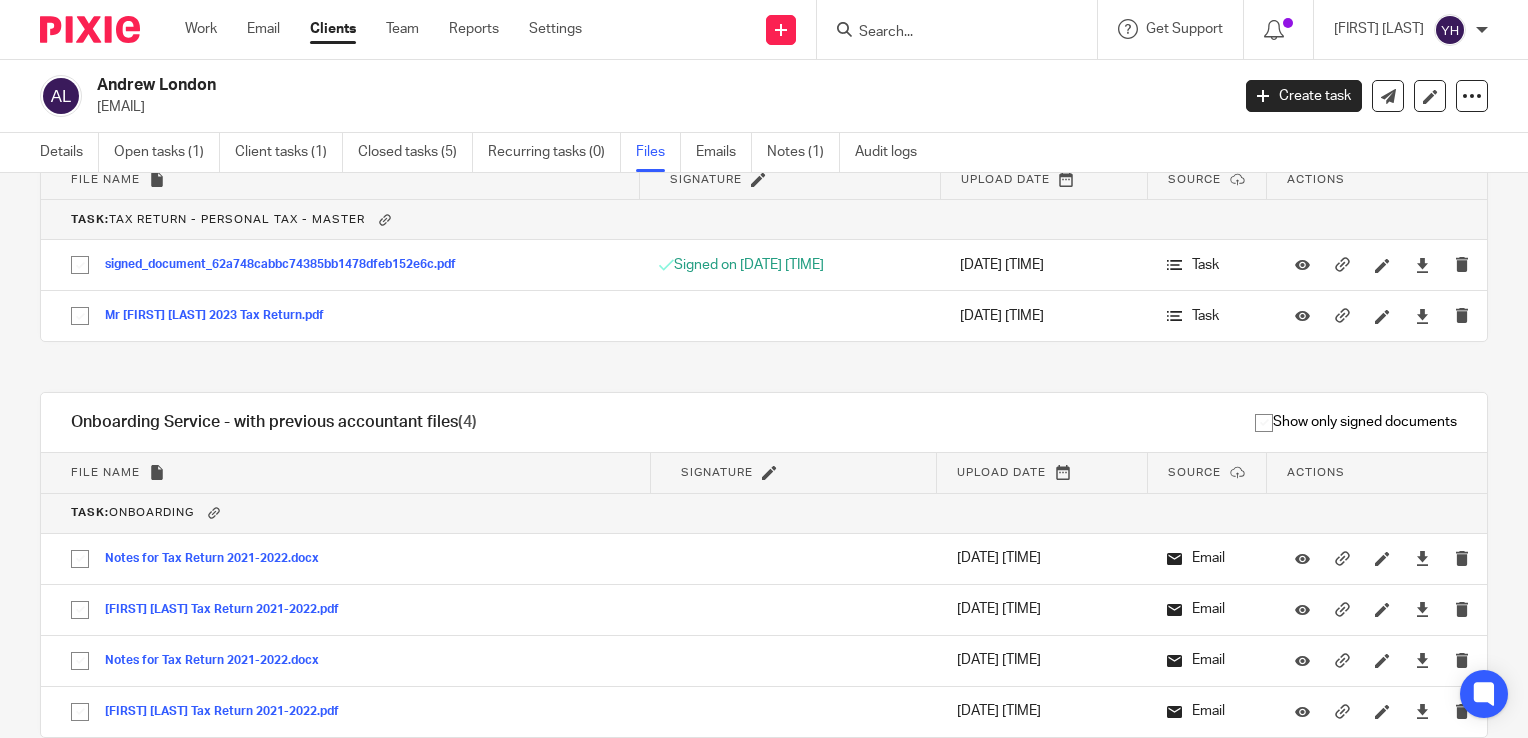 scroll, scrollTop: 586, scrollLeft: 0, axis: vertical 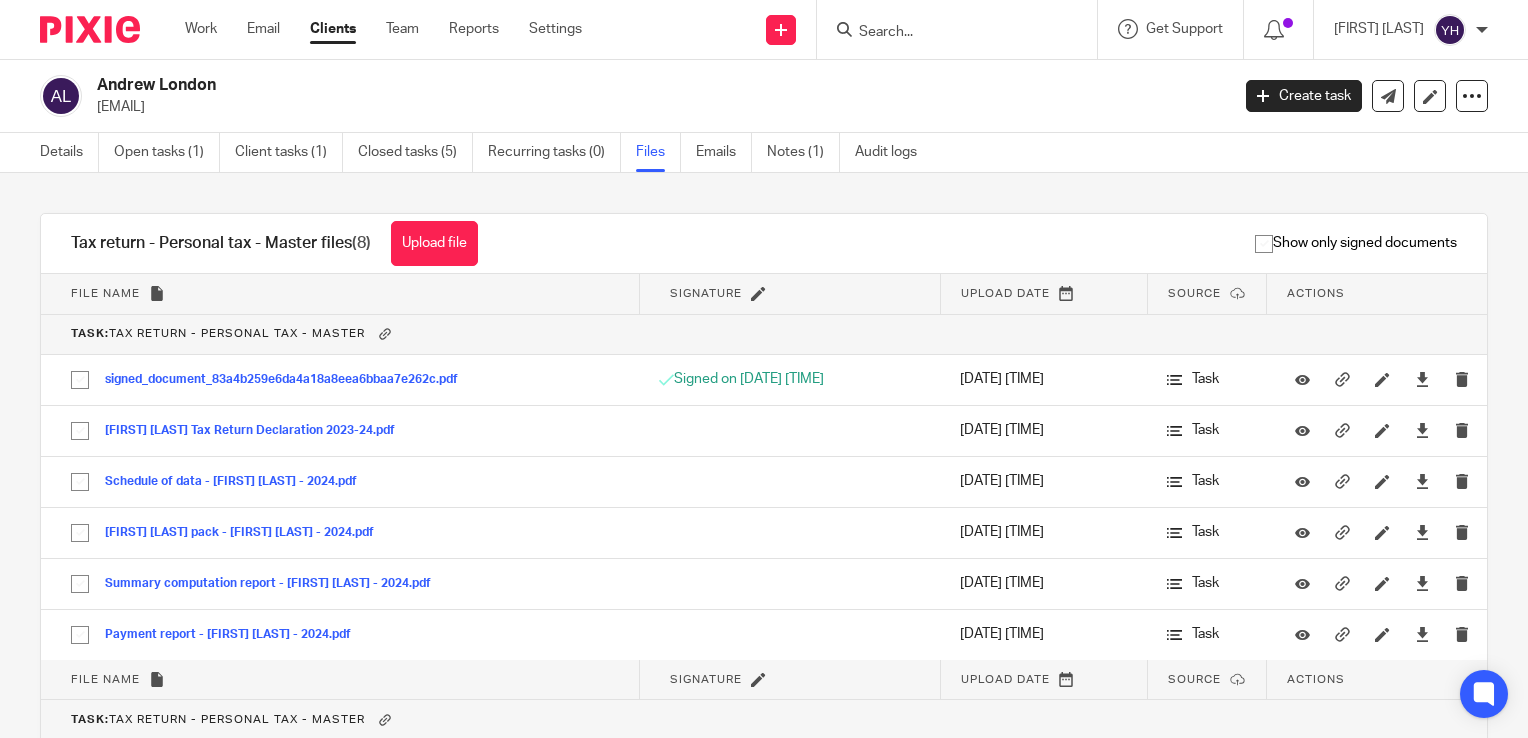 click on "Clients" at bounding box center (333, 29) 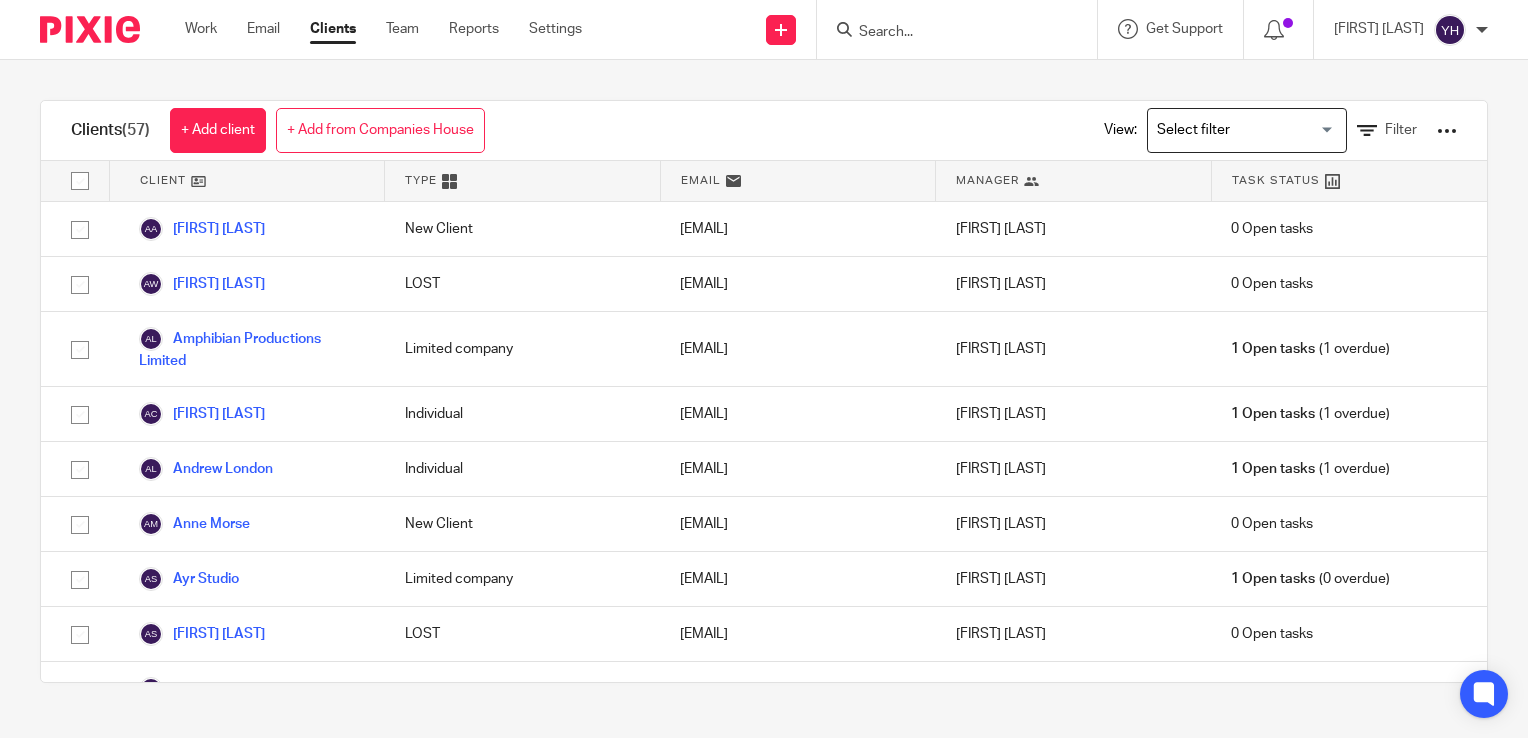 scroll, scrollTop: 0, scrollLeft: 0, axis: both 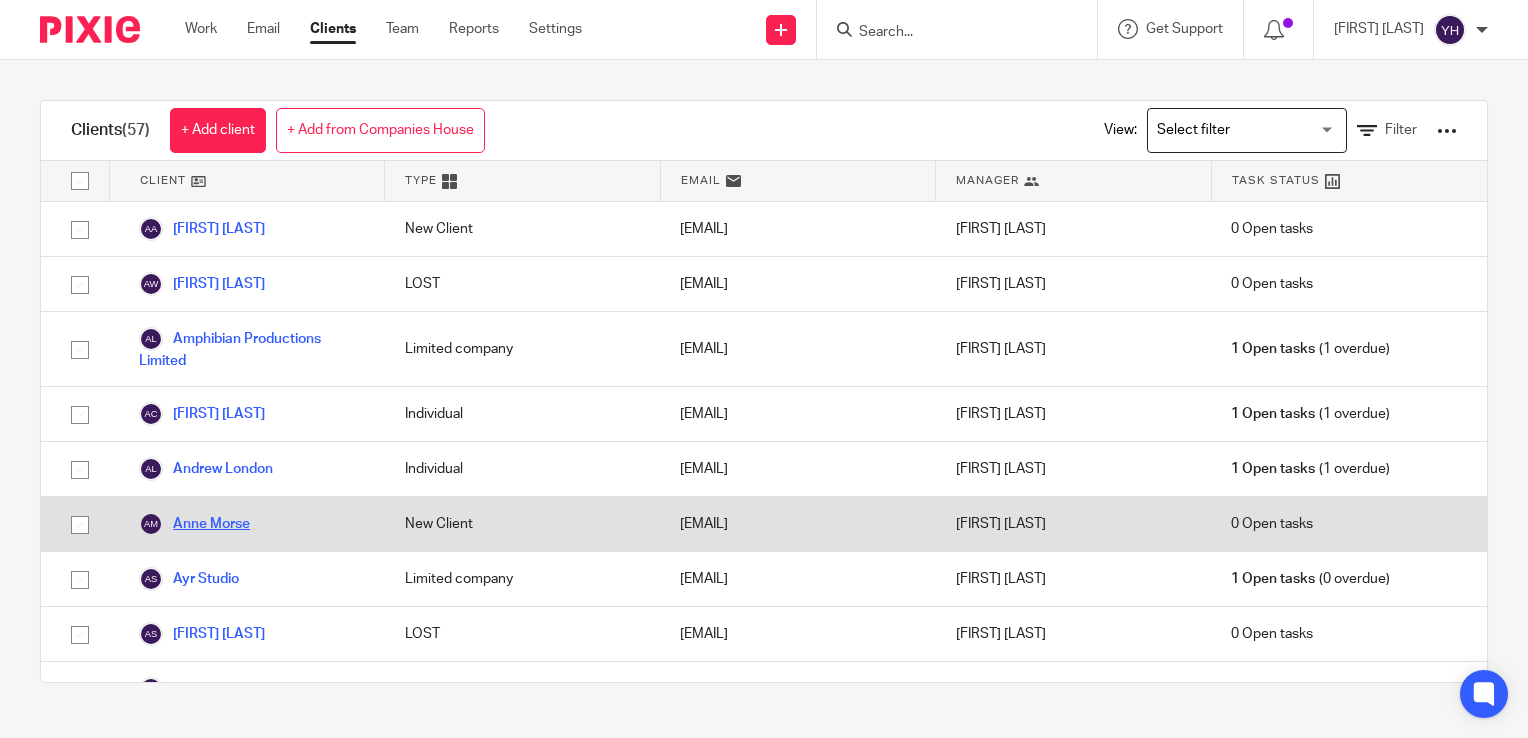 click on "Anne Morse" at bounding box center [194, 524] 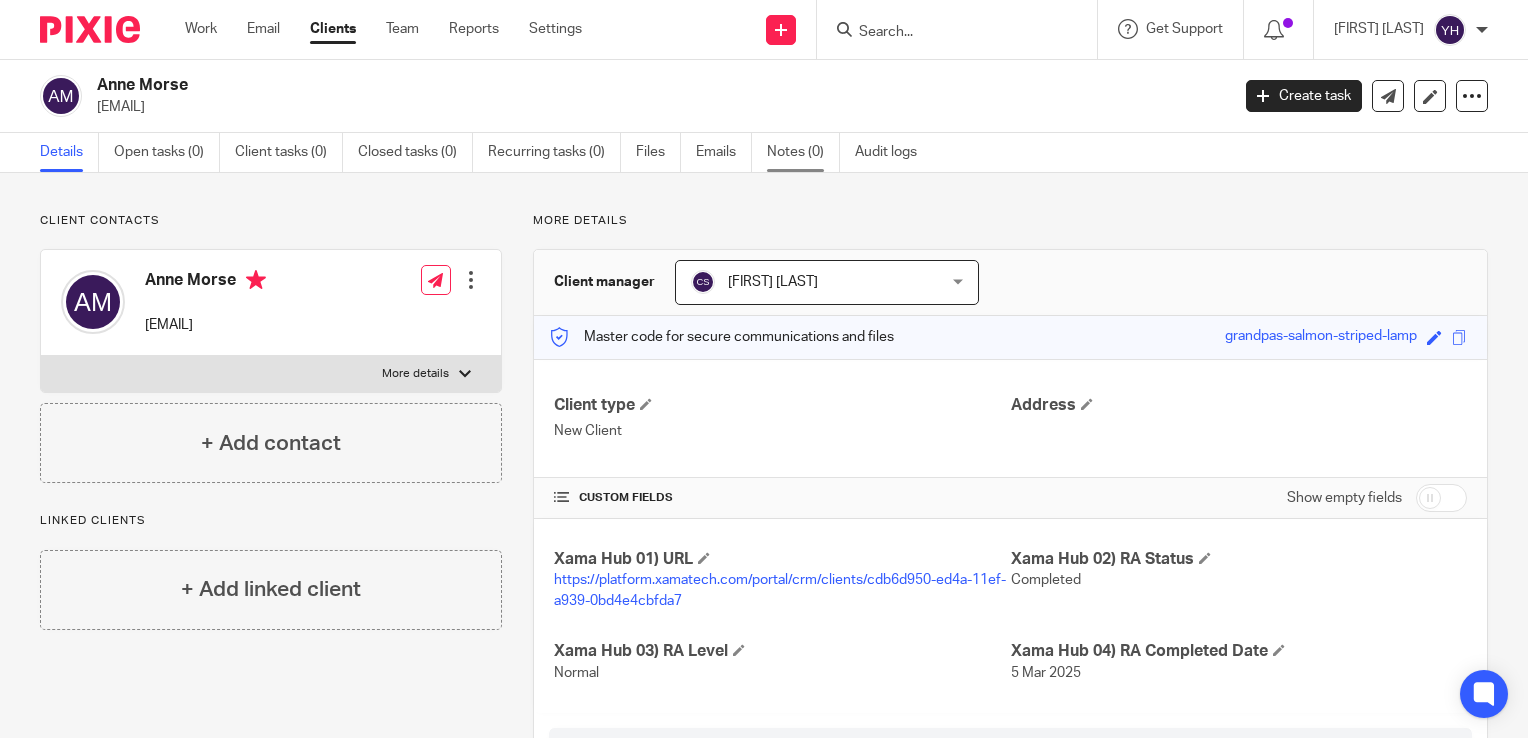 scroll, scrollTop: 0, scrollLeft: 0, axis: both 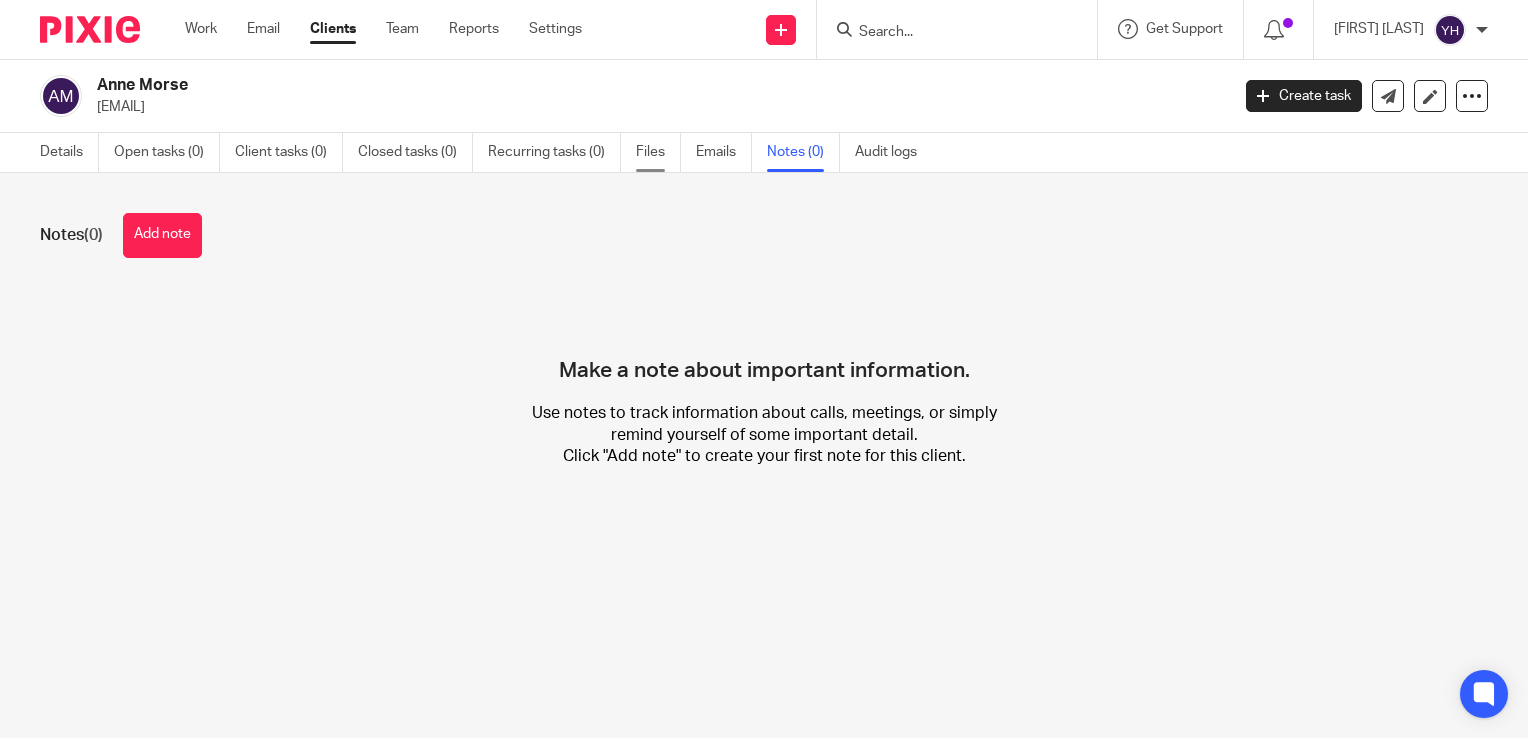 click on "Files" at bounding box center [658, 152] 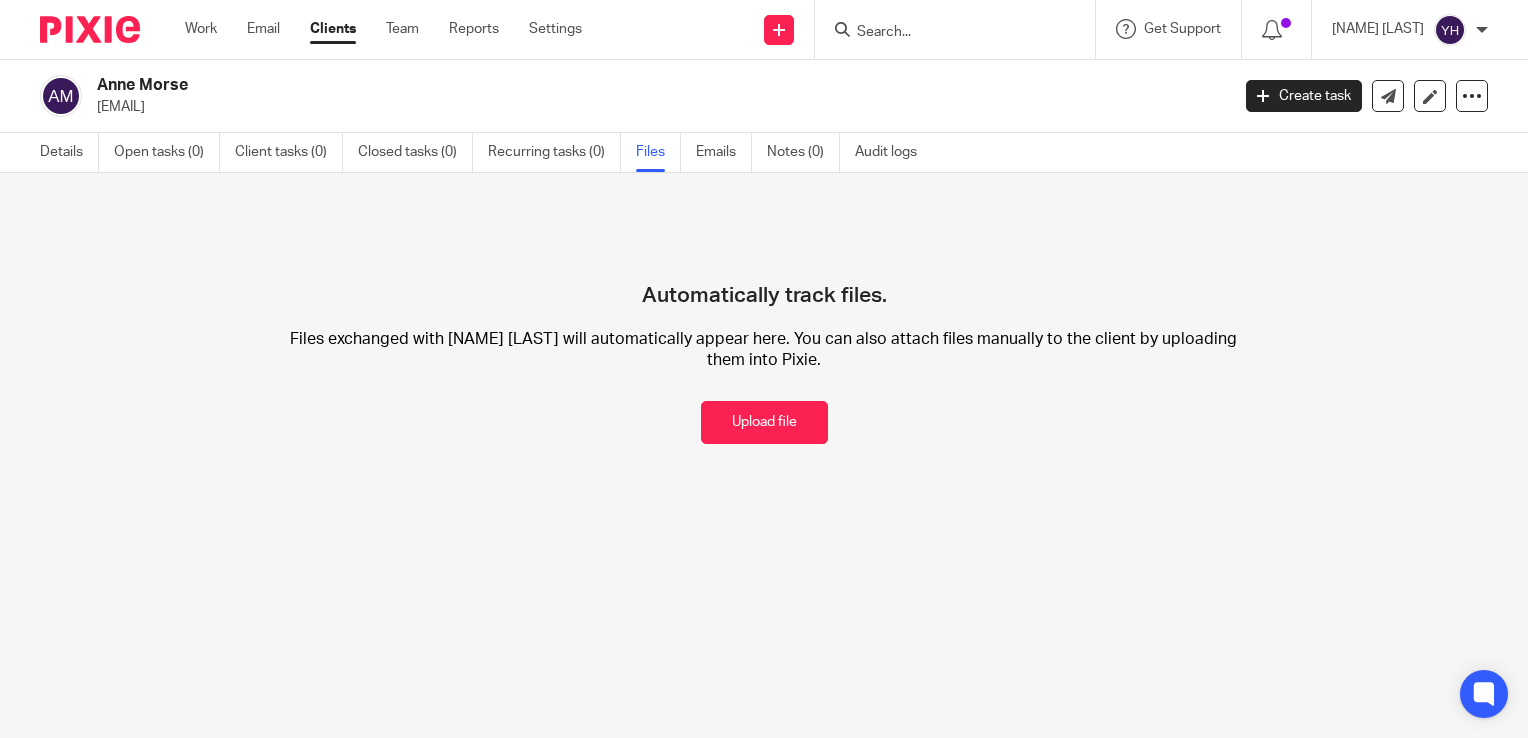 scroll, scrollTop: 0, scrollLeft: 0, axis: both 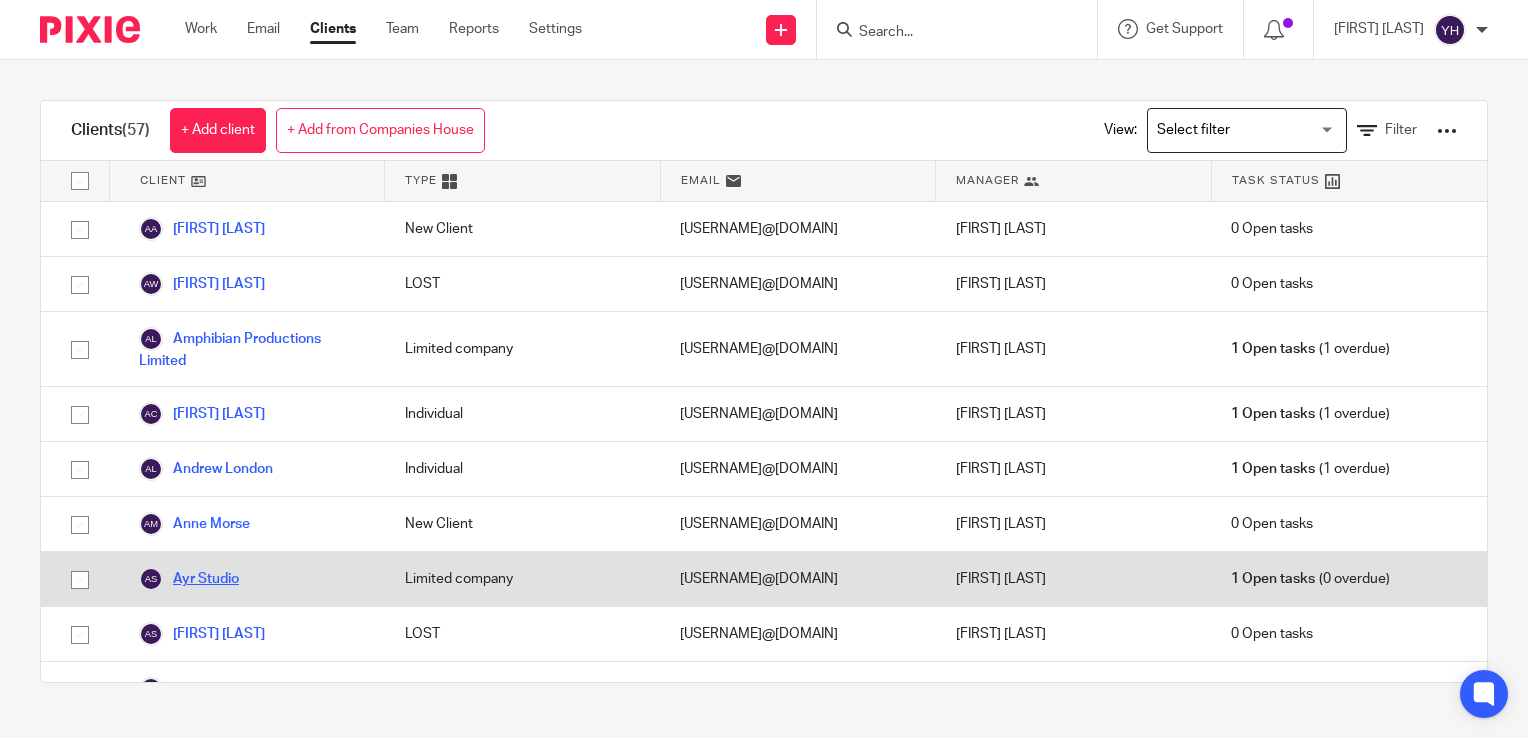 click on "Ayr Studio" at bounding box center [189, 579] 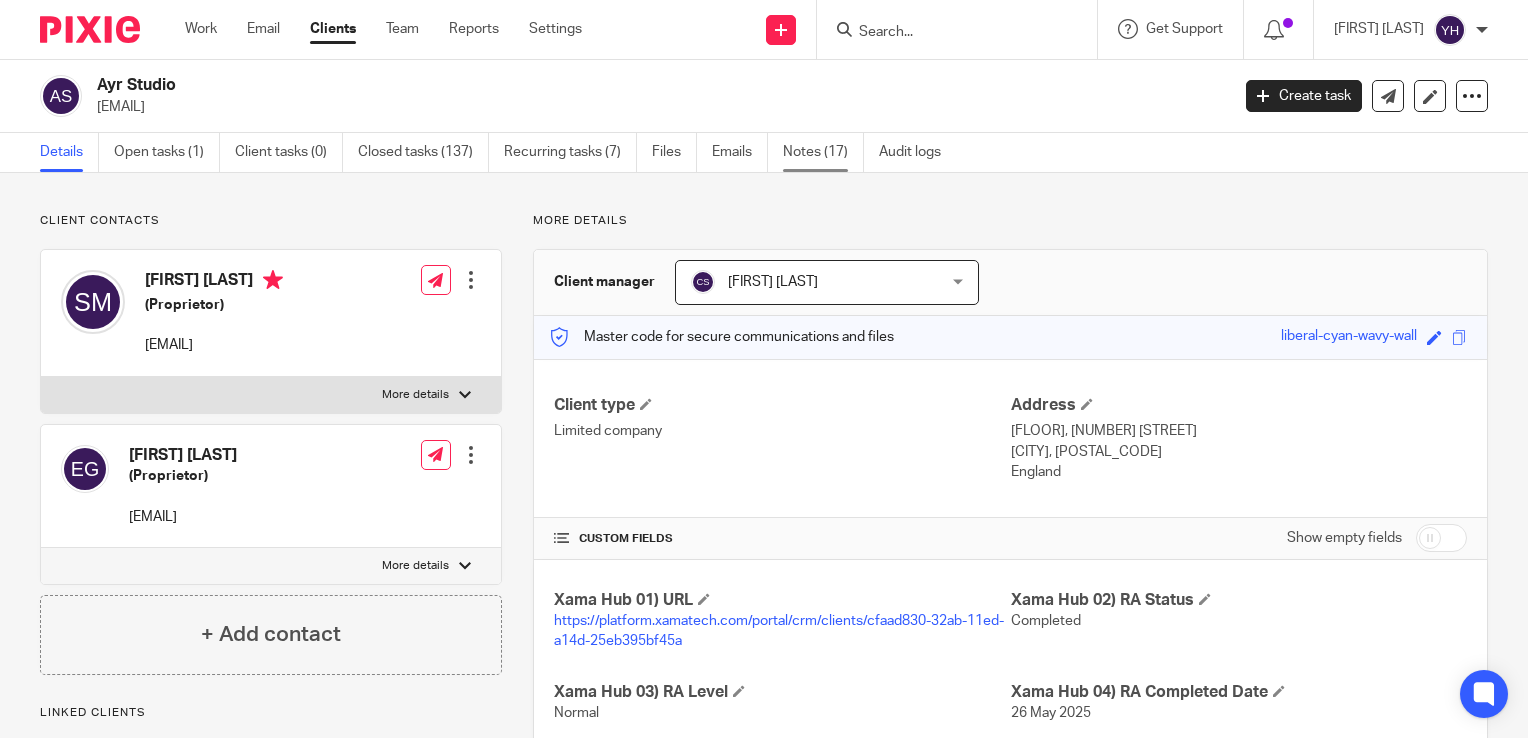 click on "Notes (17)" at bounding box center [823, 152] 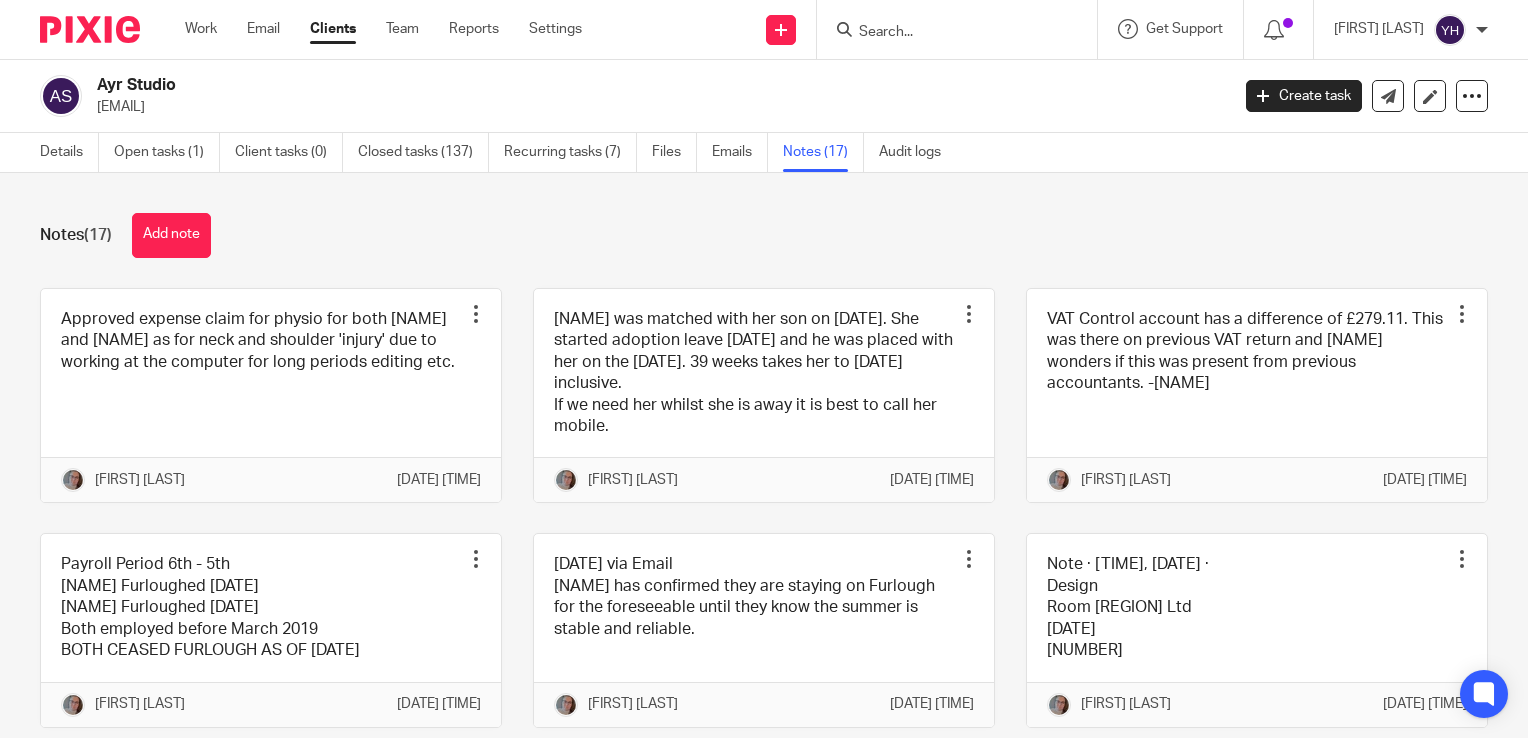 scroll, scrollTop: 0, scrollLeft: 0, axis: both 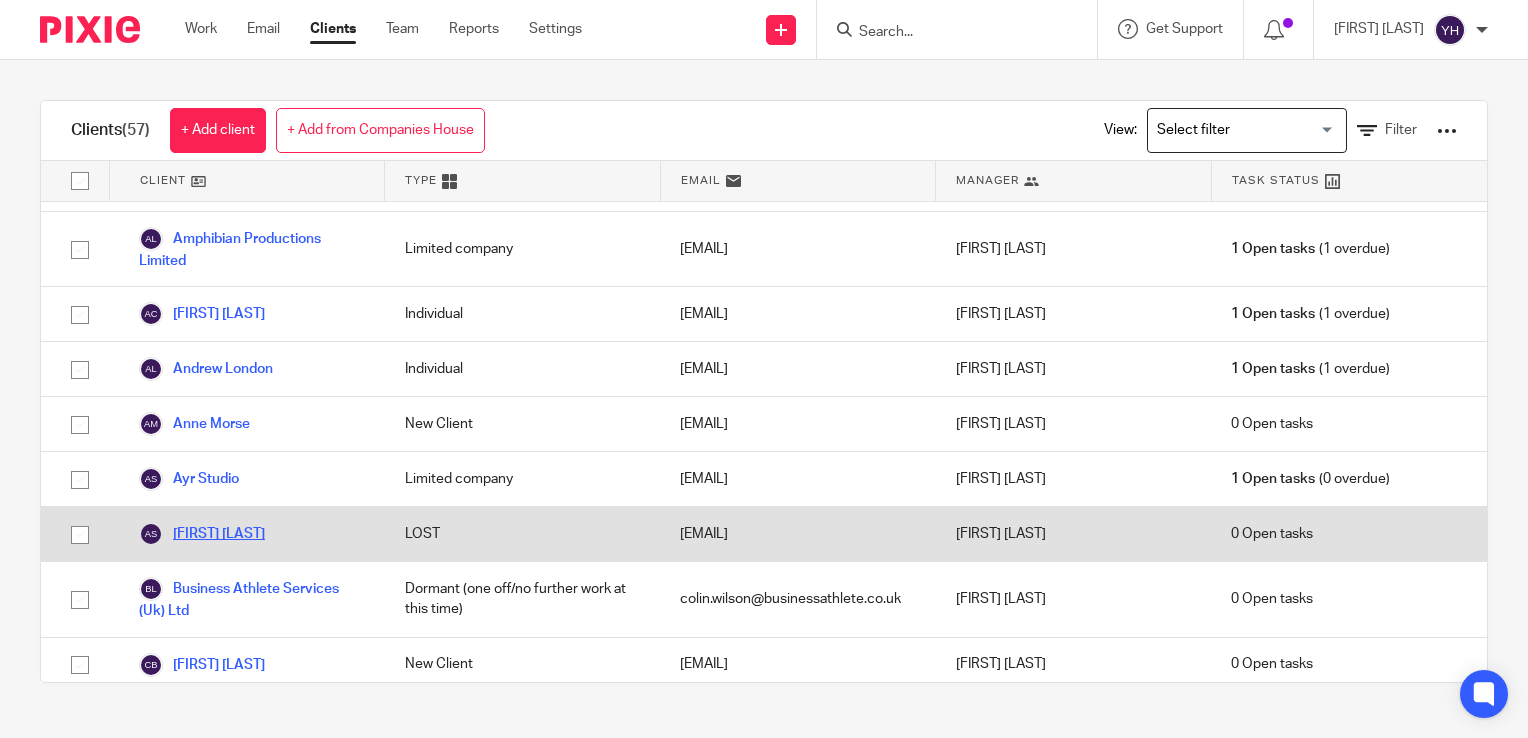 click on "[FIRST] [LAST]" at bounding box center (202, 534) 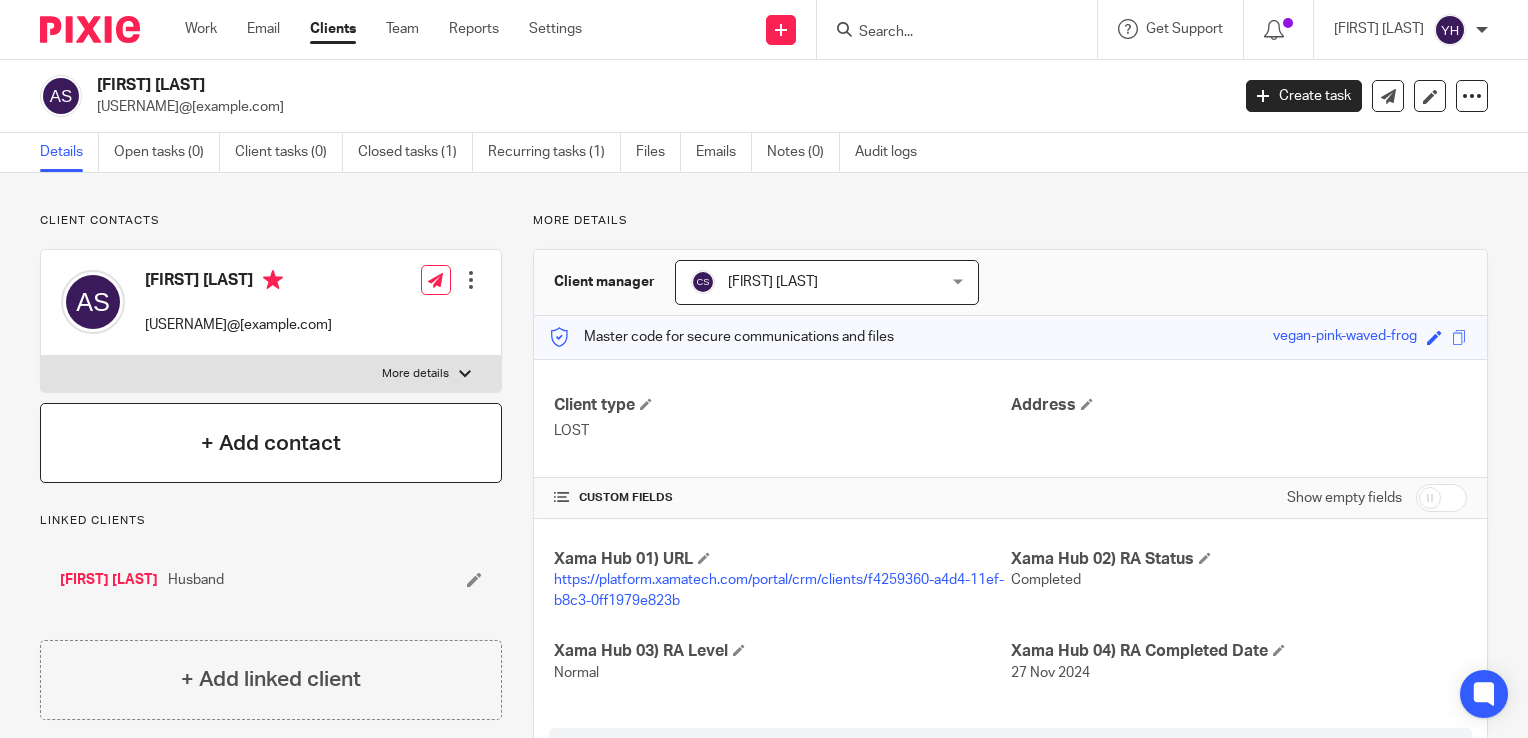 scroll, scrollTop: 0, scrollLeft: 0, axis: both 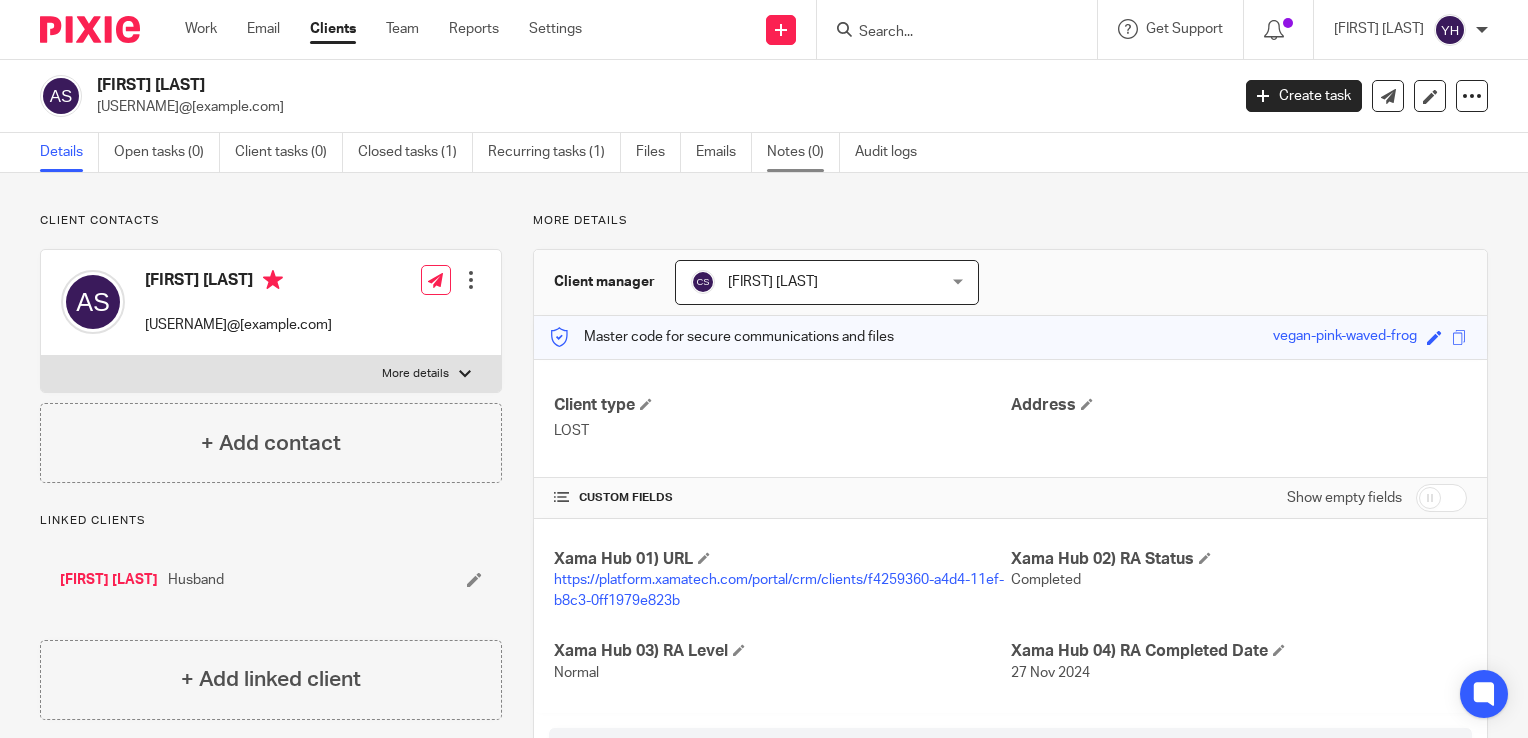 click on "Notes (0)" at bounding box center [803, 152] 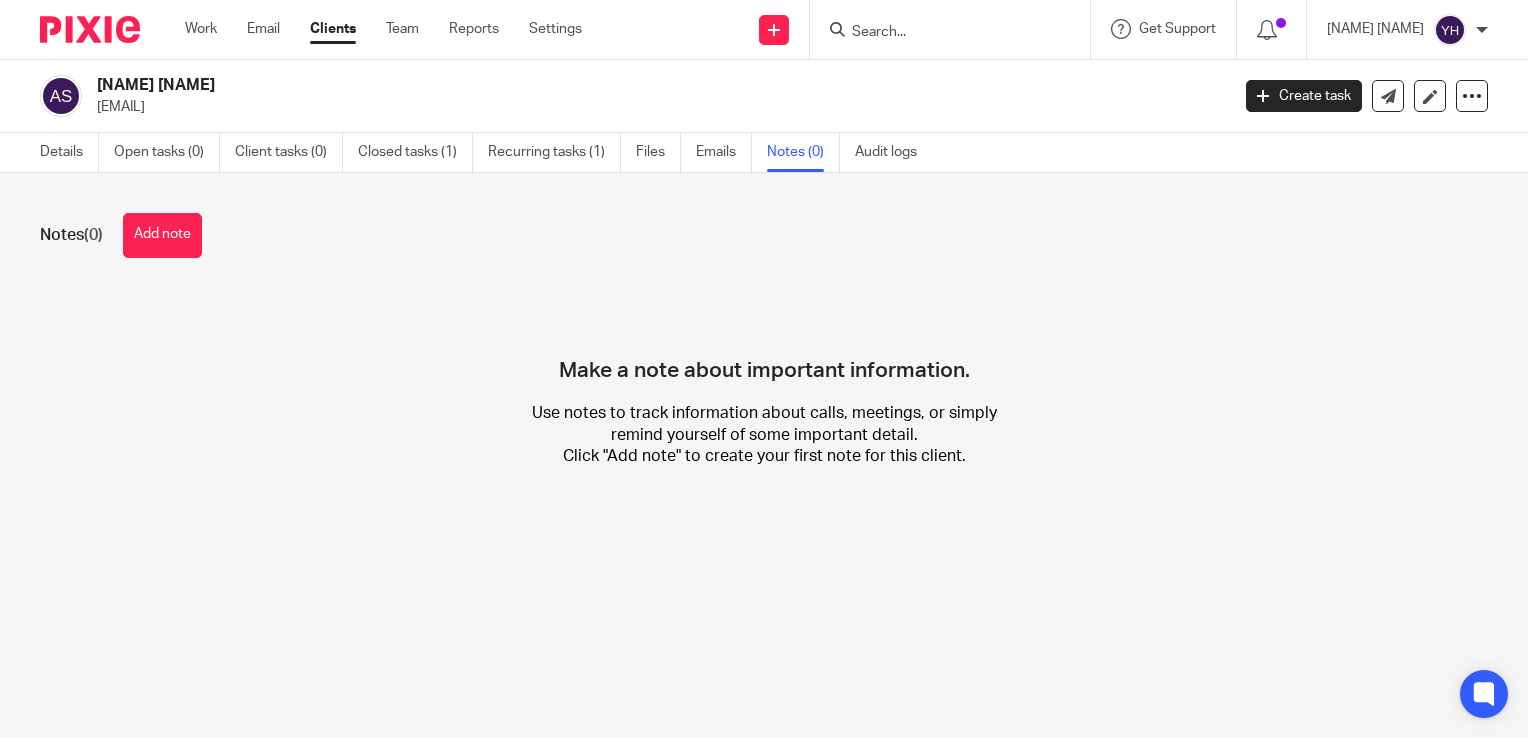 scroll, scrollTop: 0, scrollLeft: 0, axis: both 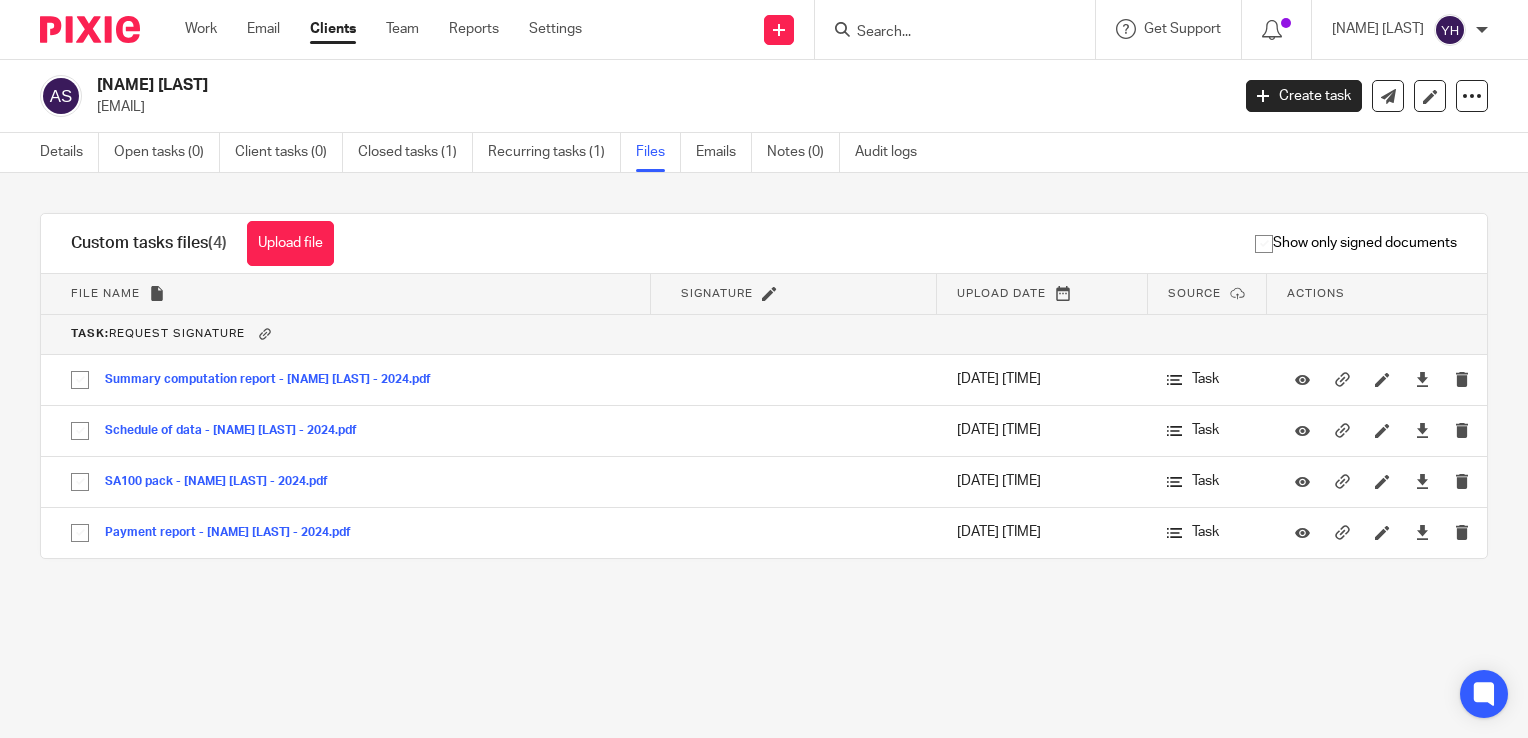 click on "Clients" at bounding box center [333, 29] 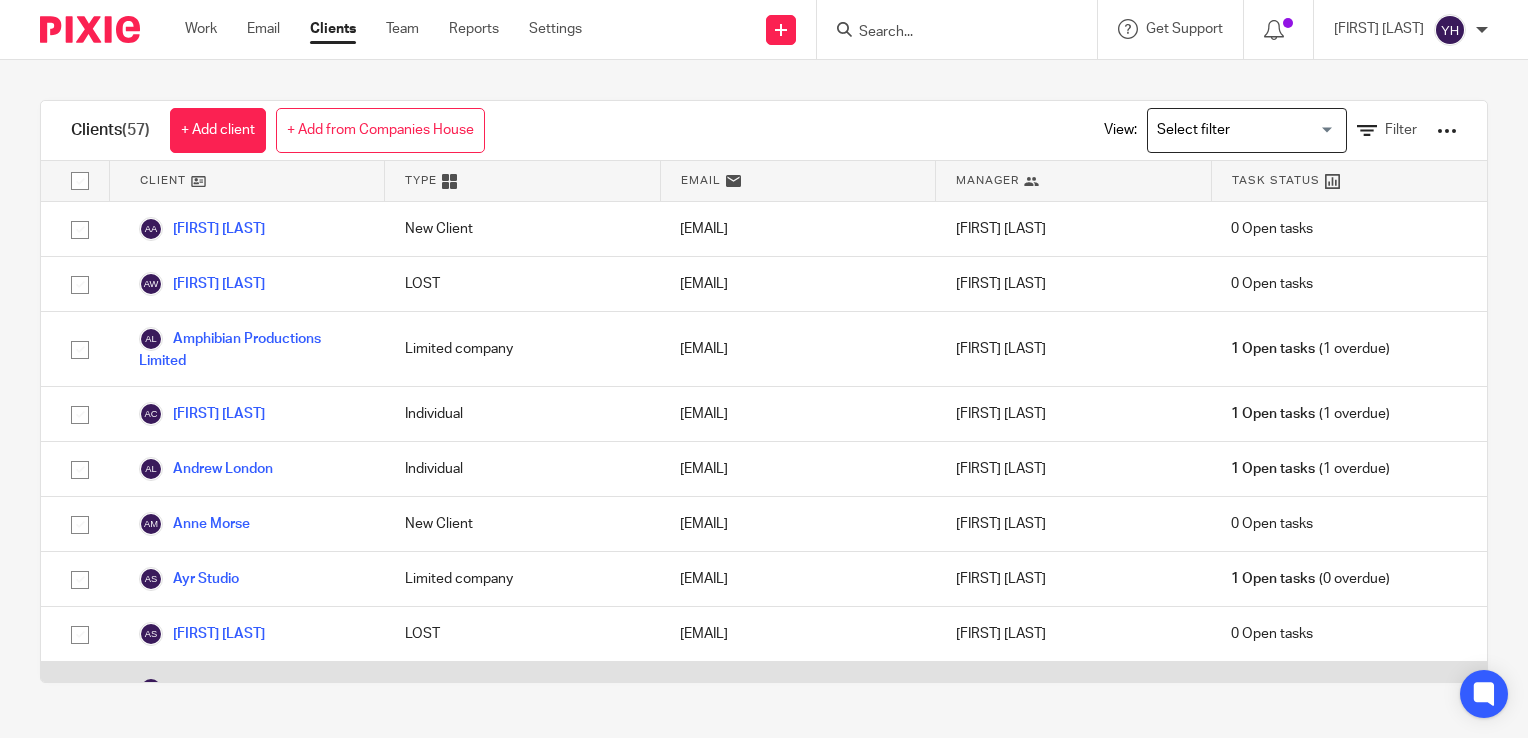 scroll, scrollTop: 0, scrollLeft: 0, axis: both 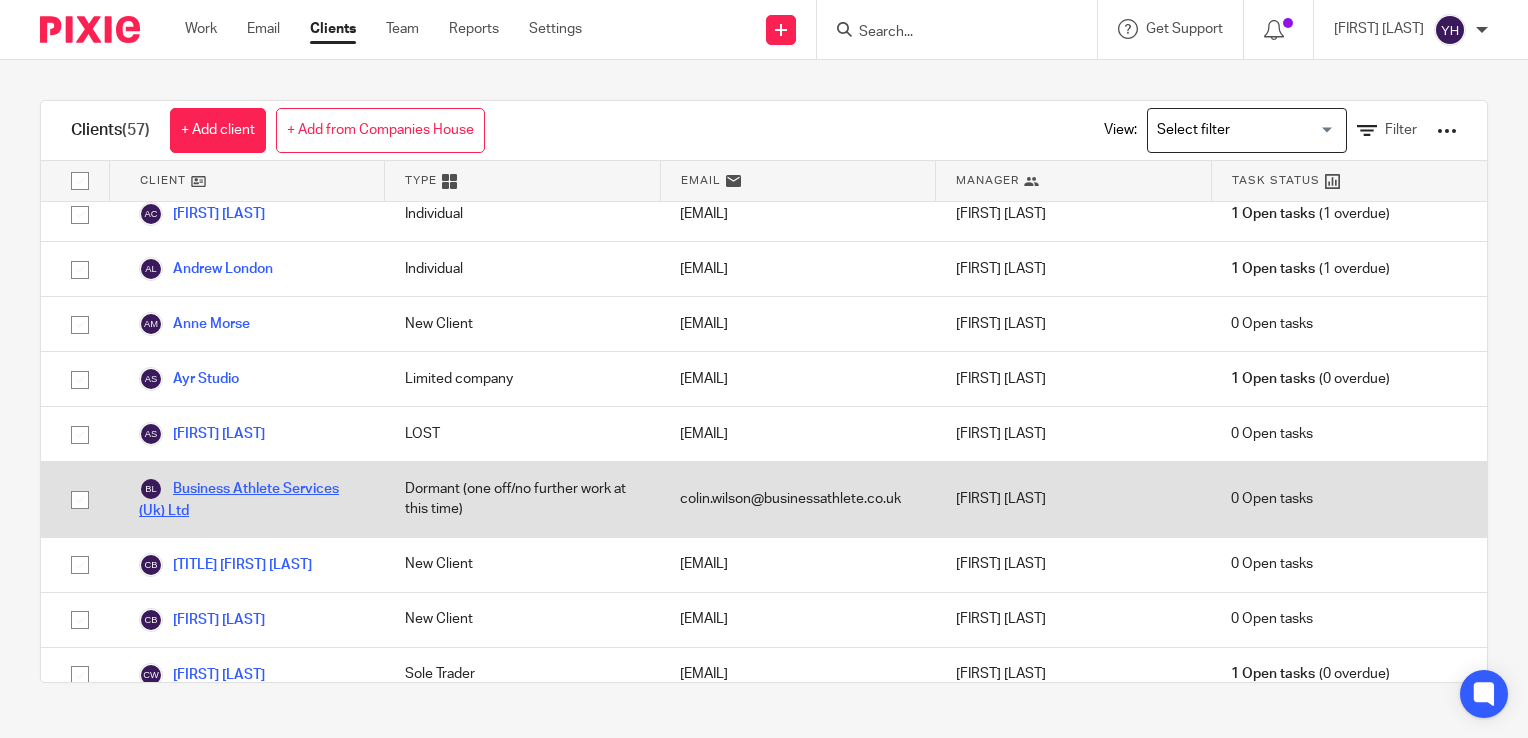 click on "Business Athlete Services (Uk) Ltd" at bounding box center (252, 499) 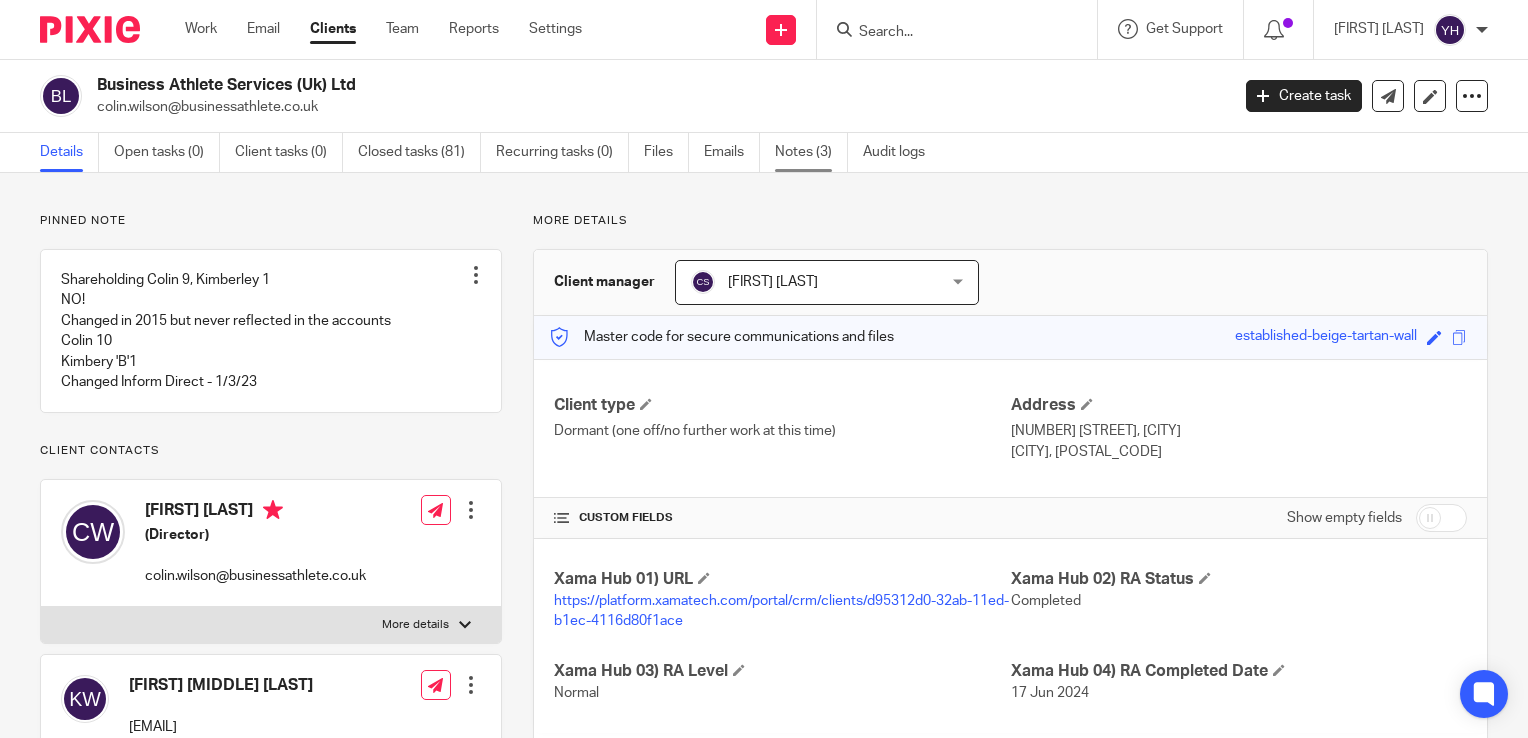 scroll, scrollTop: 0, scrollLeft: 0, axis: both 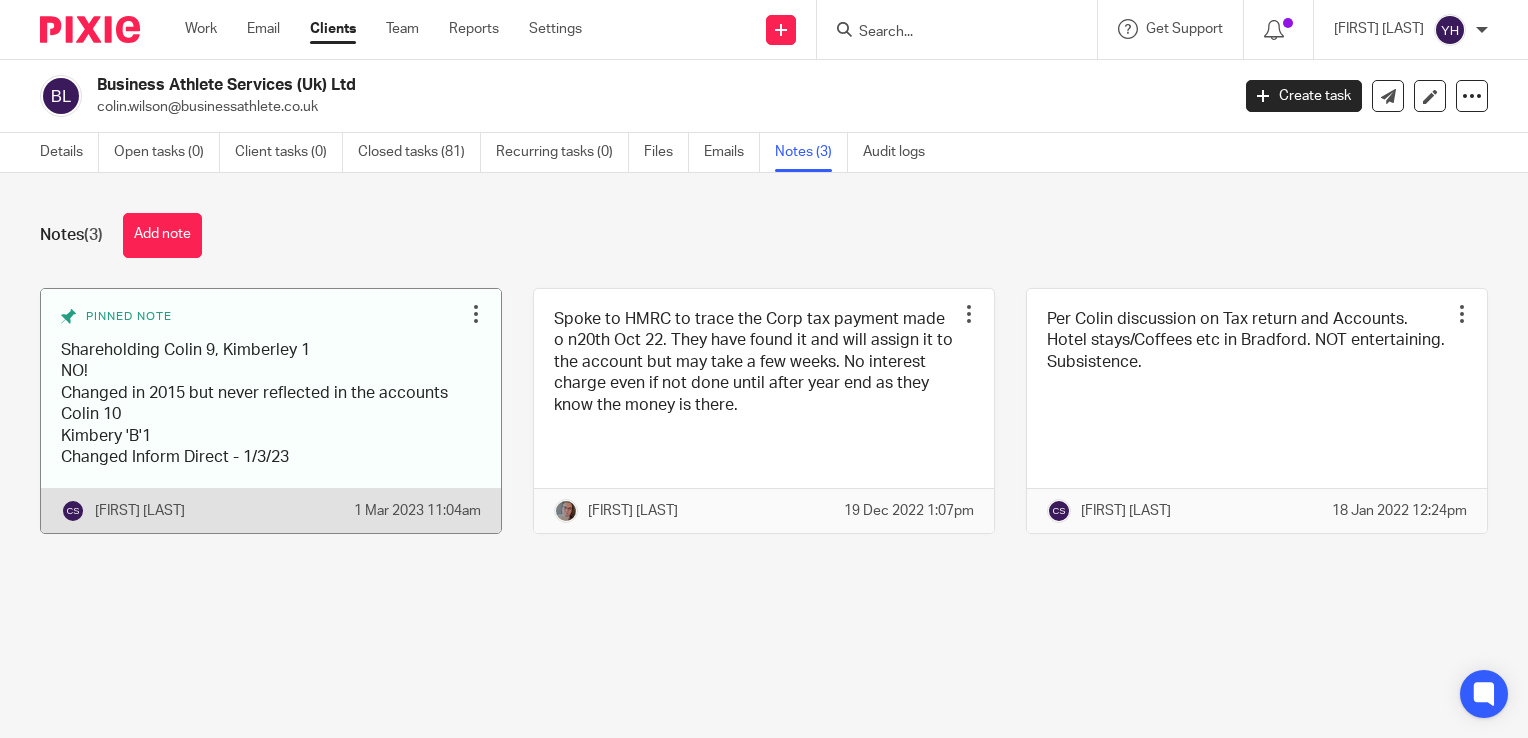 click at bounding box center [271, 411] 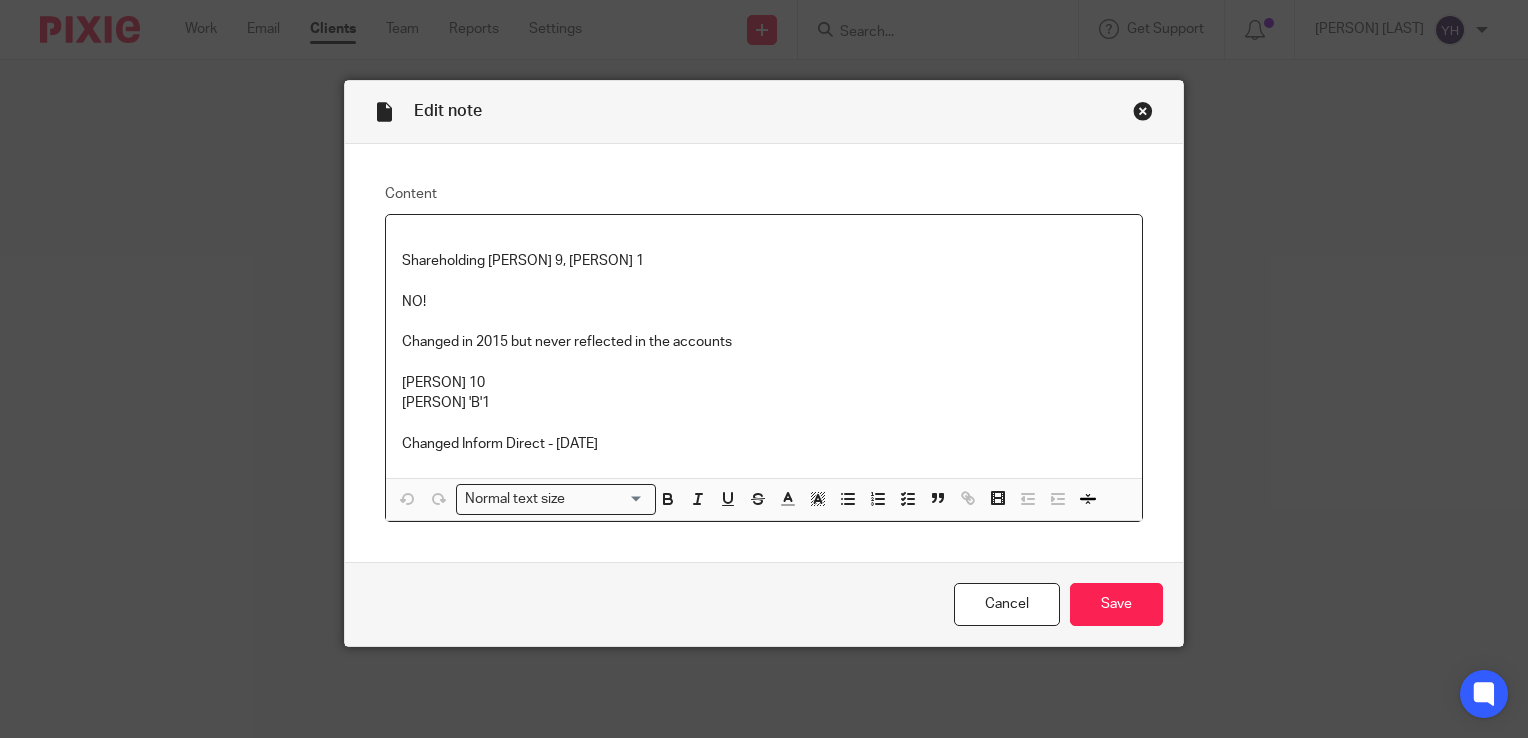 scroll, scrollTop: 0, scrollLeft: 0, axis: both 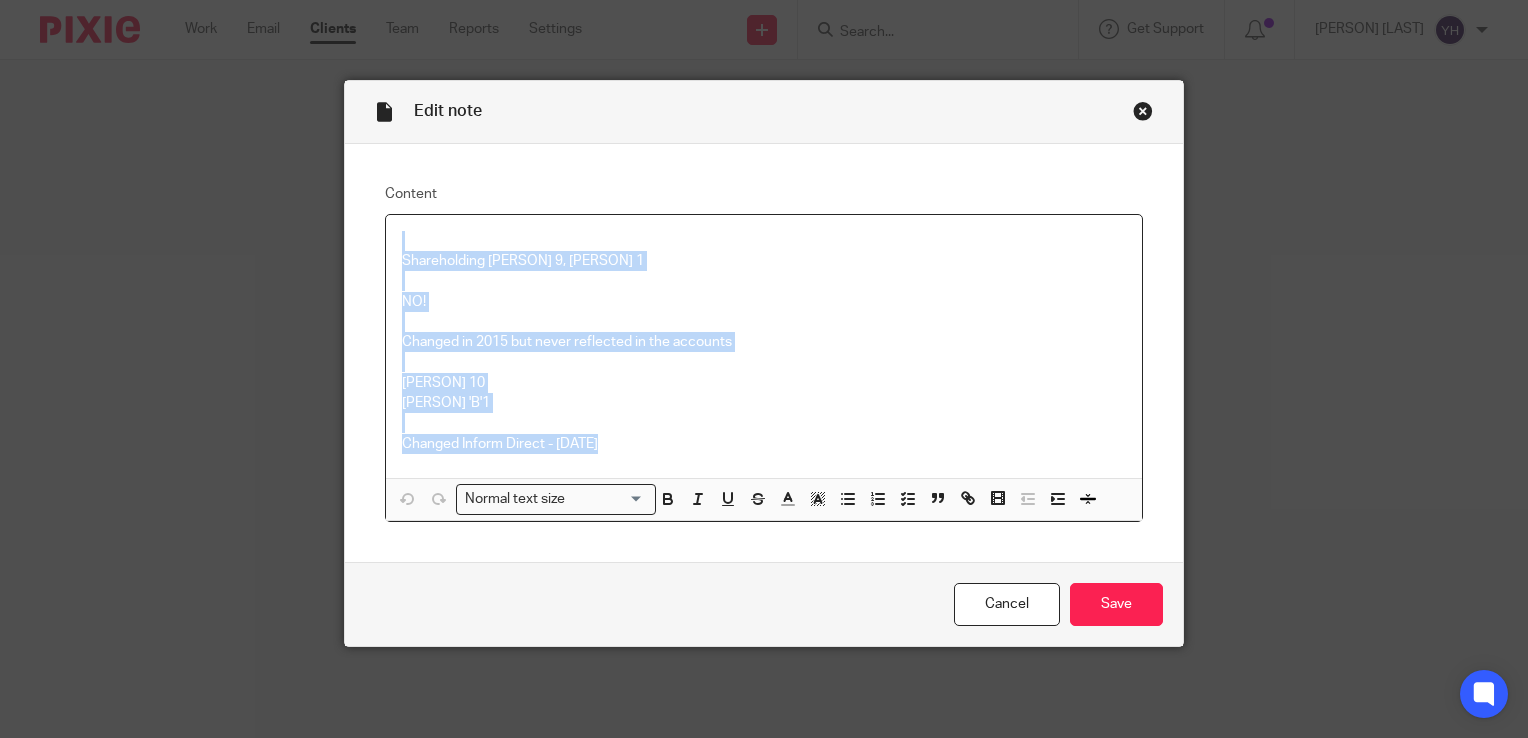drag, startPoint x: 591, startPoint y: 434, endPoint x: 379, endPoint y: 206, distance: 311.3326 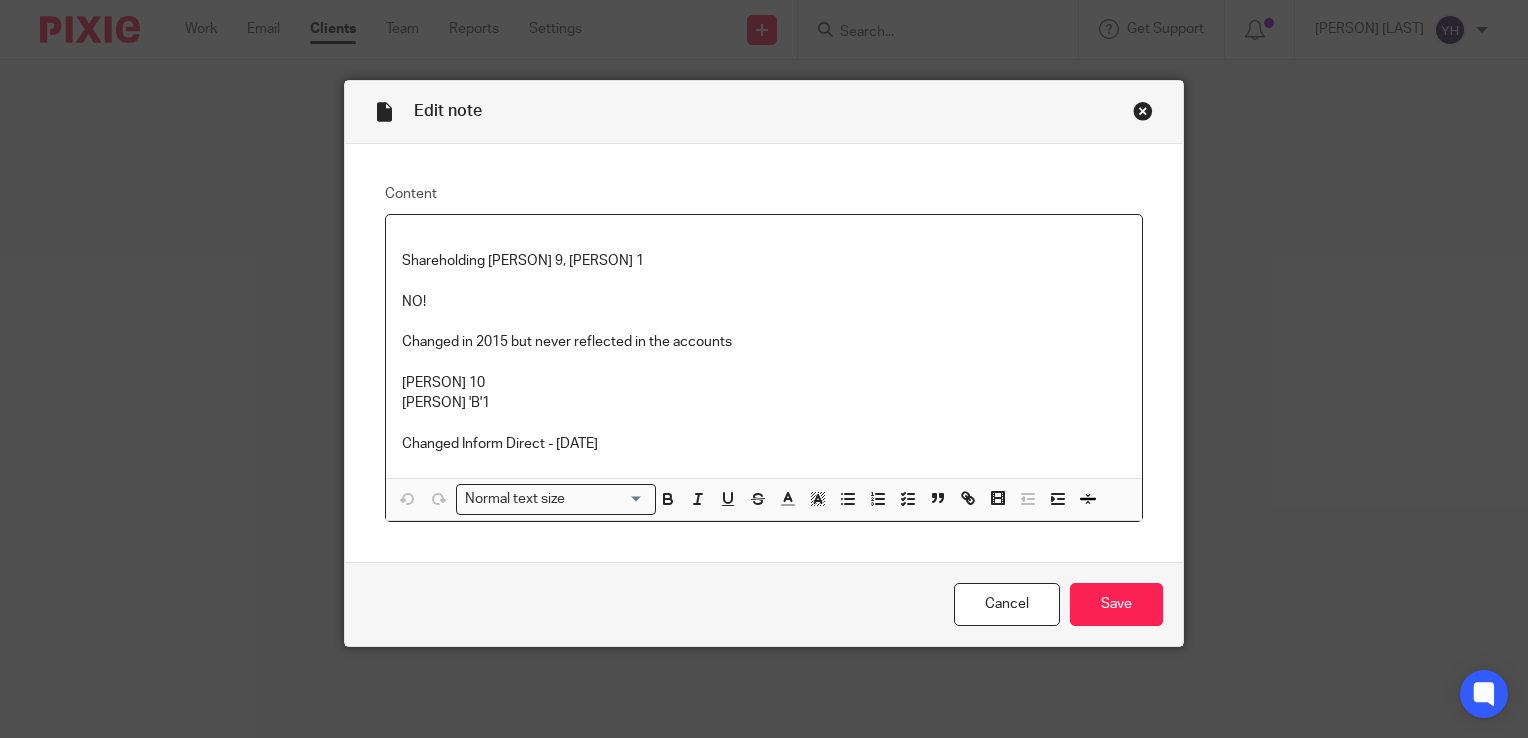 click on "Cancel
Save" at bounding box center [764, 604] 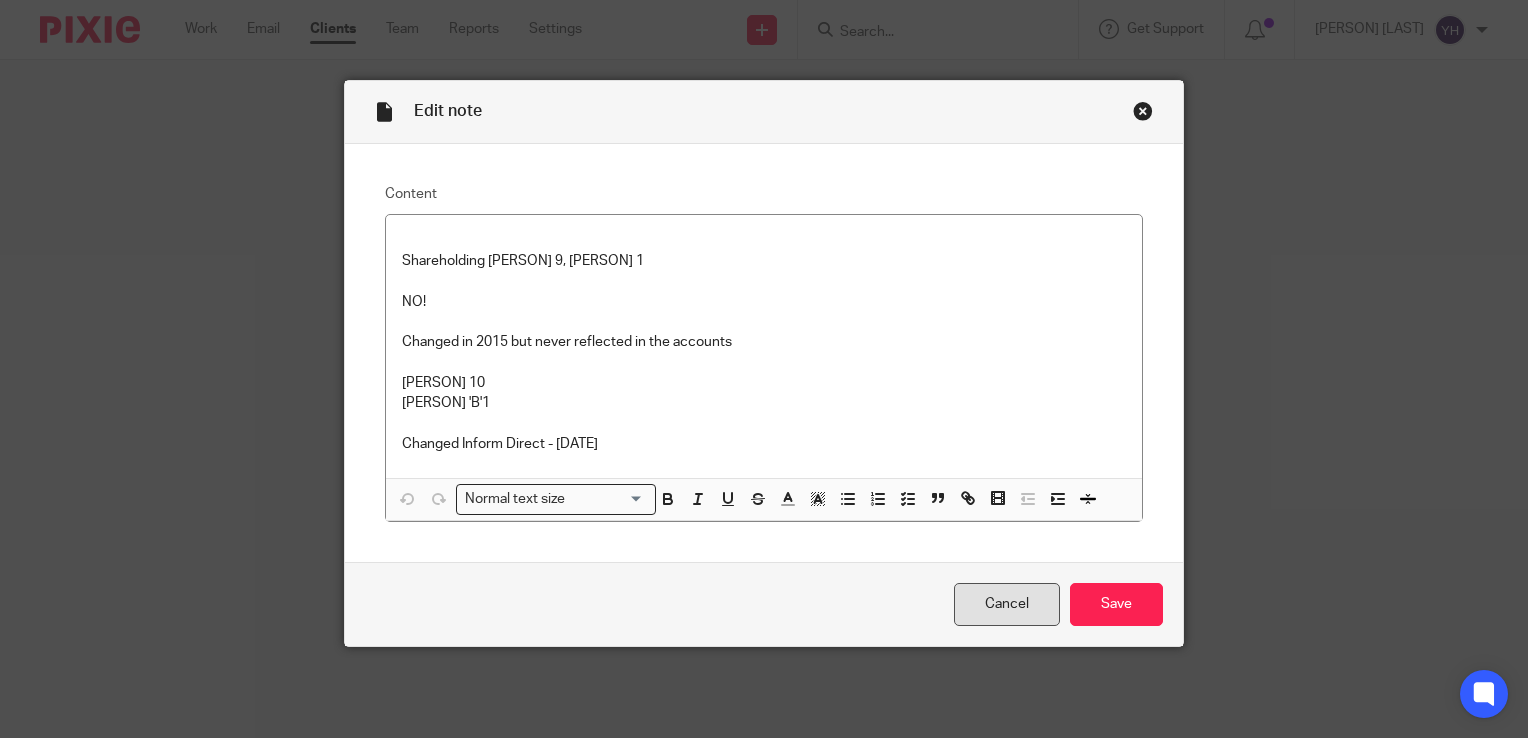 drag, startPoint x: 1013, startPoint y: 595, endPoint x: 993, endPoint y: 588, distance: 21.189621 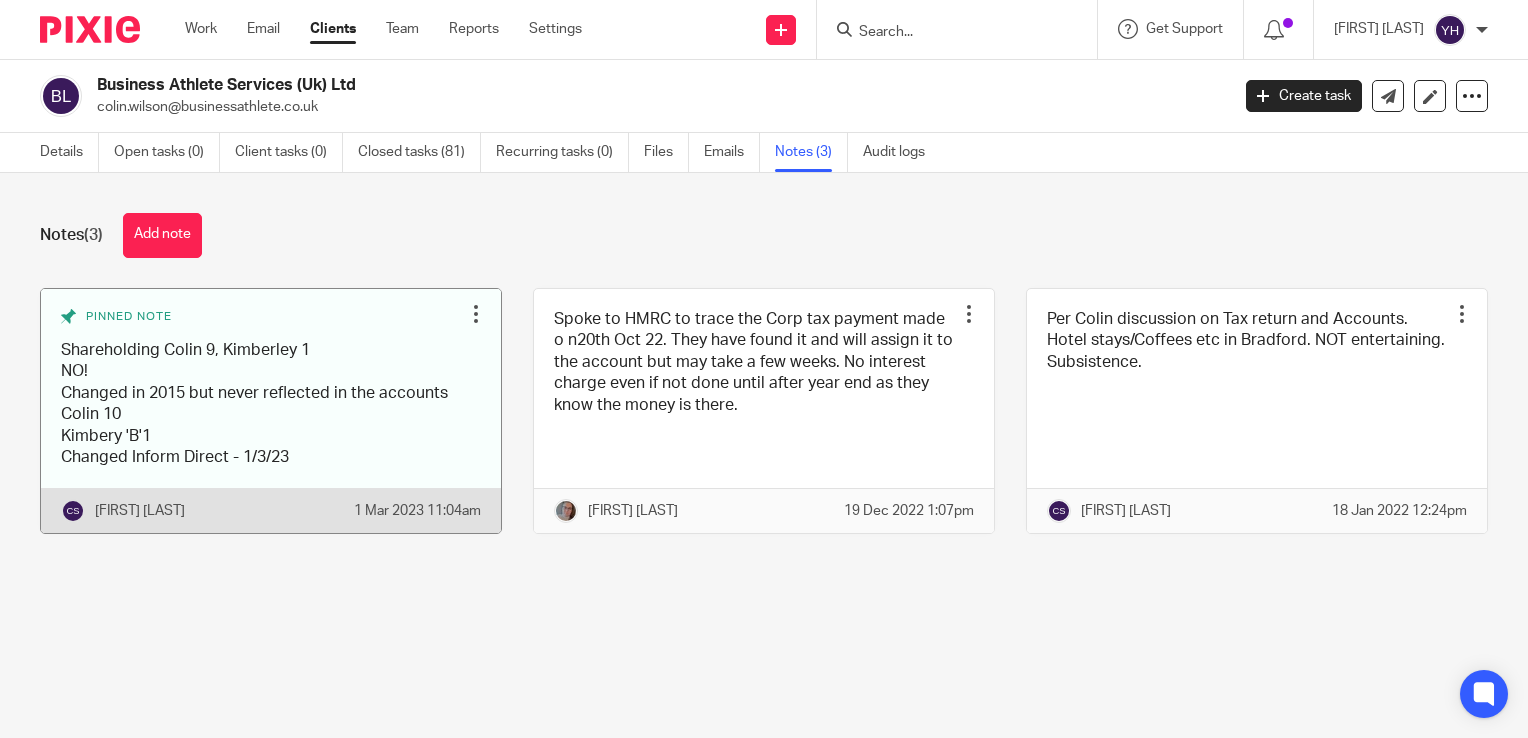 scroll, scrollTop: 0, scrollLeft: 0, axis: both 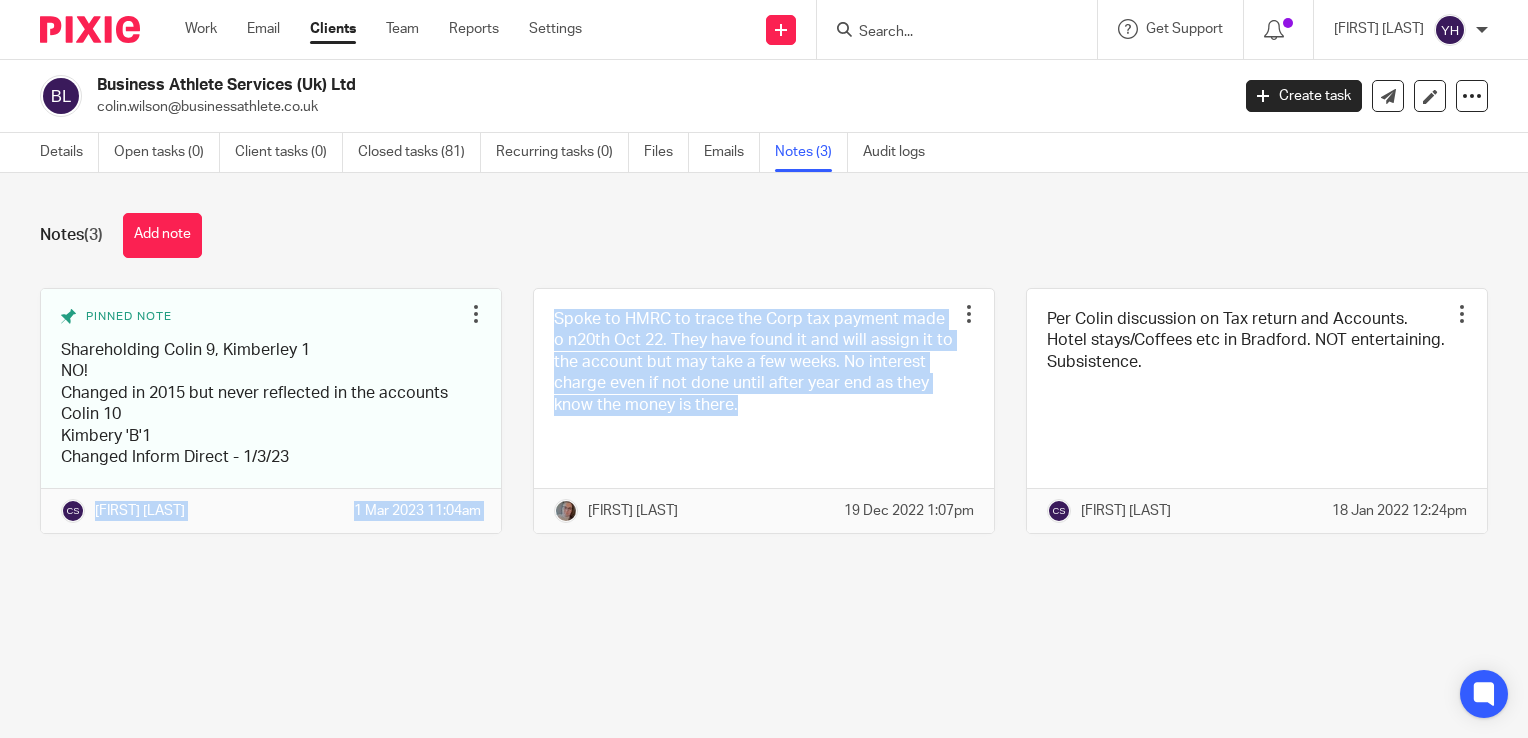 drag, startPoint x: 92, startPoint y: 534, endPoint x: 504, endPoint y: 541, distance: 412.05945 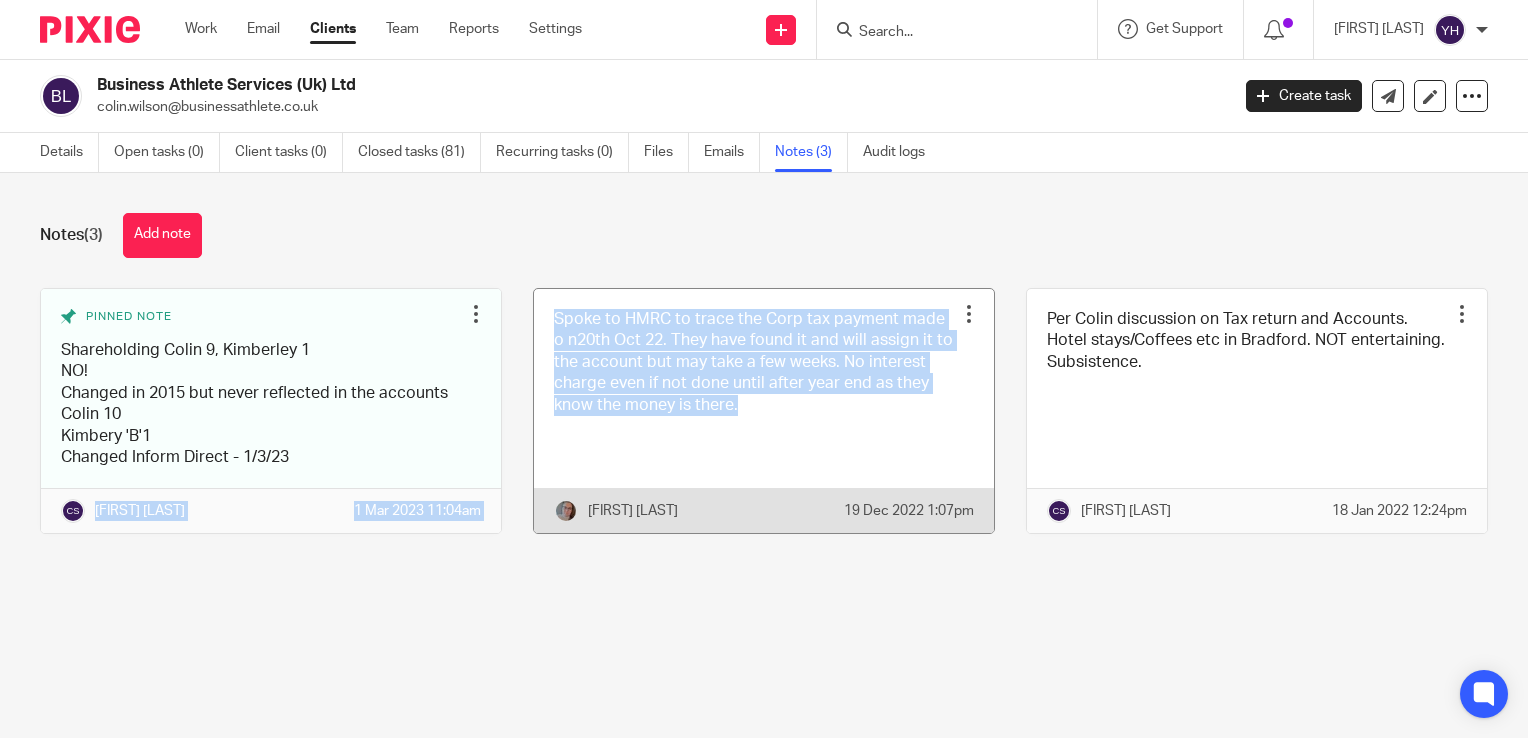 copy on "[FIRST] [LAST]
[DATE] [TIME]
Spoke to HMRC to trace the Corp tax payment made o n[DATE] [TIME]. They have found it and will assign it to the account but may take a few weeks. No interest charge even if not done until after year end as they know the money is there.
Pin note
Edit note
Delete note" 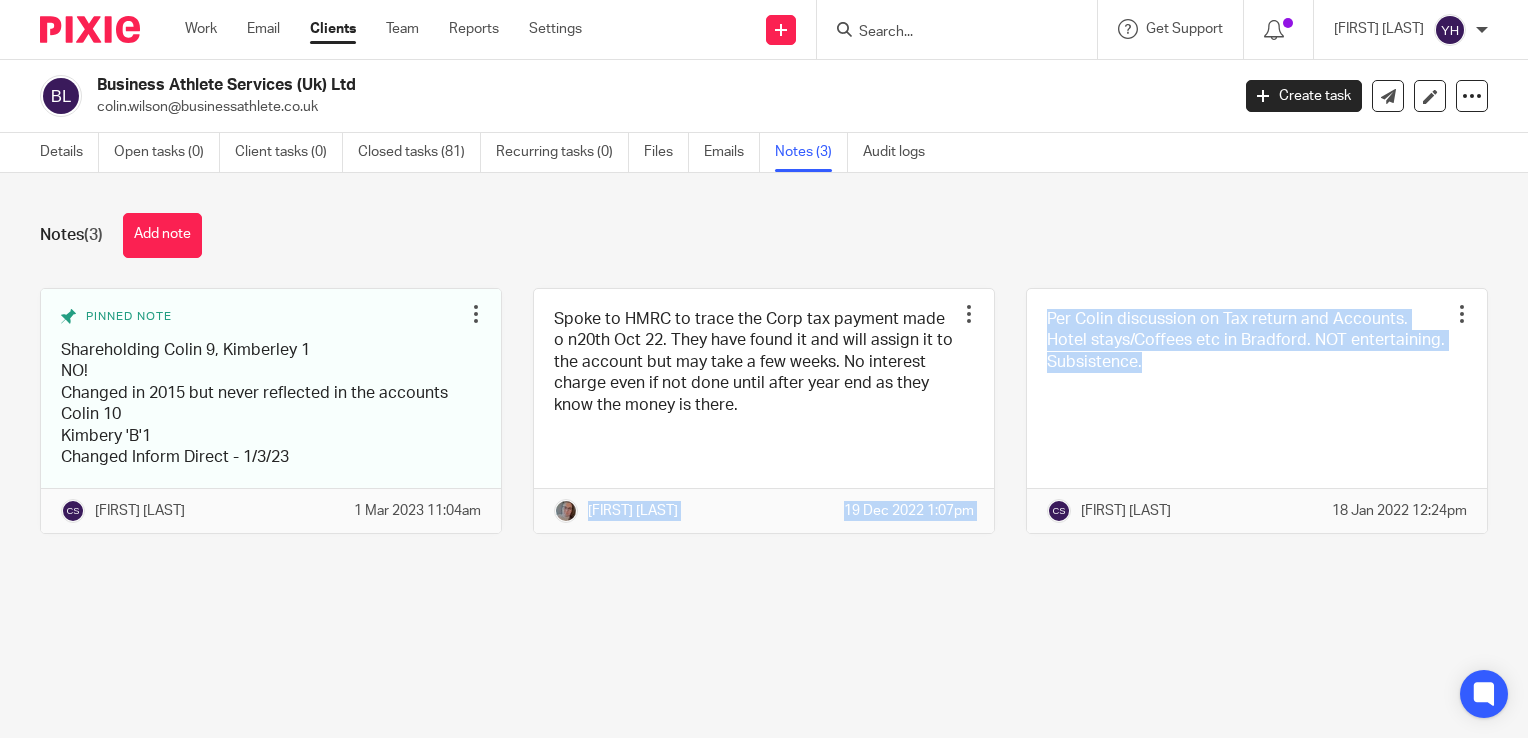 drag, startPoint x: 576, startPoint y: 530, endPoint x: 980, endPoint y: 550, distance: 404.49475 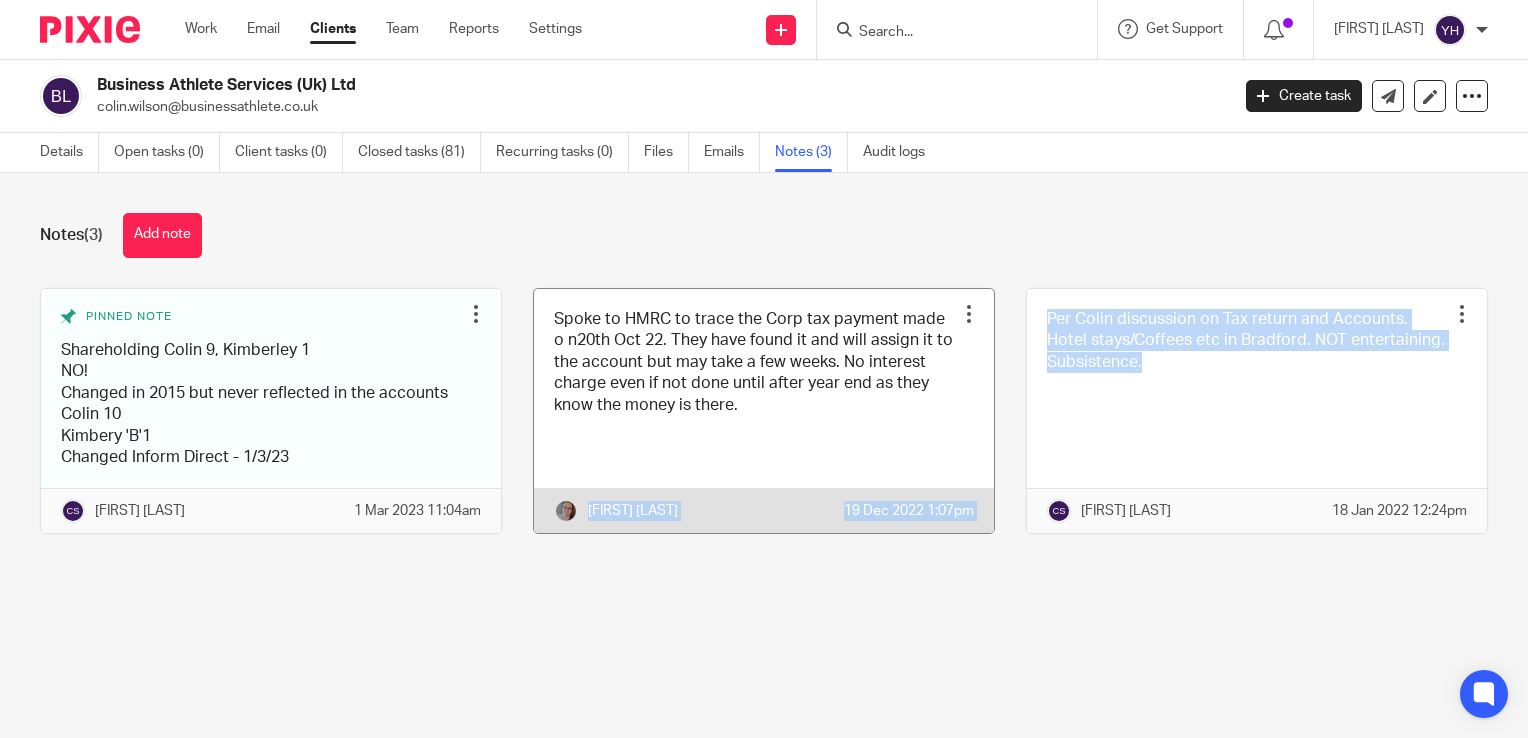 click on "[FIRST] [LAST]
[DATE]  [TIME]" at bounding box center (764, 510) 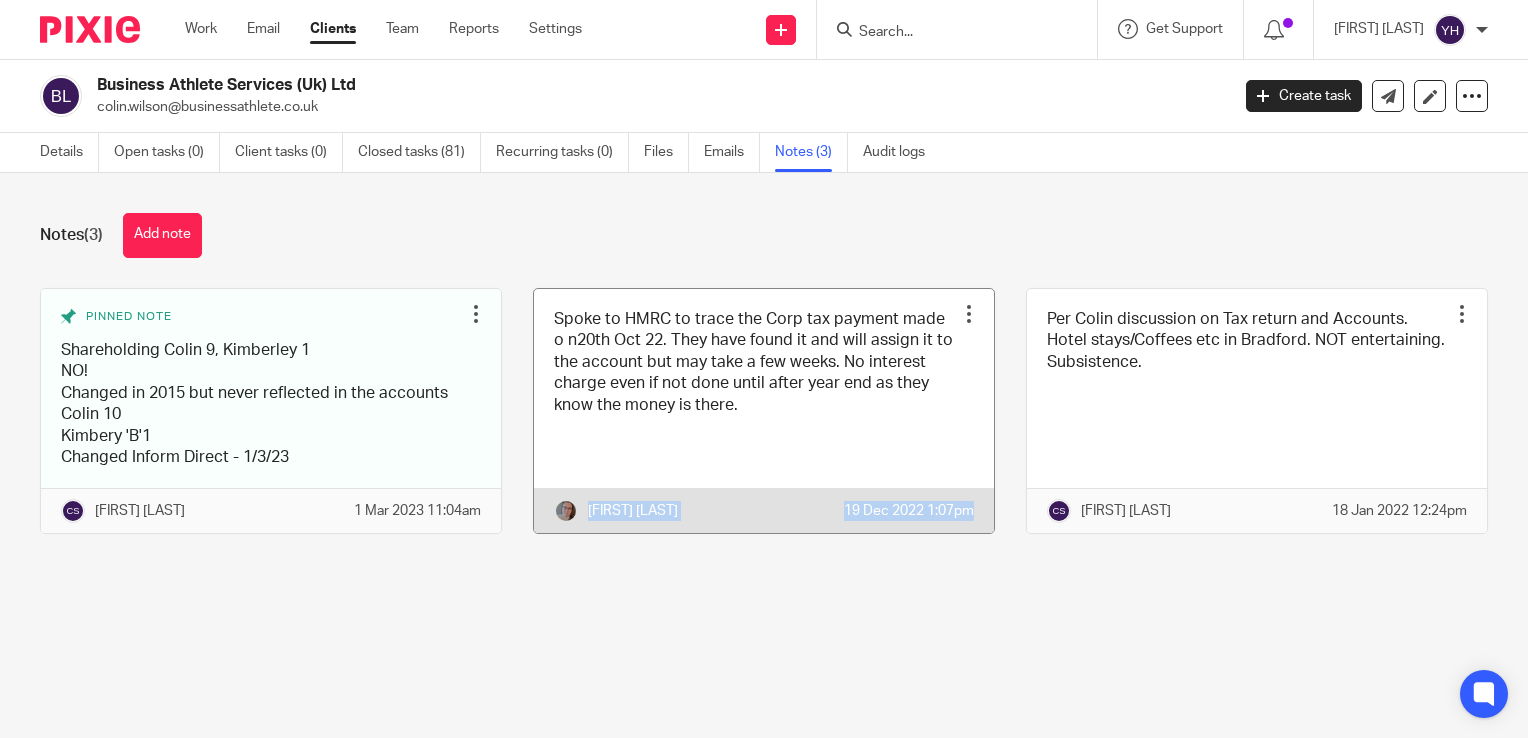 drag, startPoint x: 580, startPoint y: 530, endPoint x: 957, endPoint y: 546, distance: 377.33936 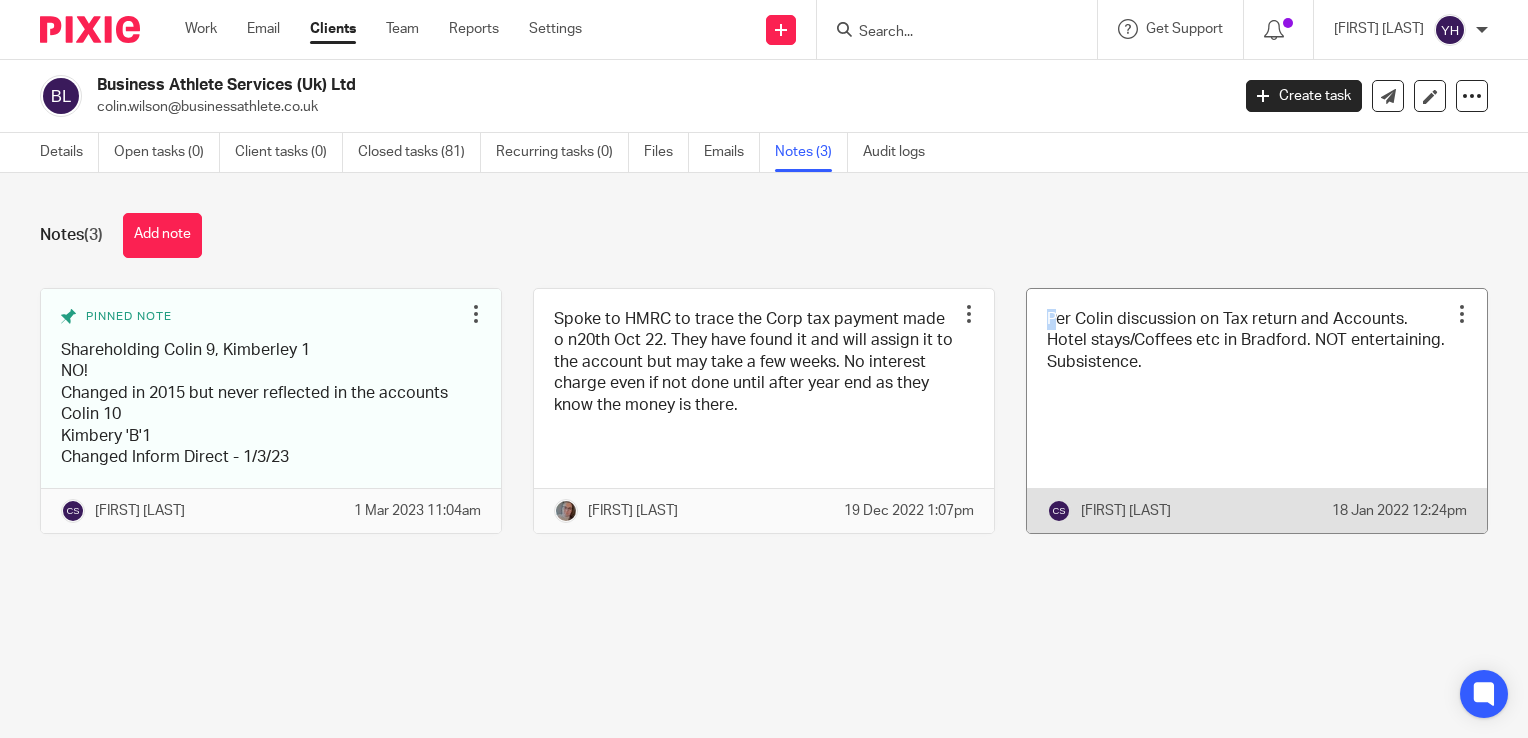 drag, startPoint x: 1015, startPoint y: 347, endPoint x: 1053, endPoint y: 350, distance: 38.118237 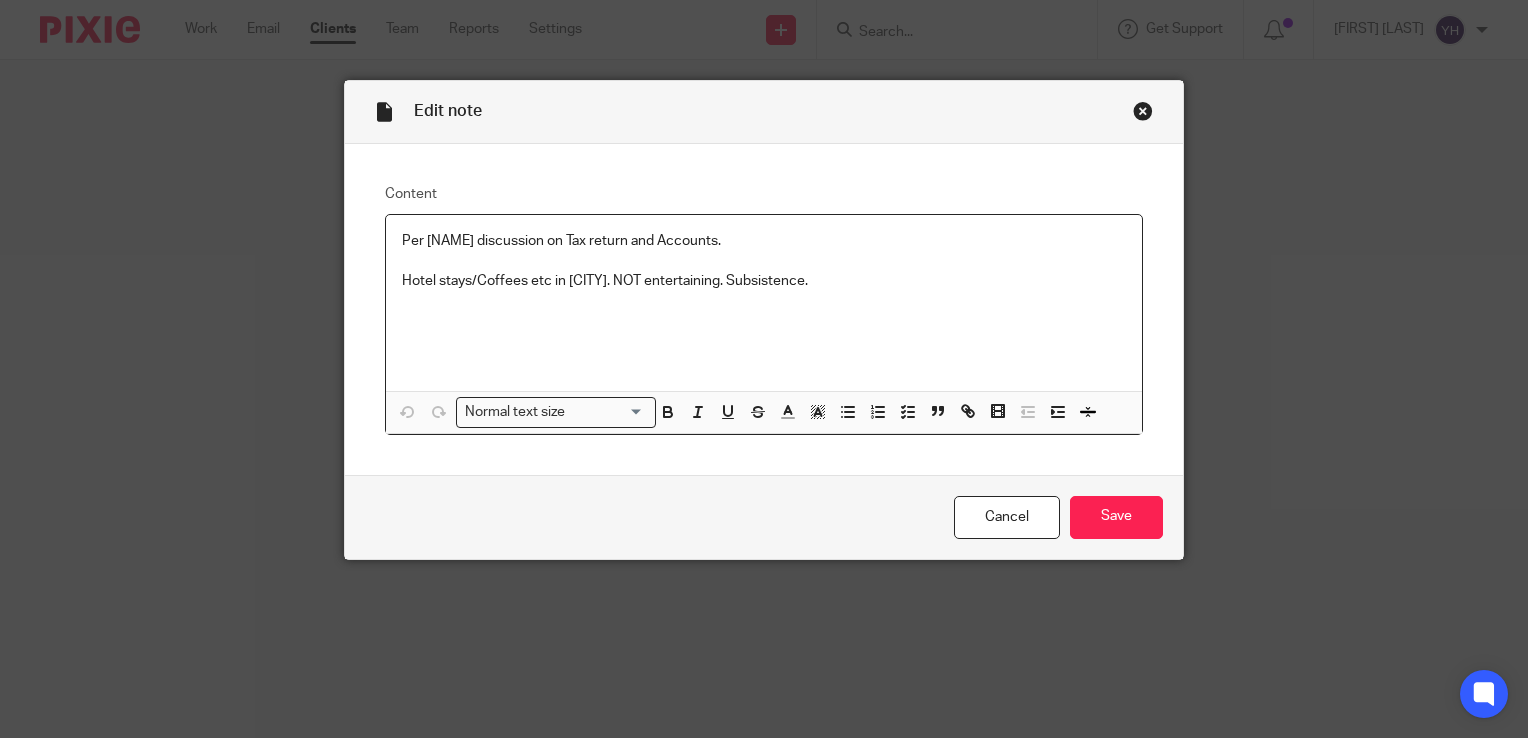 click on "Per Colin discussion on Tax return and Accounts. Hotel stays/Coffees etc in Bradford. NOT entertaining. Subsistence." at bounding box center (764, 303) 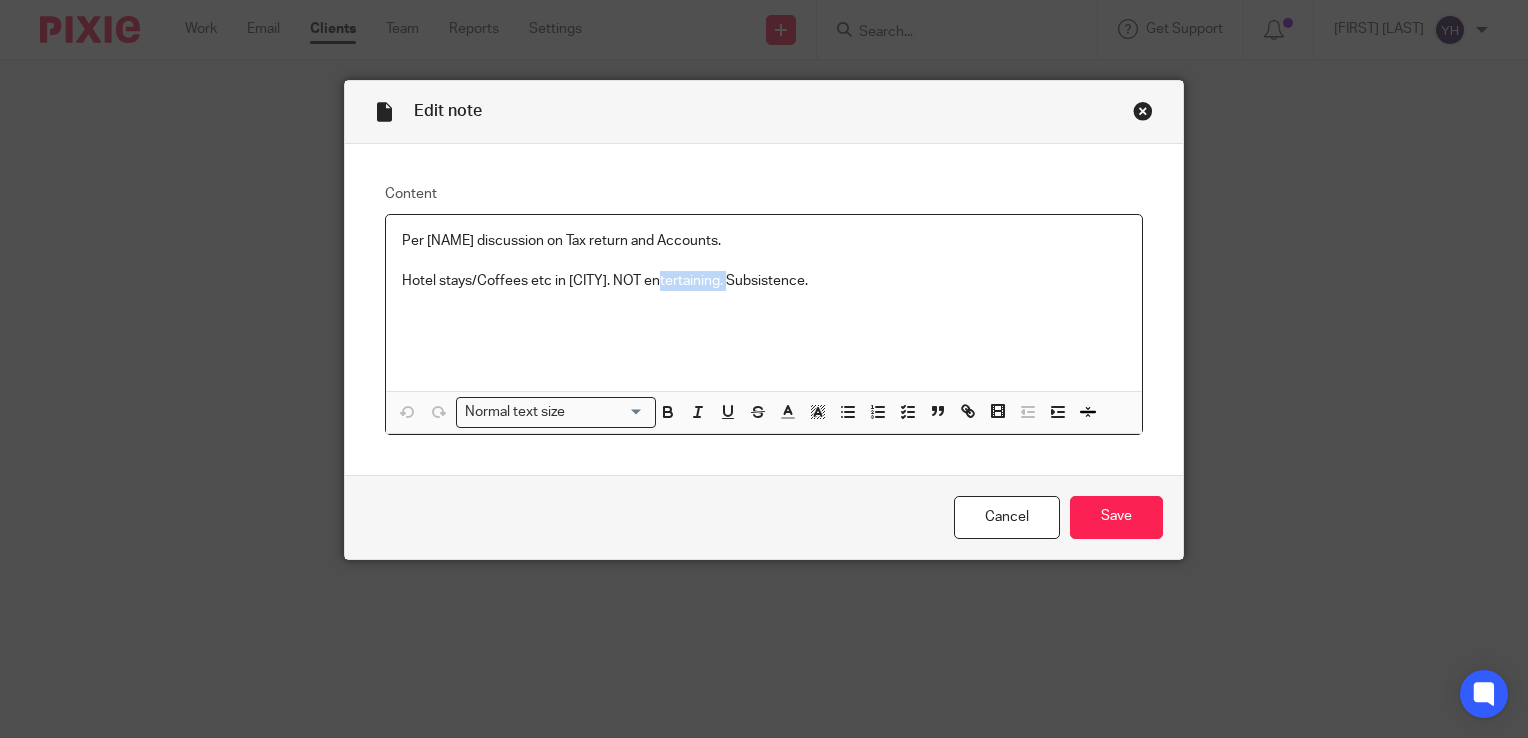 click on "Per Colin discussion on Tax return and Accounts. Hotel stays/Coffees etc in Bradford. NOT entertaining. Subsistence." at bounding box center [764, 303] 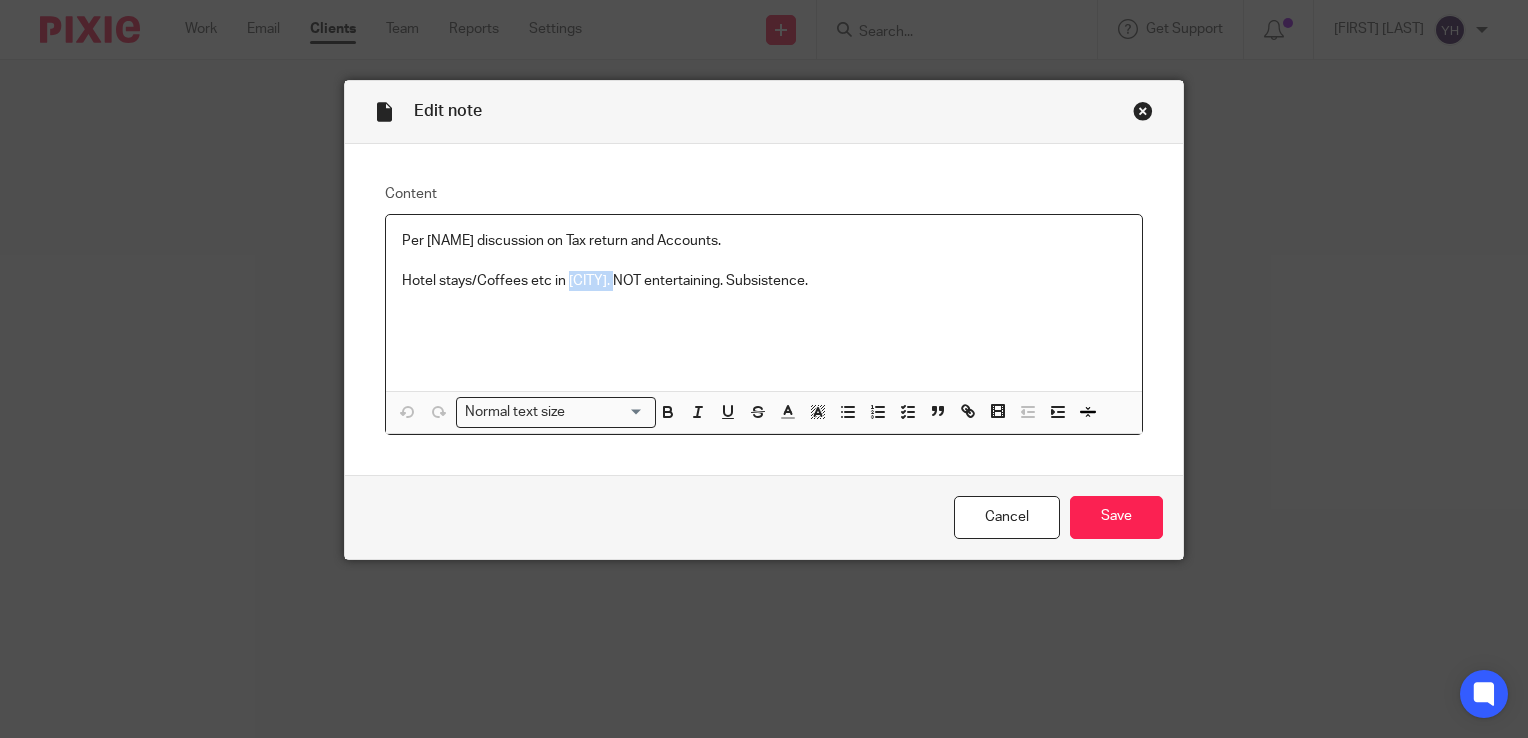 click on "Per Colin discussion on Tax return and Accounts. Hotel stays/Coffees etc in Bradford. NOT entertaining. Subsistence." at bounding box center (764, 303) 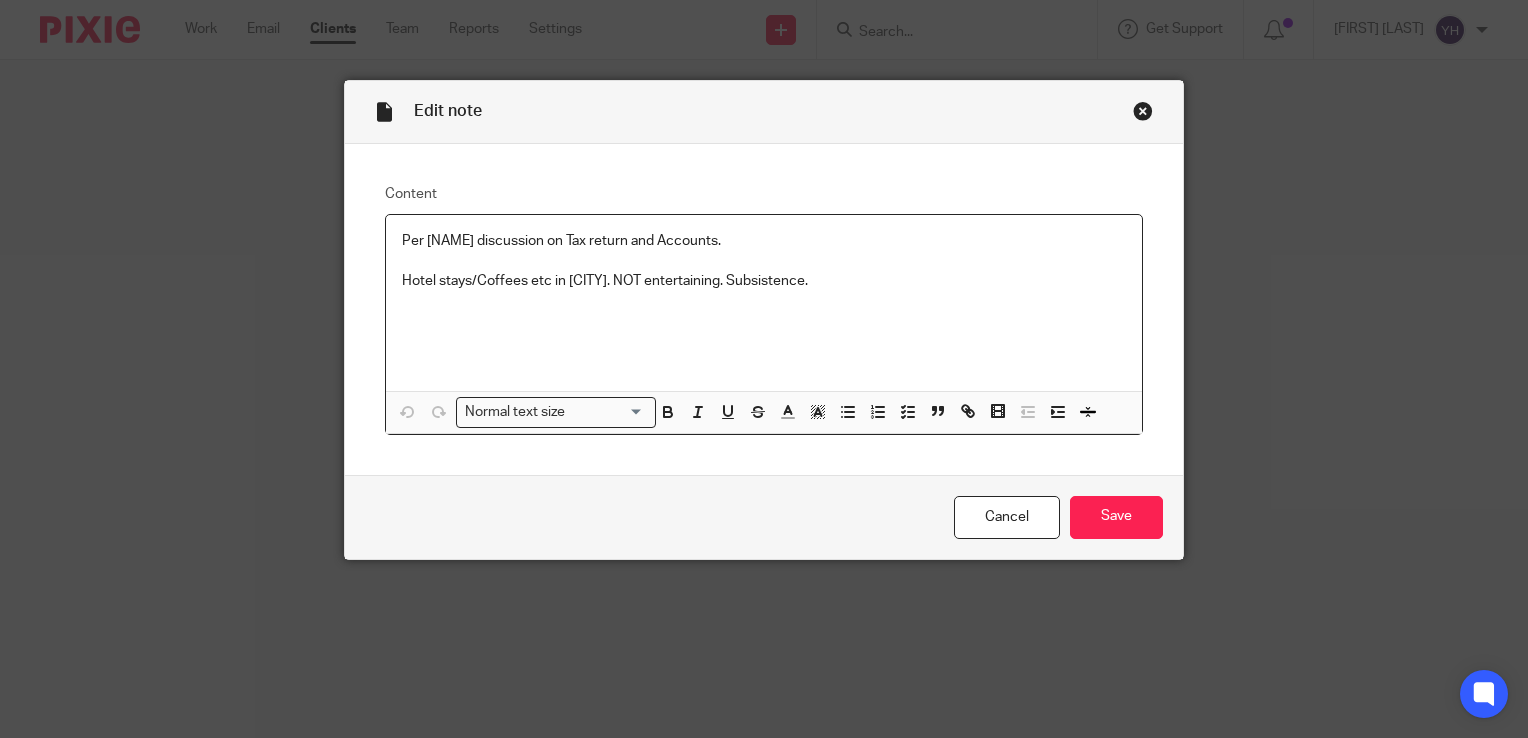 drag, startPoint x: 848, startPoint y: 278, endPoint x: 346, endPoint y: 210, distance: 506.58466 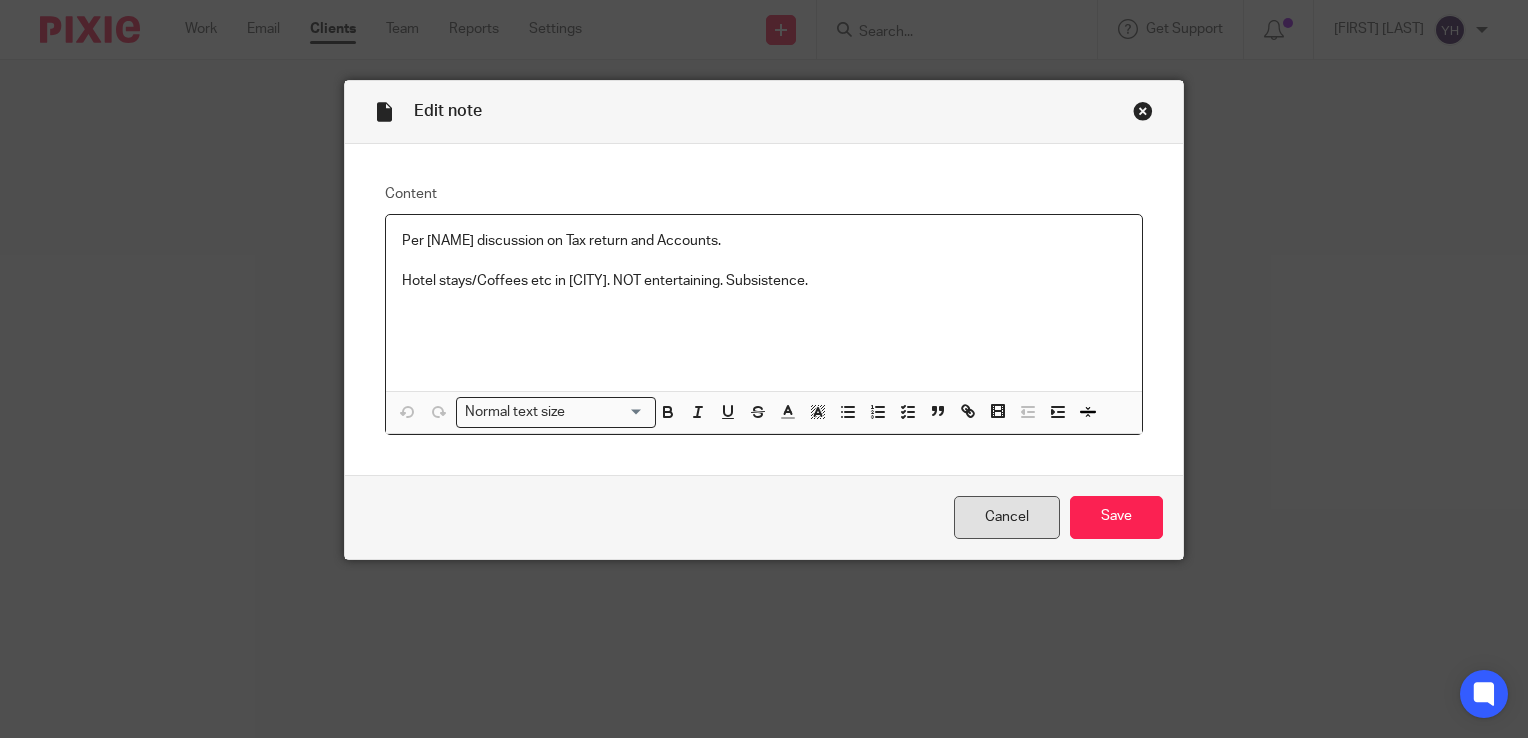 click on "Cancel" at bounding box center [1007, 517] 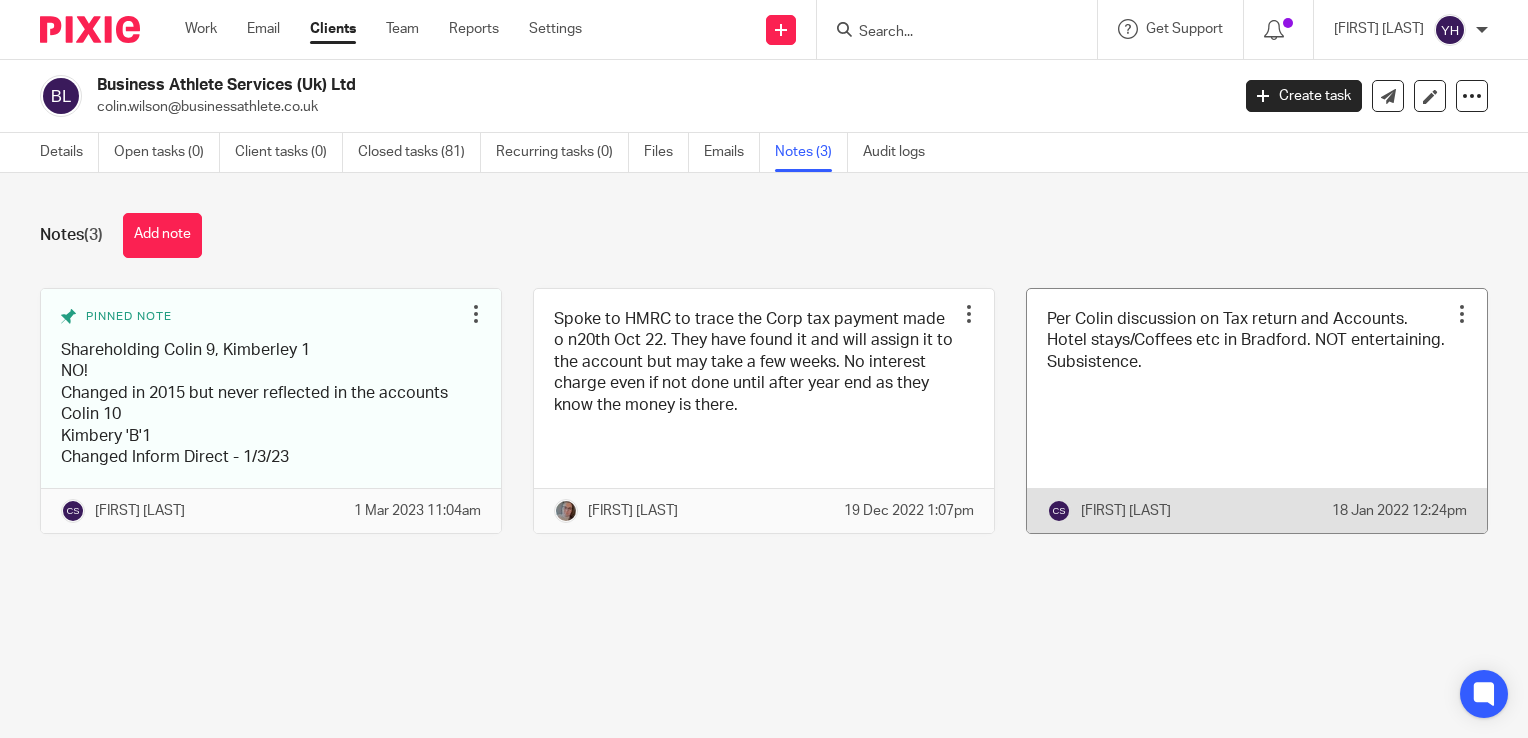 scroll, scrollTop: 0, scrollLeft: 0, axis: both 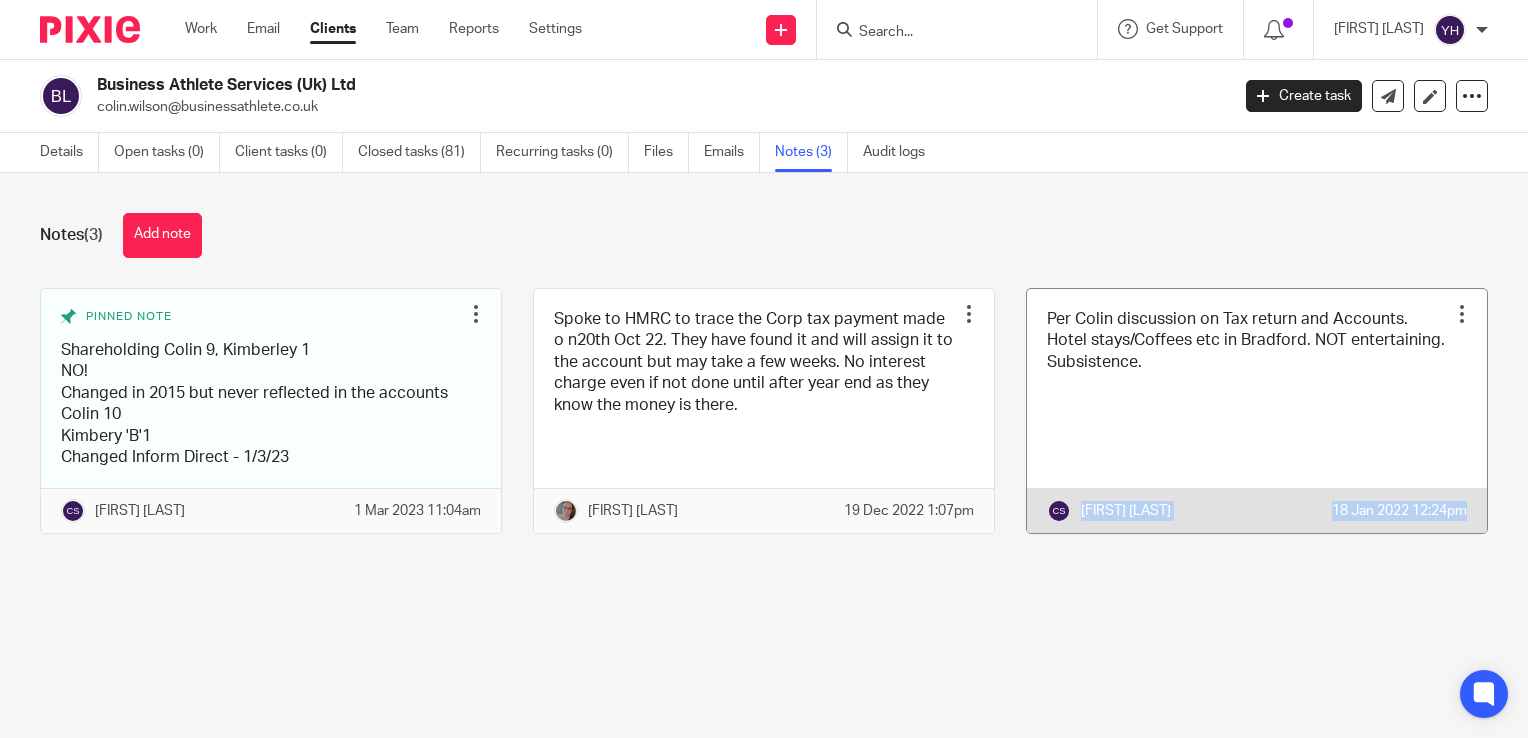 drag, startPoint x: 1061, startPoint y: 530, endPoint x: 1445, endPoint y: 538, distance: 384.0833 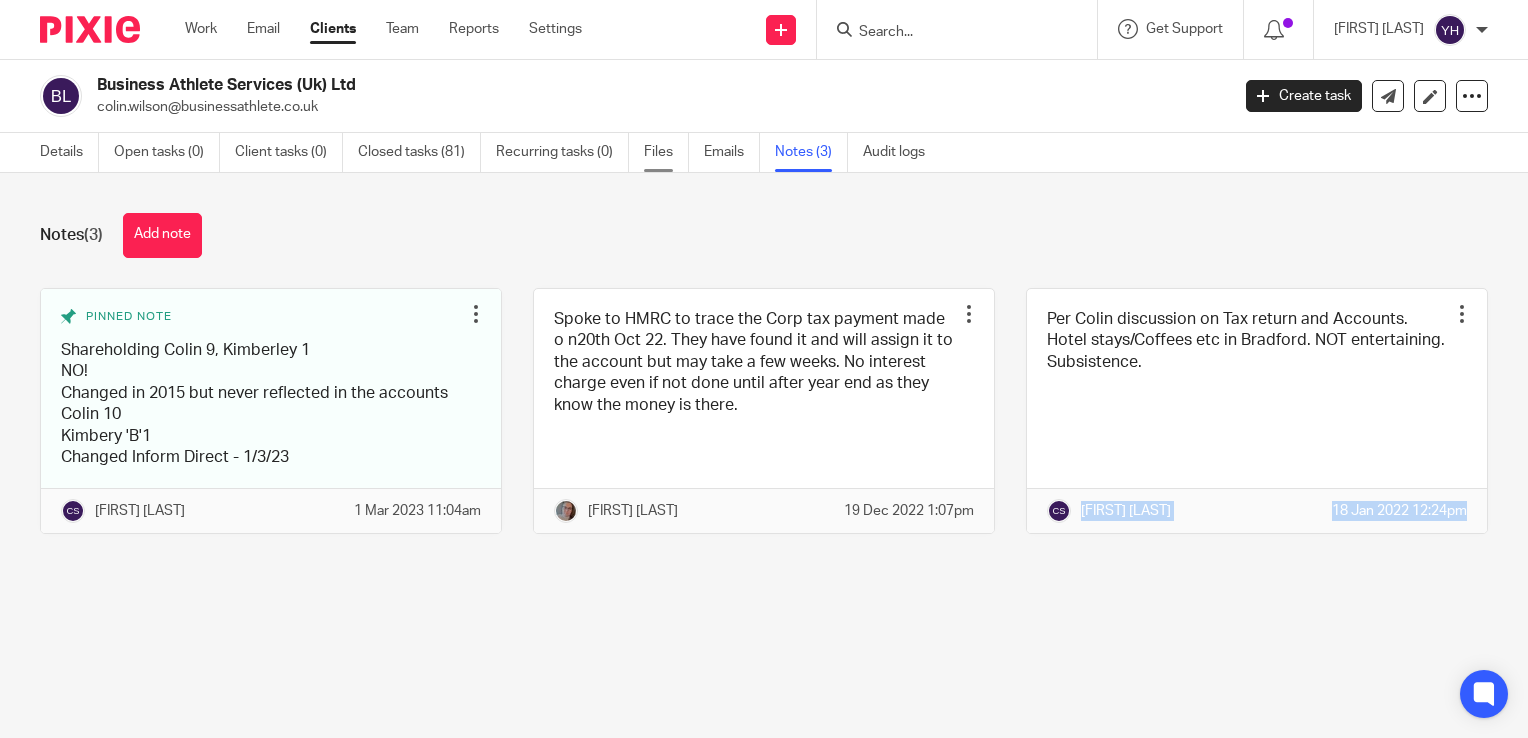 click on "Files" at bounding box center [666, 152] 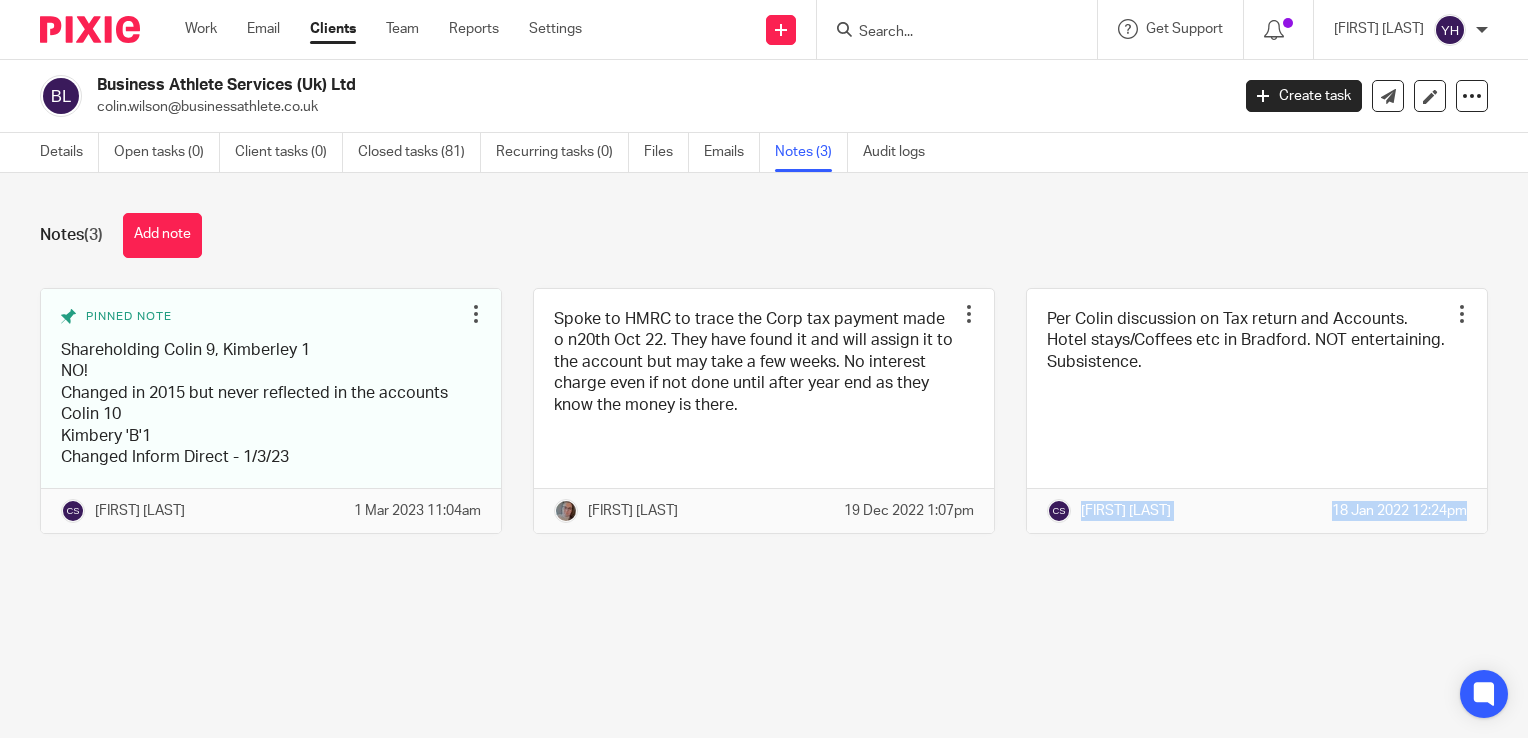 click on "Clients" at bounding box center [333, 29] 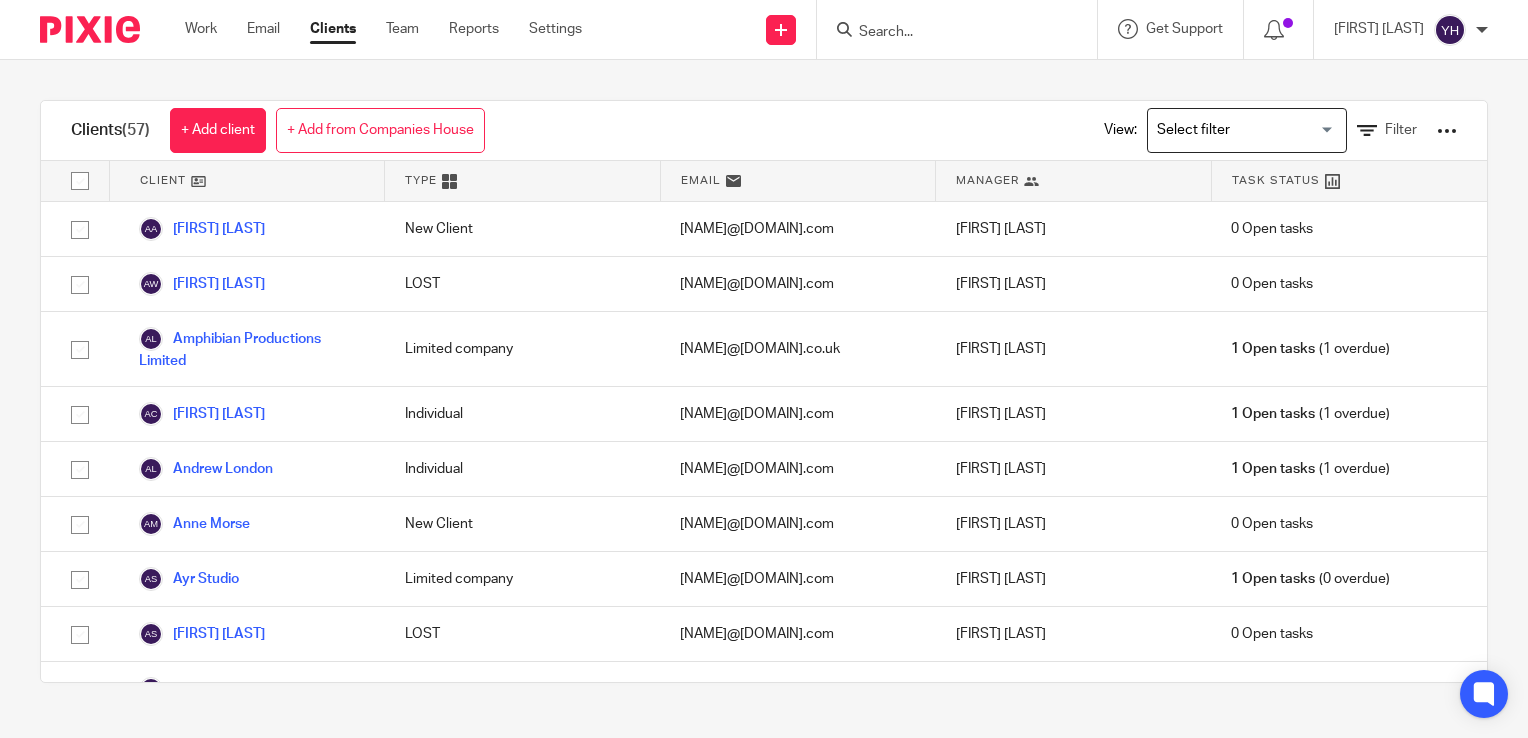 scroll, scrollTop: 0, scrollLeft: 0, axis: both 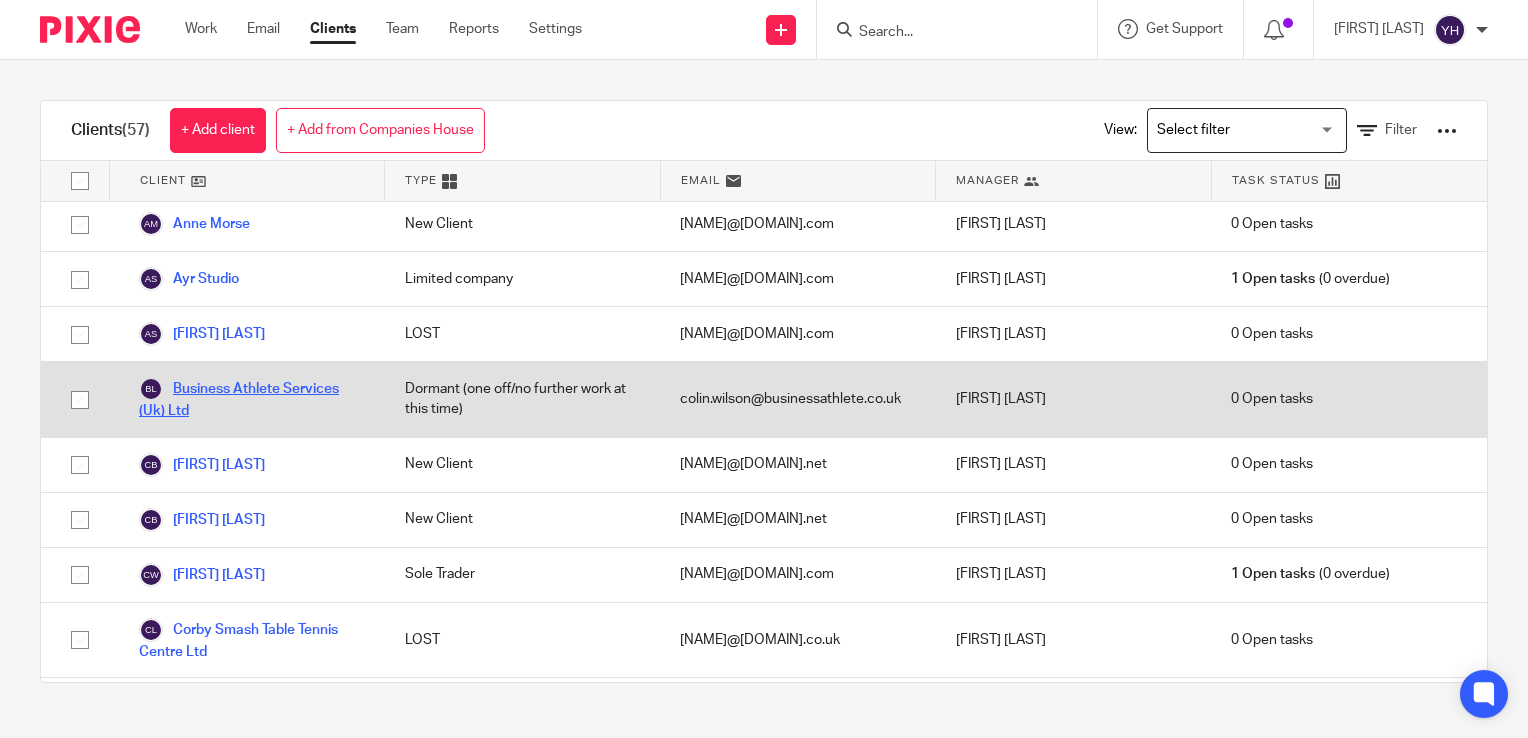 click on "Business Athlete Services (Uk) Ltd" at bounding box center (252, 399) 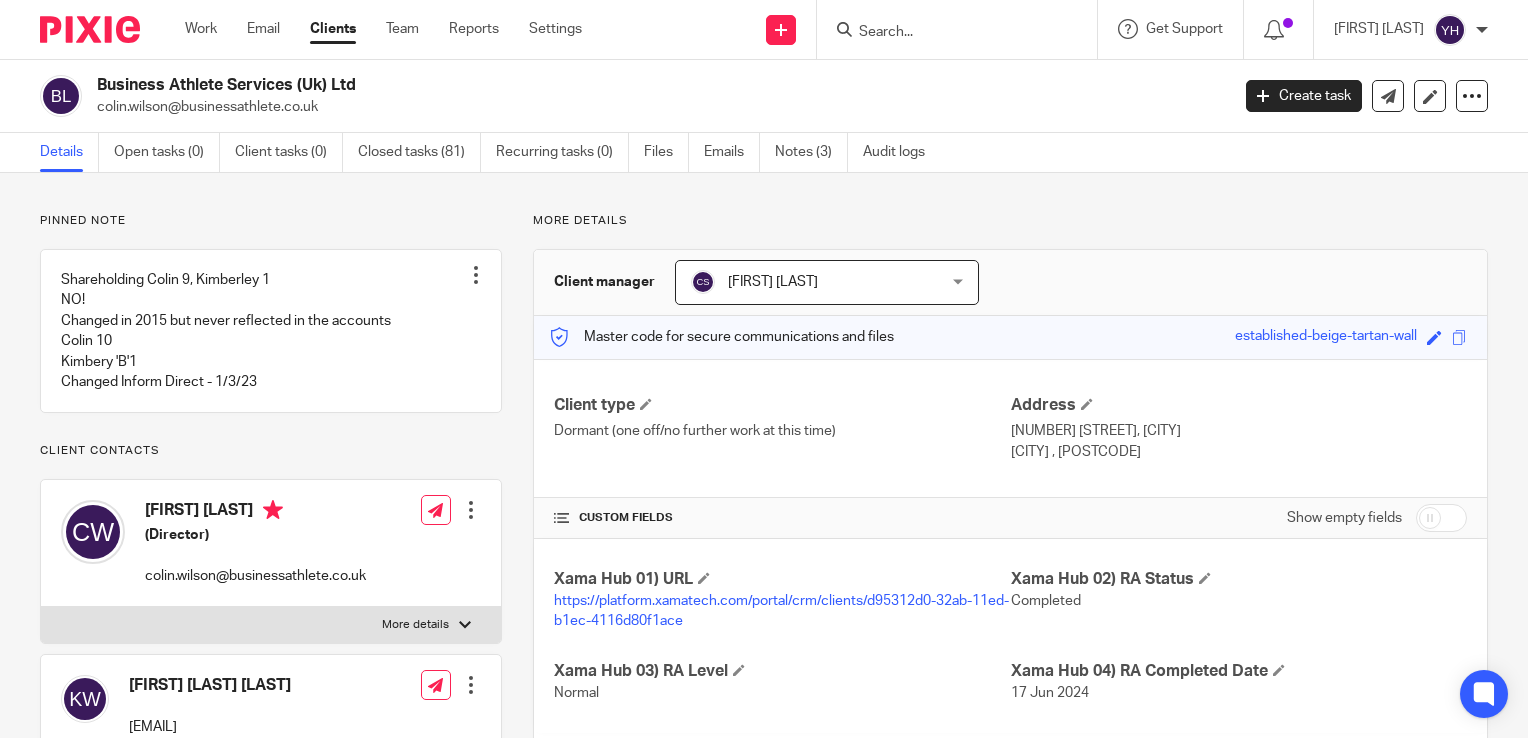 scroll, scrollTop: 0, scrollLeft: 0, axis: both 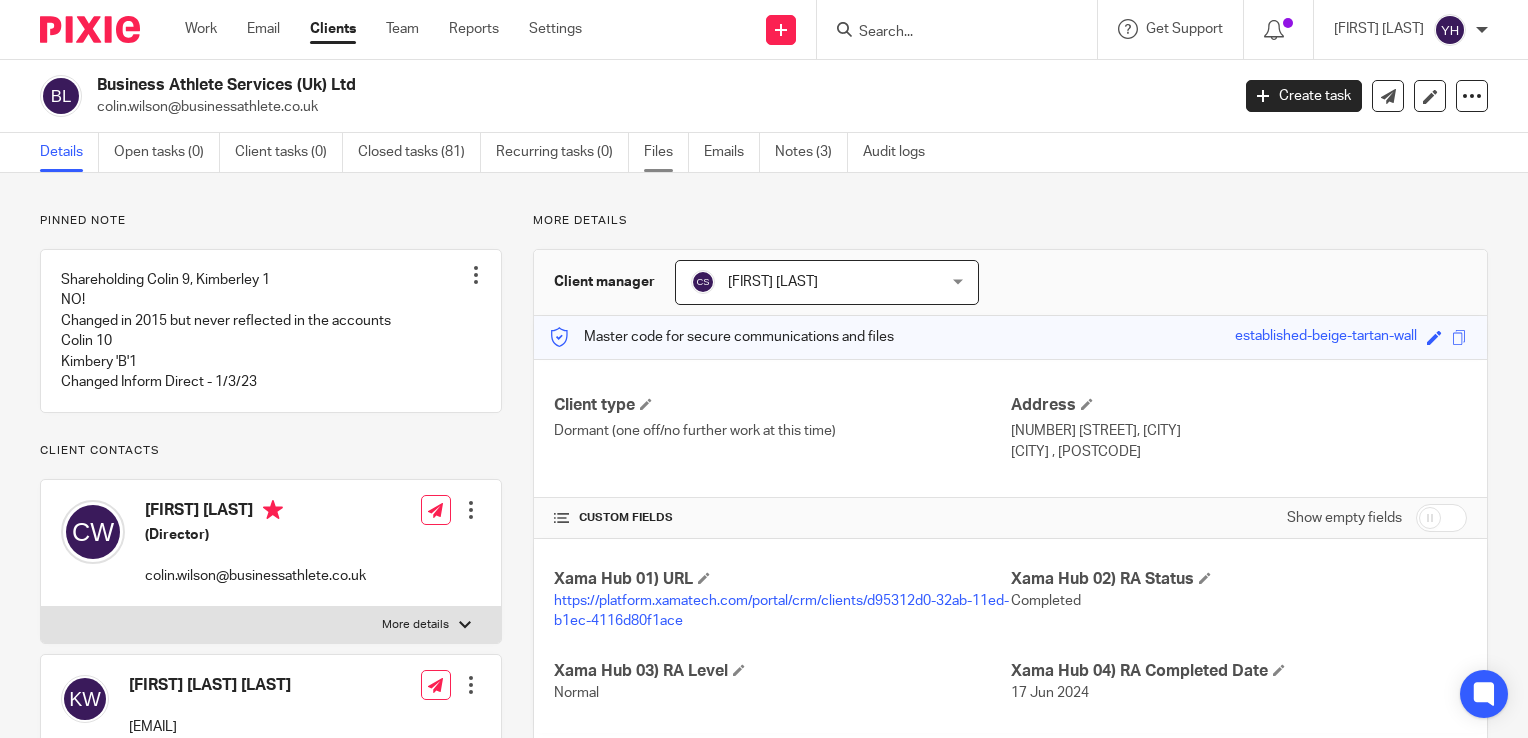 click on "Files" at bounding box center [666, 152] 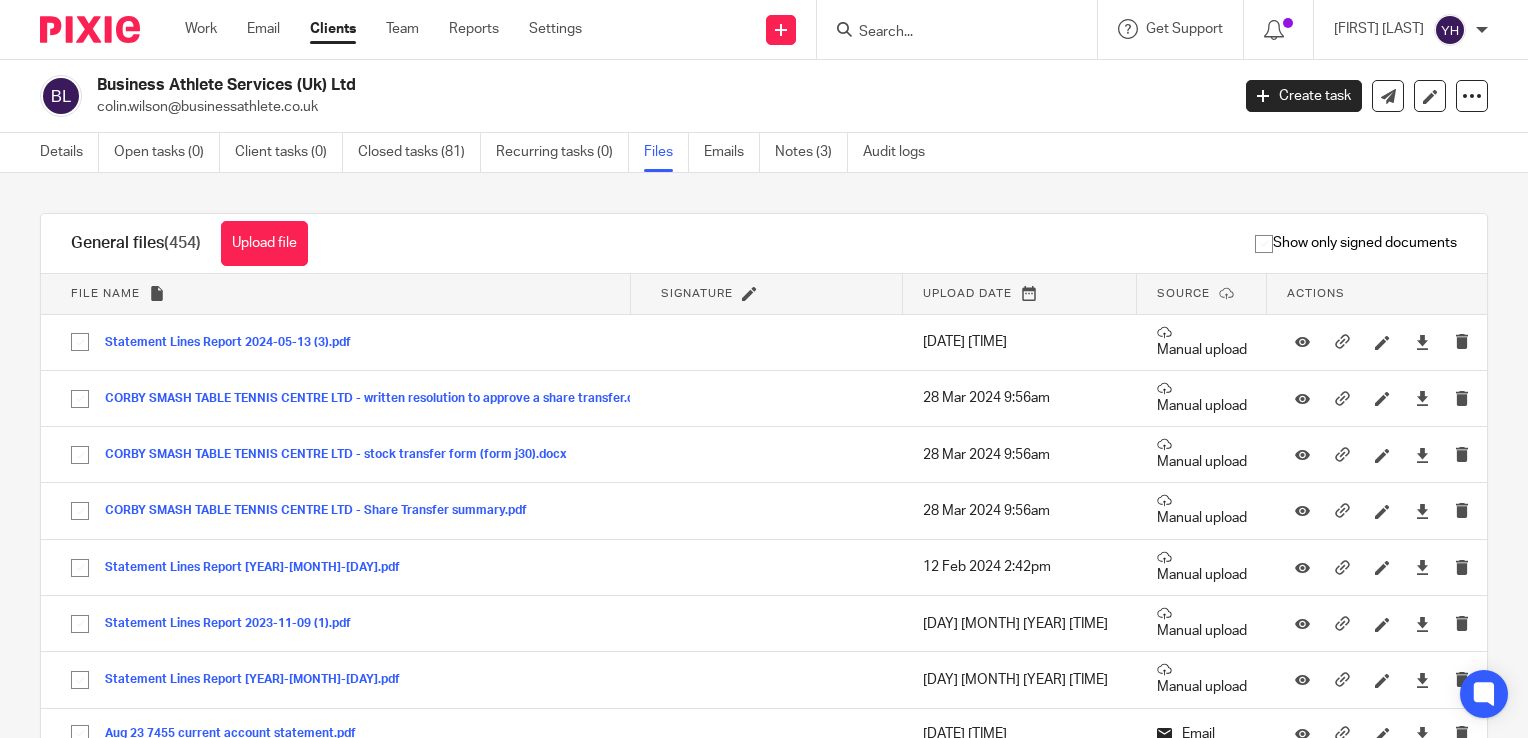scroll, scrollTop: 0, scrollLeft: 0, axis: both 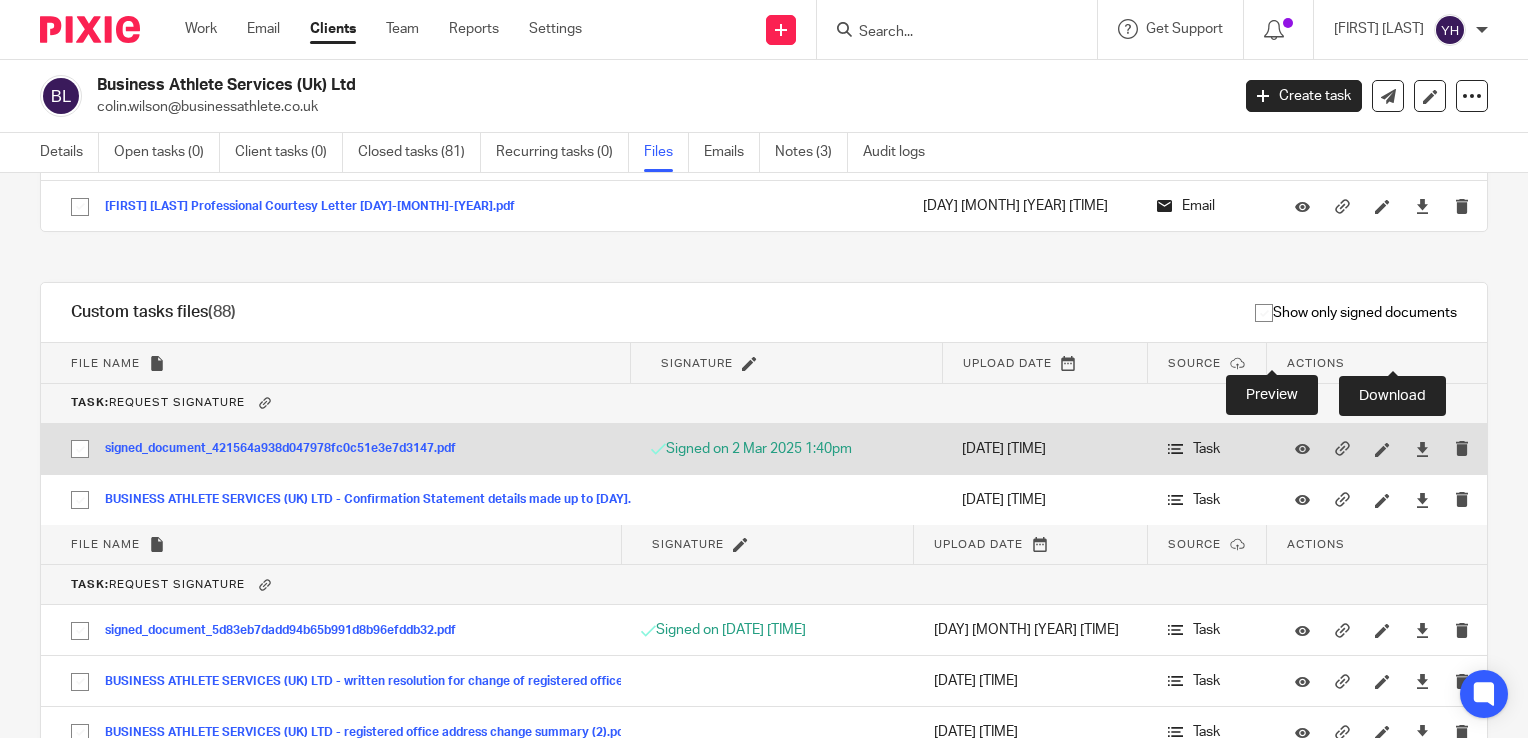 click at bounding box center [1430, 448] 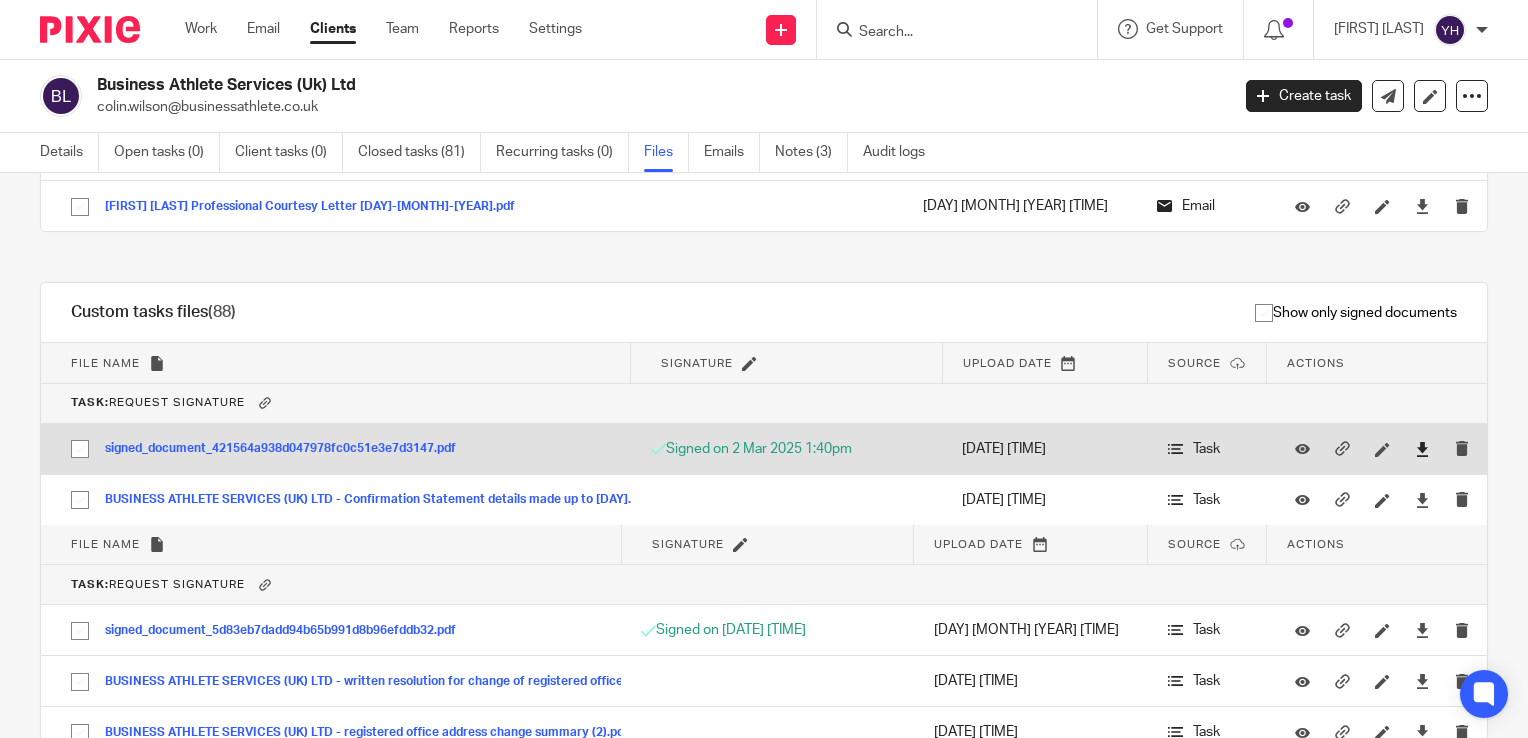 click at bounding box center [1422, 449] 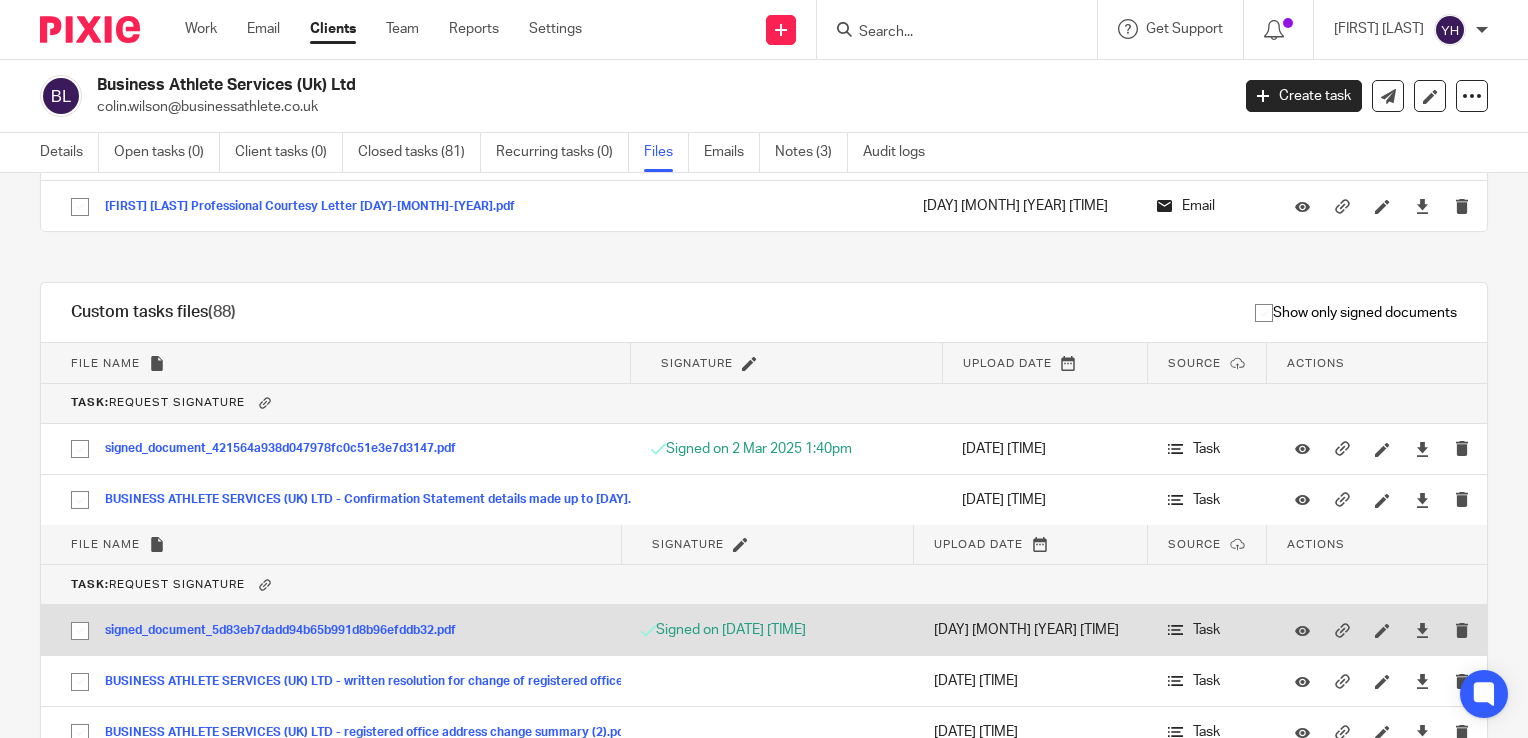 click at bounding box center (1422, 630) 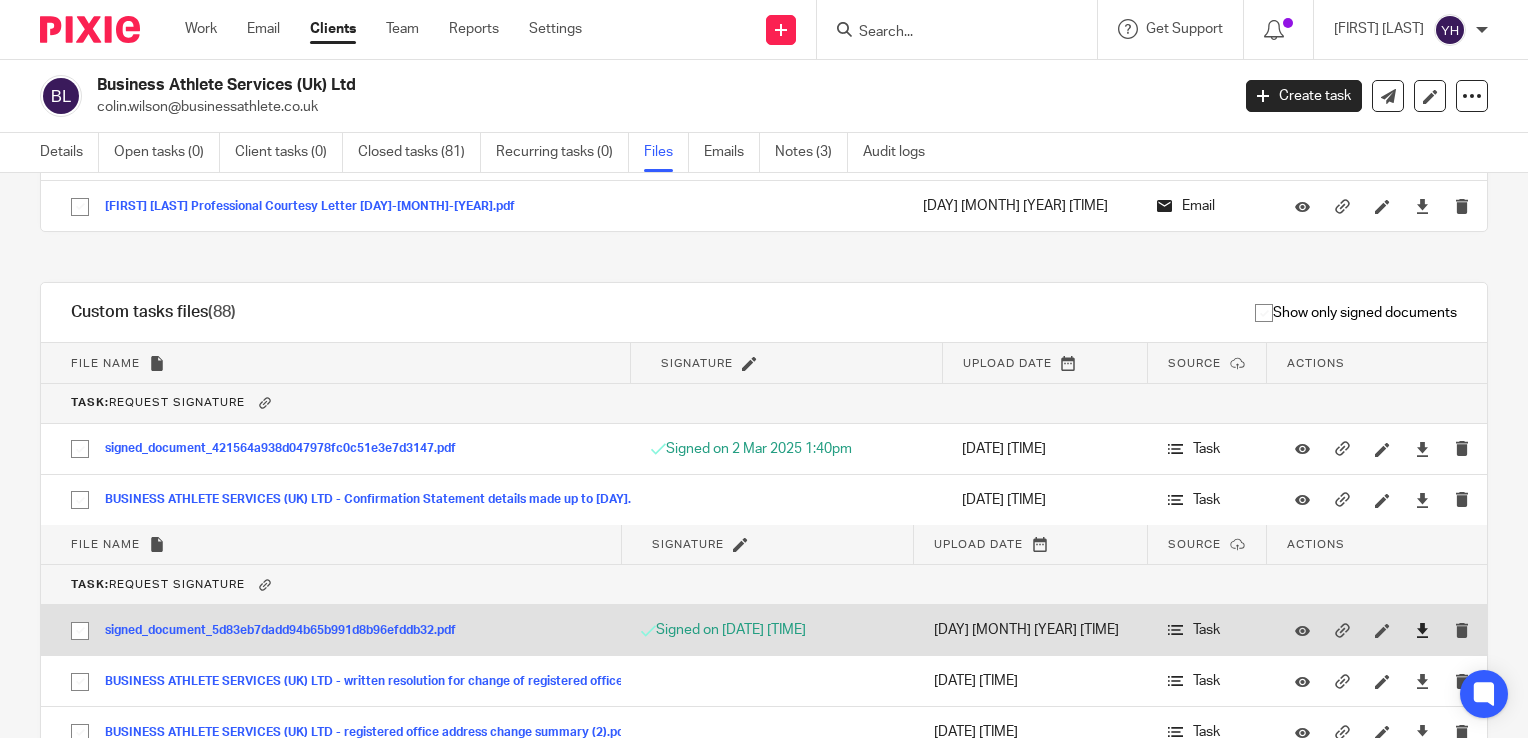 click at bounding box center (1422, 630) 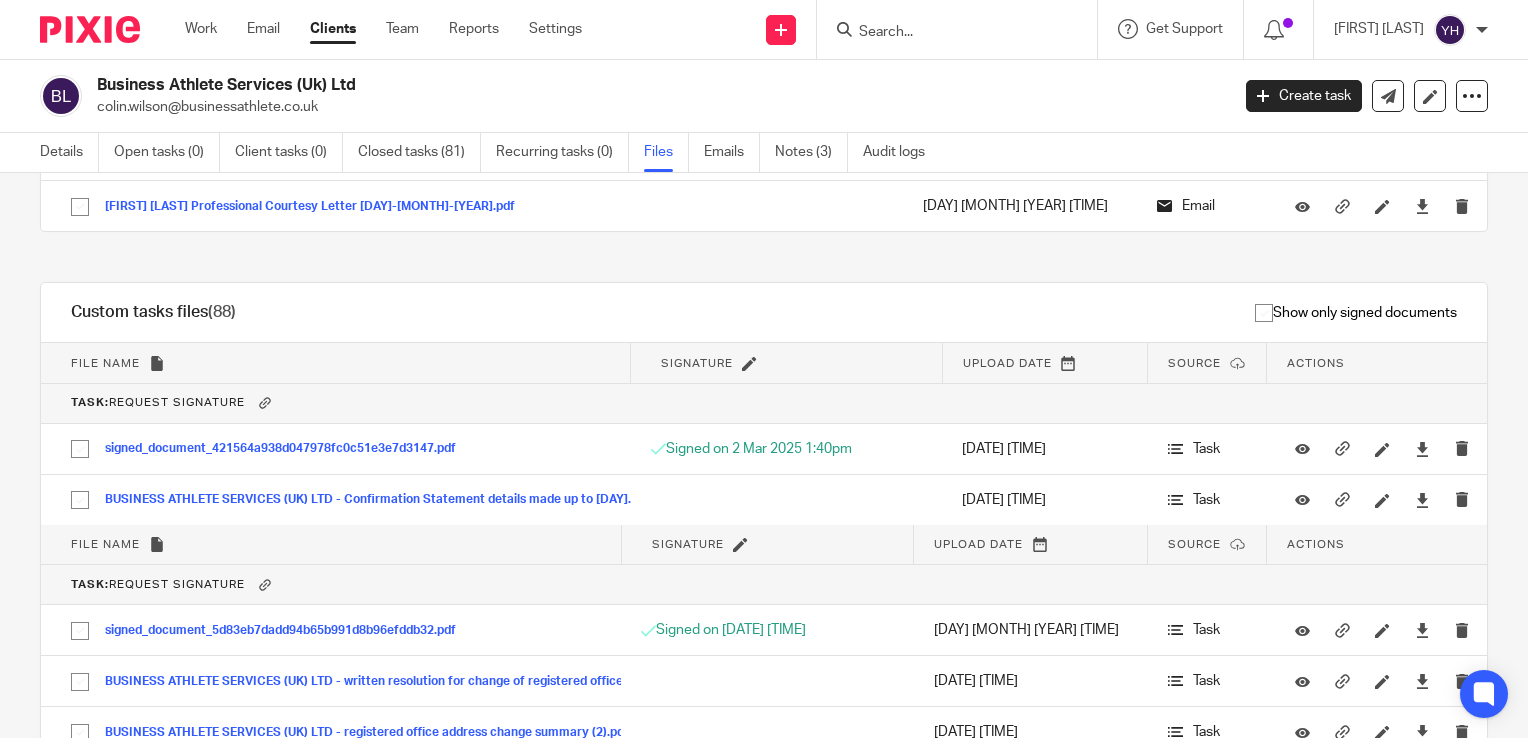 scroll, scrollTop: 23500, scrollLeft: 0, axis: vertical 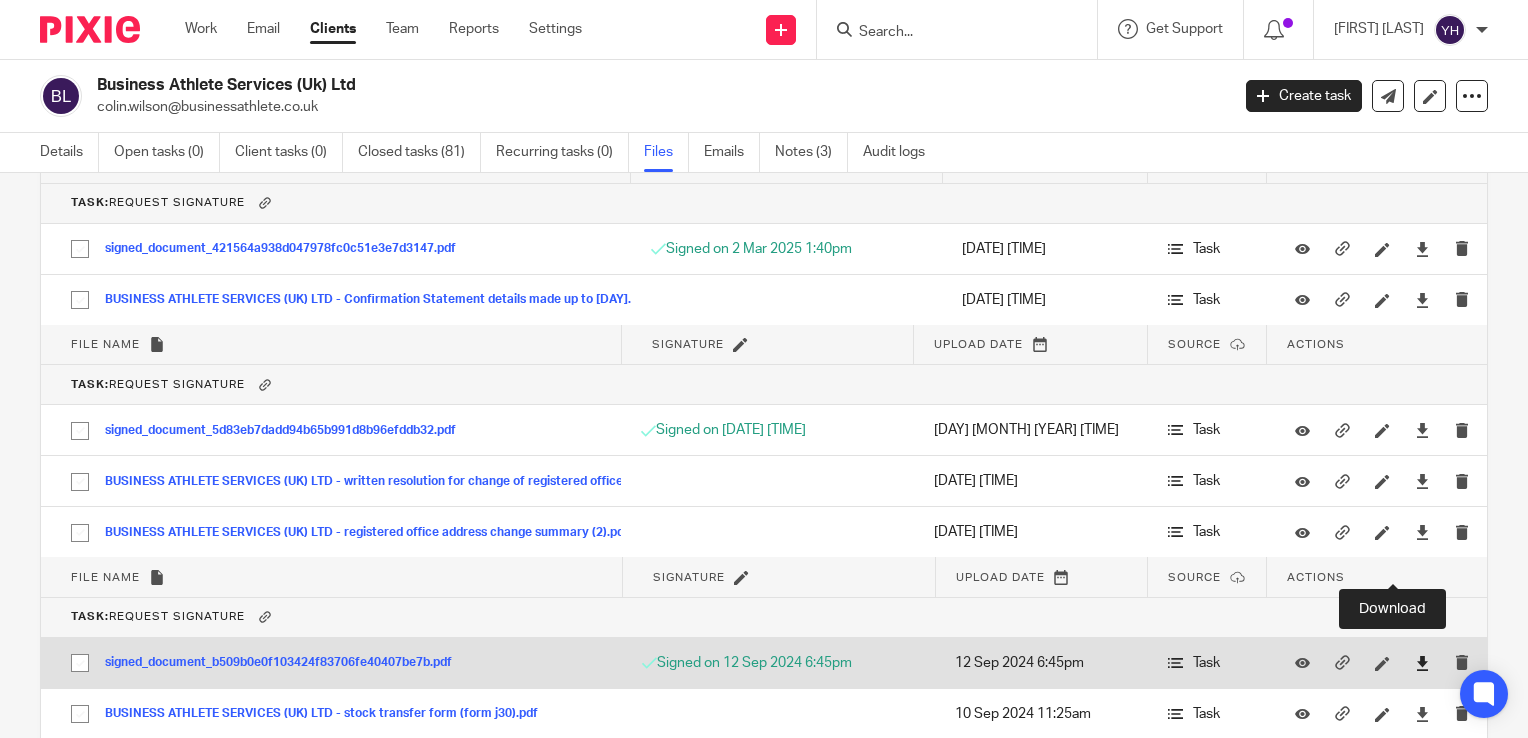 click at bounding box center [1422, 663] 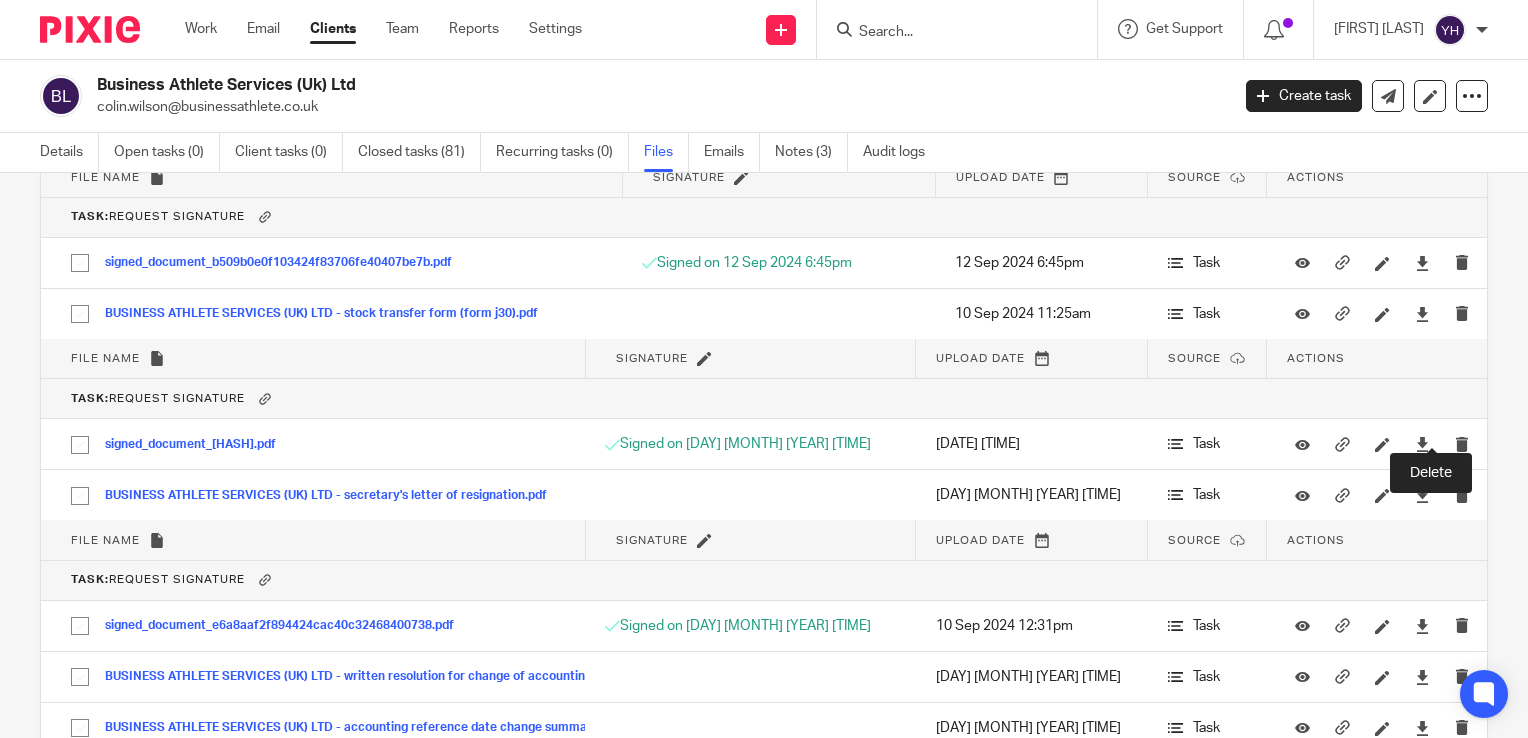 scroll, scrollTop: 24100, scrollLeft: 0, axis: vertical 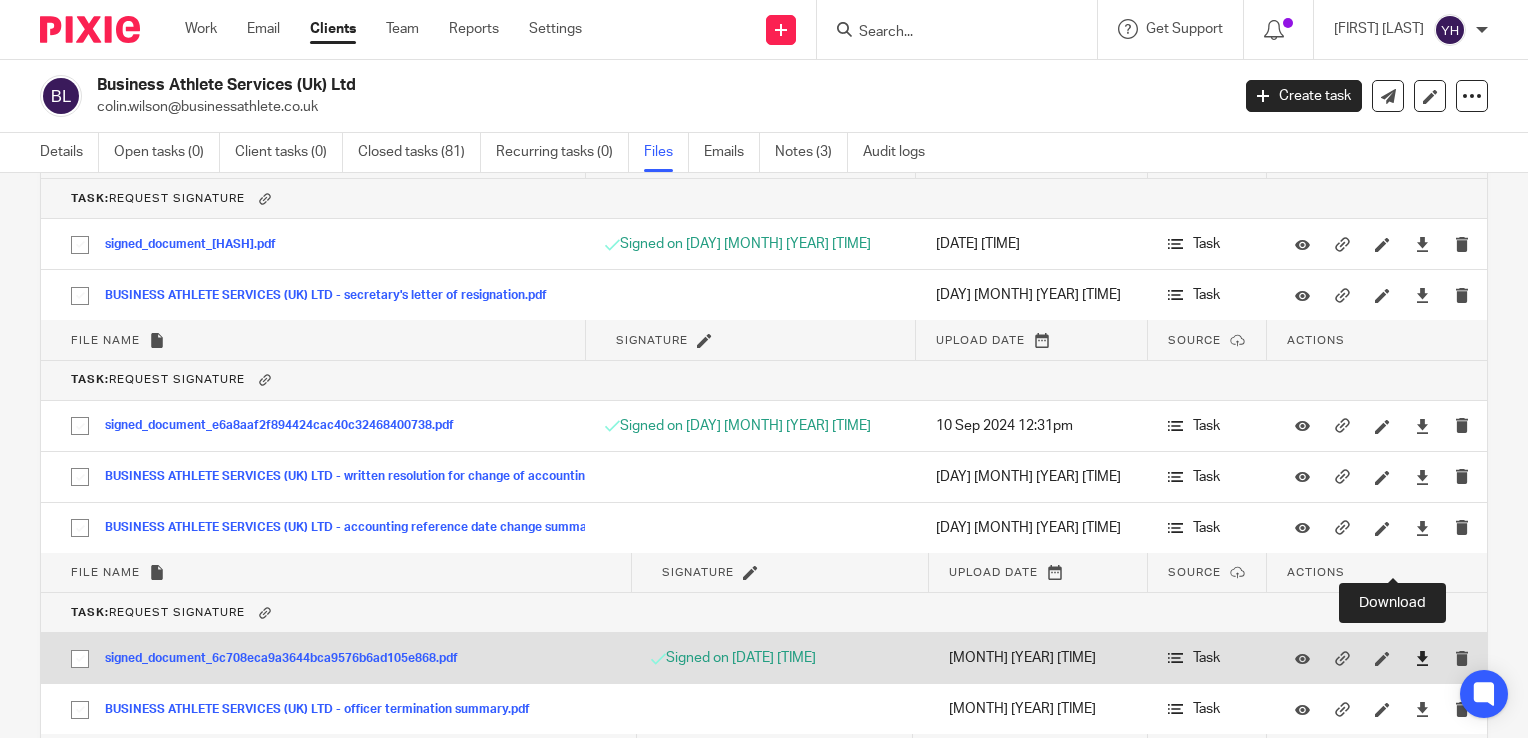 click at bounding box center [1422, 658] 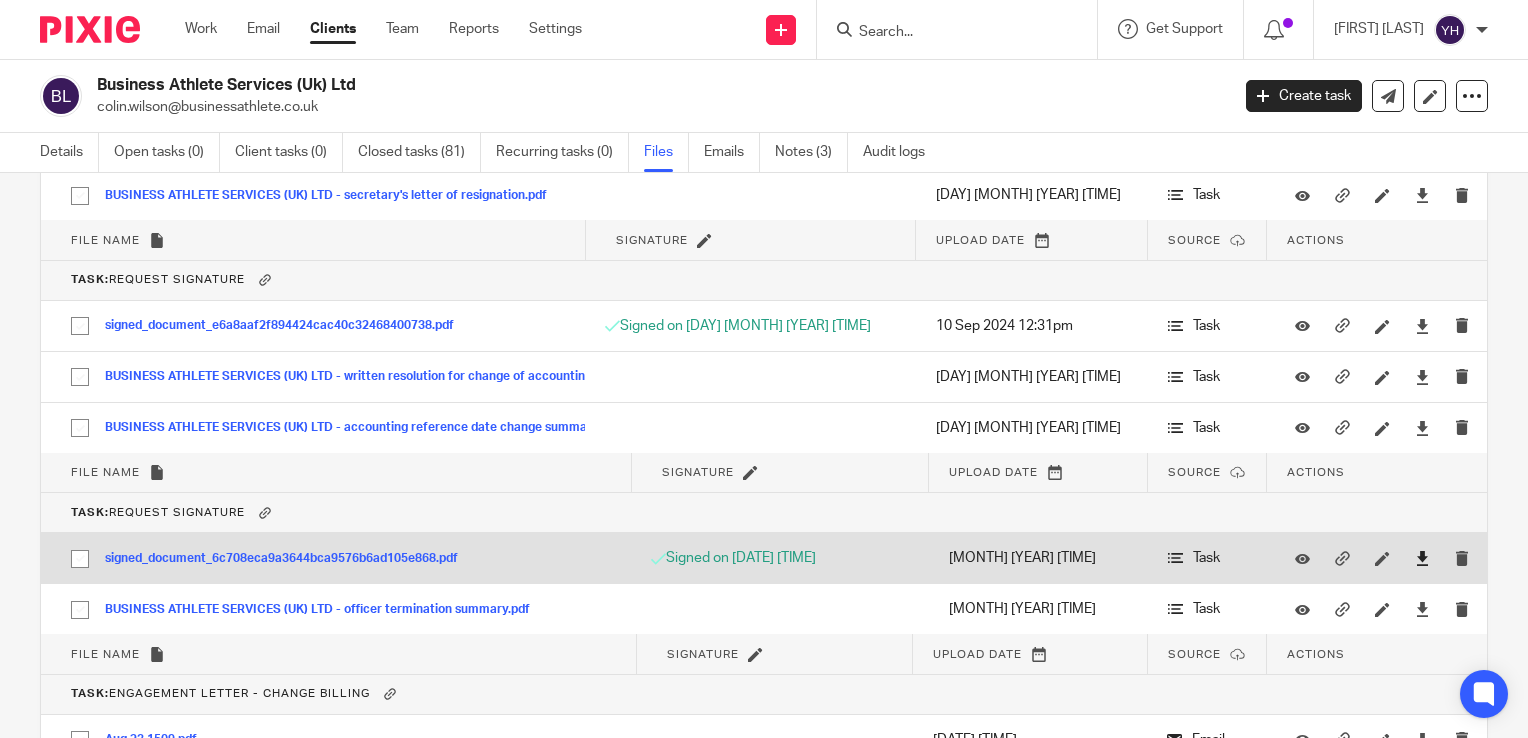 scroll, scrollTop: 24300, scrollLeft: 0, axis: vertical 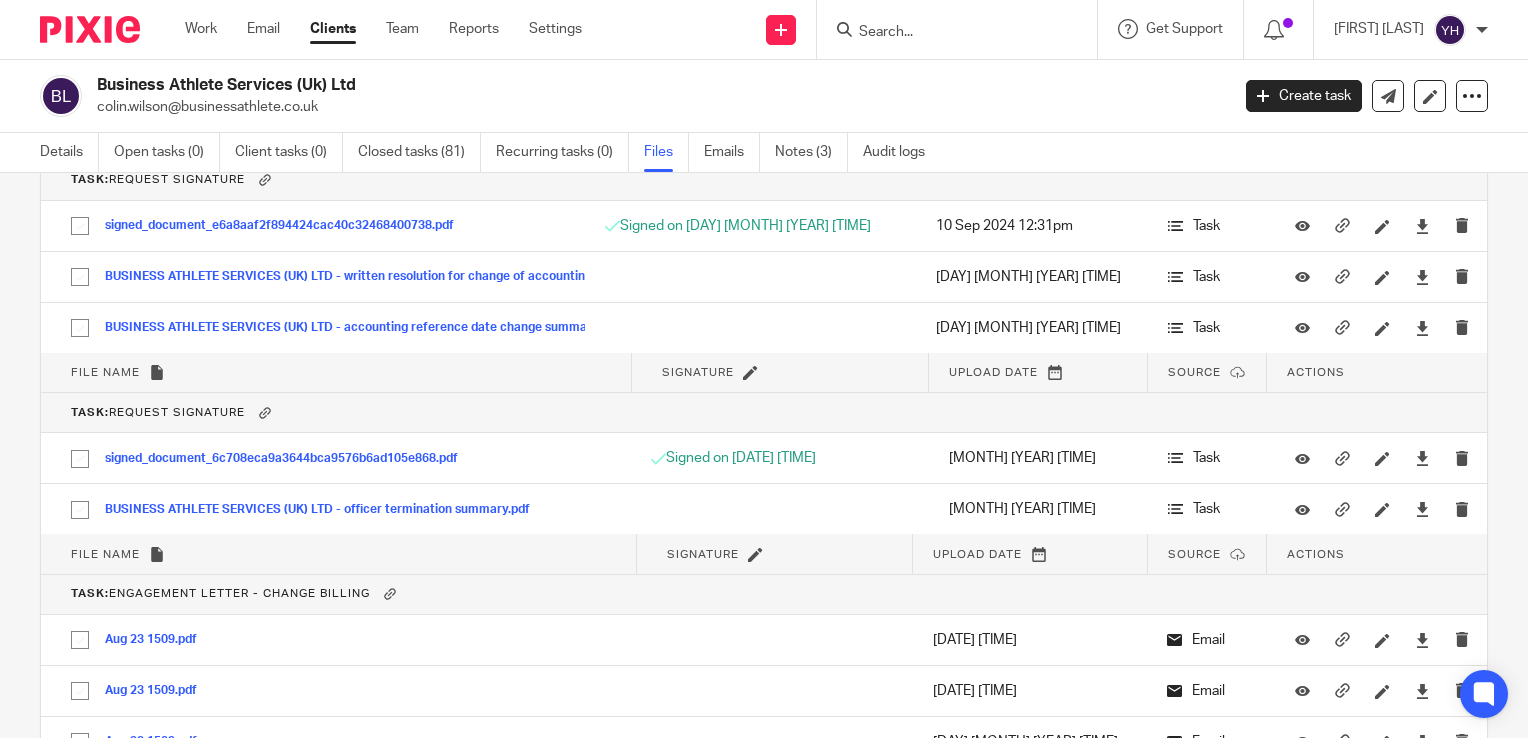click on "Upload file
Drag & Drop
your files, or
click here
Files uploading...
General files
([NUMBER])
Upload file
Download selected
Delete selected
Show only signed documents
File name     Signature     Upload date     Source     Actions
Statement Lines Report [YEAR]-[MONTH]-[DAY] (3).pdf
Statement Lines Report [YEAR]-[MONTH]-[DAY] (3)   Save       [DAY] [MONTH] [YEAR]  [TIME]   Manual upload                 CORBY SMASH TABLE TENNIS CENTRE LTD - written resolution to approve a share transfer   Save" at bounding box center [764, 455] 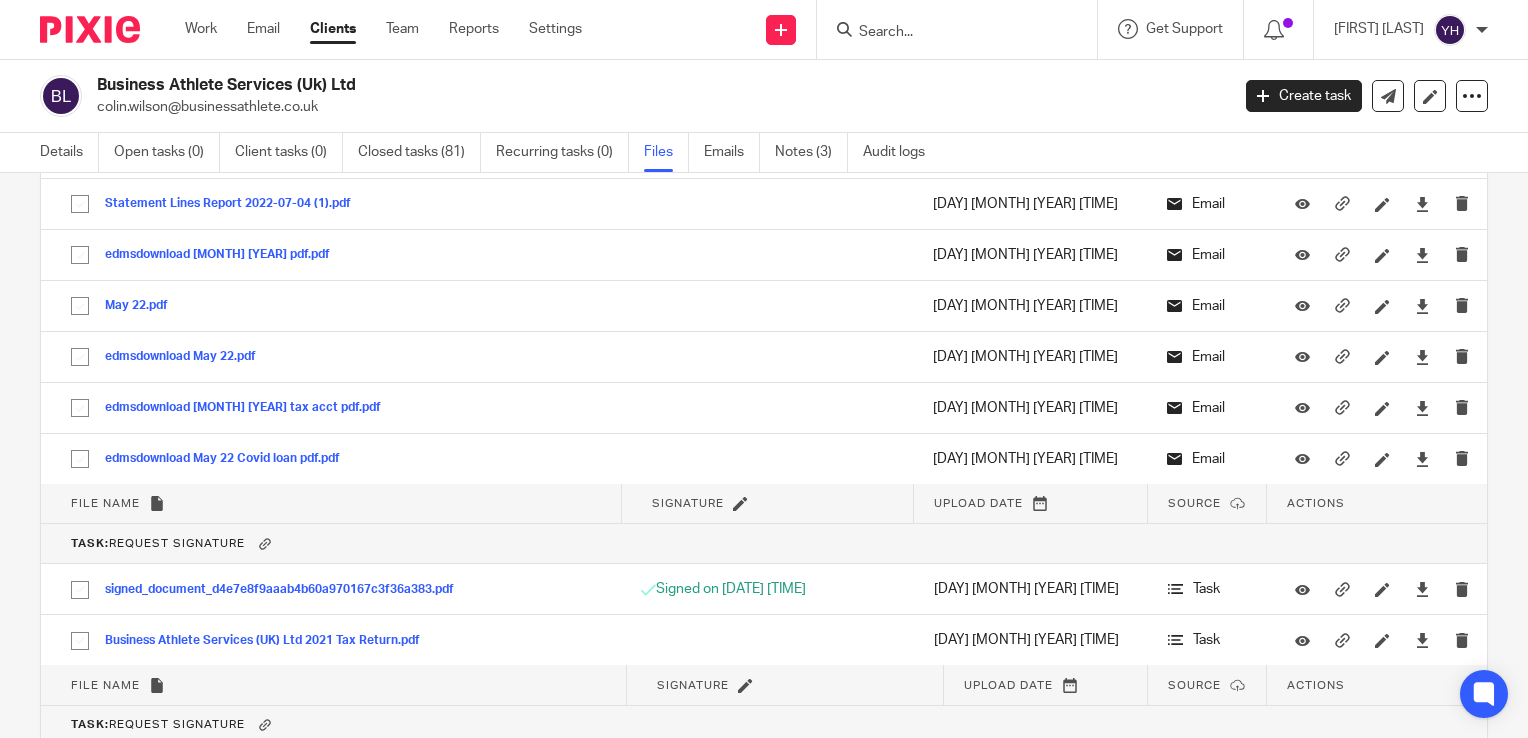 scroll, scrollTop: 26900, scrollLeft: 0, axis: vertical 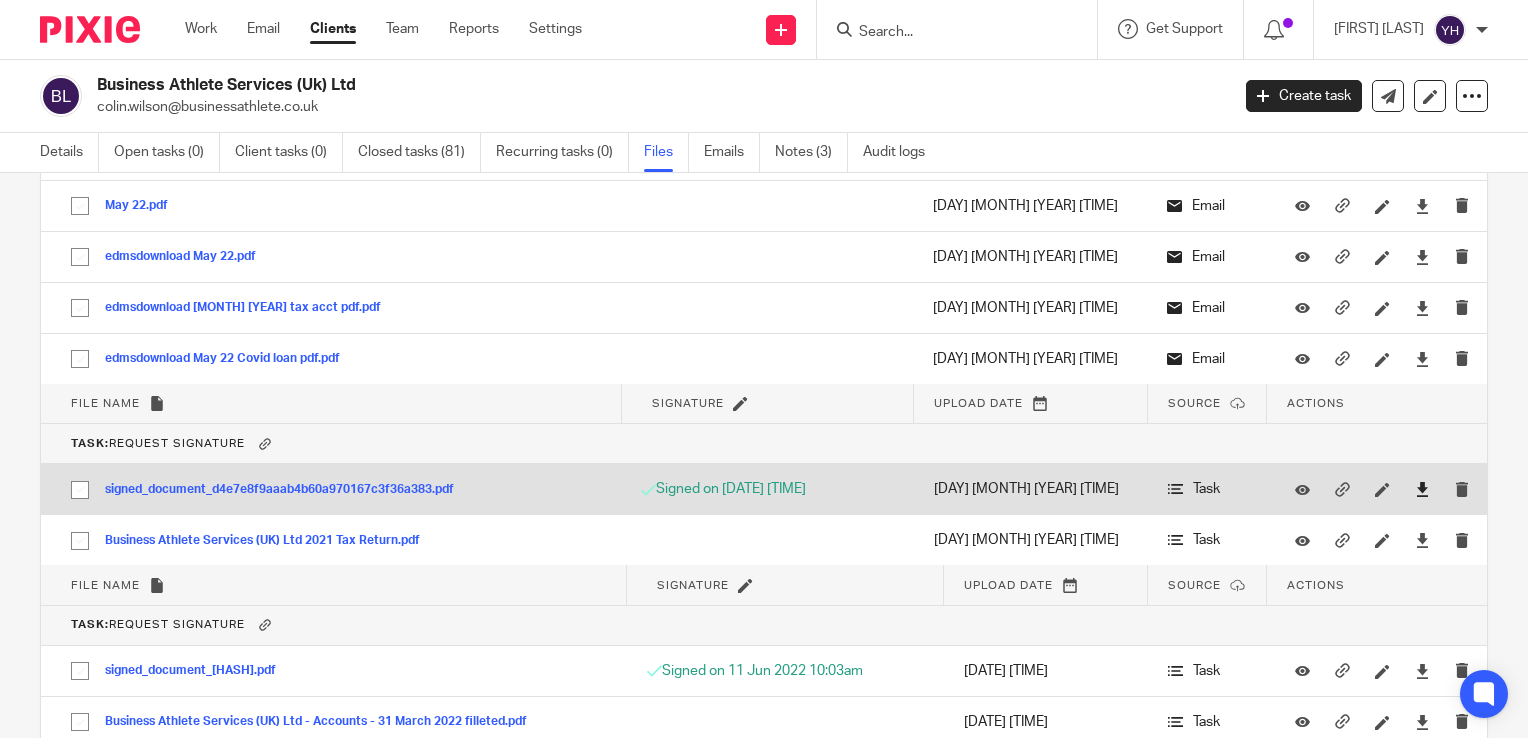 click at bounding box center [1422, 489] 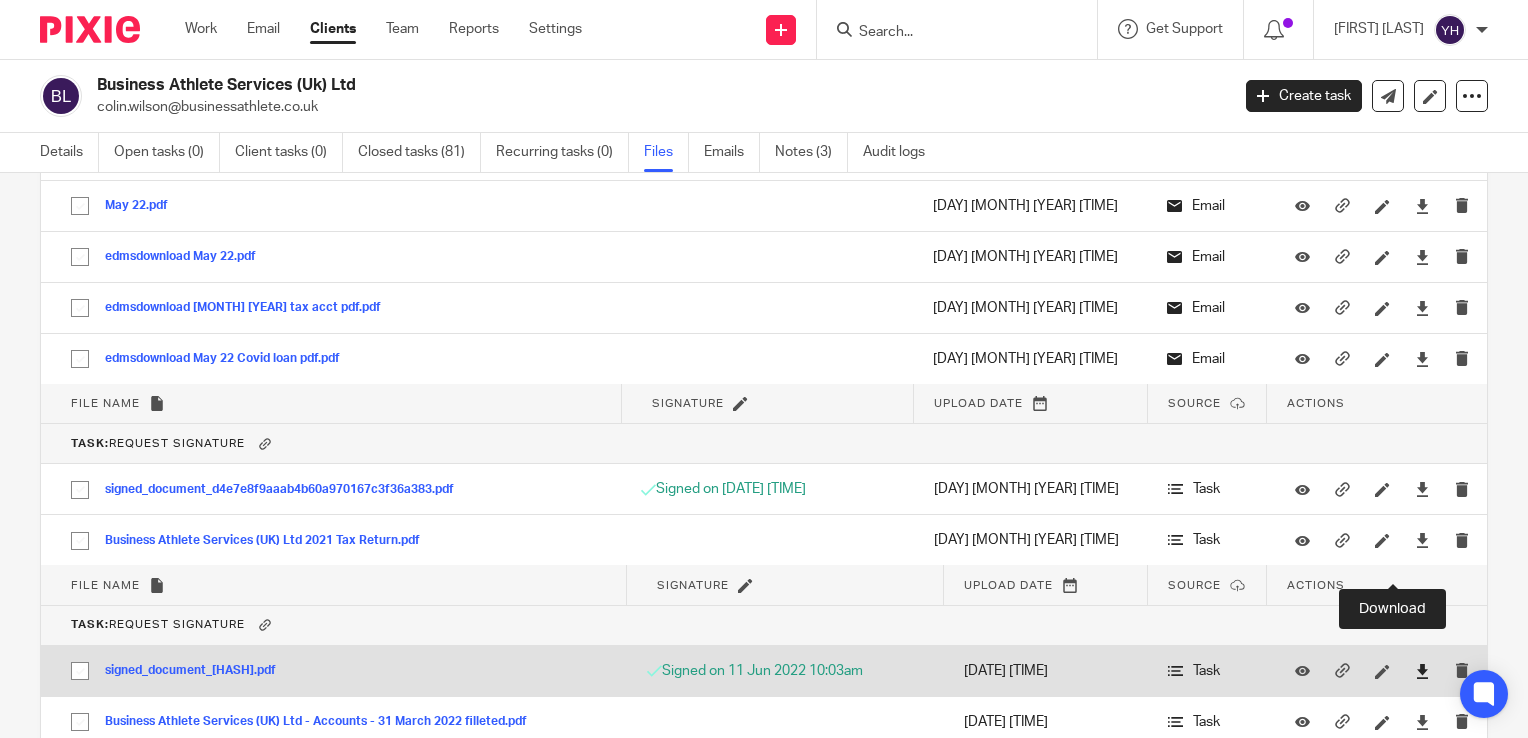 click at bounding box center (1422, 671) 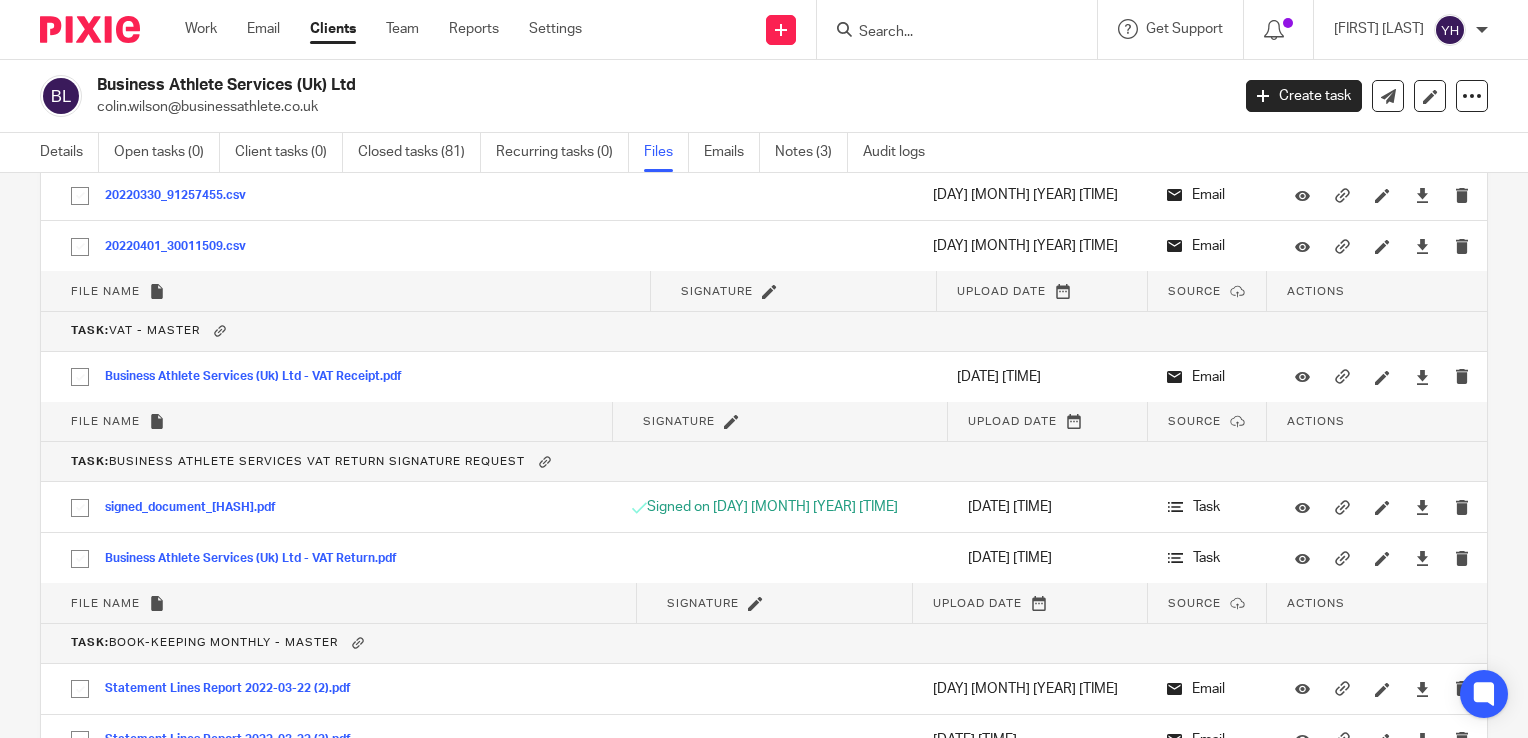 scroll, scrollTop: 28200, scrollLeft: 0, axis: vertical 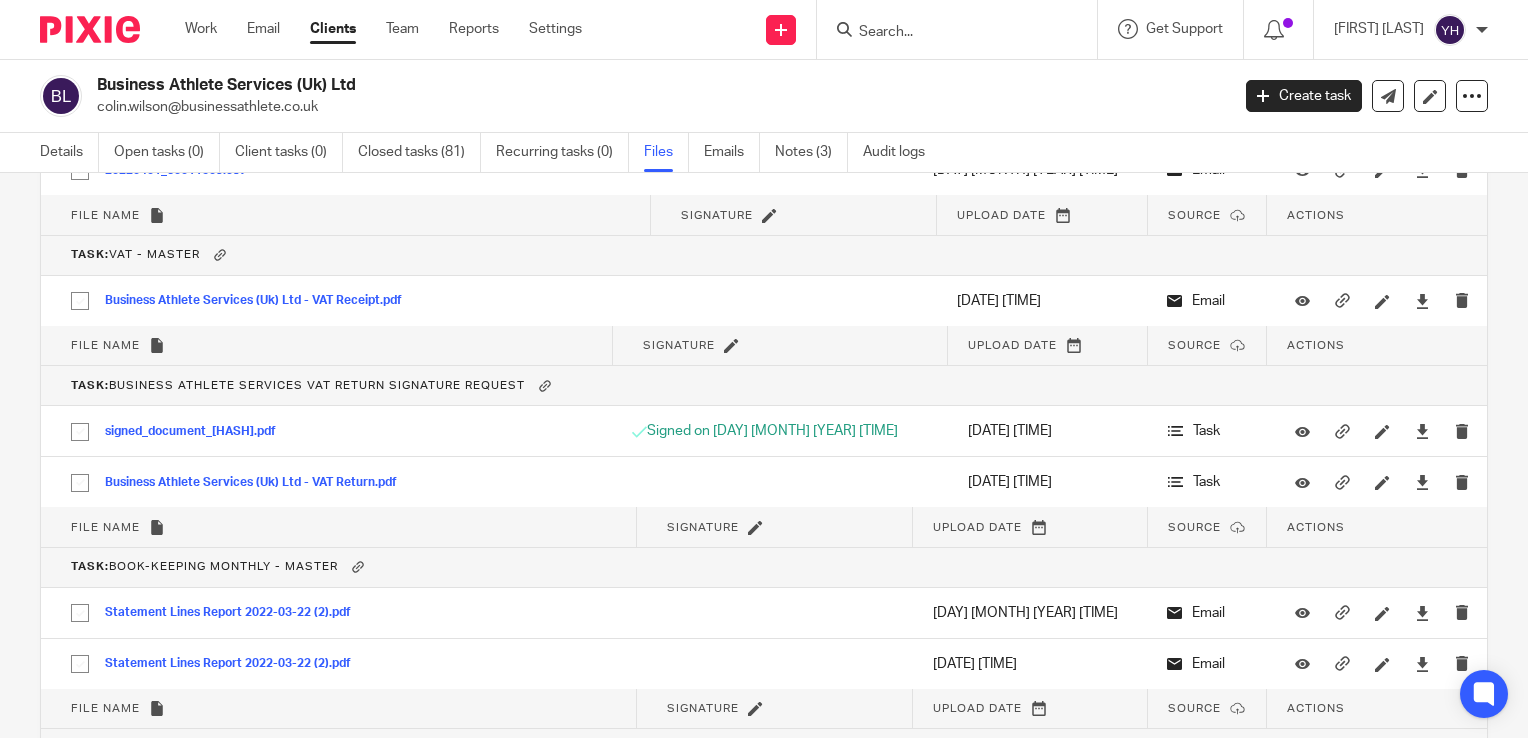click on "Upload file
Drag & Drop
your files, or
click here
Files uploading...
General files
([NUMBER])
Upload file
Download selected
Delete selected
Show only signed documents
File name     Signature     Upload date     Source     Actions
Statement Lines Report [YEAR]-[MONTH]-[DAY] (3).pdf
Statement Lines Report [YEAR]-[MONTH]-[DAY] (3)   Save       [DAY] [MONTH] [YEAR]  [TIME]   Manual upload                 CORBY SMASH TABLE TENNIS CENTRE LTD - written resolution to approve a share transfer   Save" at bounding box center [764, 455] 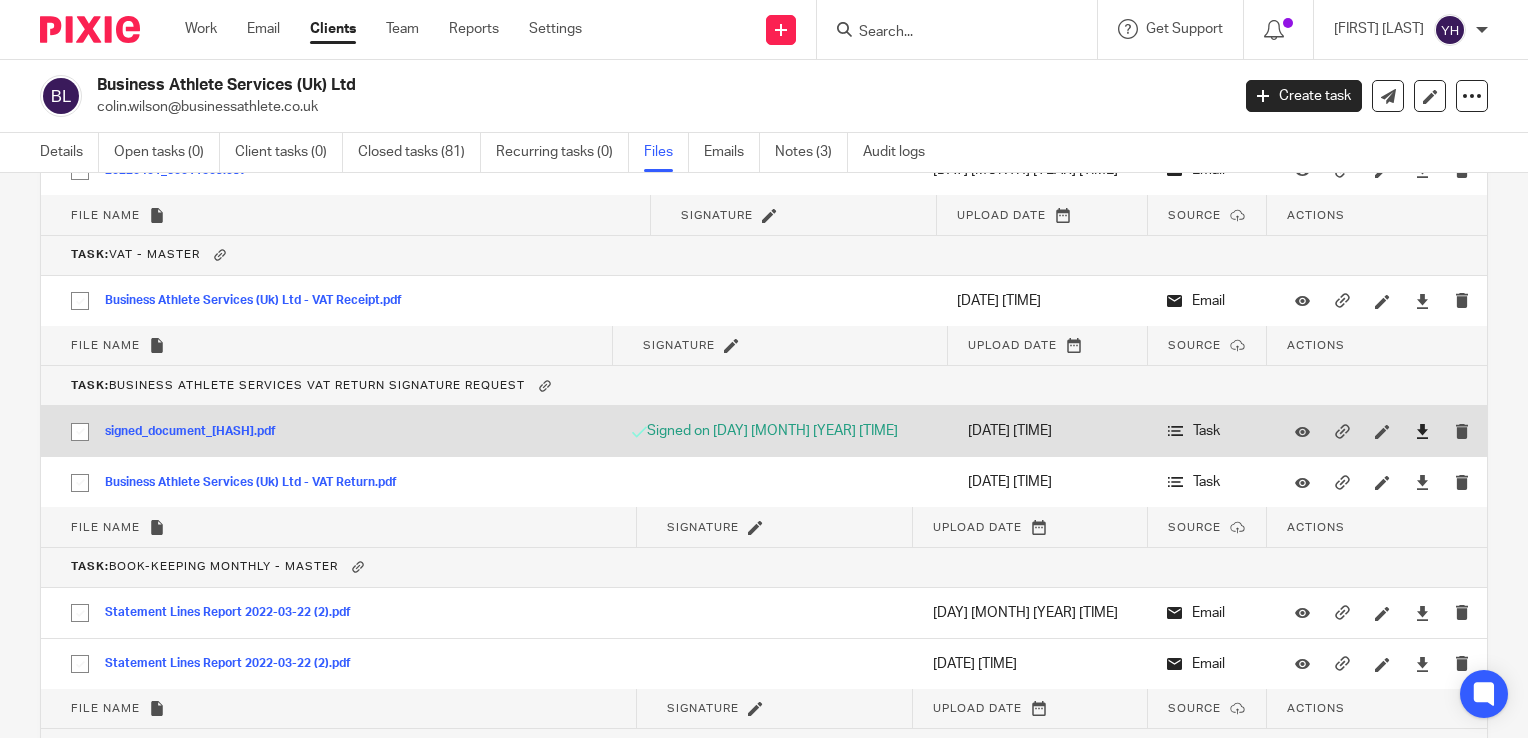 click at bounding box center [1422, 431] 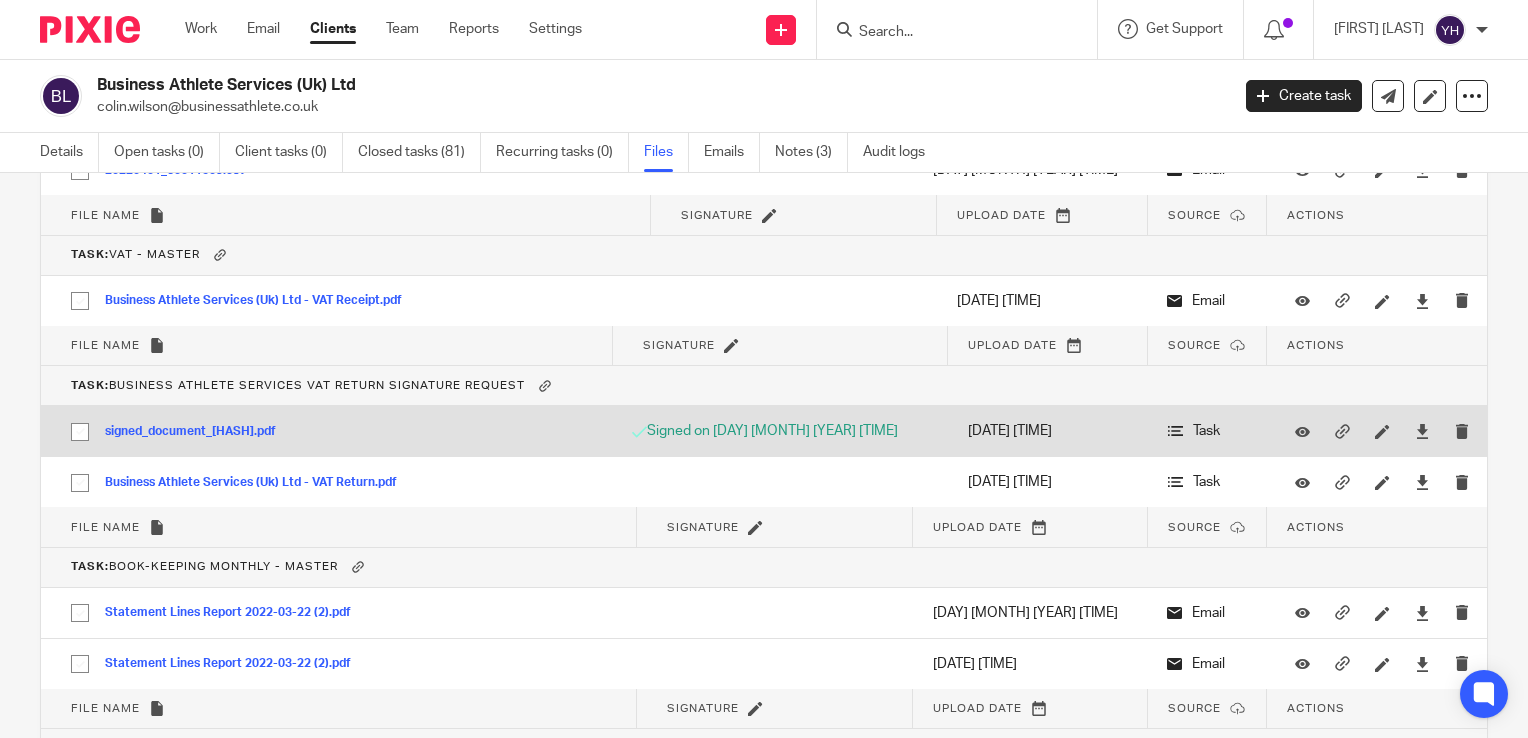 click at bounding box center (1422, 431) 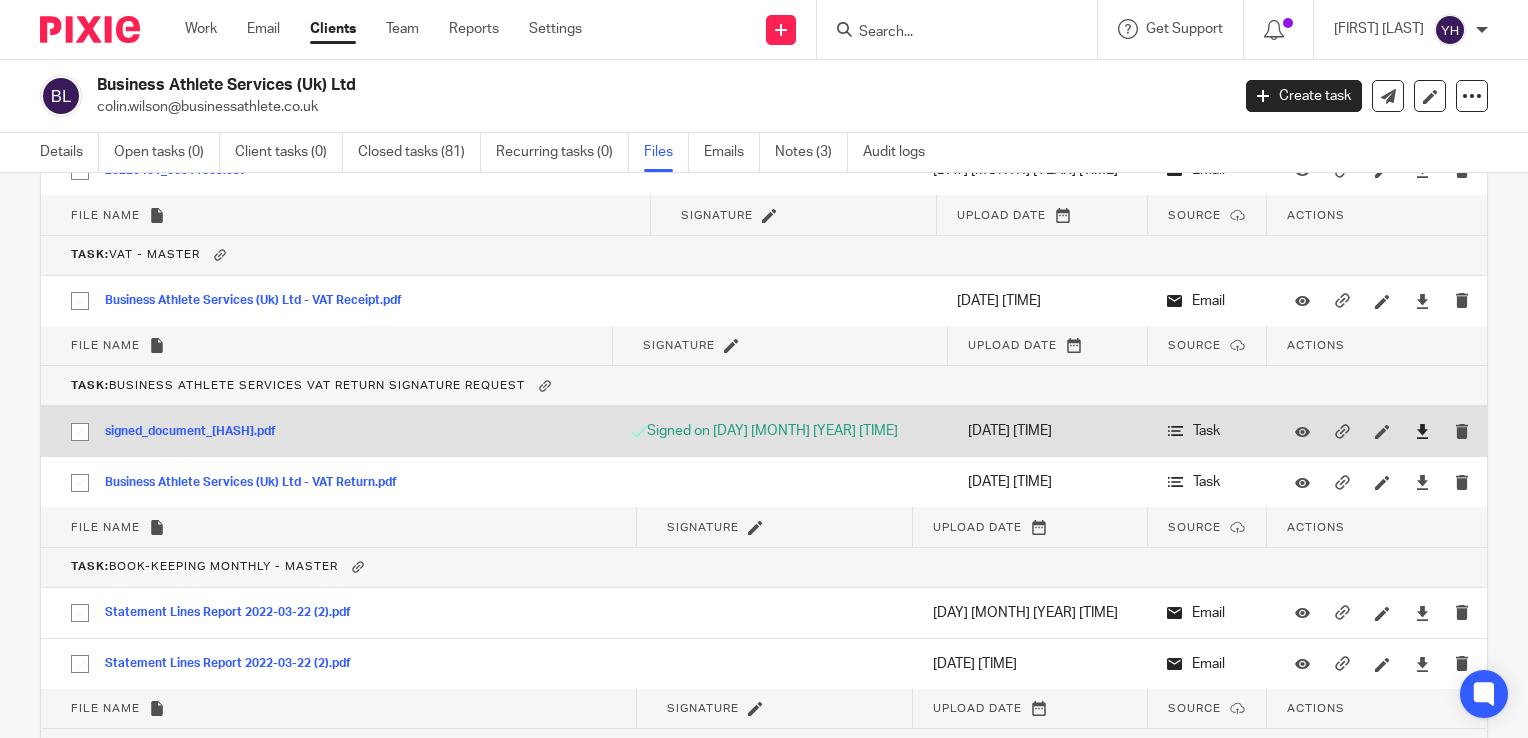 click at bounding box center (1422, 431) 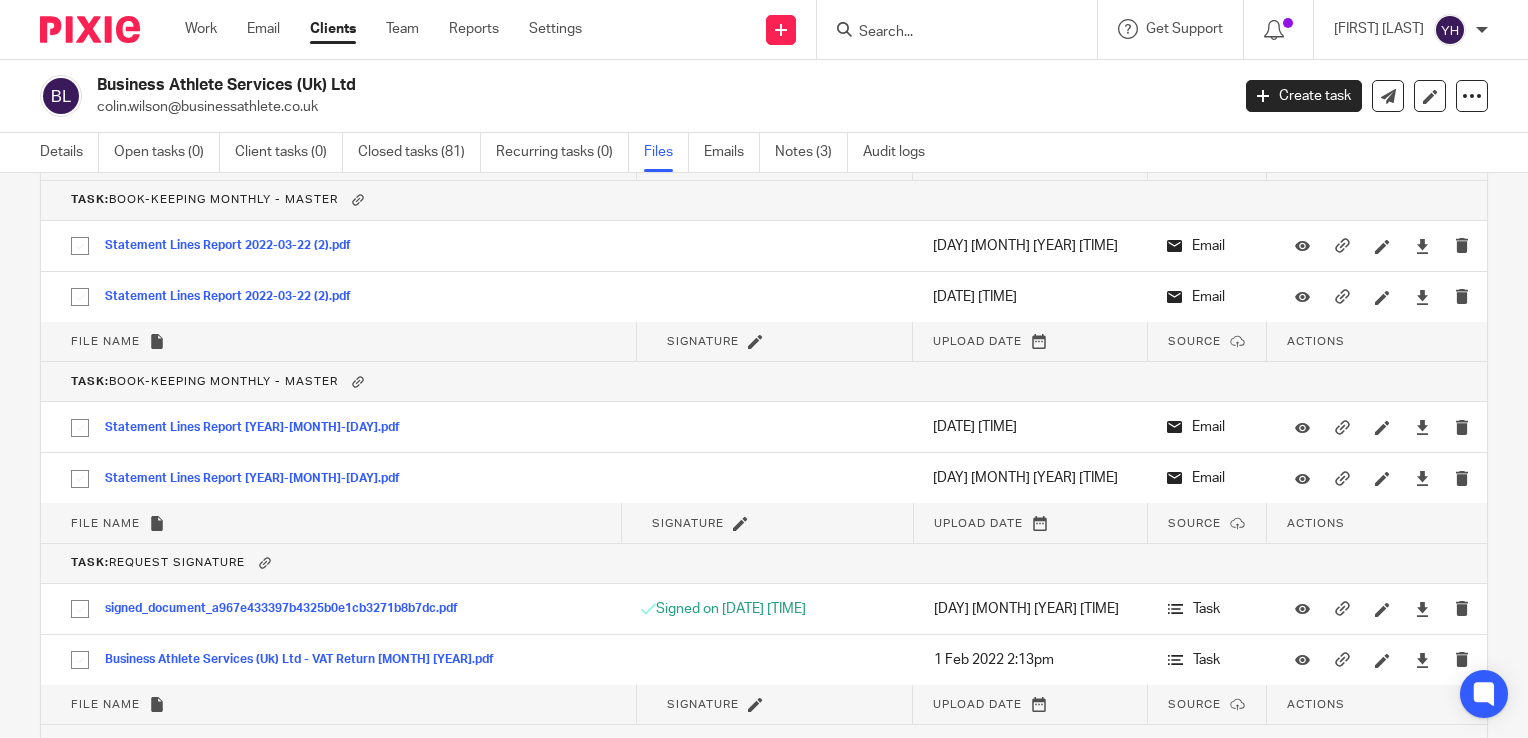 scroll, scrollTop: 28600, scrollLeft: 0, axis: vertical 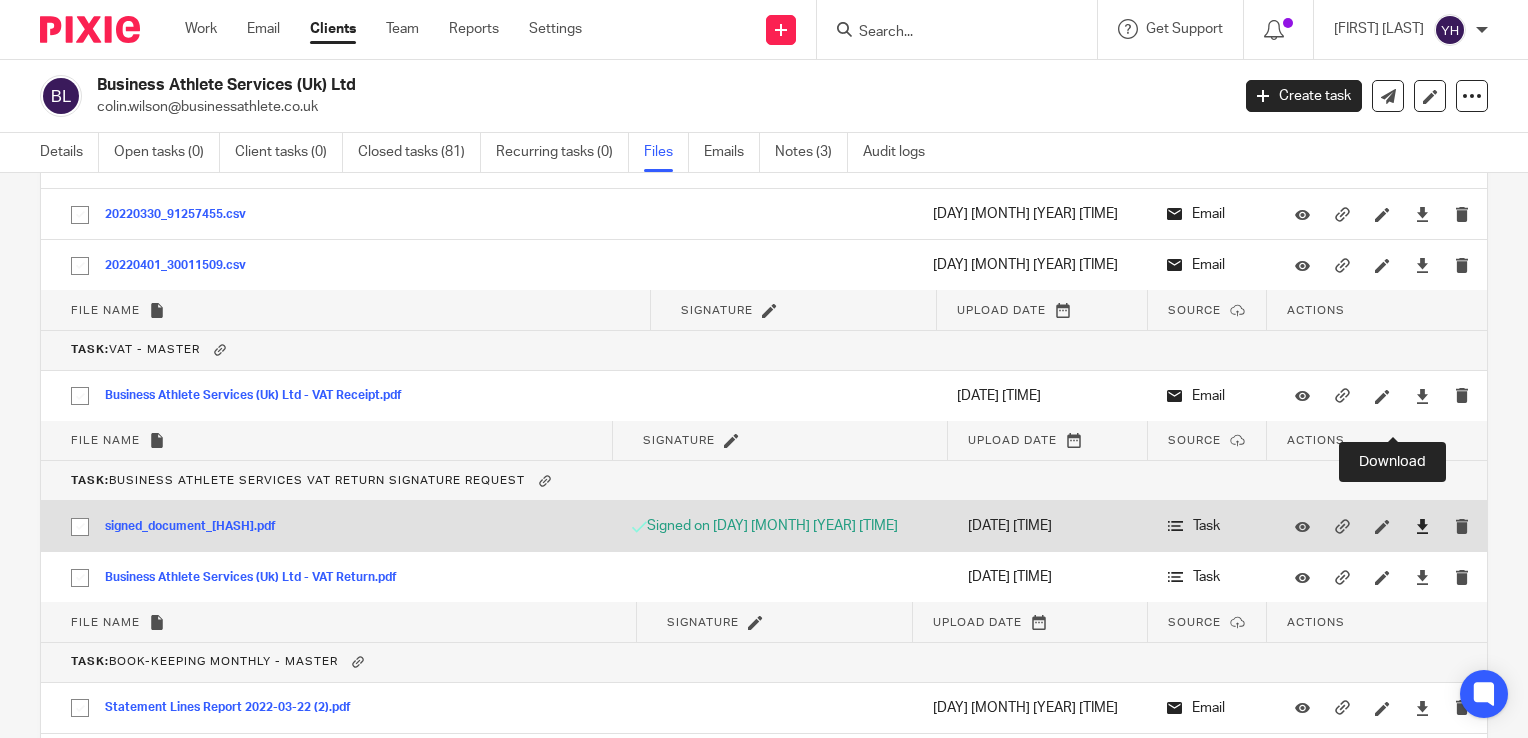 click at bounding box center (1422, 526) 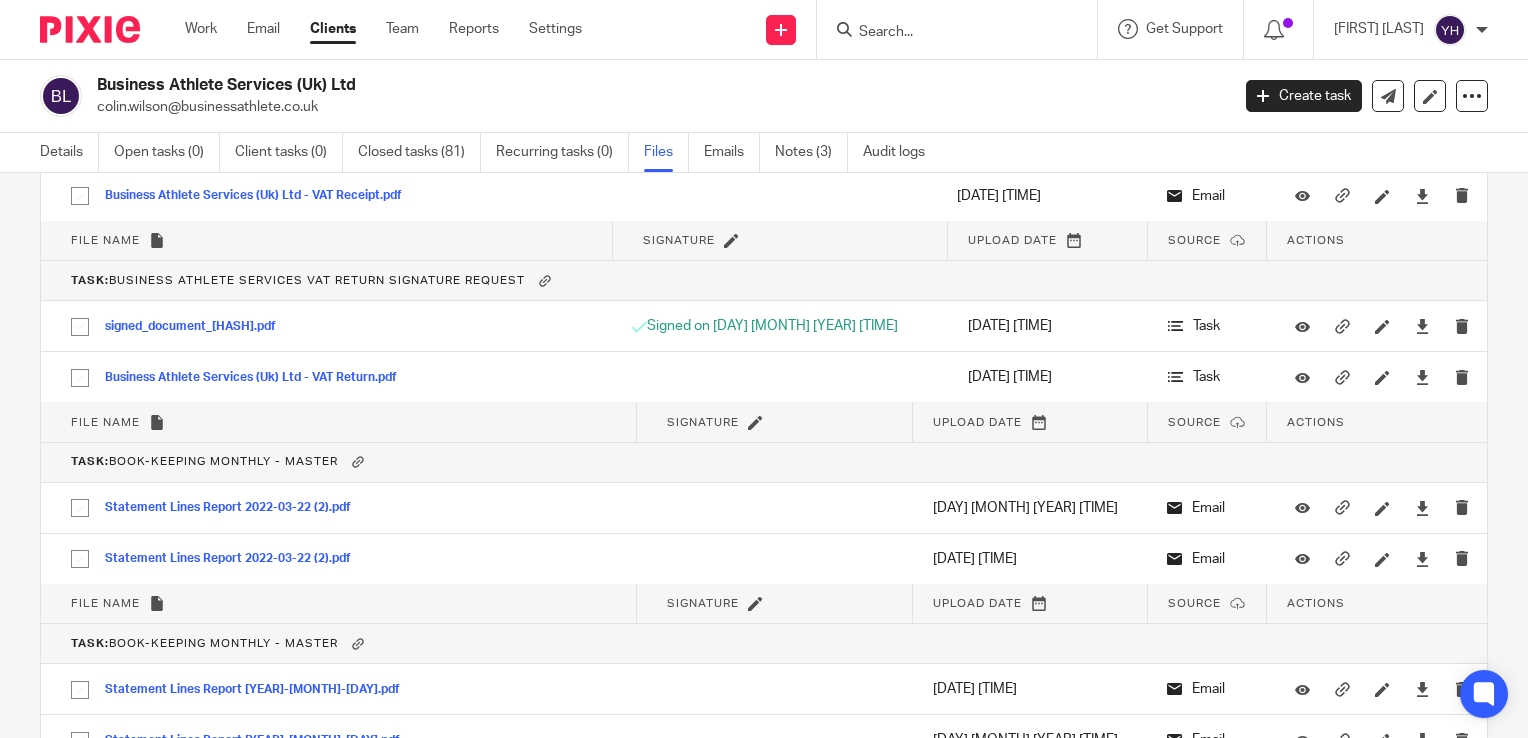 scroll, scrollTop: 28505, scrollLeft: 0, axis: vertical 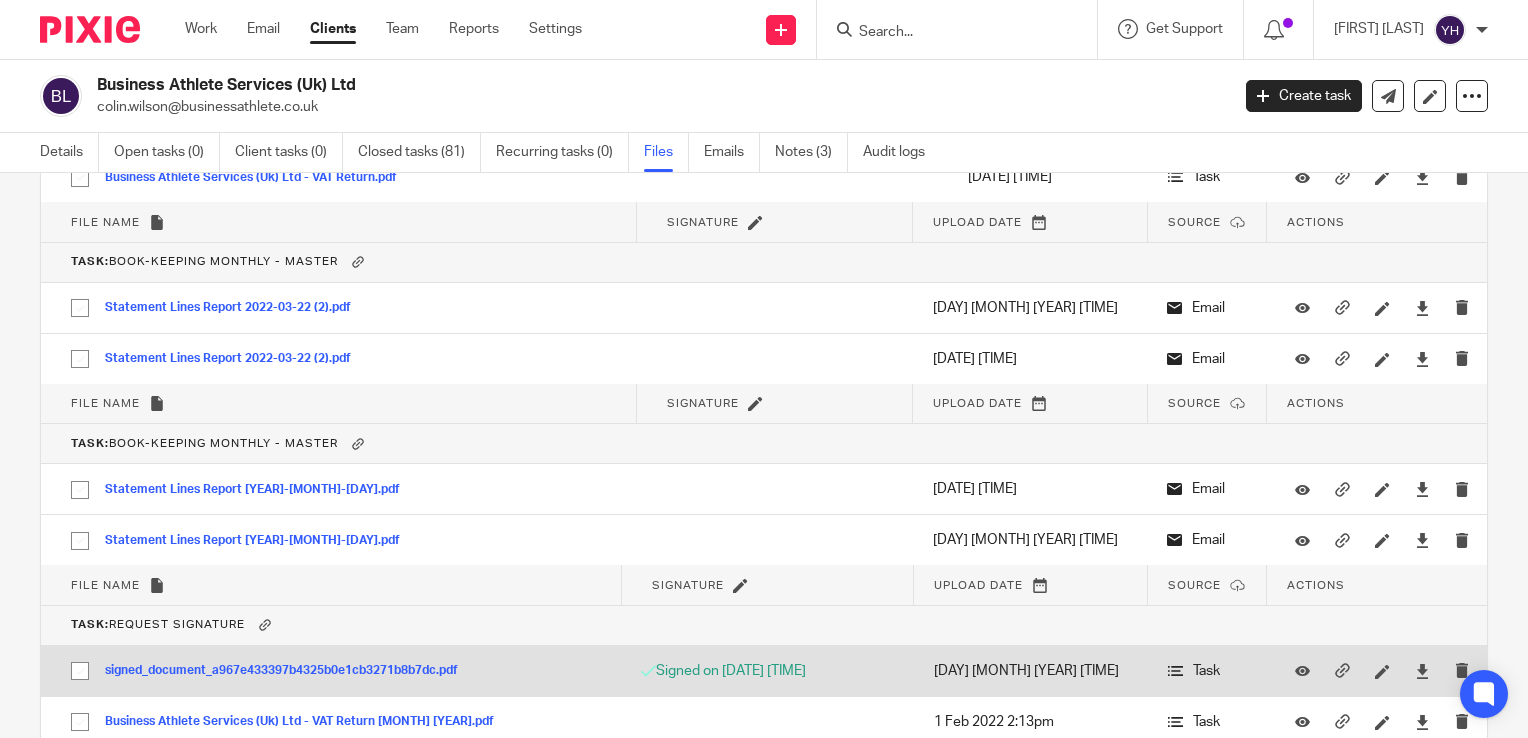 click at bounding box center [1430, 670] 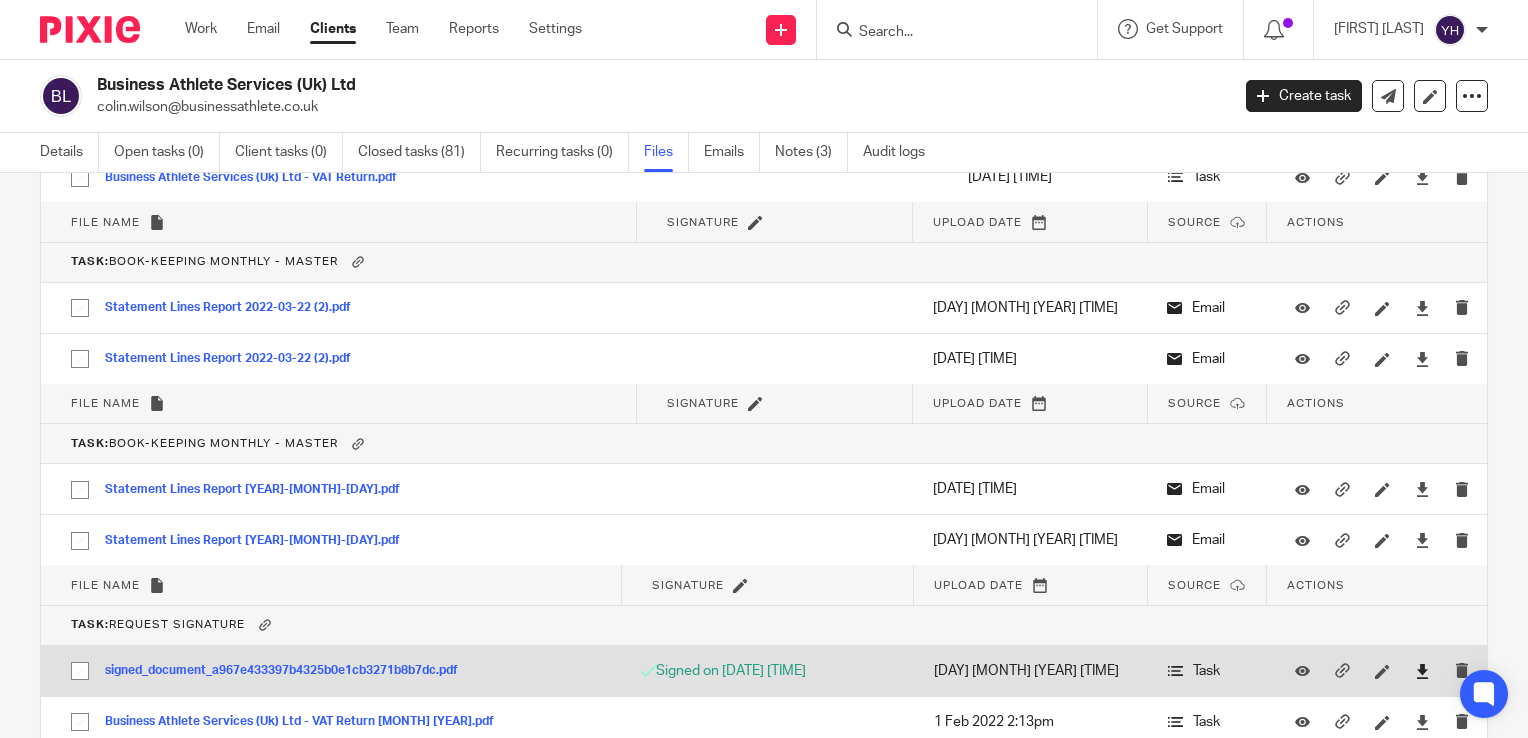 click at bounding box center (1422, 671) 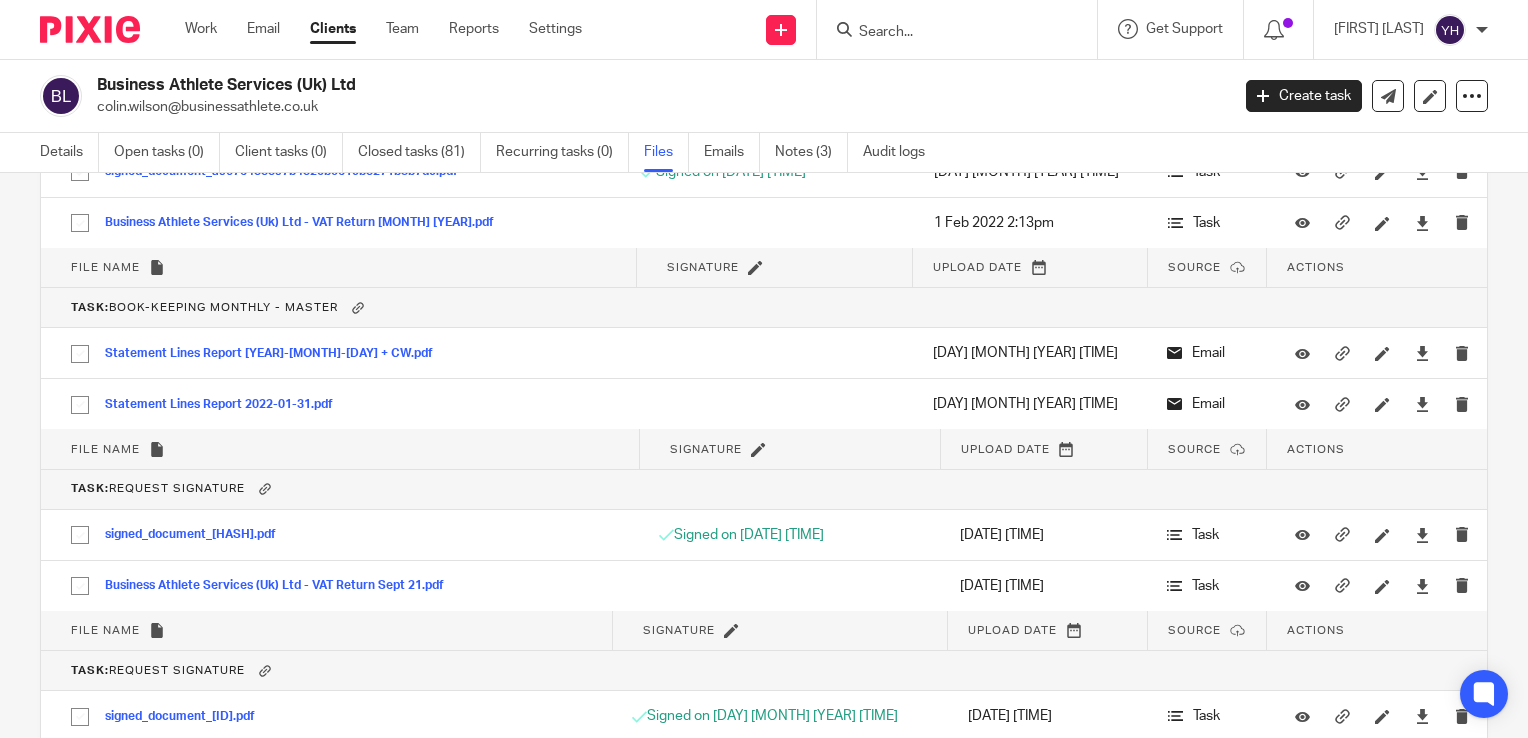 scroll, scrollTop: 29005, scrollLeft: 0, axis: vertical 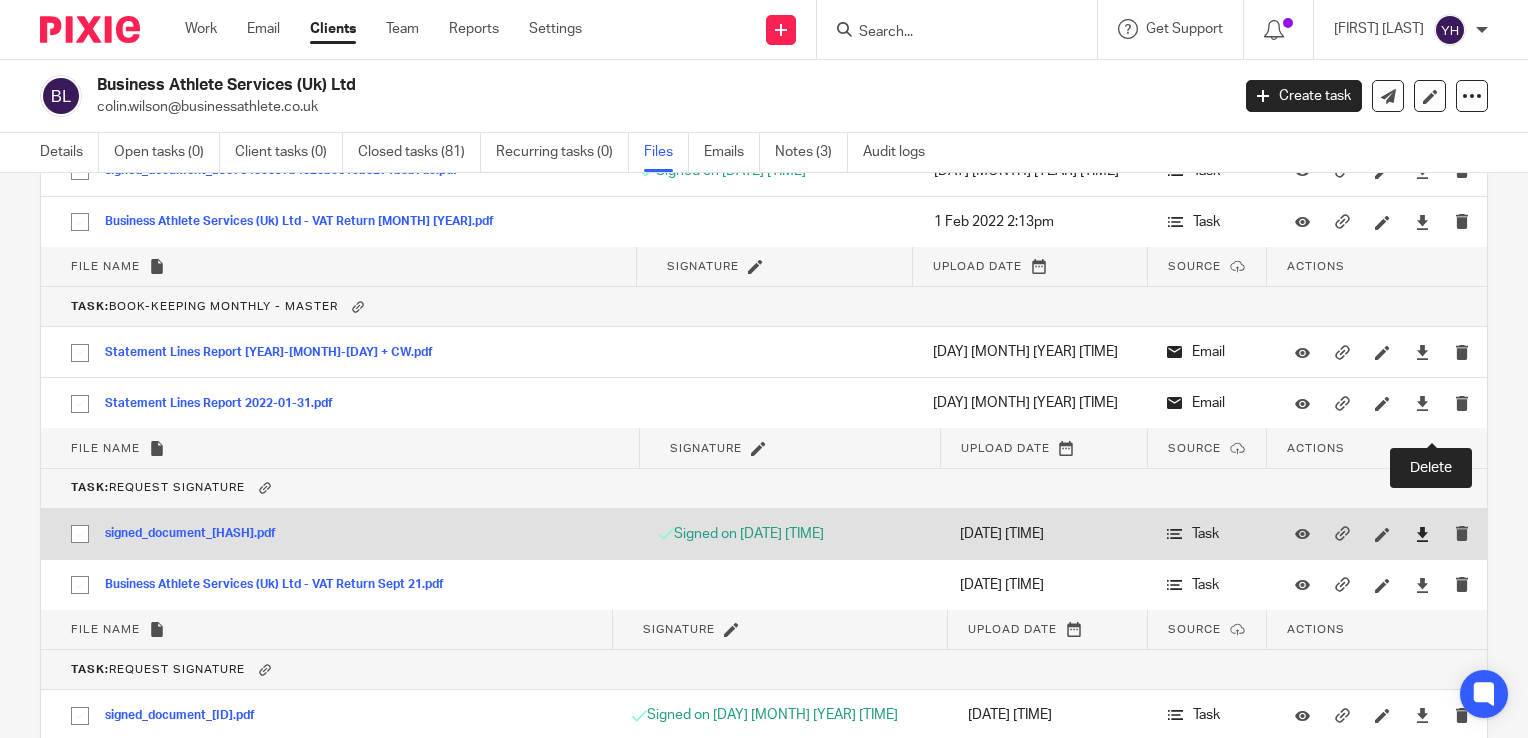 click at bounding box center (1422, 534) 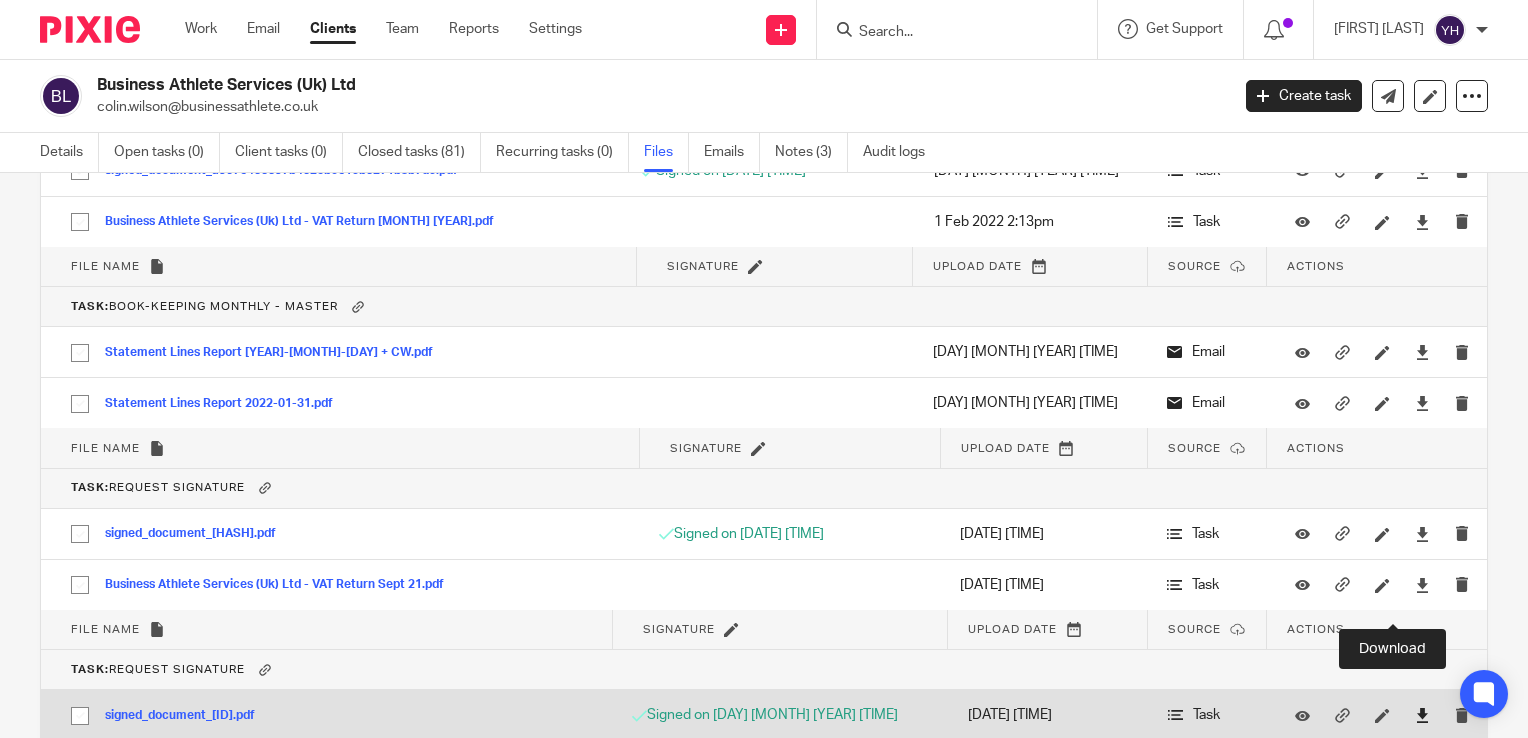 click at bounding box center [1422, 715] 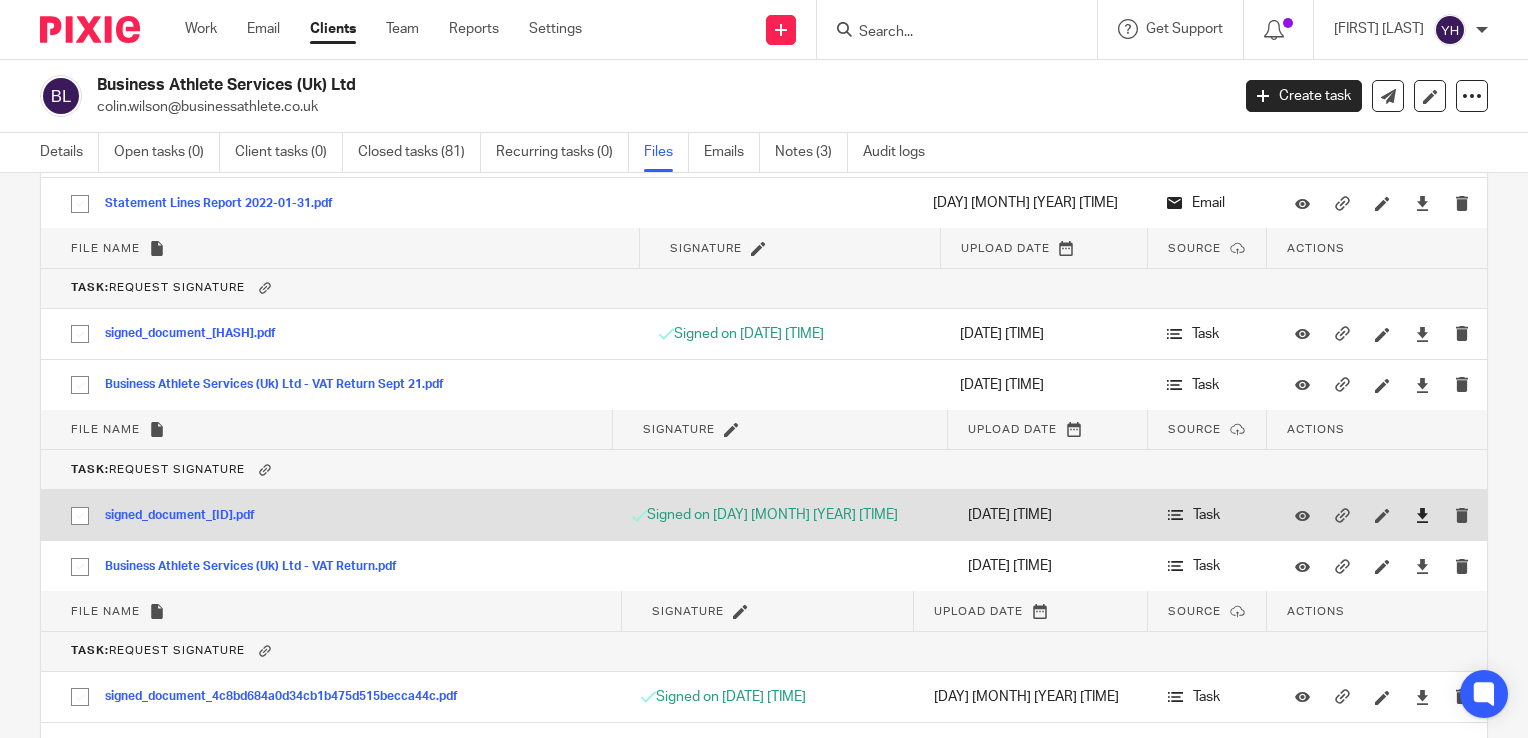 scroll, scrollTop: 29305, scrollLeft: 0, axis: vertical 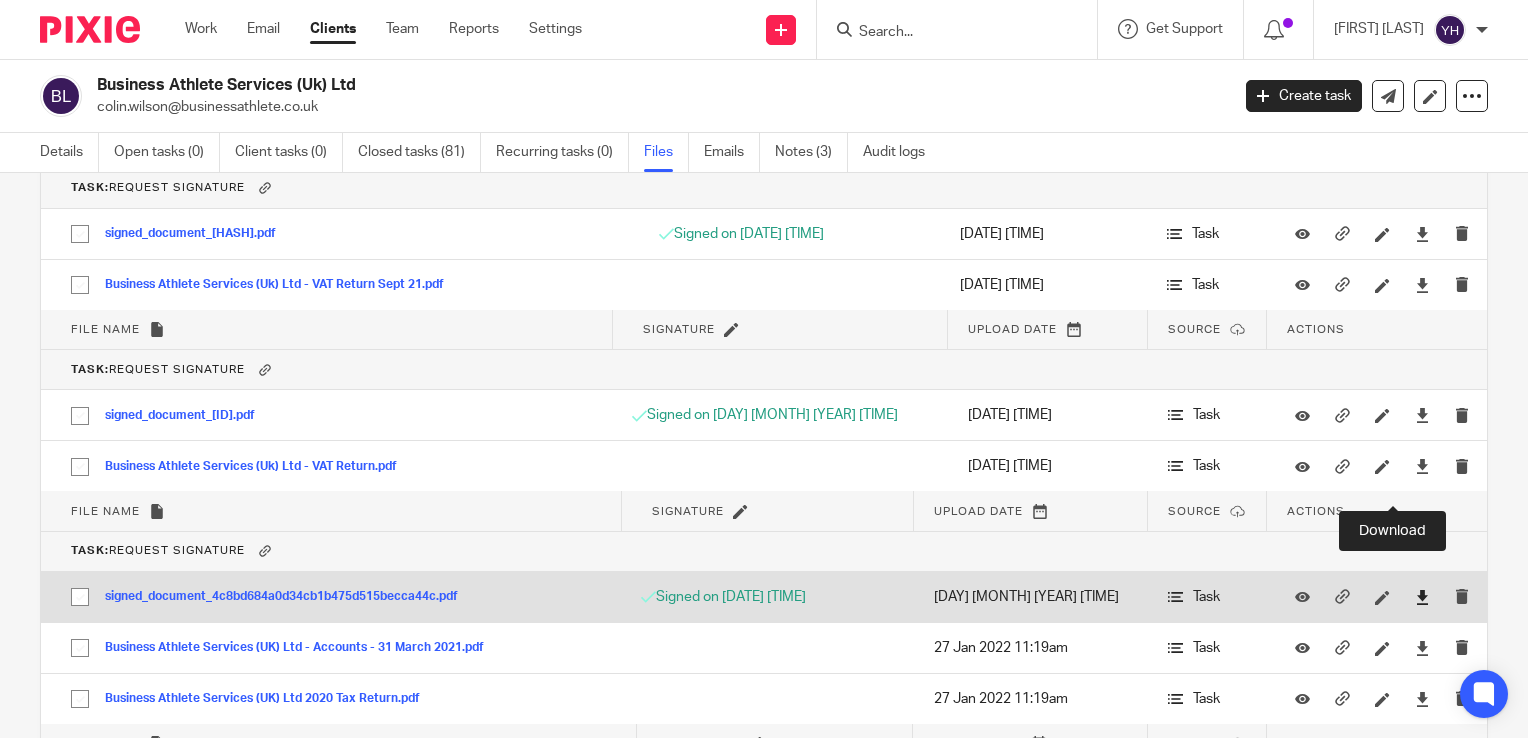 click at bounding box center [1422, 597] 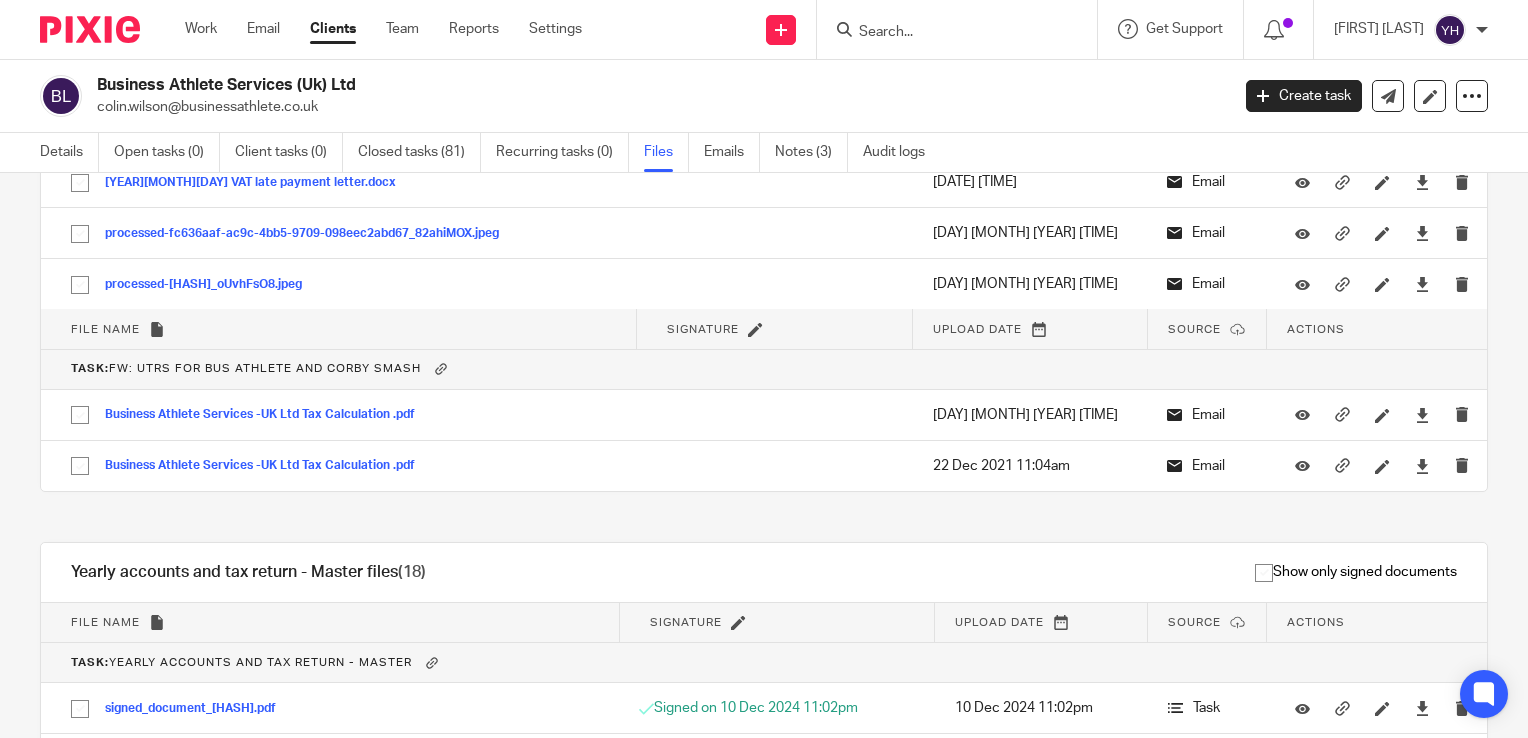 scroll, scrollTop: 30205, scrollLeft: 0, axis: vertical 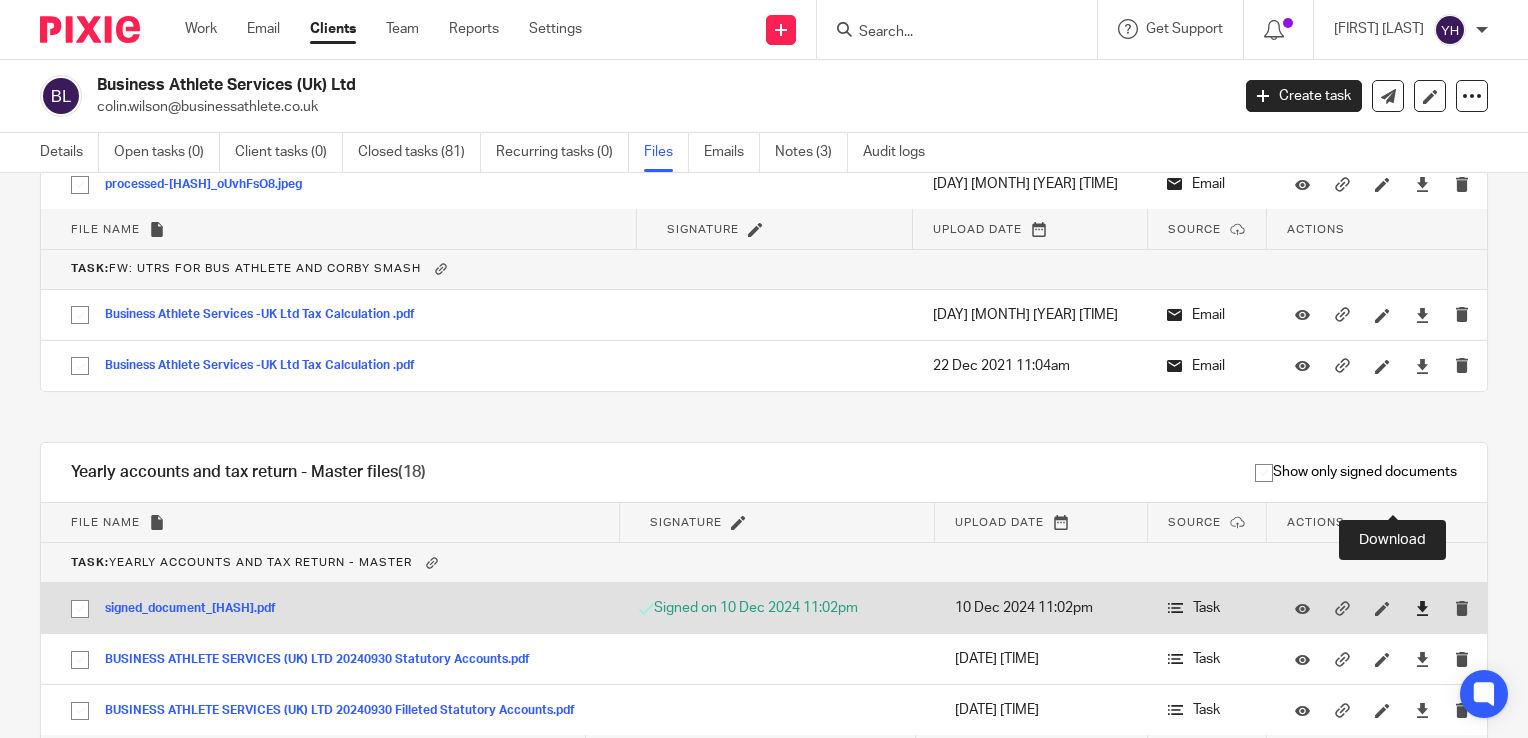 click at bounding box center (1422, 608) 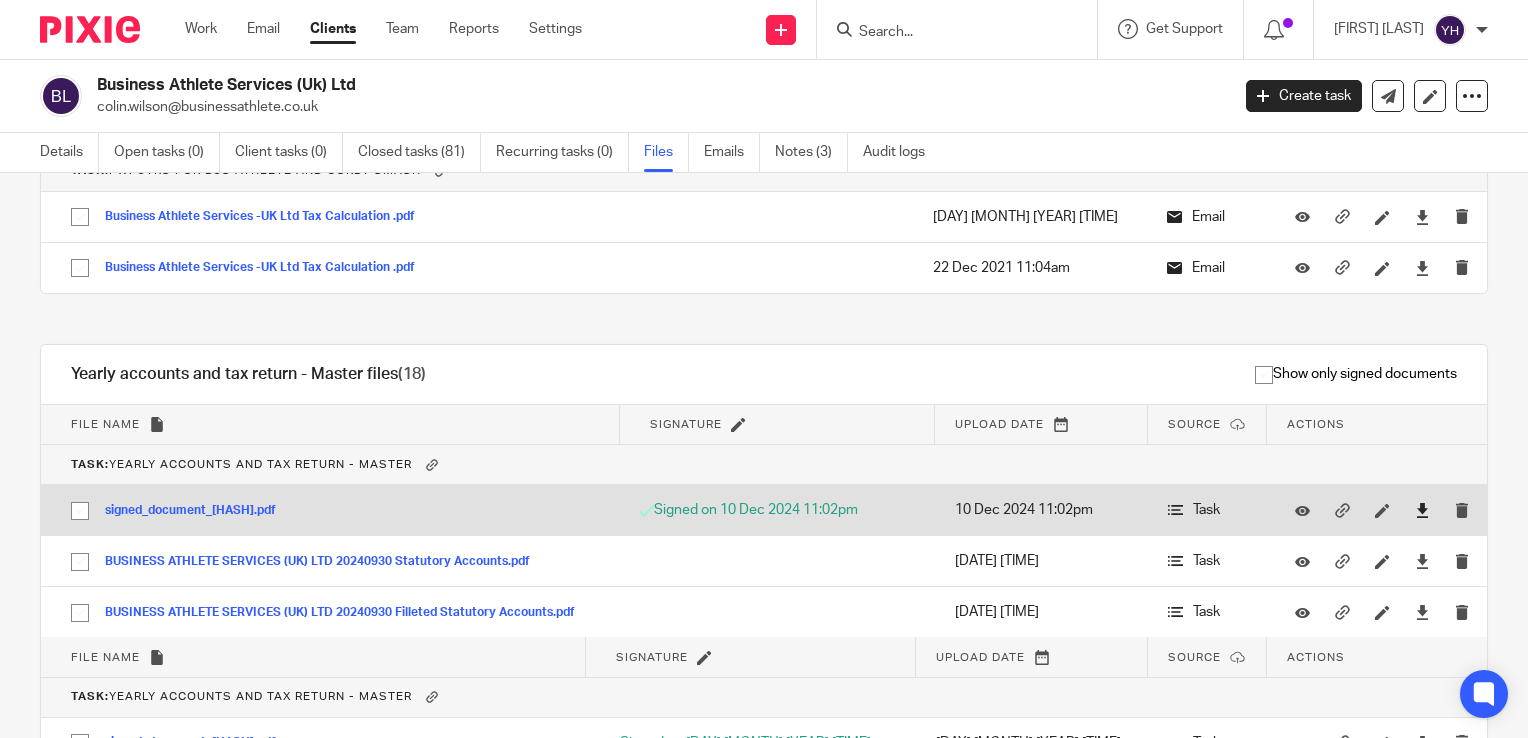 scroll, scrollTop: 30305, scrollLeft: 0, axis: vertical 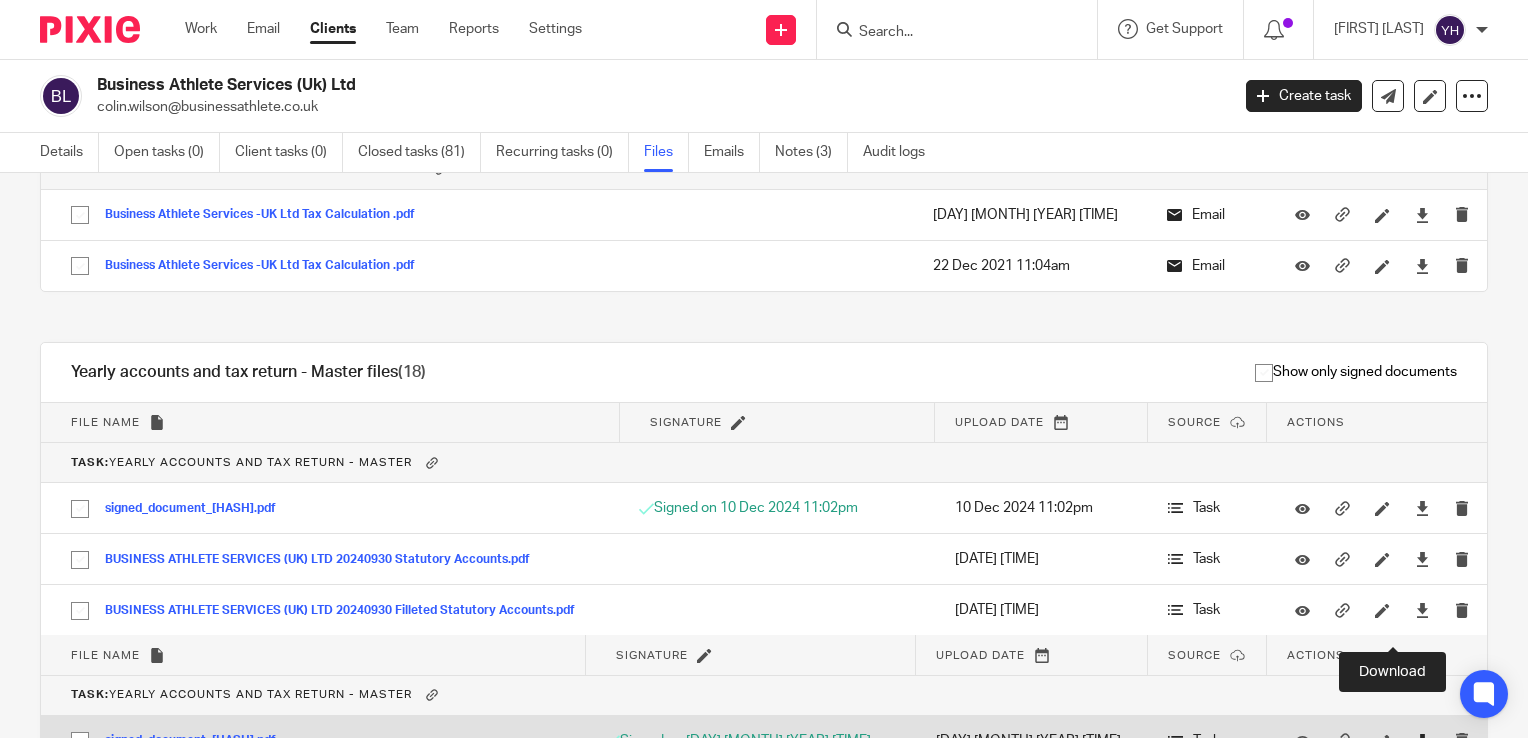 click at bounding box center [1422, 741] 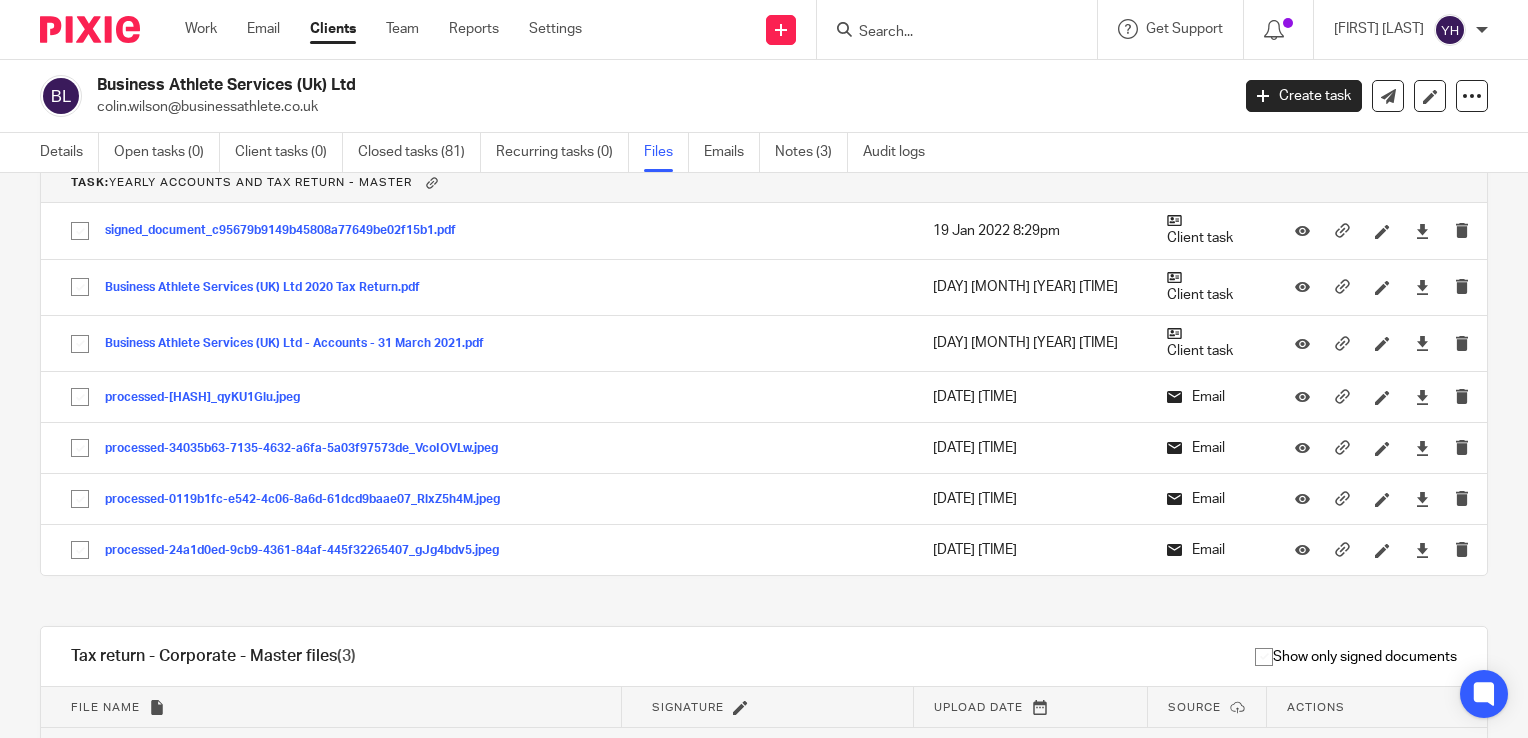 scroll, scrollTop: 31505, scrollLeft: 0, axis: vertical 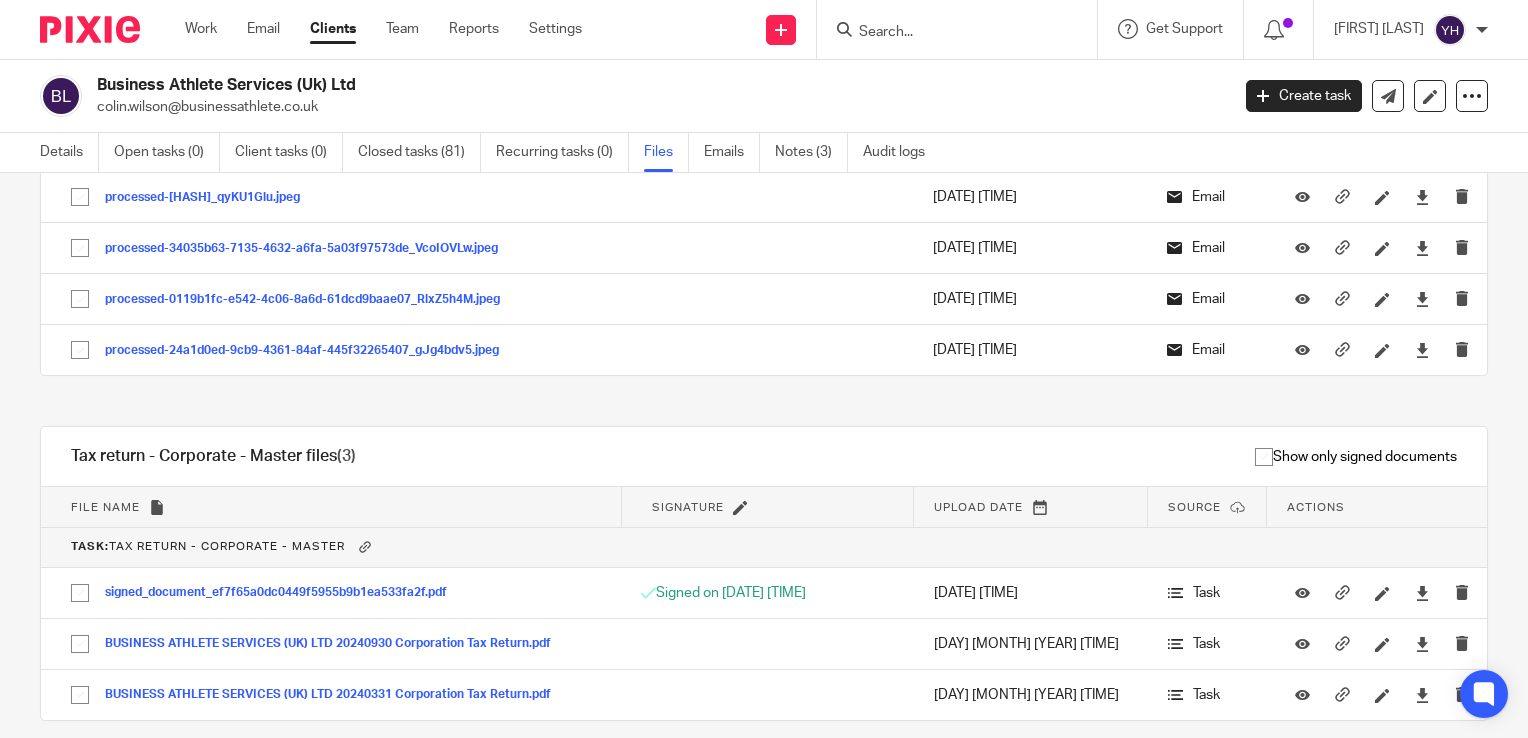click on "Upload file
Drag & Drop
your files, or
click here
Files uploading...
General files
([NUMBER])
Upload file
Download selected
Delete selected
Show only signed documents
File name     Signature     Upload date     Source     Actions
Statement Lines Report [YEAR]-[MONTH]-[DAY] (3).pdf
Statement Lines Report [YEAR]-[MONTH]-[DAY] (3)   Save       [DAY] [MONTH] [YEAR]  [TIME]   Manual upload                 CORBY SMASH TABLE TENNIS CENTRE LTD - written resolution to approve a share transfer   Save" at bounding box center (764, 455) 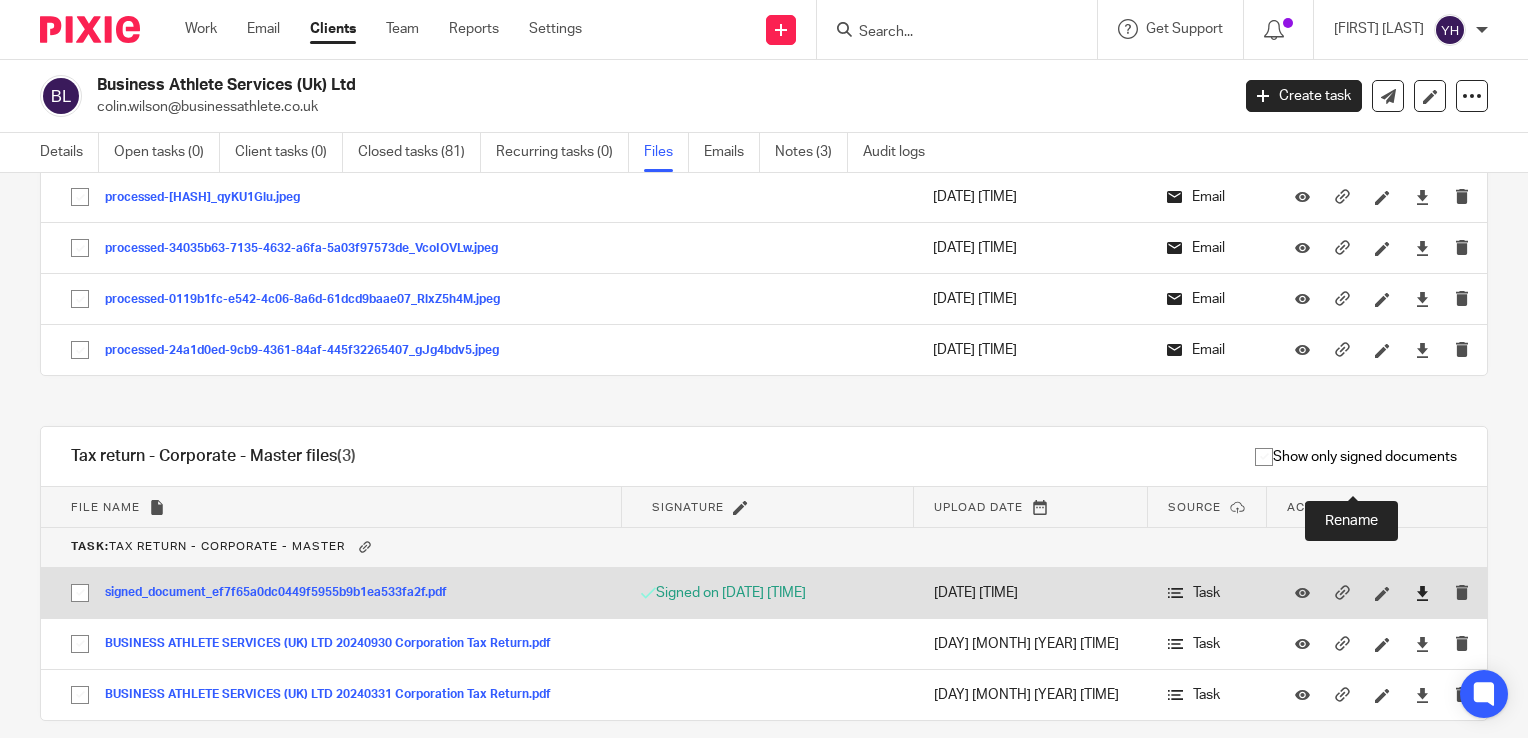 click at bounding box center (1422, 593) 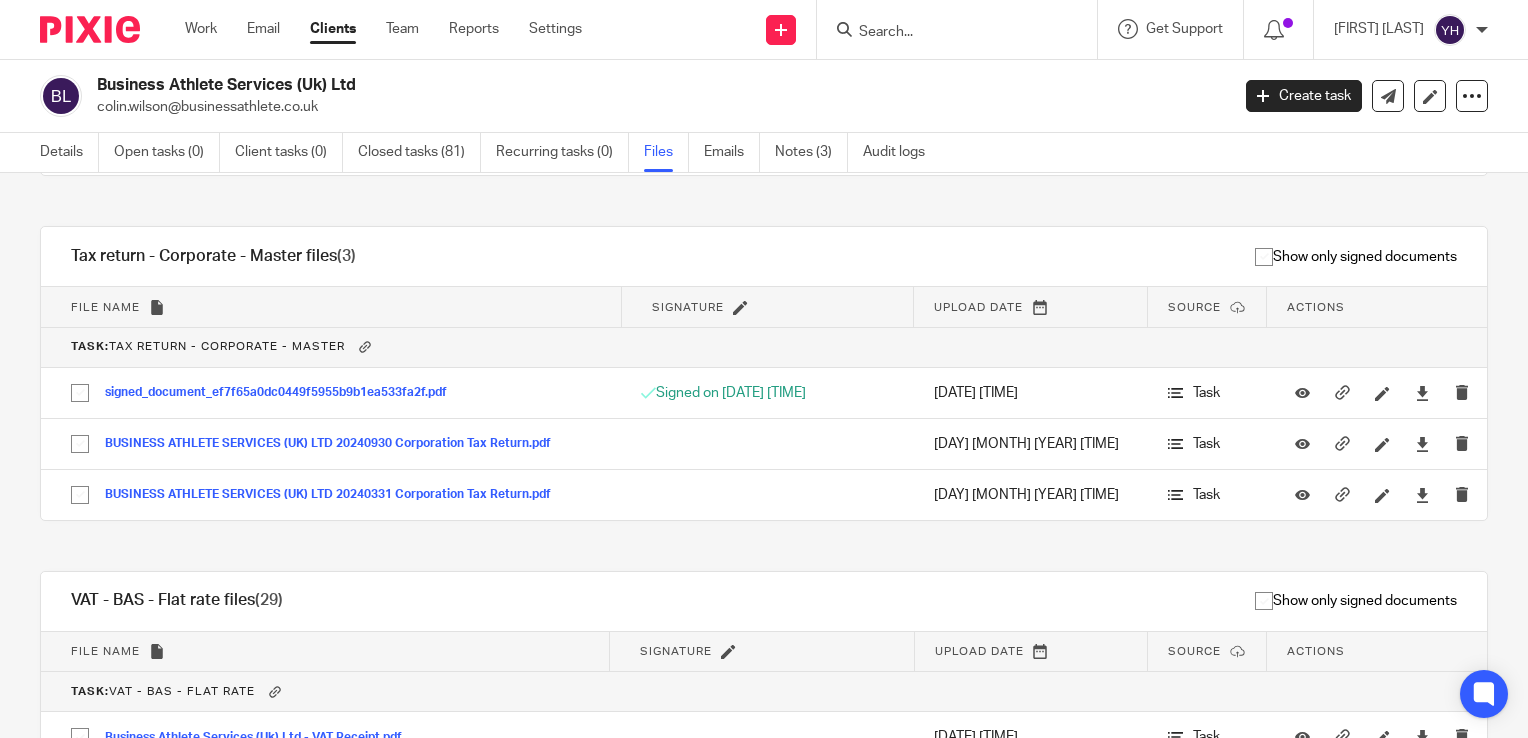 scroll, scrollTop: 31805, scrollLeft: 0, axis: vertical 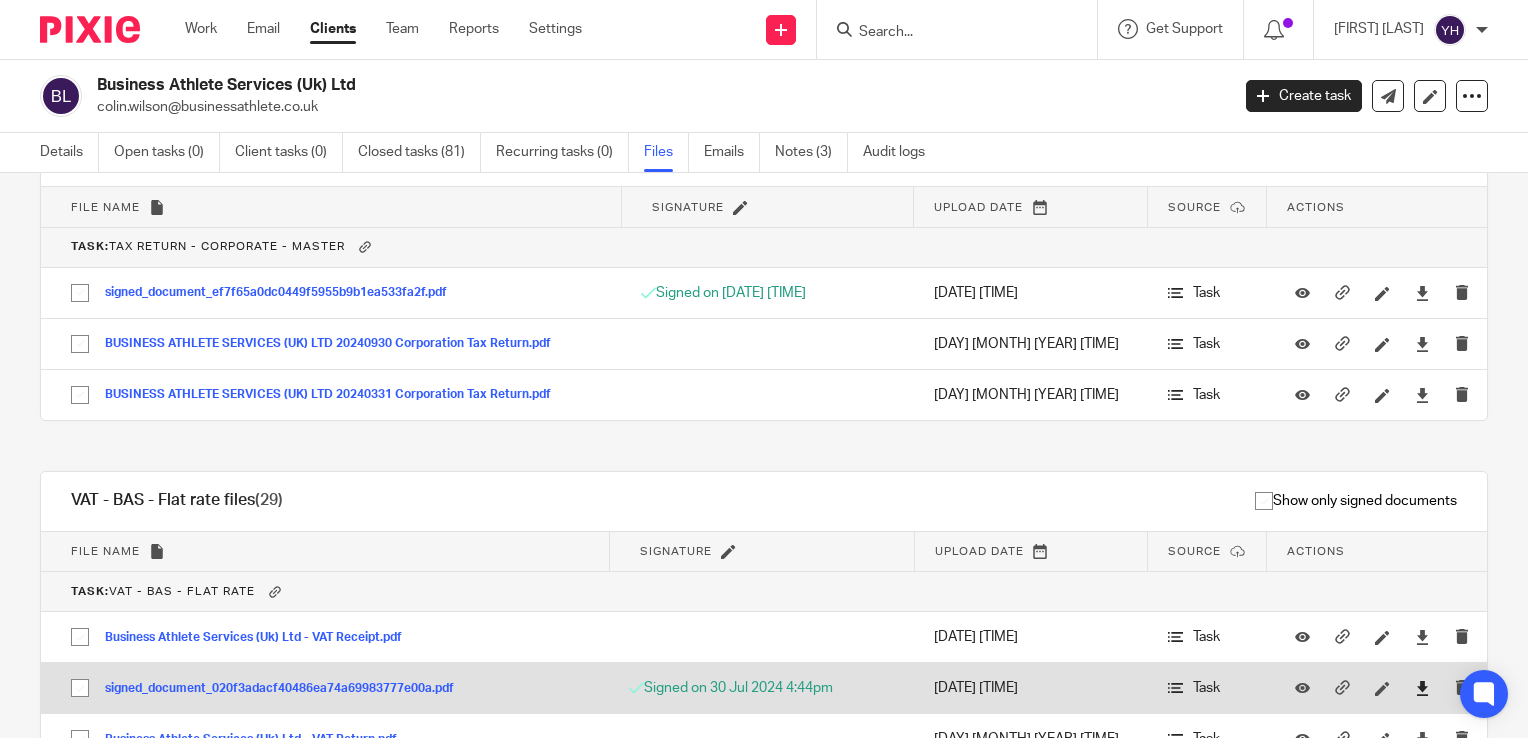click at bounding box center [1422, 688] 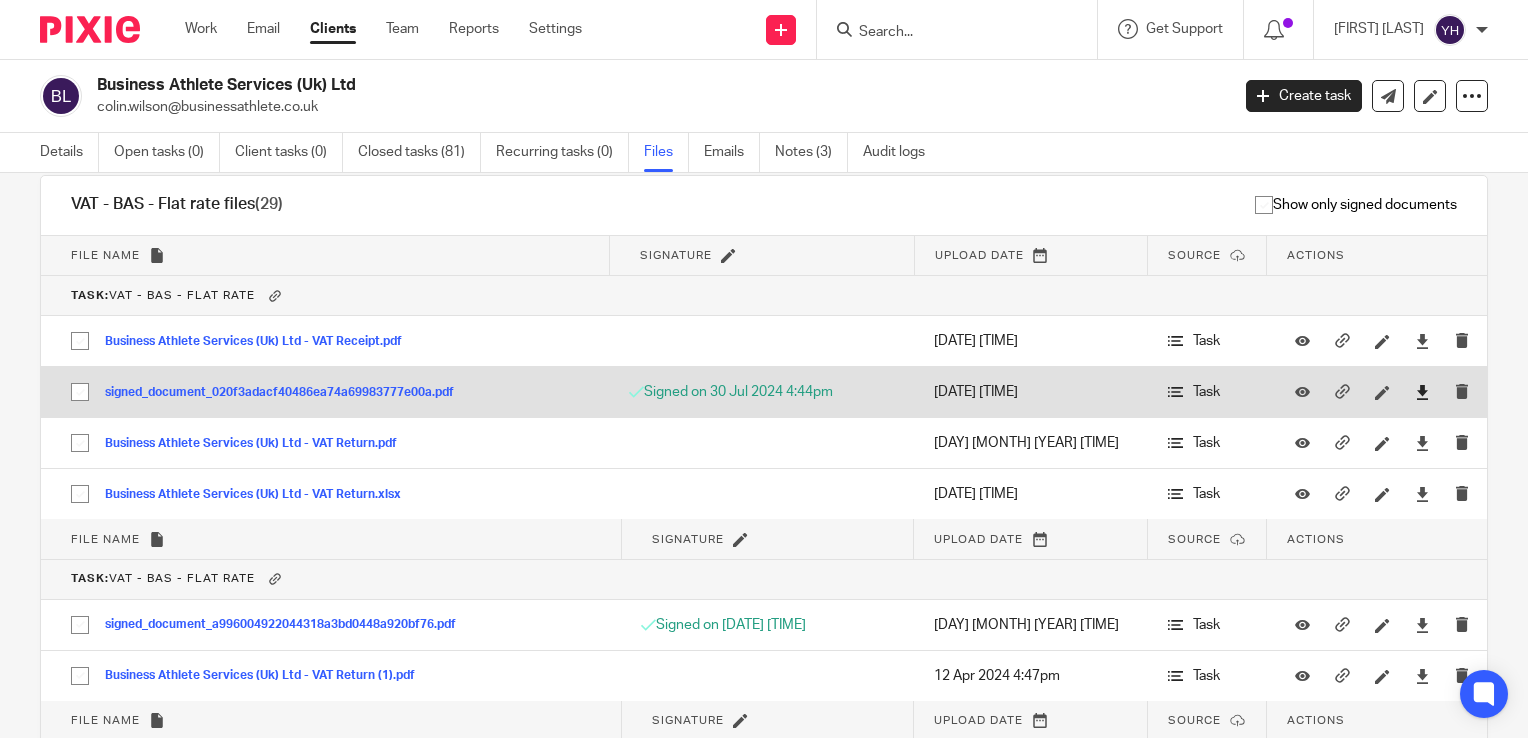 scroll, scrollTop: 32105, scrollLeft: 0, axis: vertical 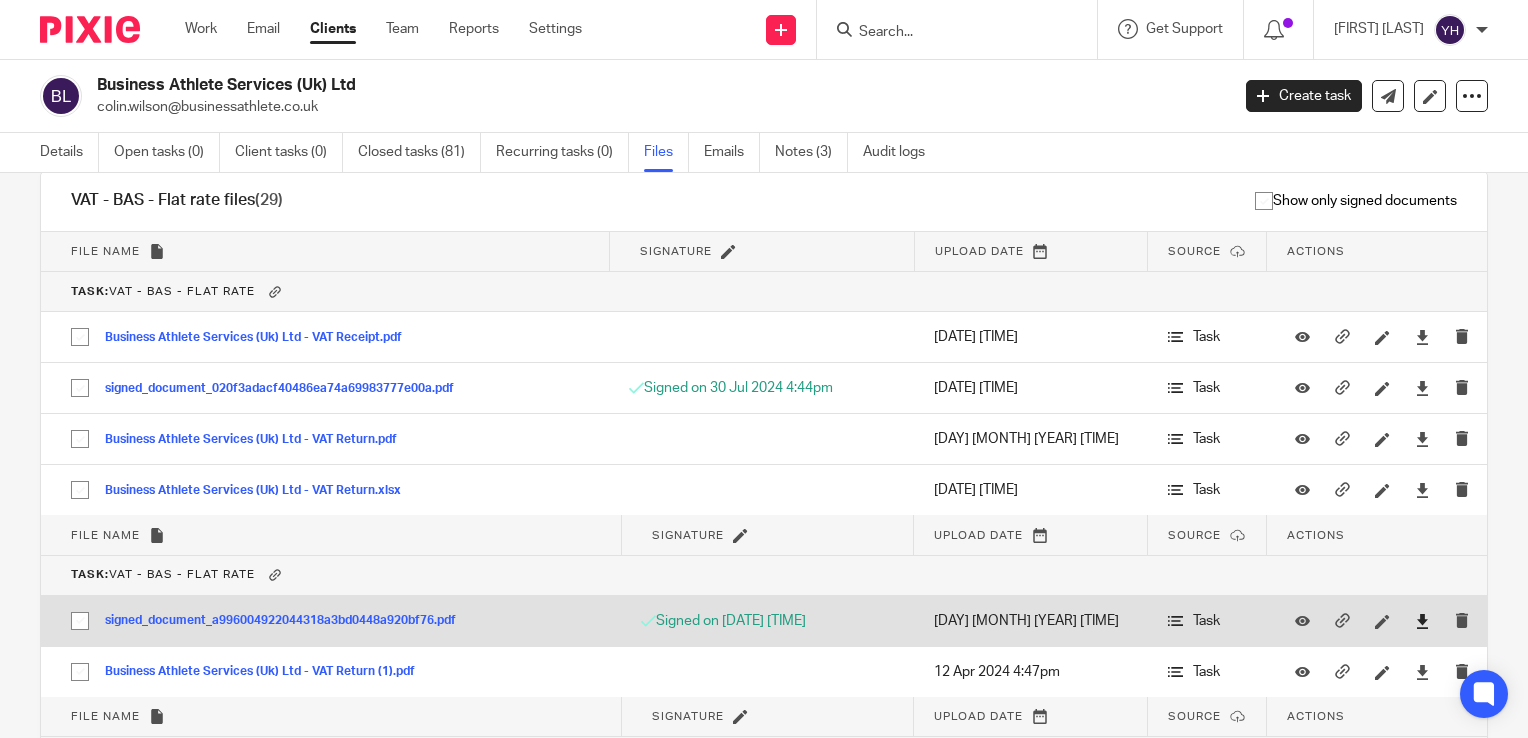 click at bounding box center [1422, 621] 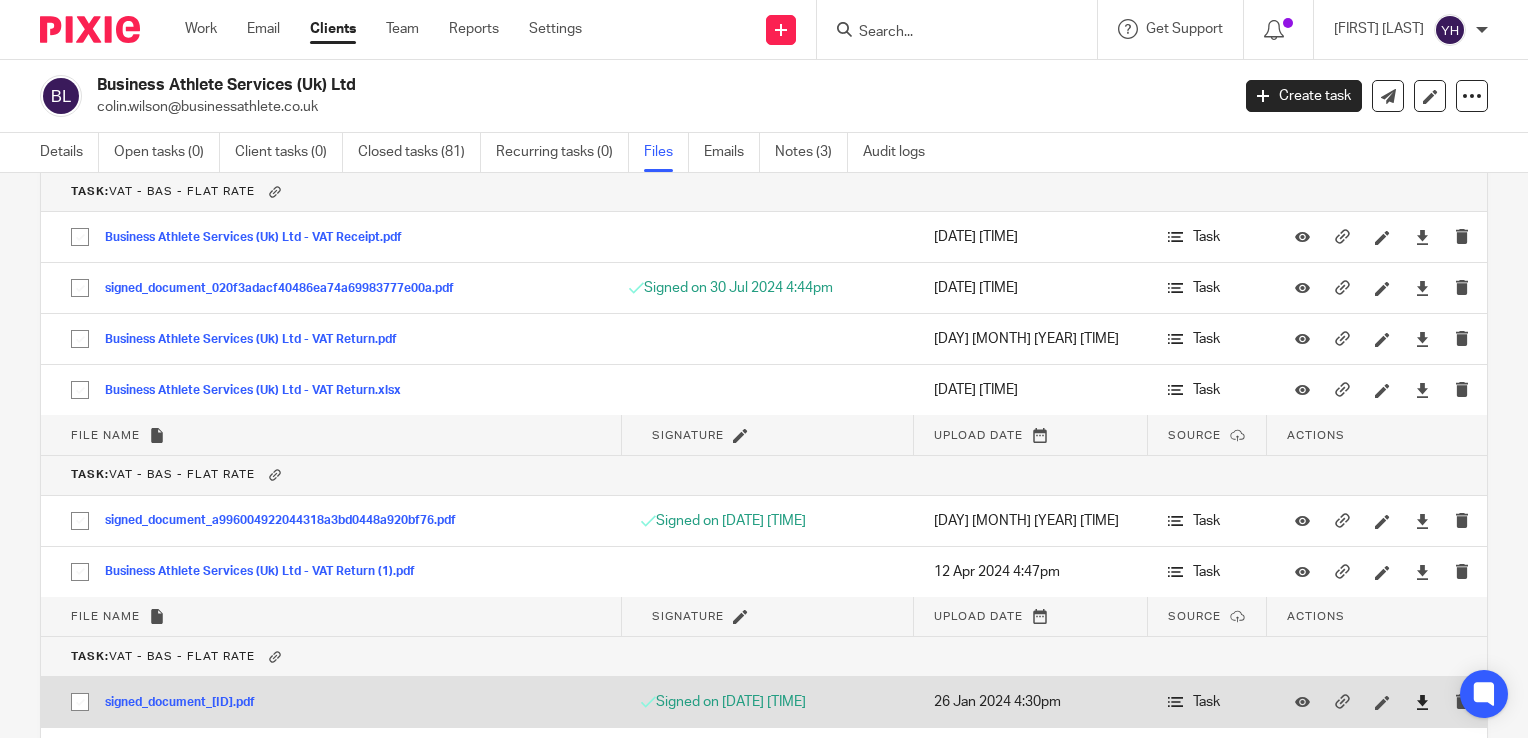click at bounding box center [1422, 702] 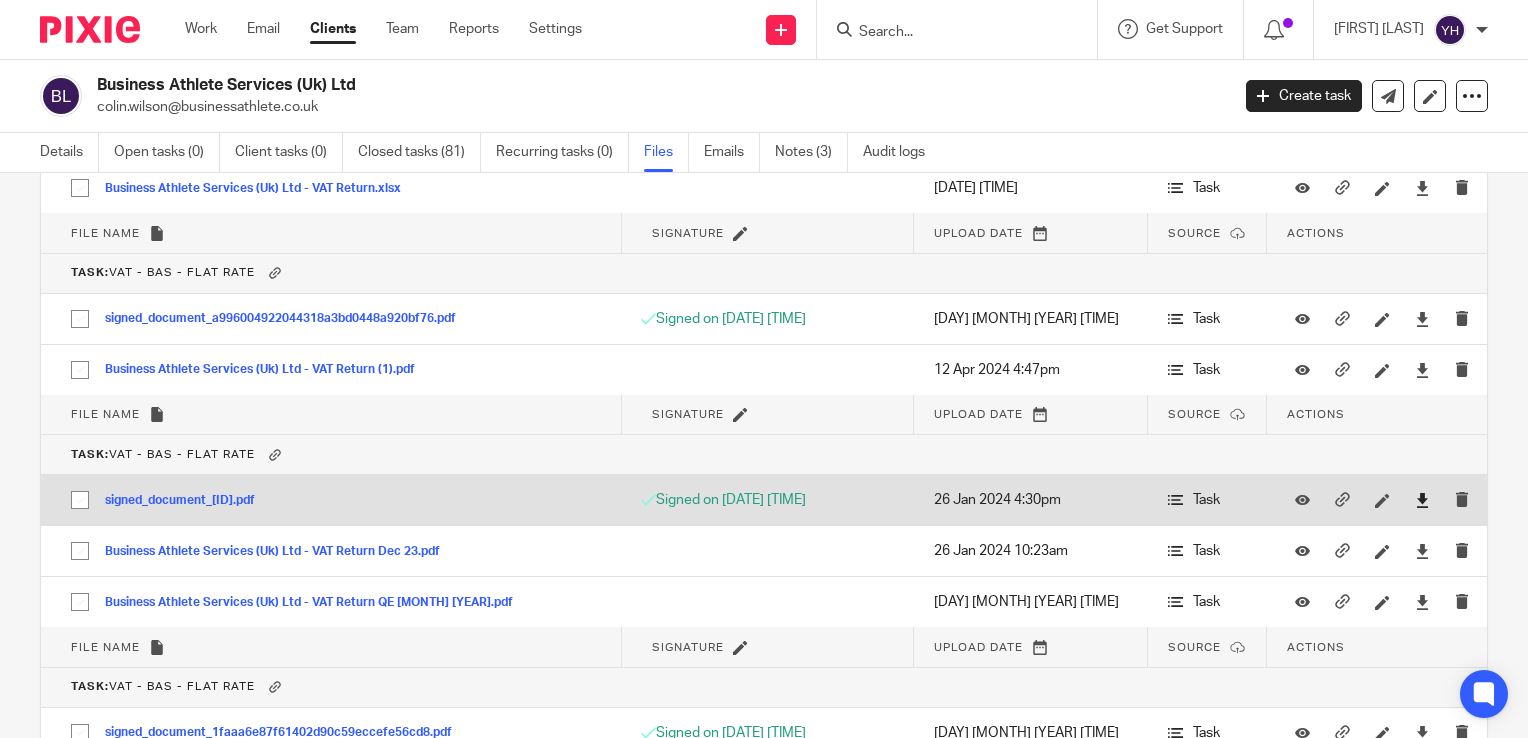 scroll, scrollTop: 32505, scrollLeft: 0, axis: vertical 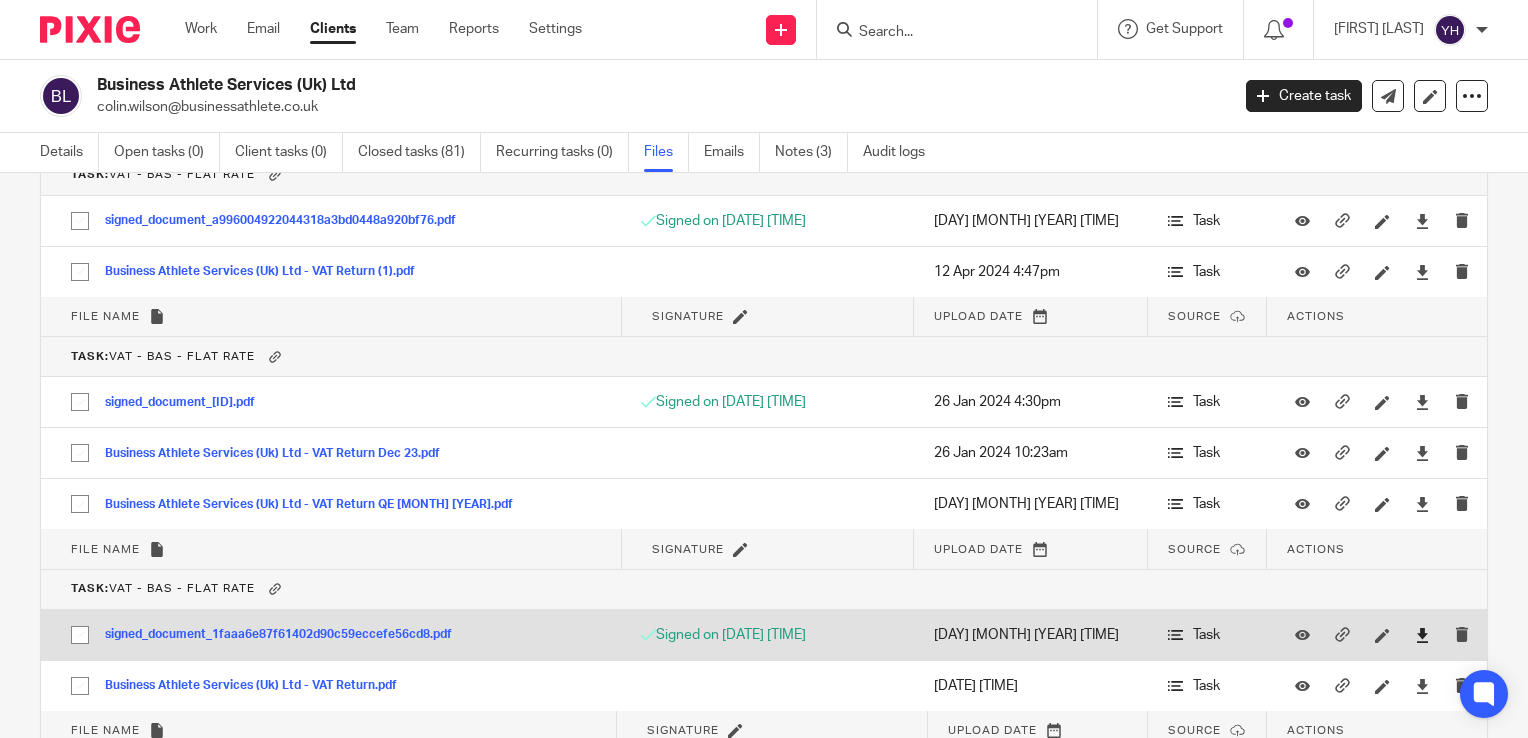 click at bounding box center [1422, 635] 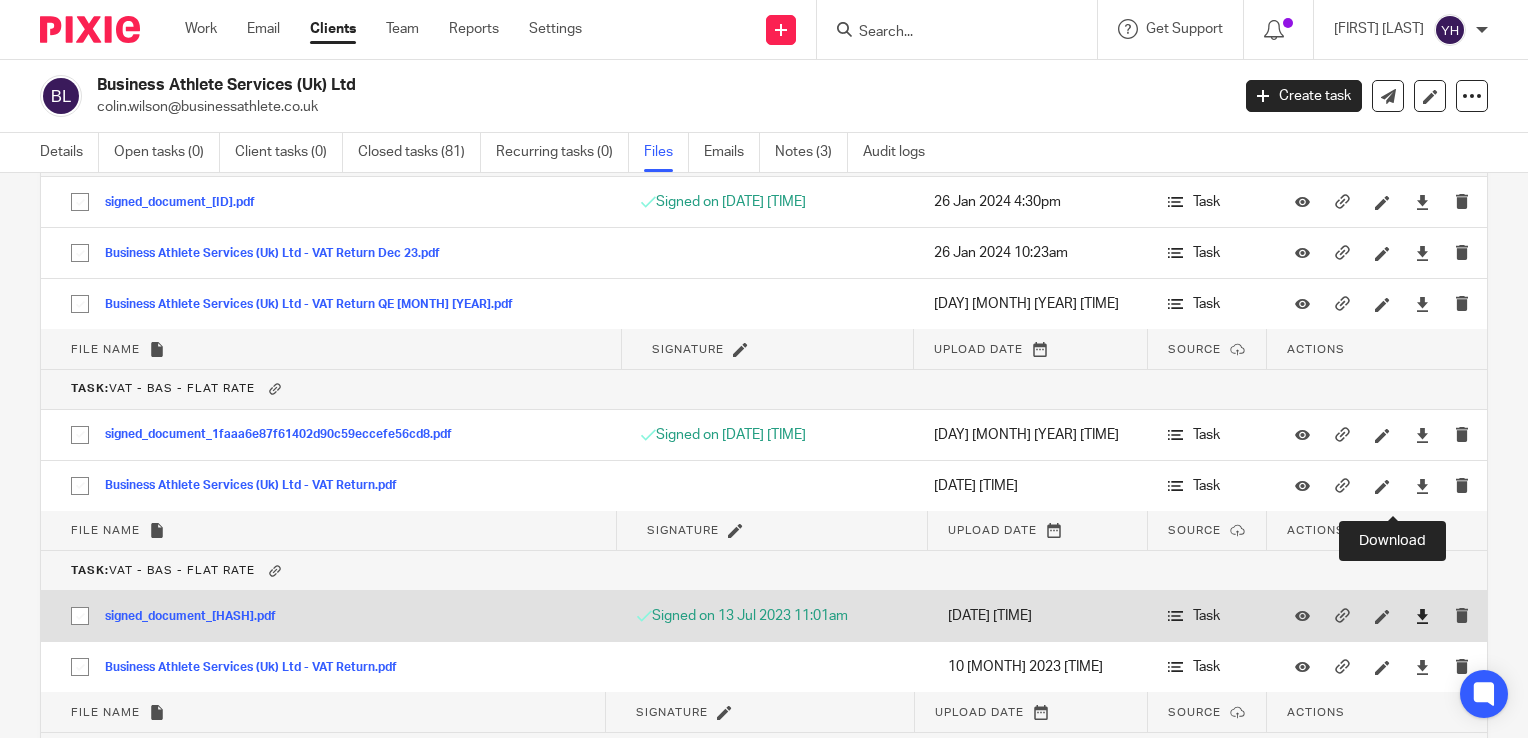 click at bounding box center [1422, 616] 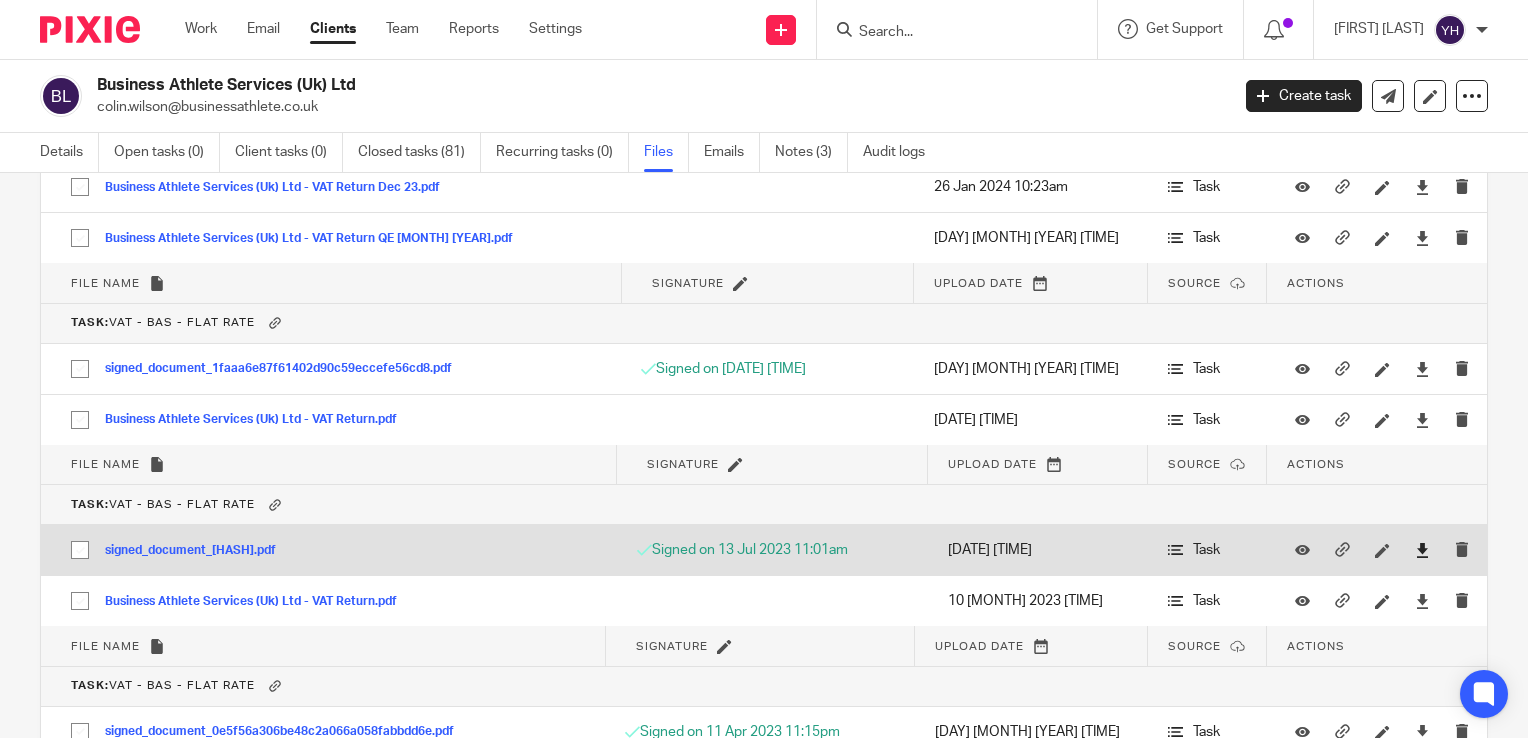 scroll, scrollTop: 32805, scrollLeft: 0, axis: vertical 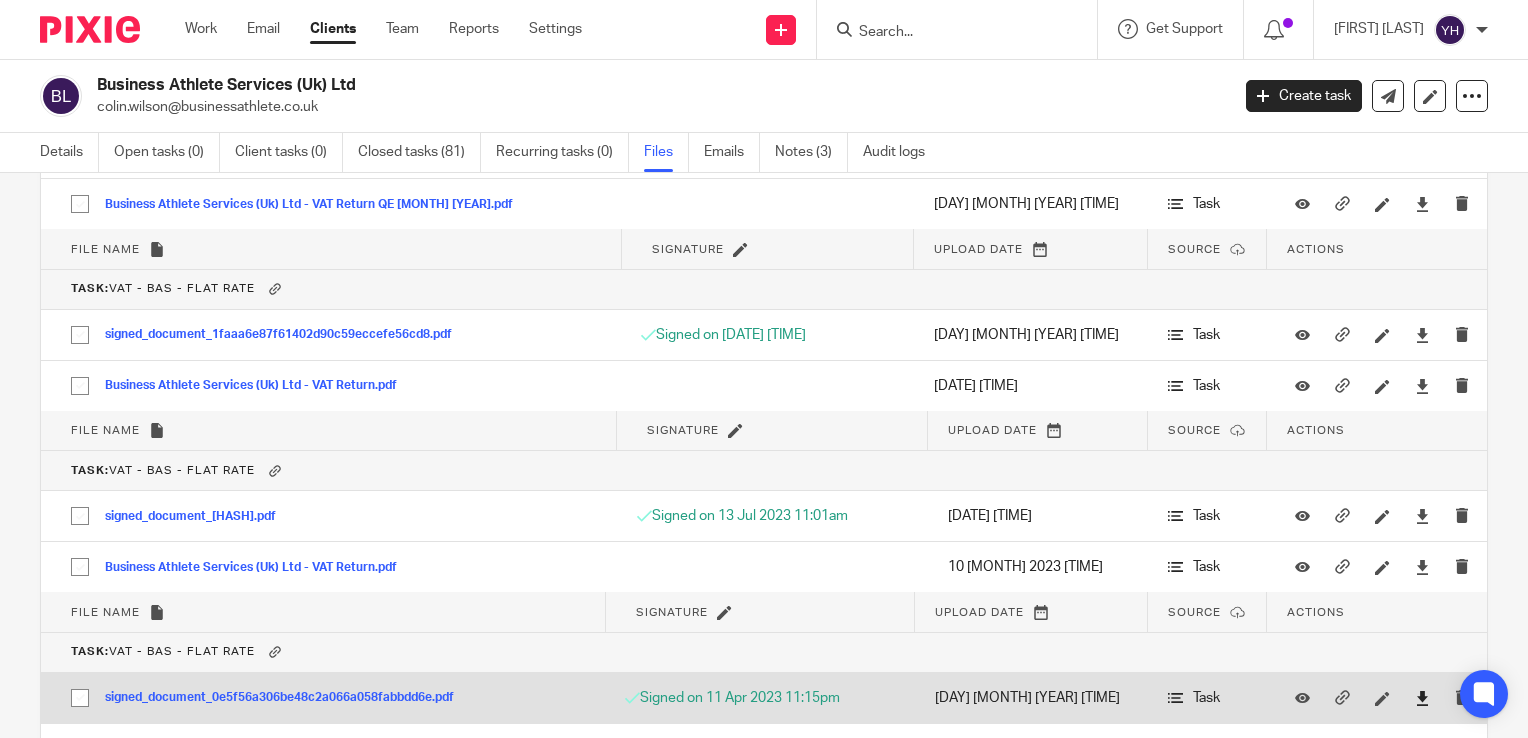 click at bounding box center [1422, 698] 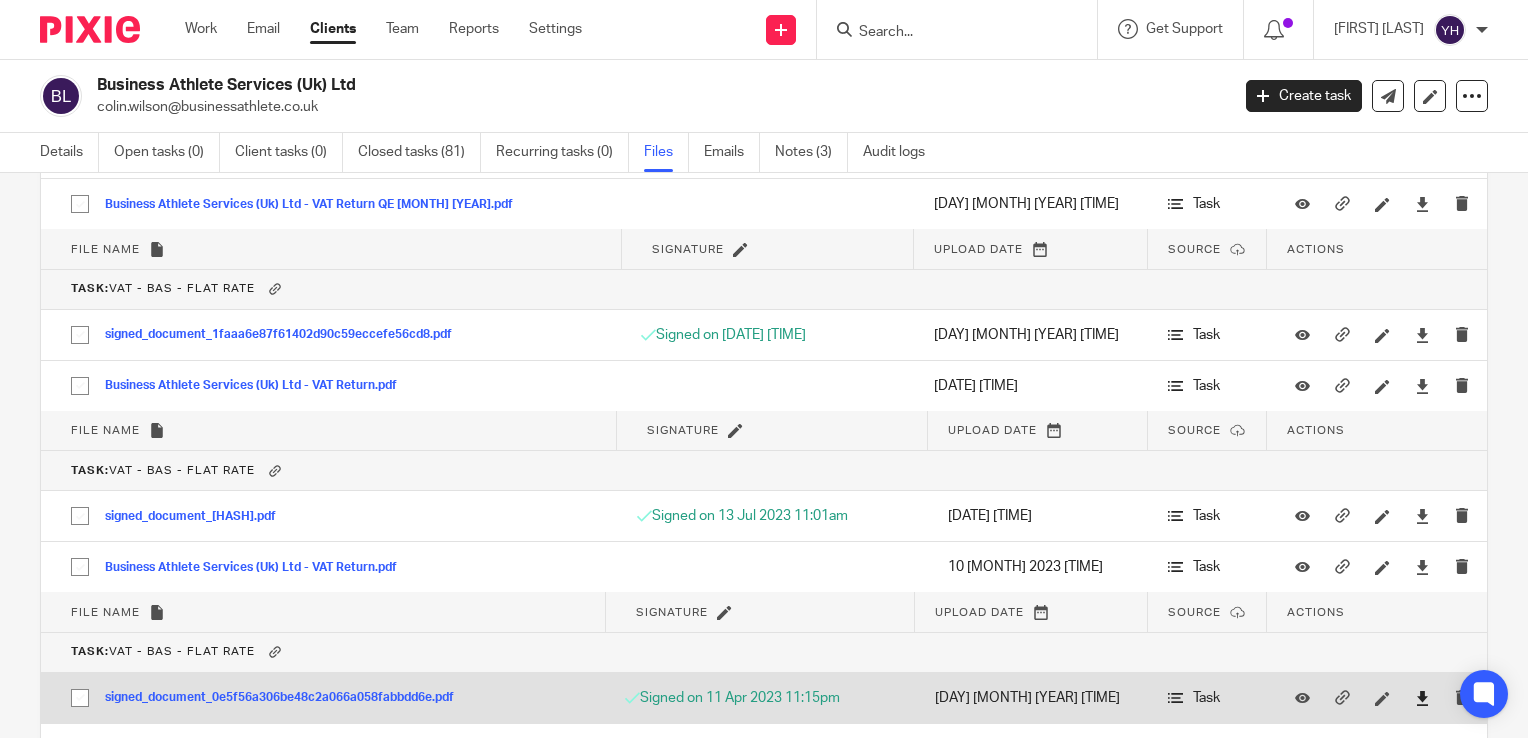 scroll, scrollTop: 33005, scrollLeft: 0, axis: vertical 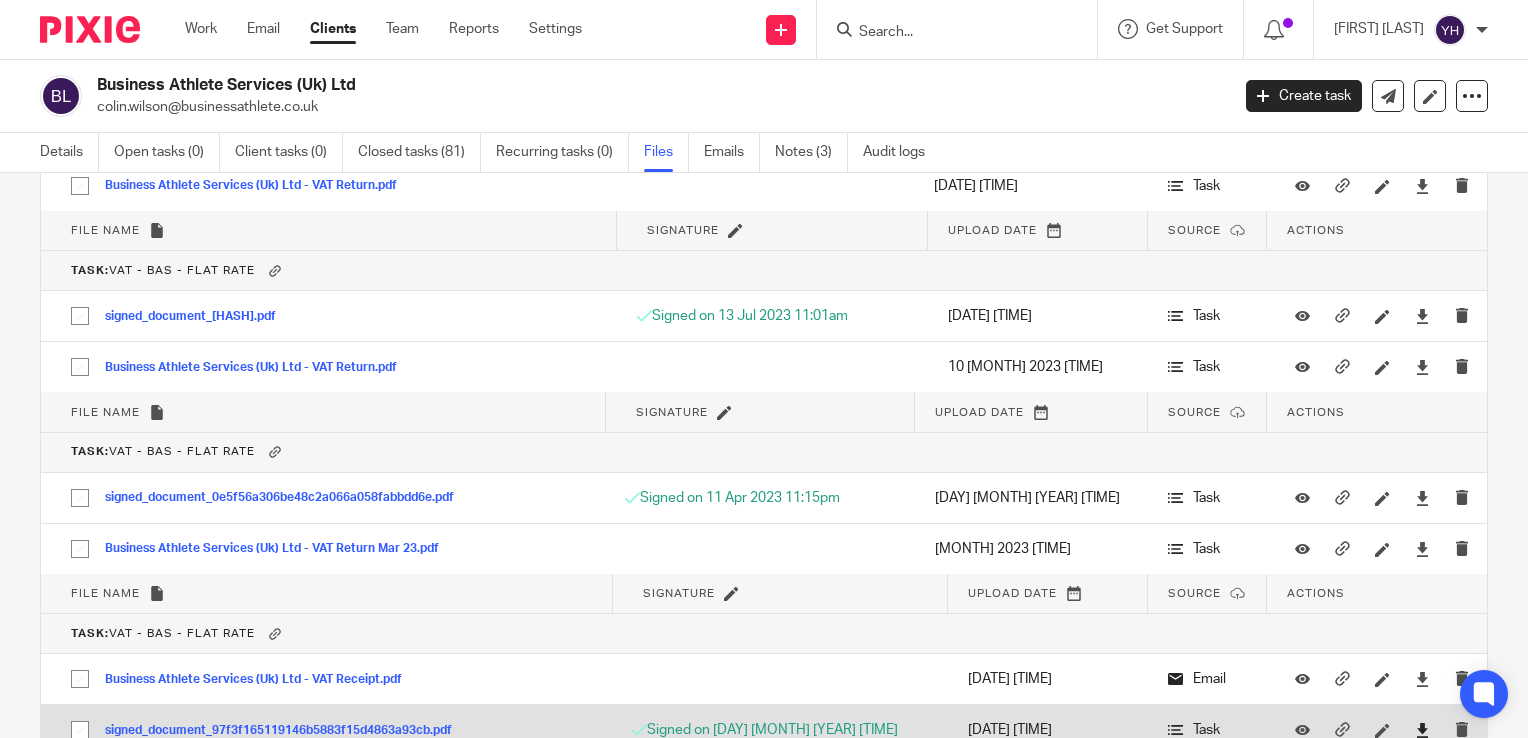 click at bounding box center [1422, 730] 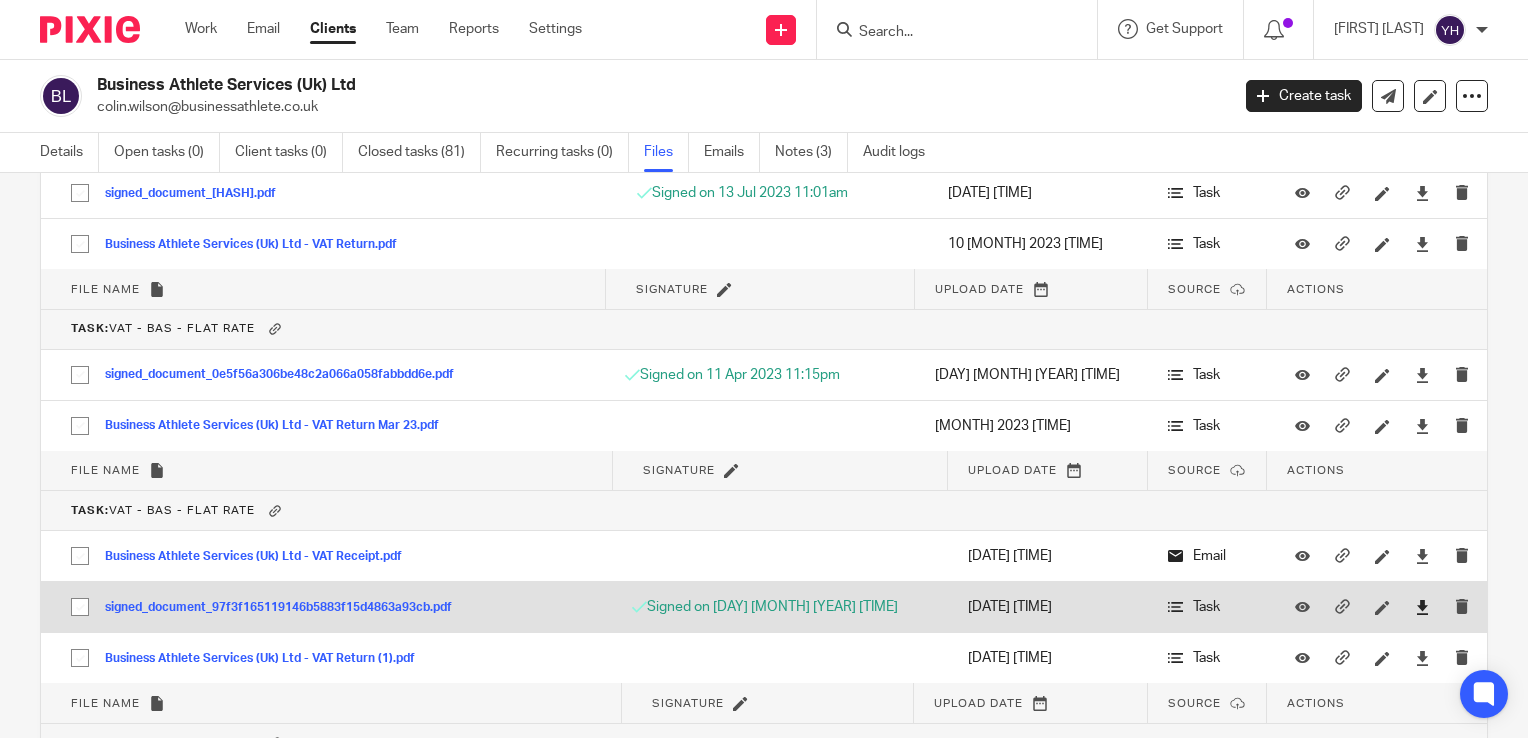 scroll, scrollTop: 33205, scrollLeft: 0, axis: vertical 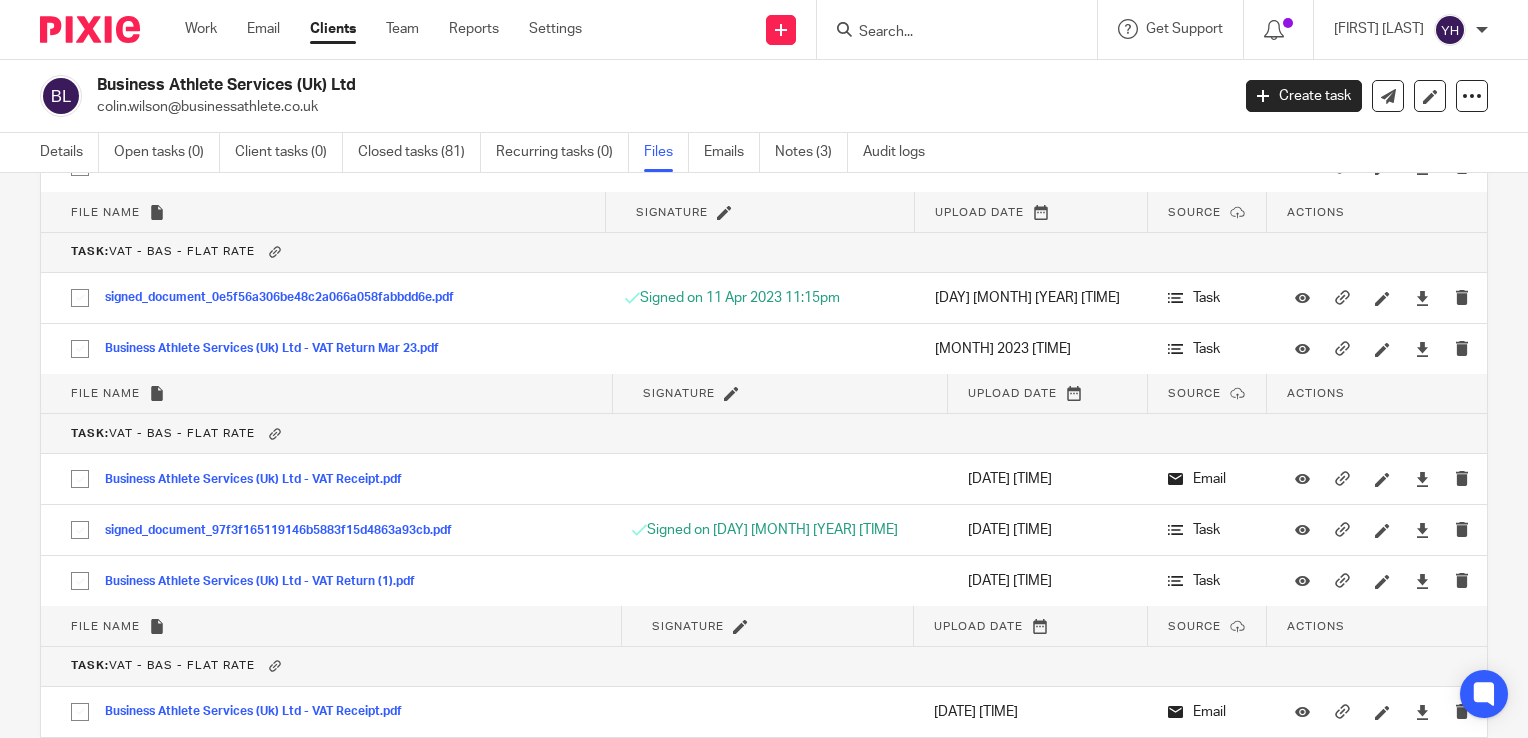 click at bounding box center (1430, 762) 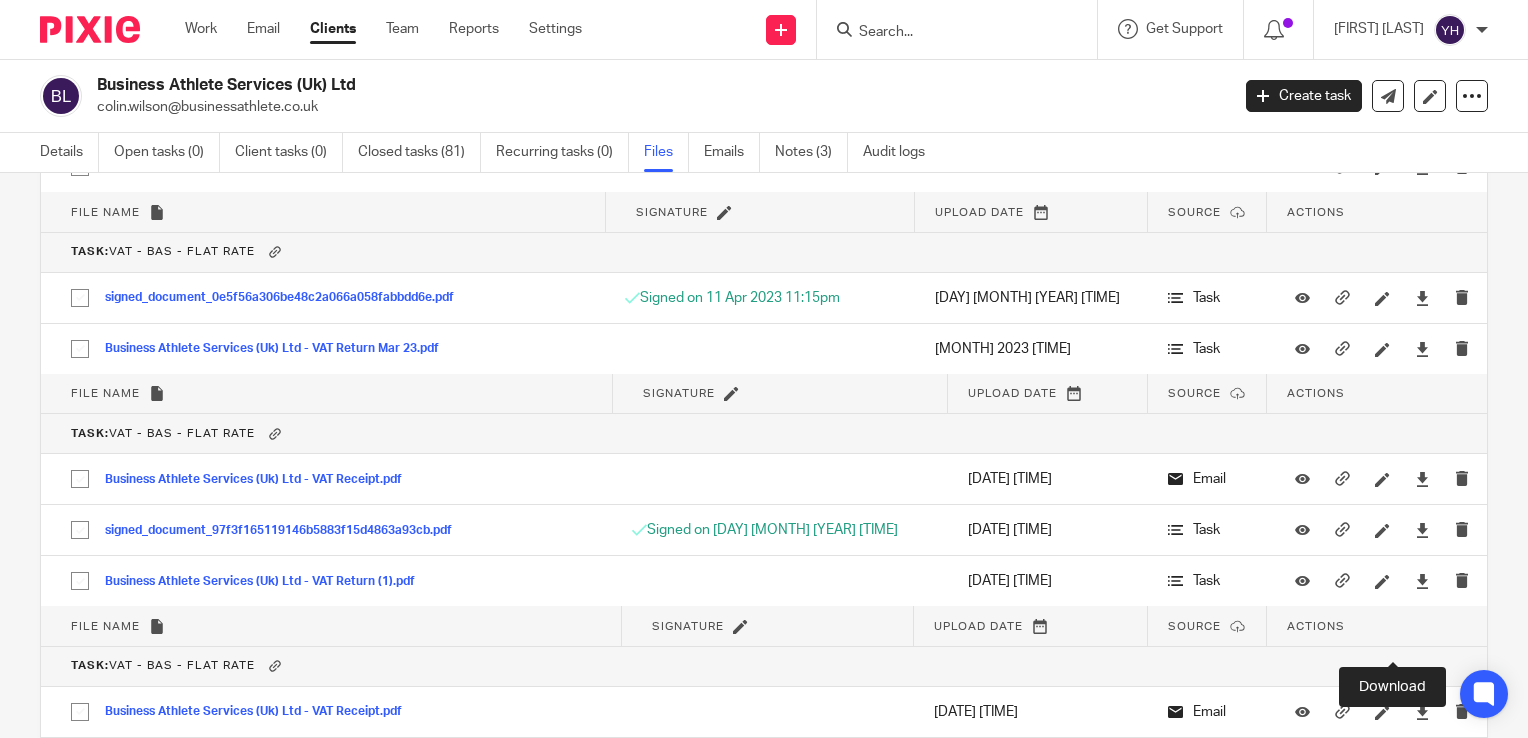 click at bounding box center [1422, 763] 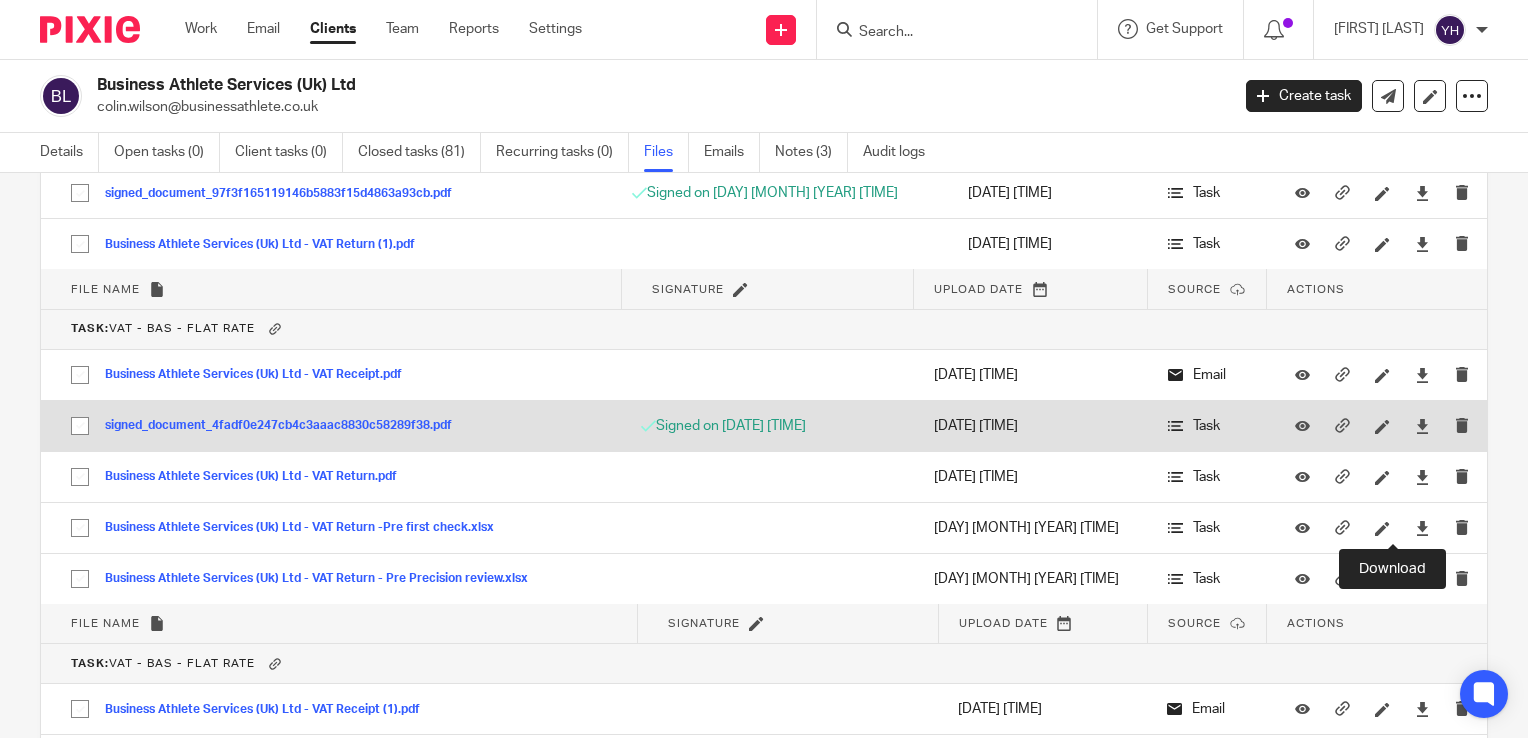 scroll, scrollTop: 33605, scrollLeft: 0, axis: vertical 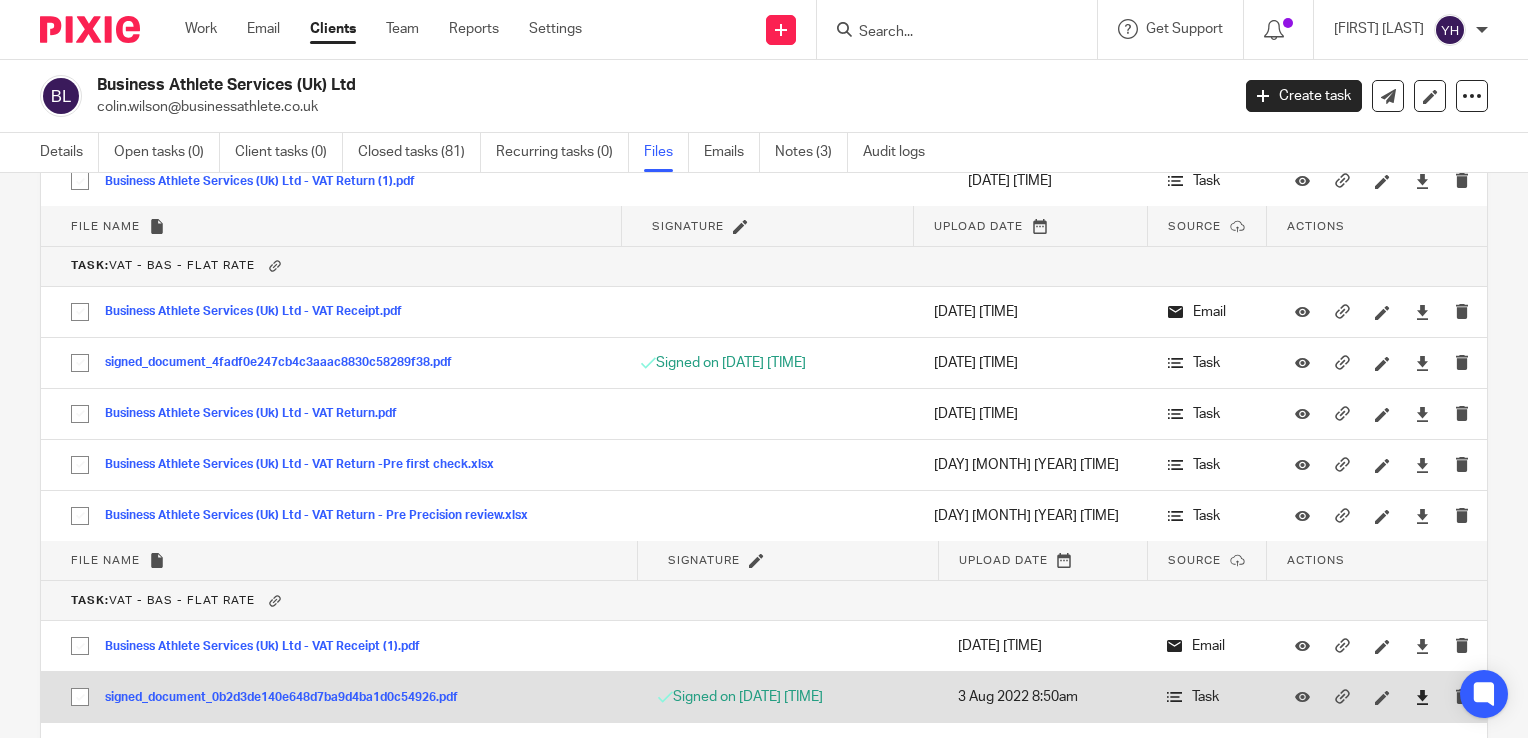 click at bounding box center [1422, 697] 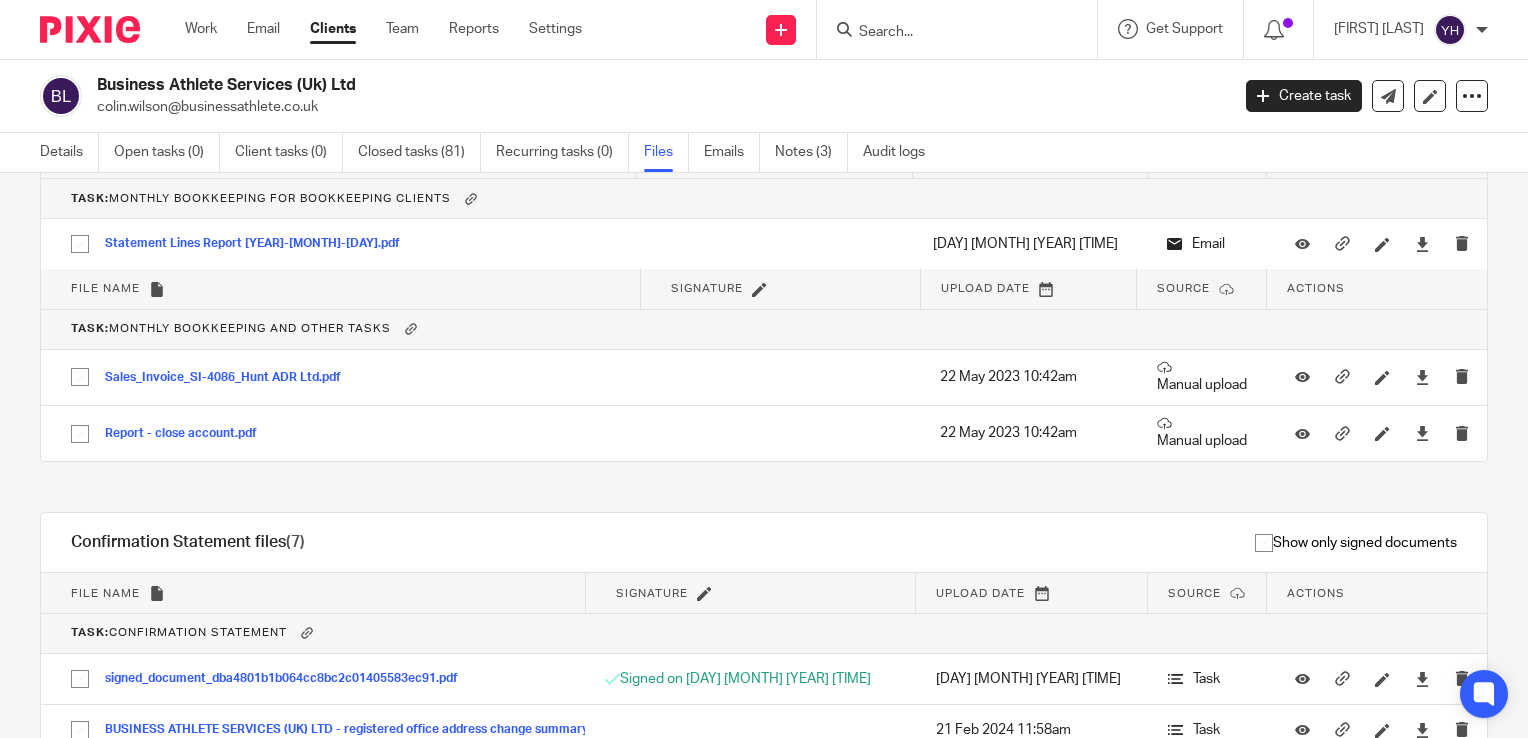scroll, scrollTop: 35405, scrollLeft: 0, axis: vertical 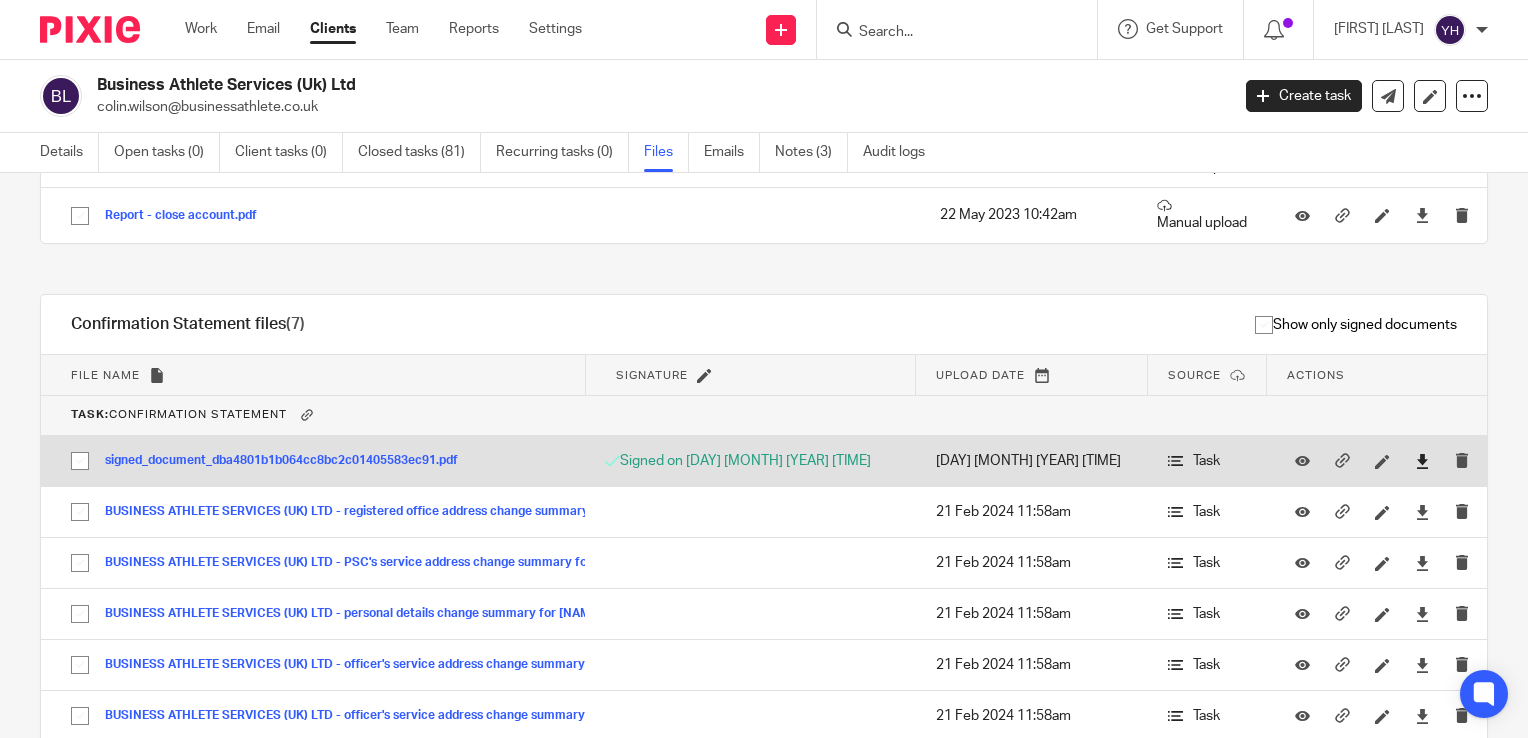 click at bounding box center (1422, 461) 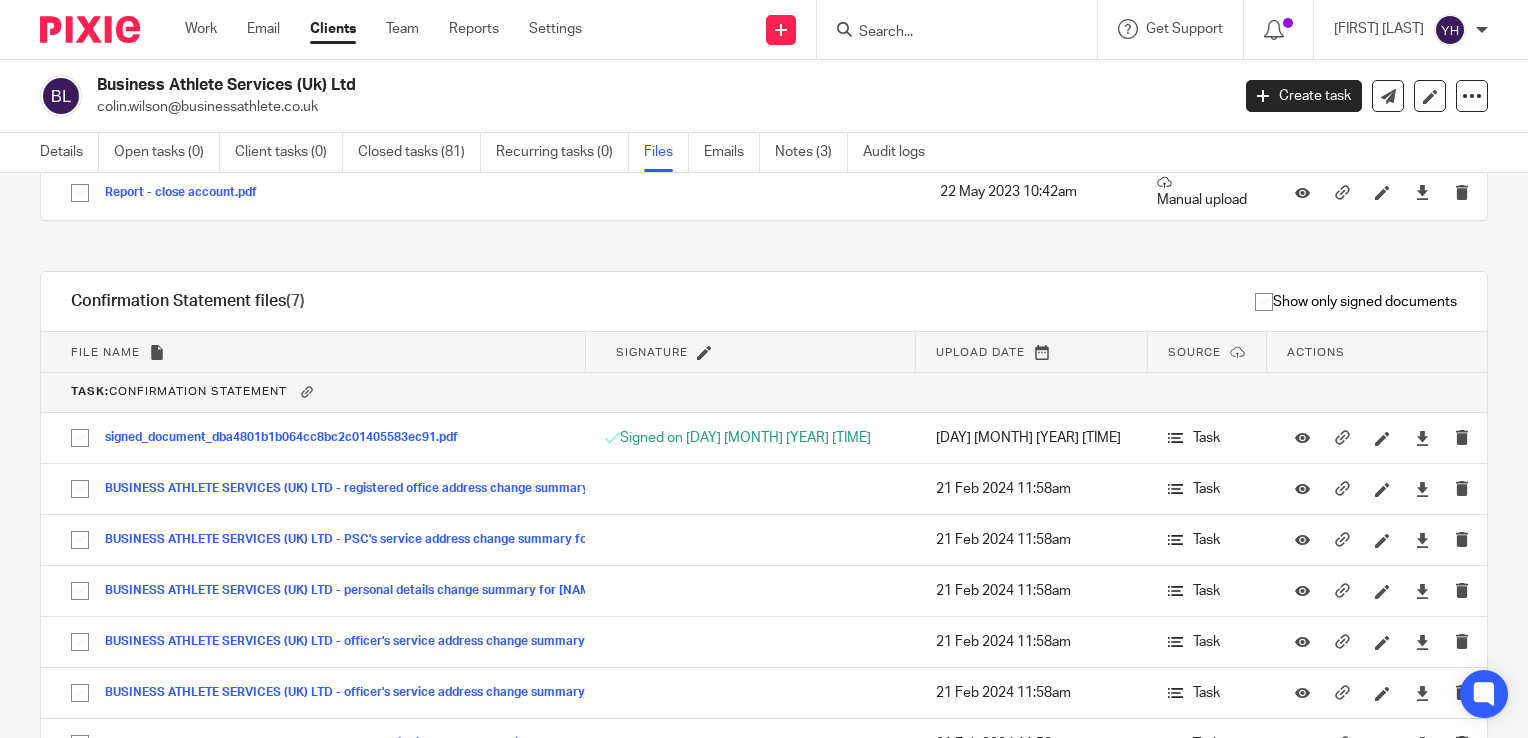 click on "Clients" at bounding box center [333, 29] 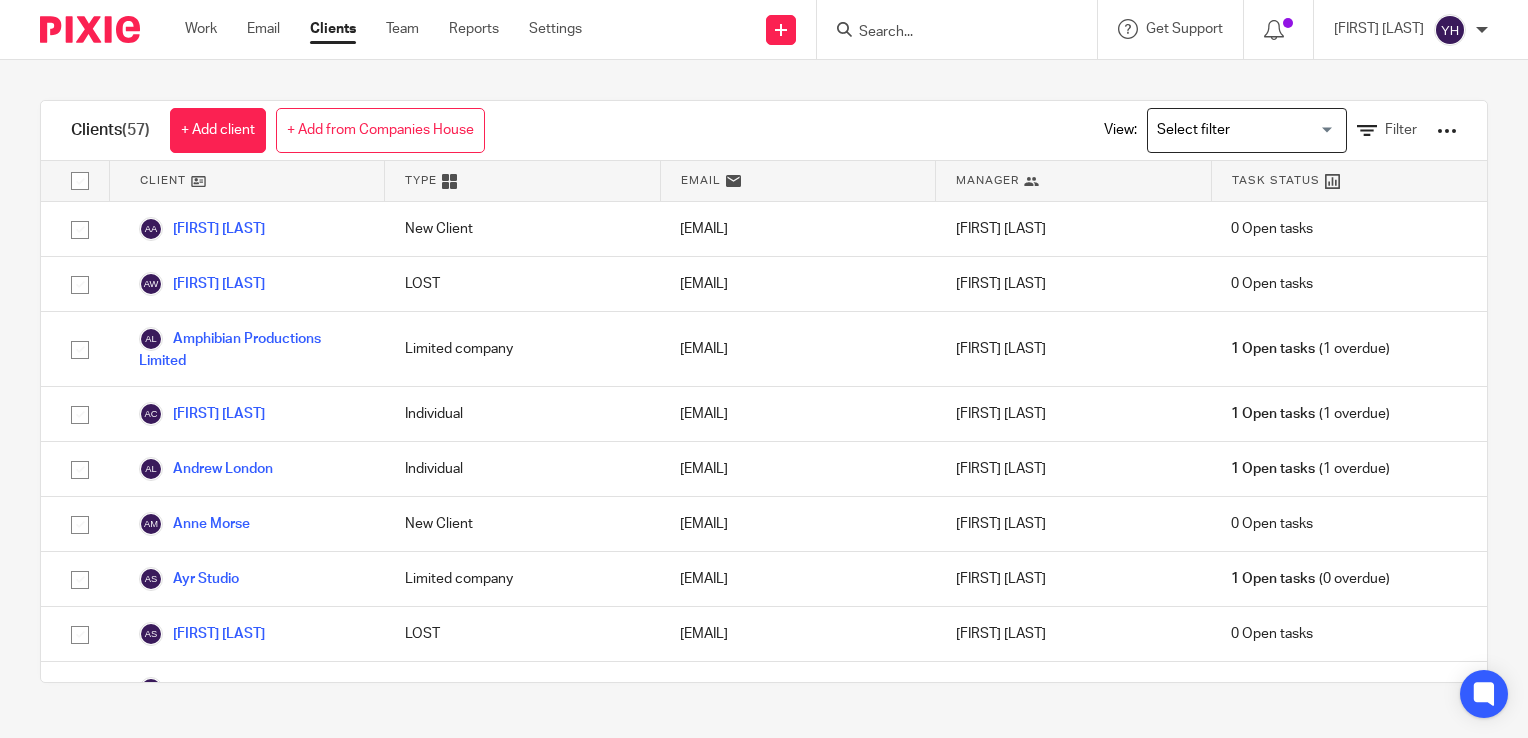 scroll, scrollTop: 0, scrollLeft: 0, axis: both 